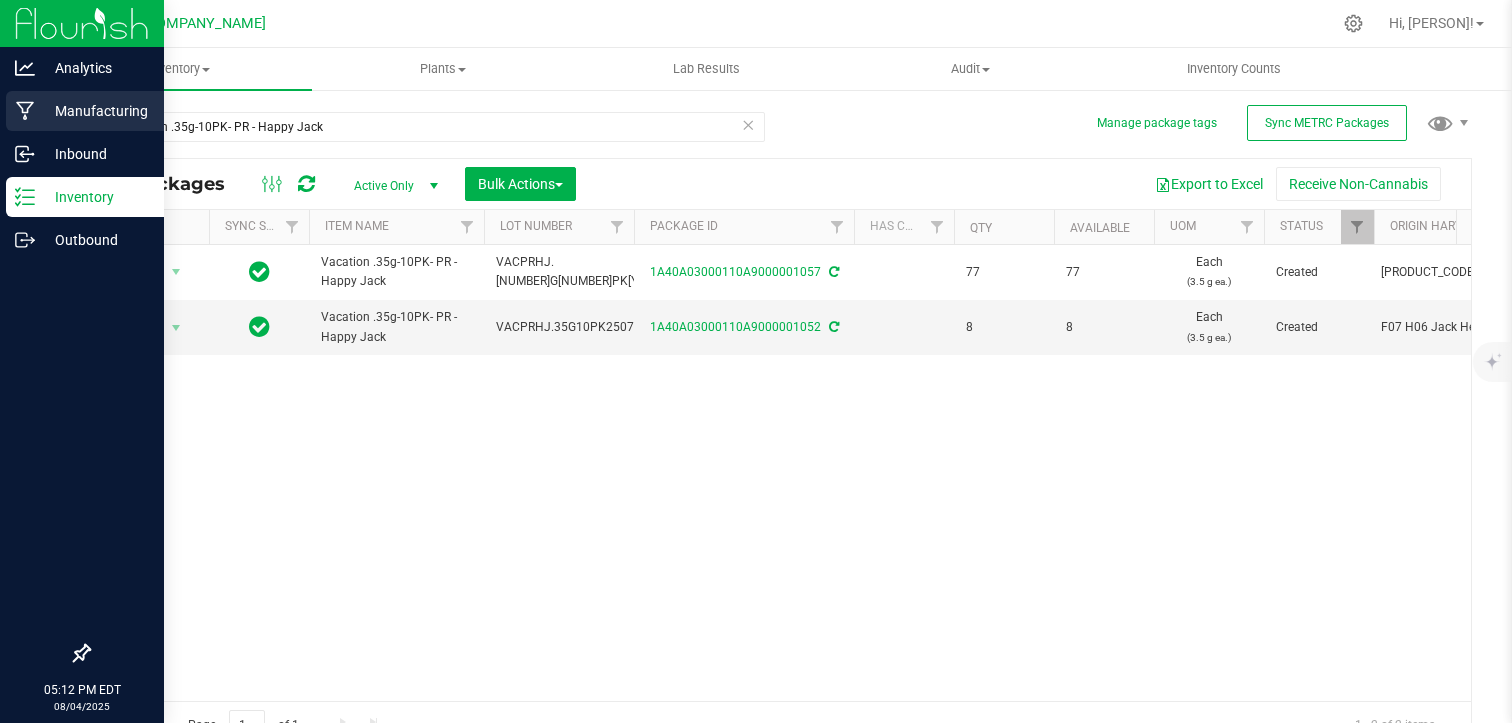 scroll, scrollTop: 0, scrollLeft: 0, axis: both 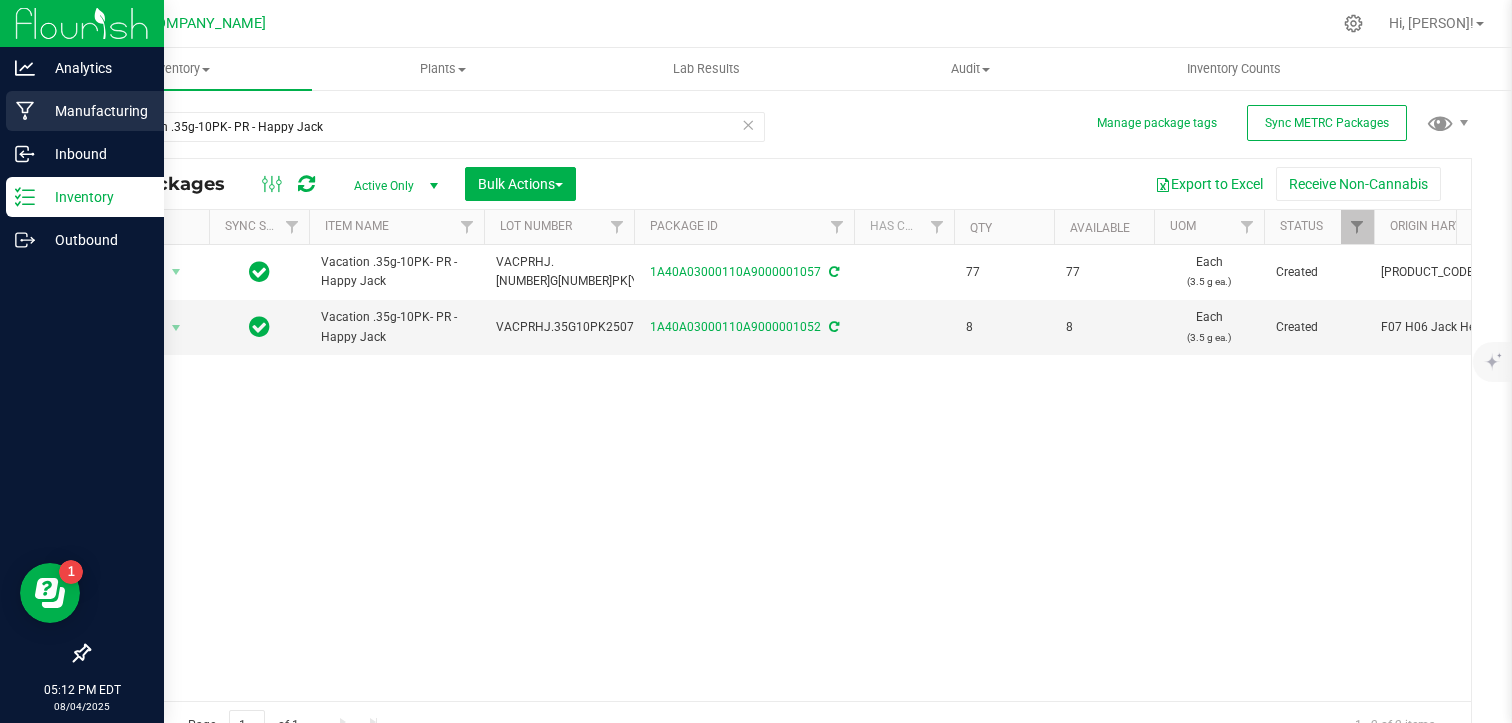 click on "Manufacturing" at bounding box center [95, 111] 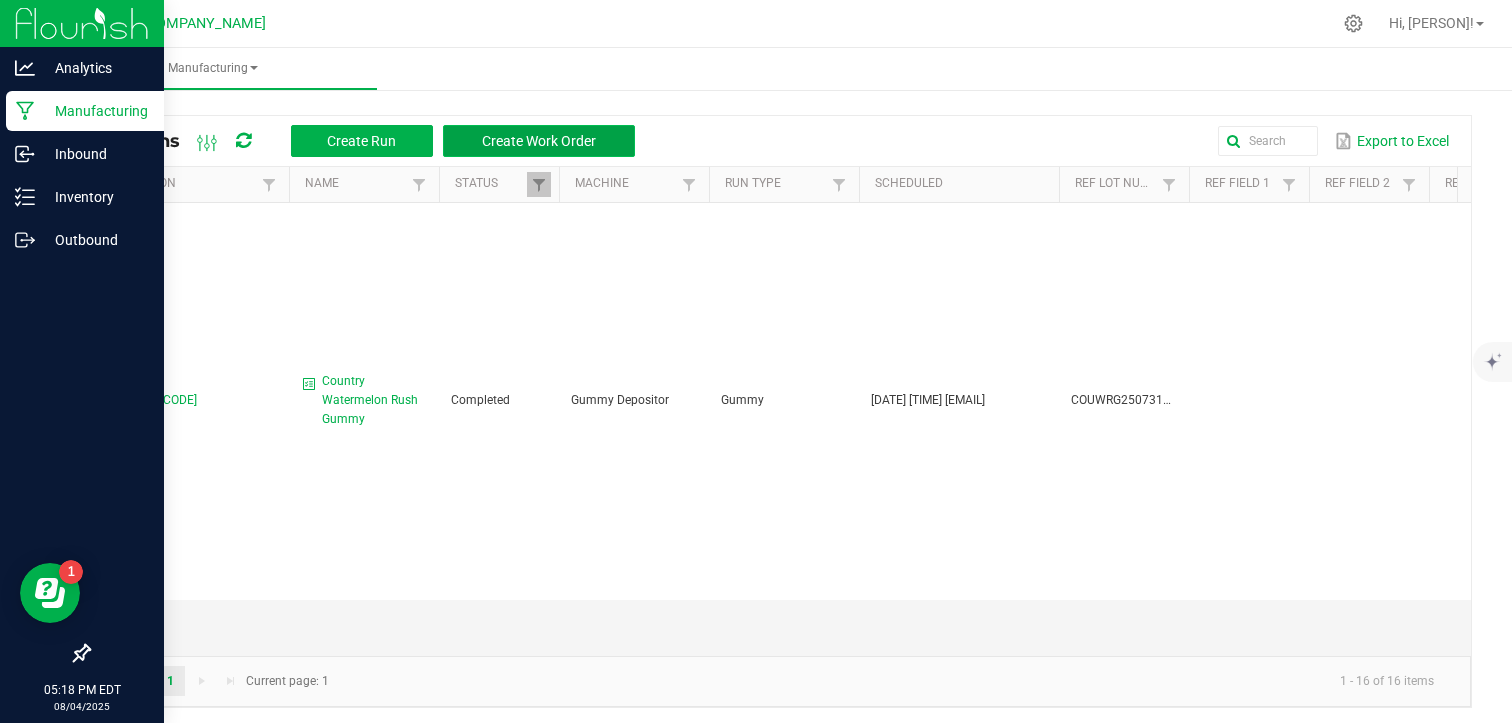 click on "Create Work Order" at bounding box center [539, 141] 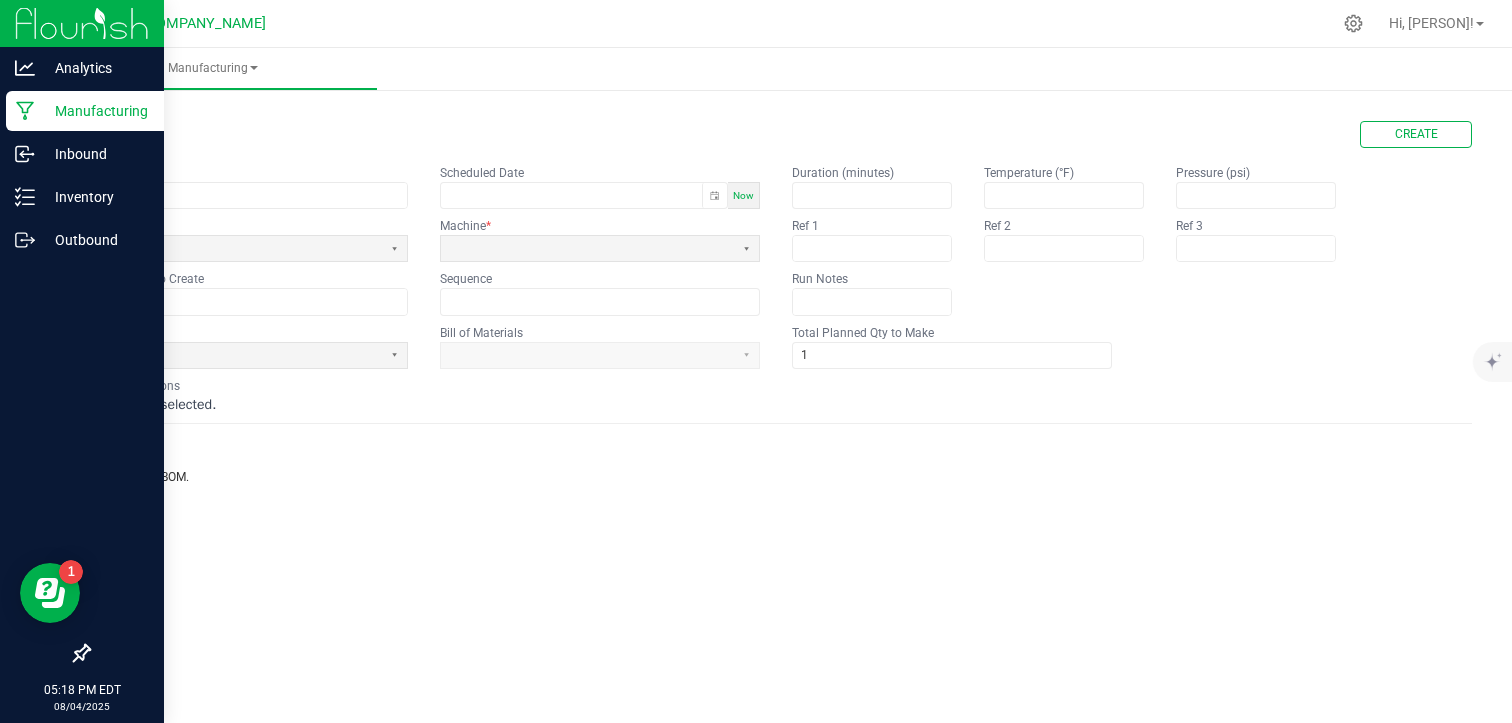 click on "Name     Scheduled Date  Now    Run Type     Machine  *    Lot Number to Create     Sequence" at bounding box center (424, 239) 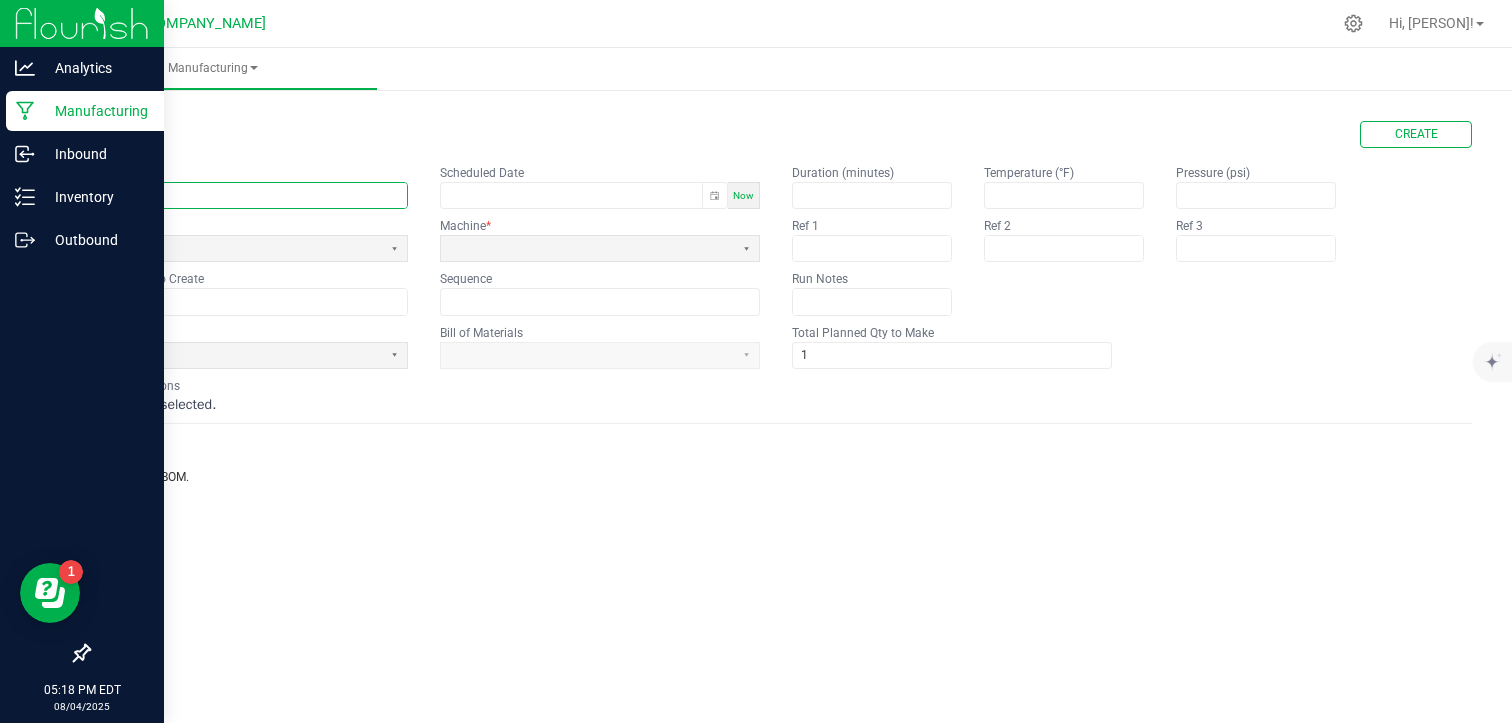 click at bounding box center (248, 195) 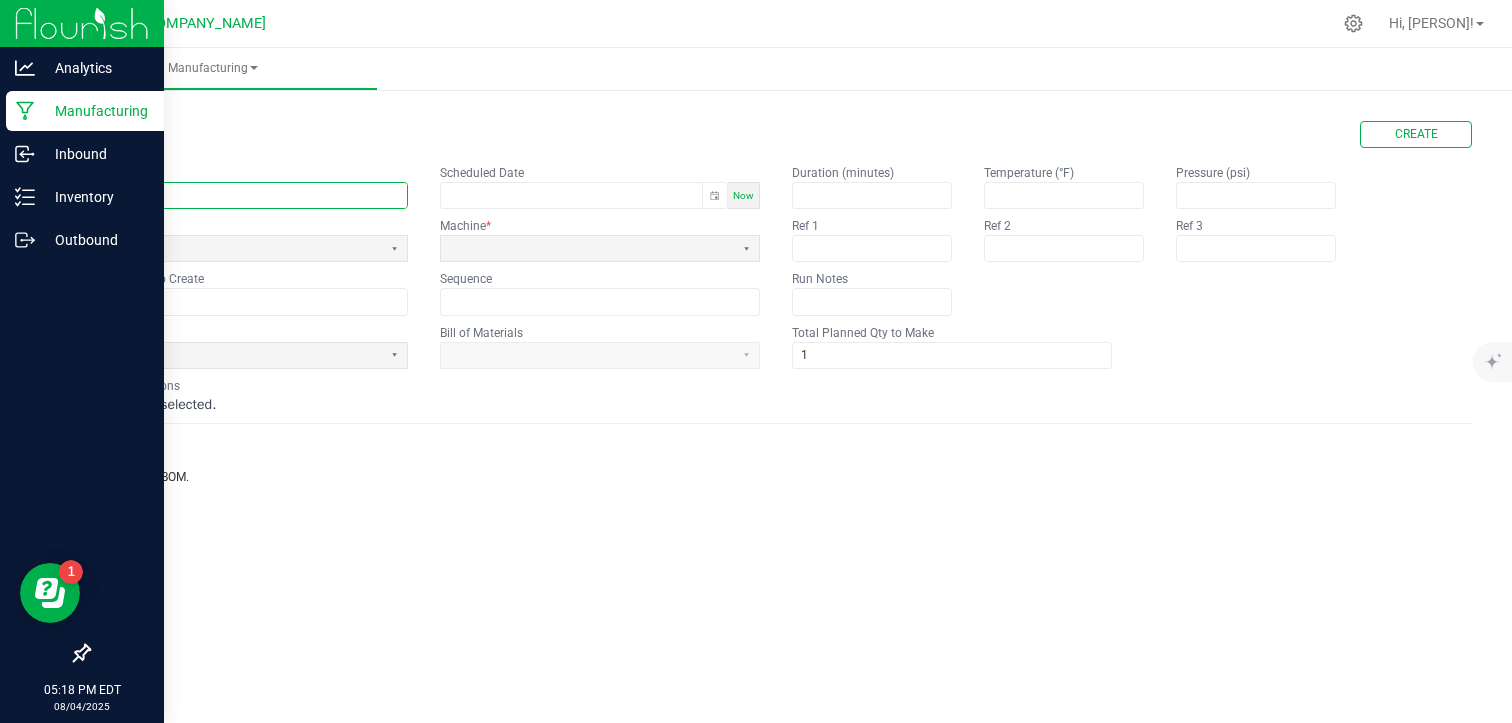 click at bounding box center [248, 195] 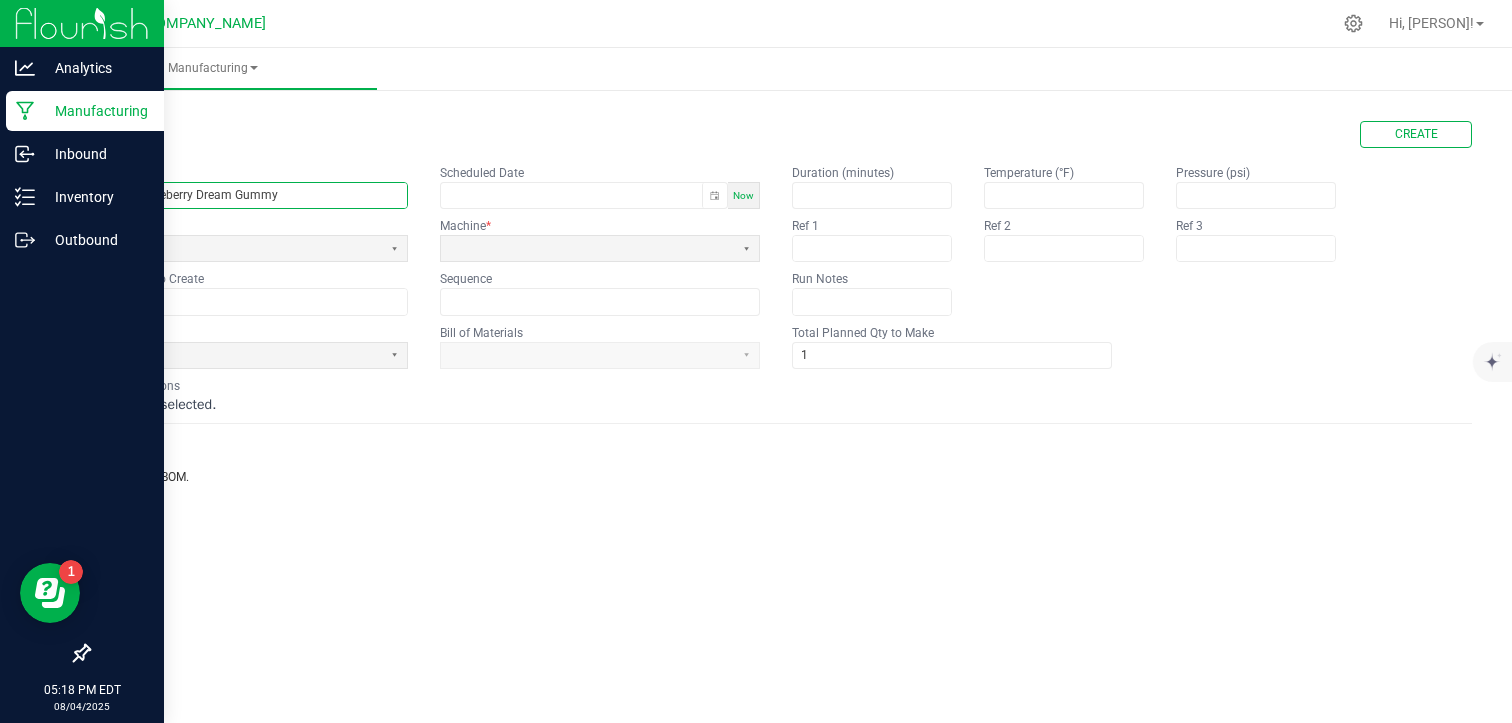 type on "Country Blueberry Dream Gummy" 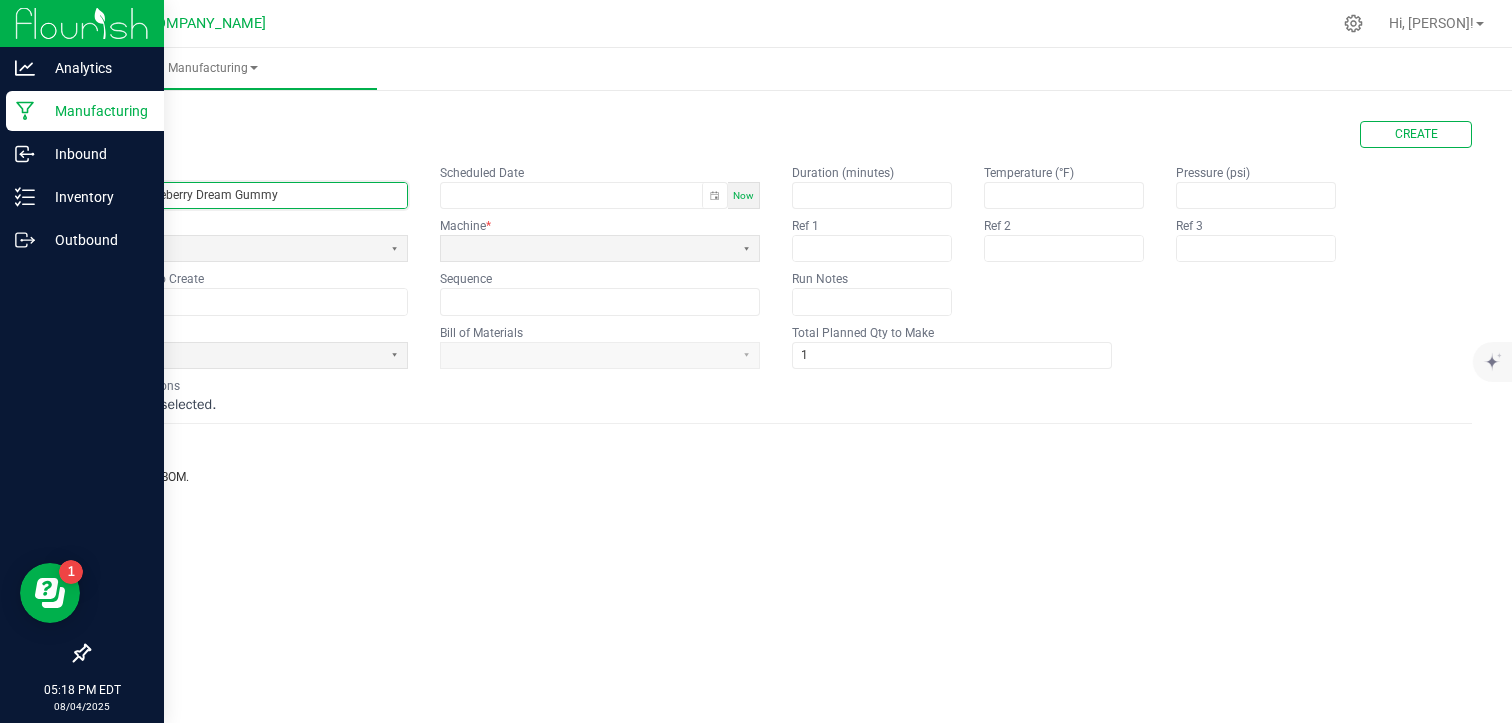 click on "Now" at bounding box center [743, 195] 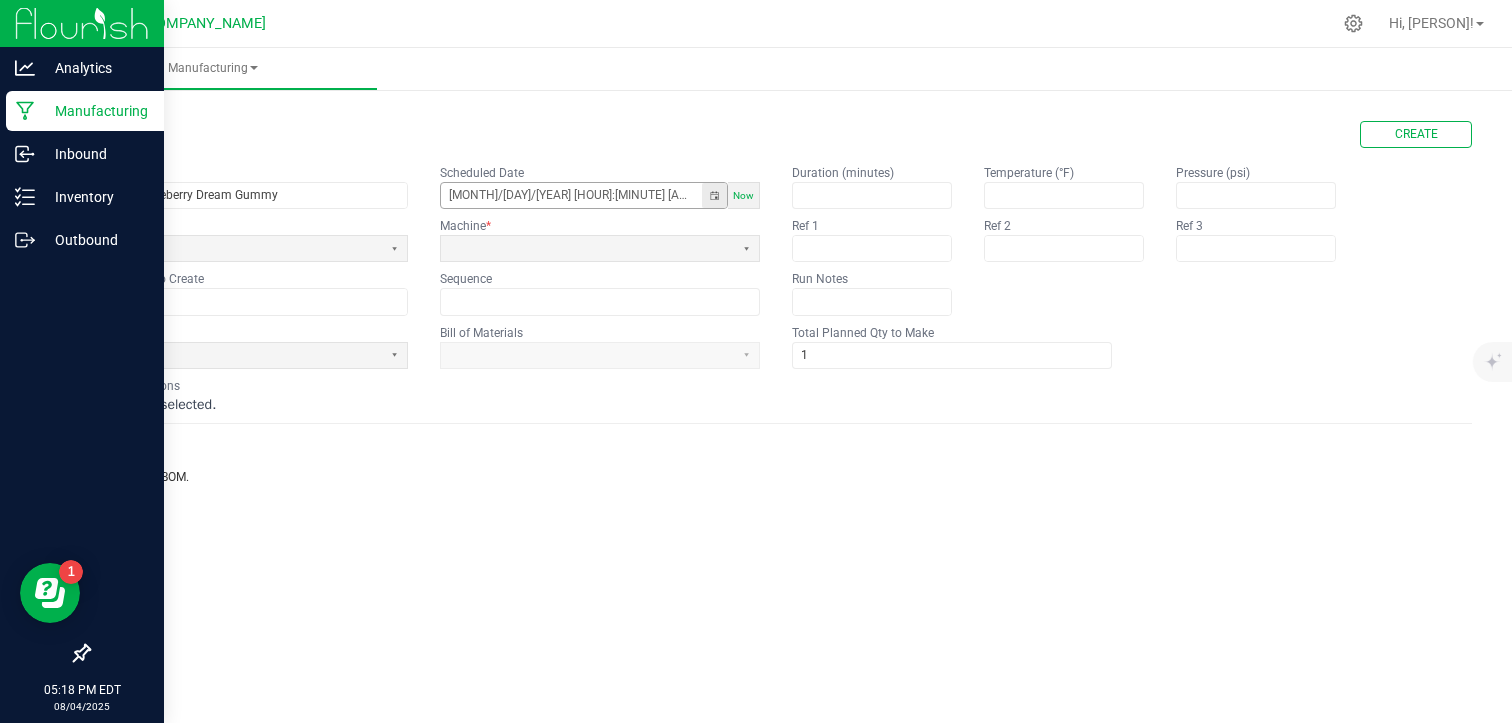 click at bounding box center [714, 195] 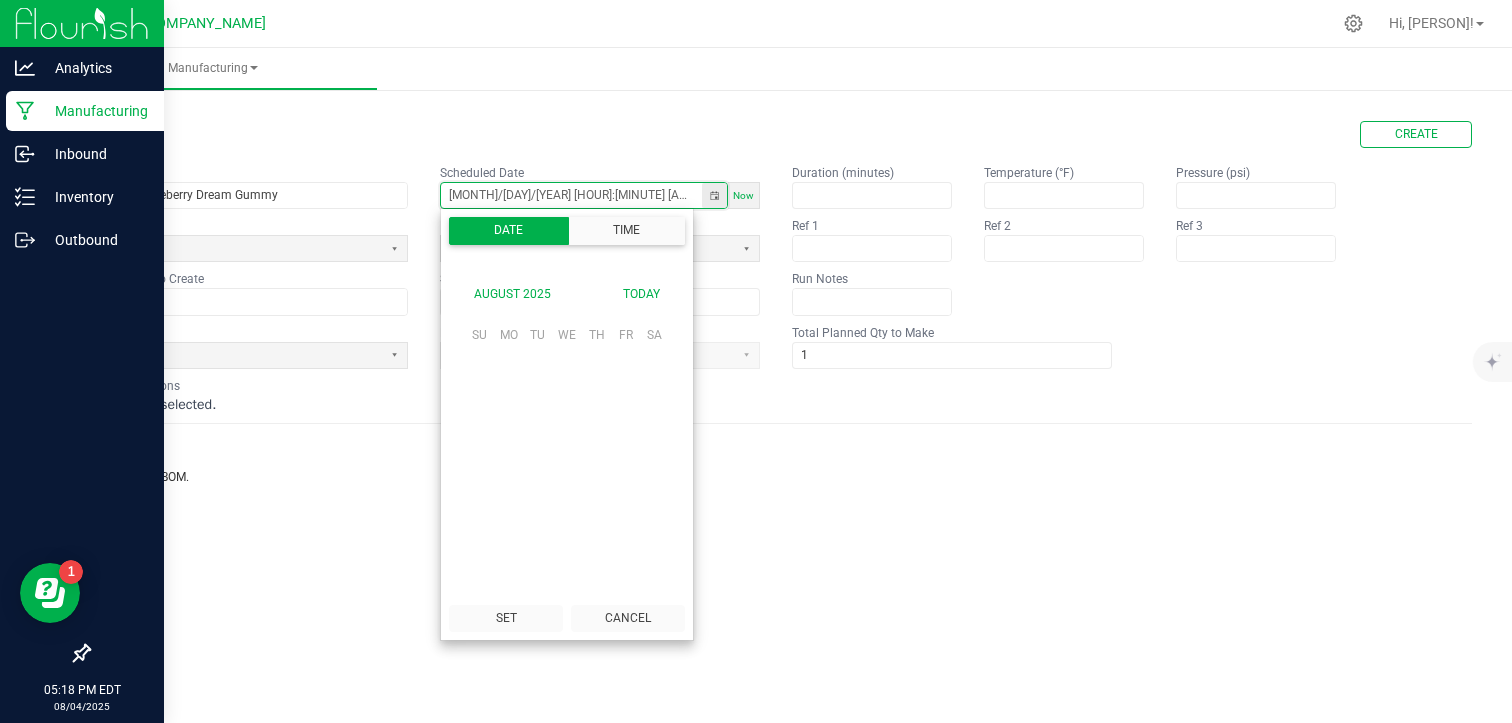 scroll, scrollTop: 315113, scrollLeft: 0, axis: vertical 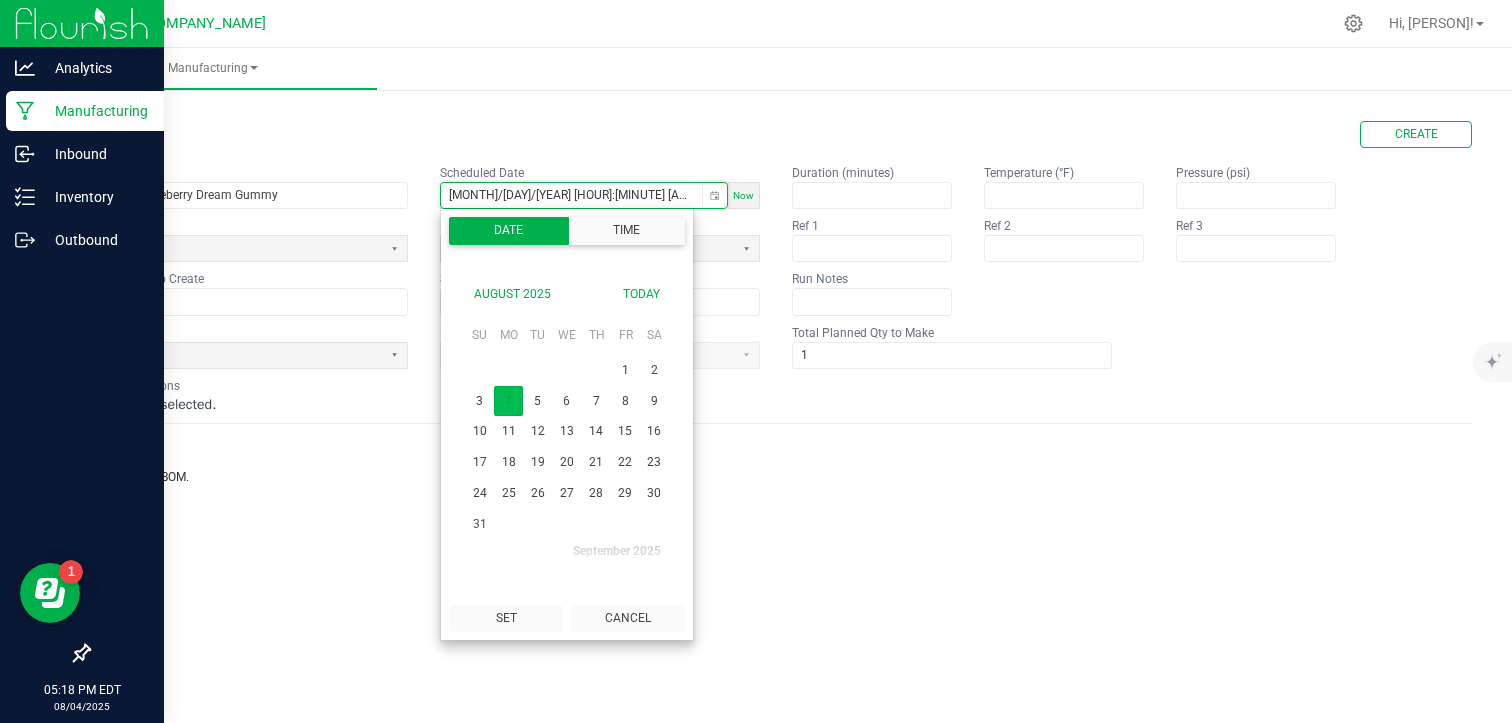click on "4" at bounding box center (508, 401) 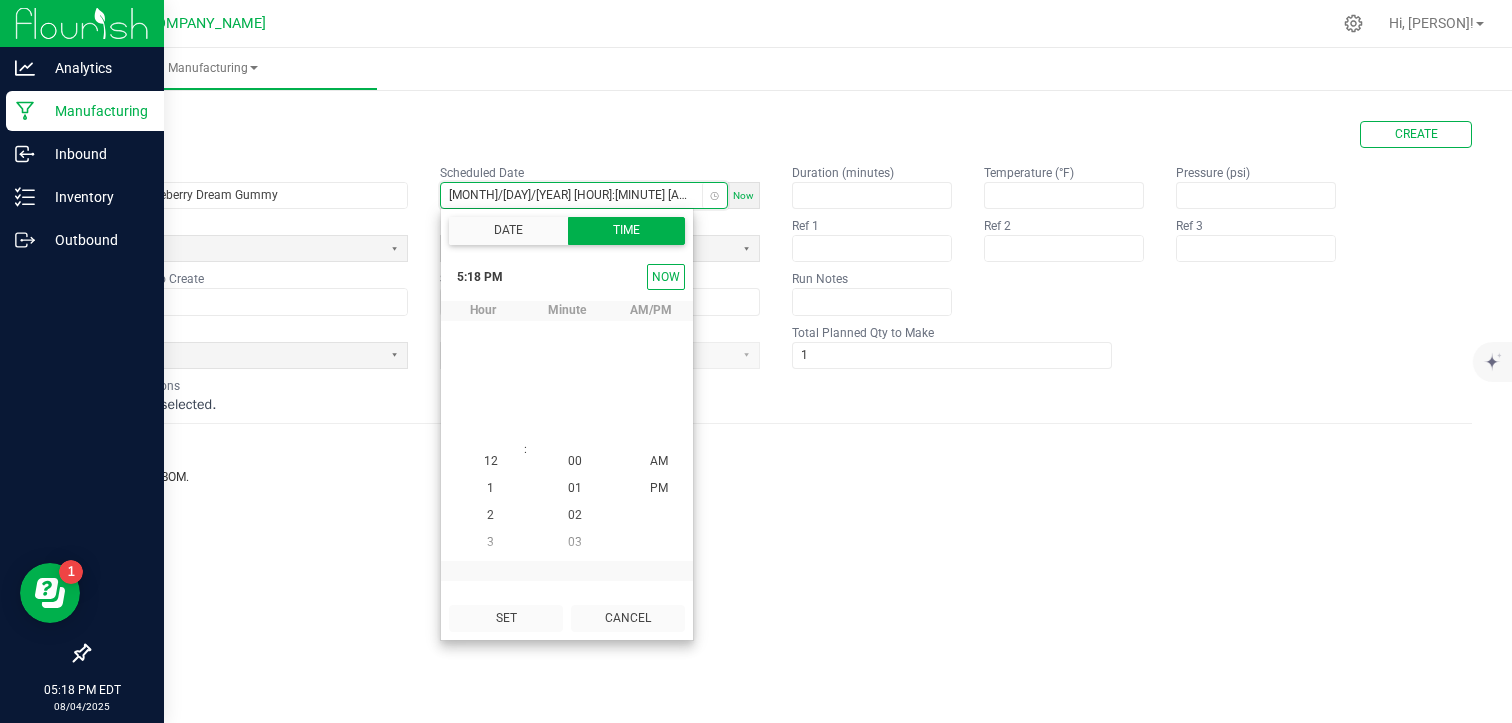 scroll, scrollTop: 459, scrollLeft: 0, axis: vertical 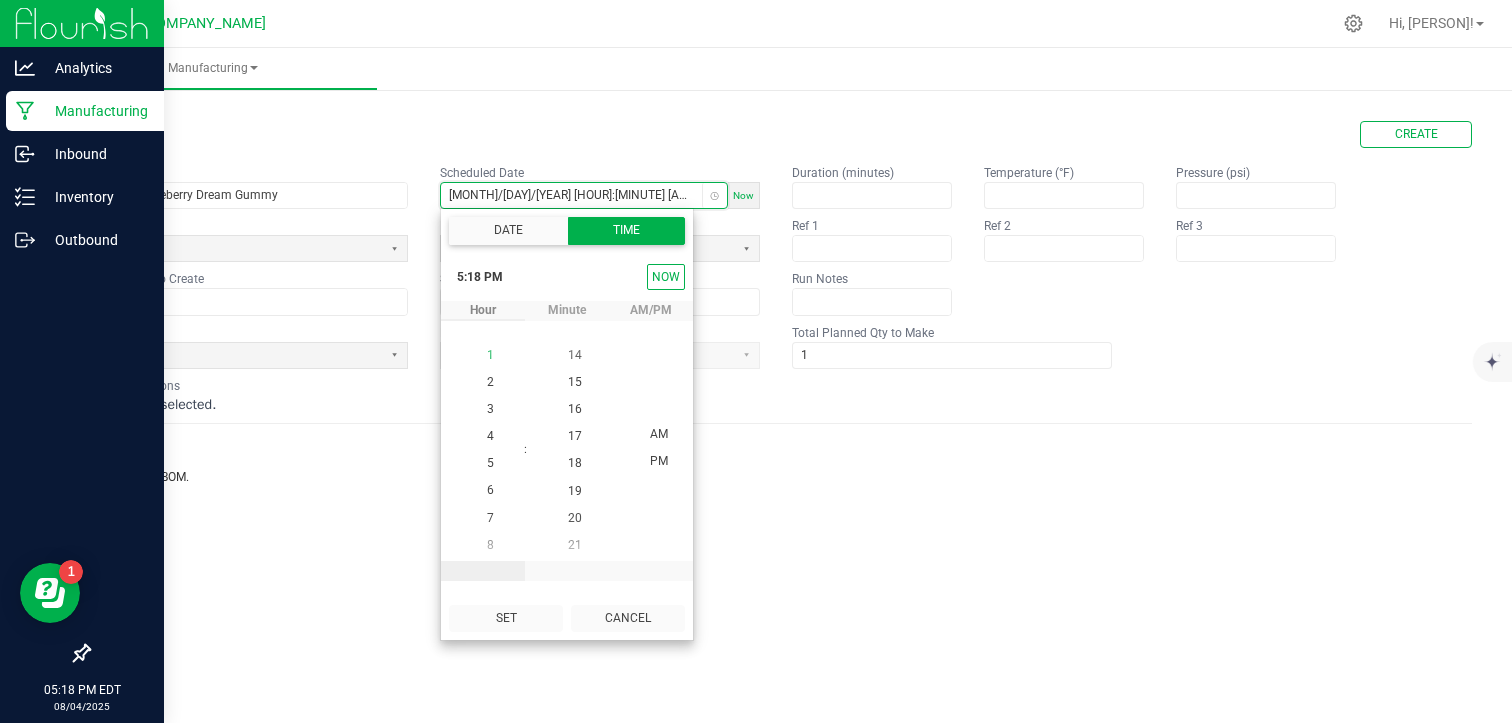 click on "1" at bounding box center [491, 354] 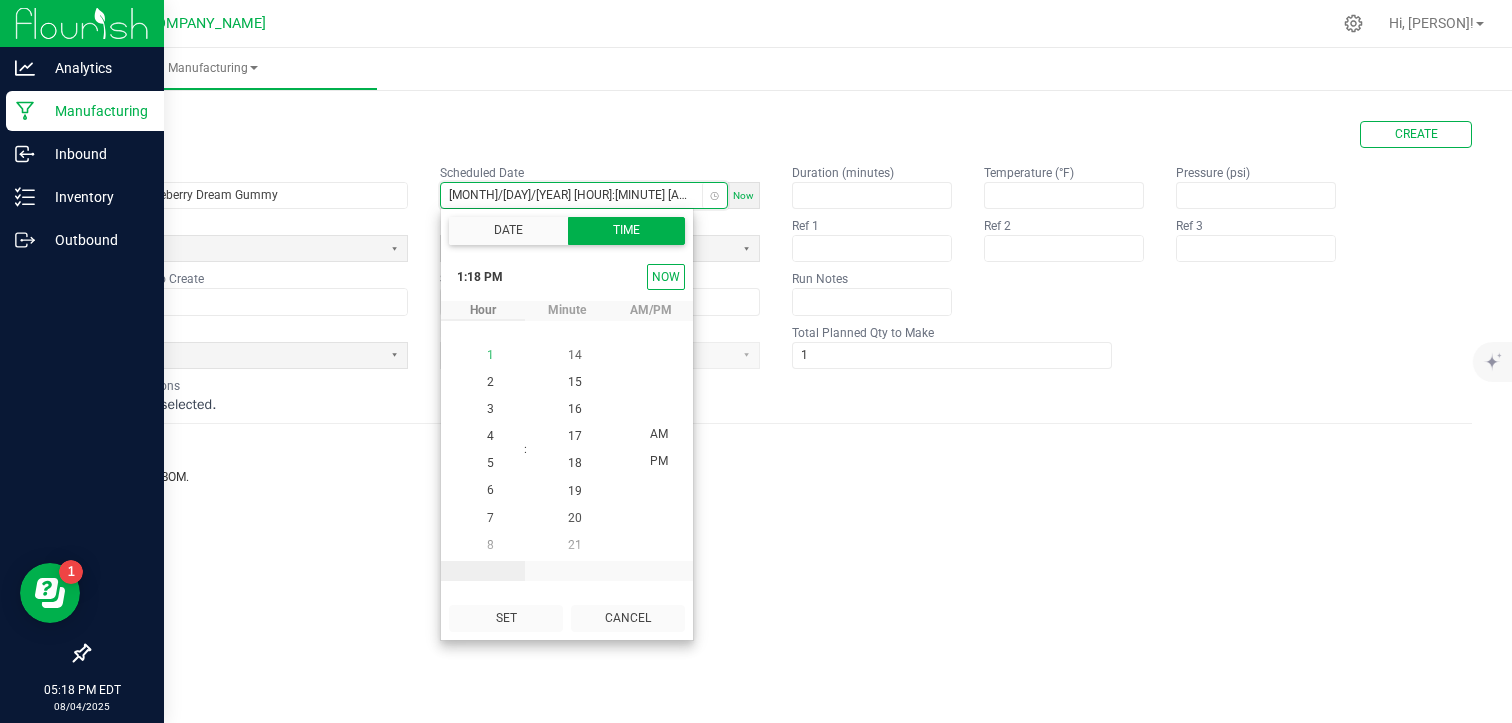 scroll, scrollTop: 351, scrollLeft: 0, axis: vertical 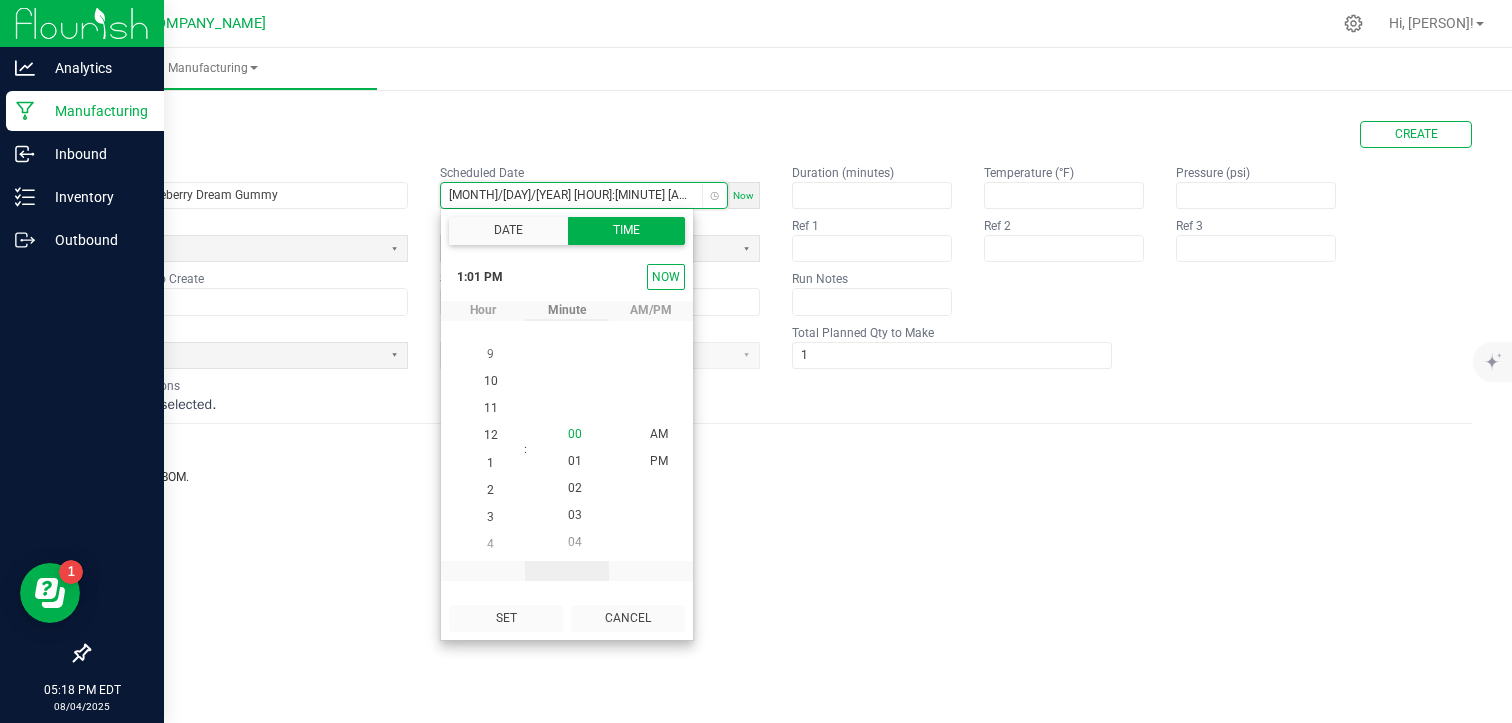 click on "00" at bounding box center (575, 433) 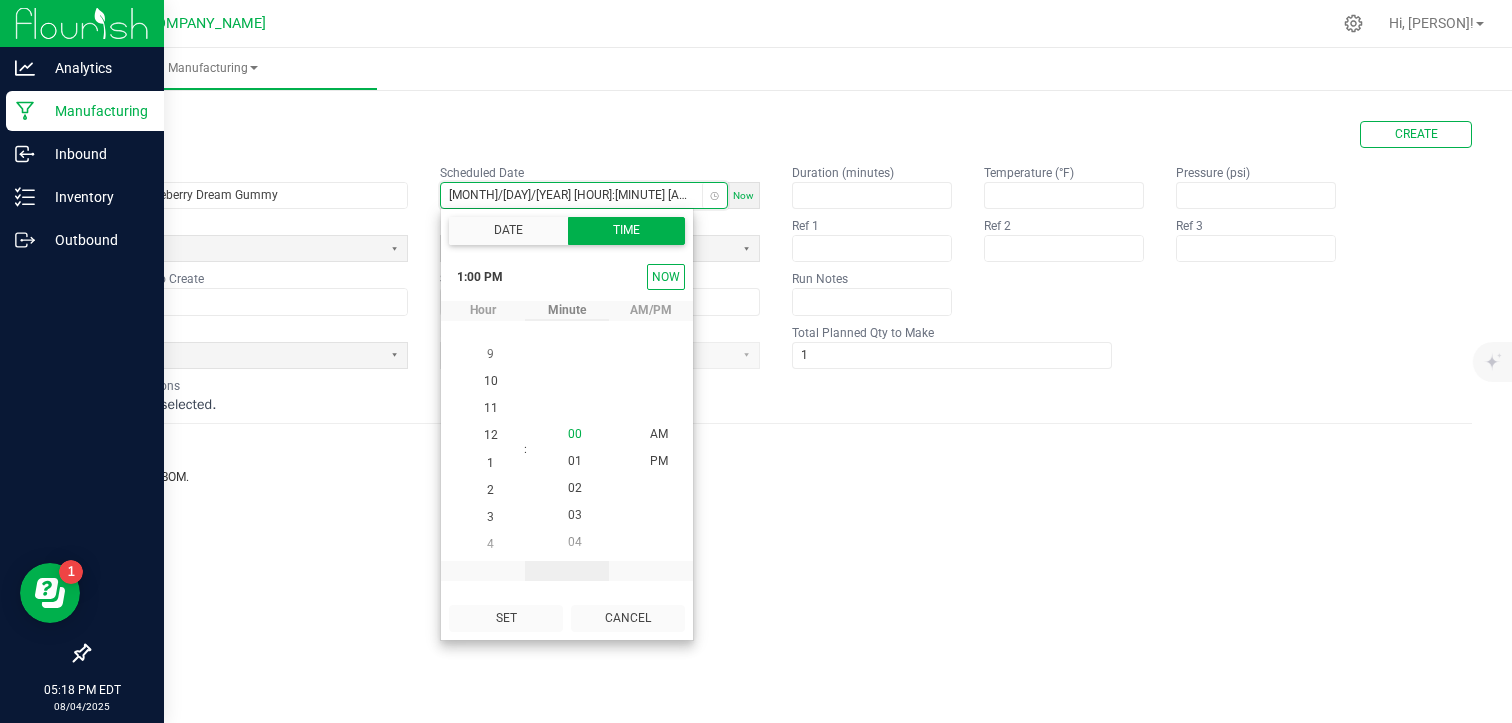 scroll, scrollTop: 0, scrollLeft: 0, axis: both 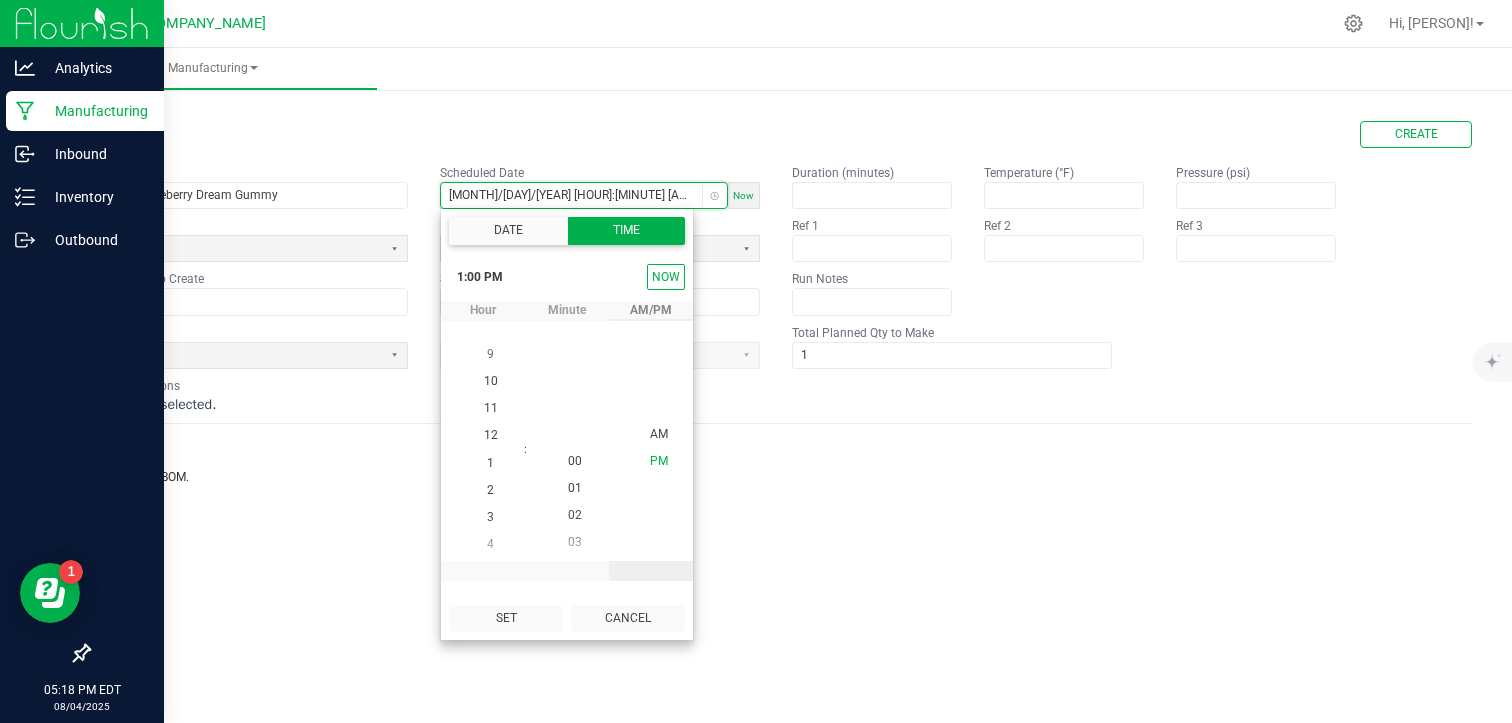 click on "PM" at bounding box center [659, 460] 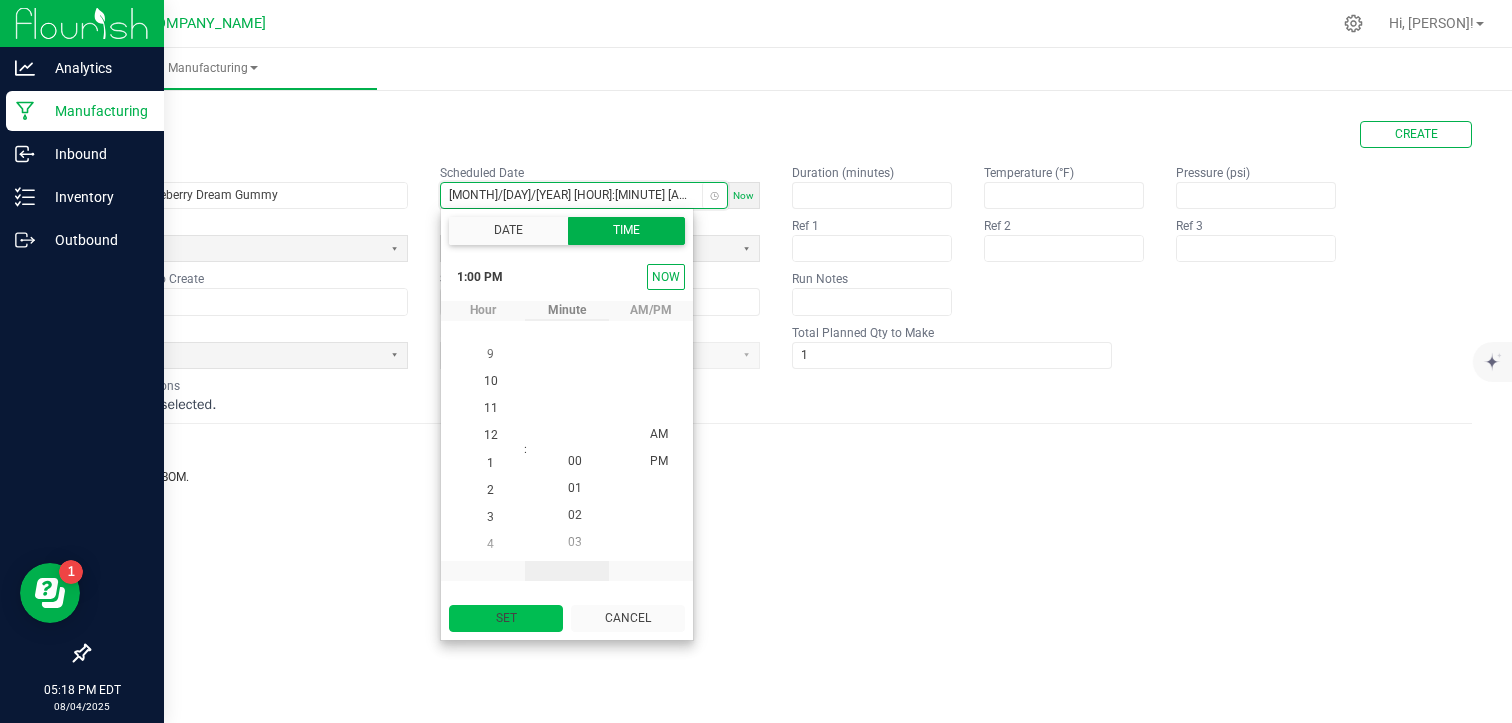 click on "Set" at bounding box center [506, 618] 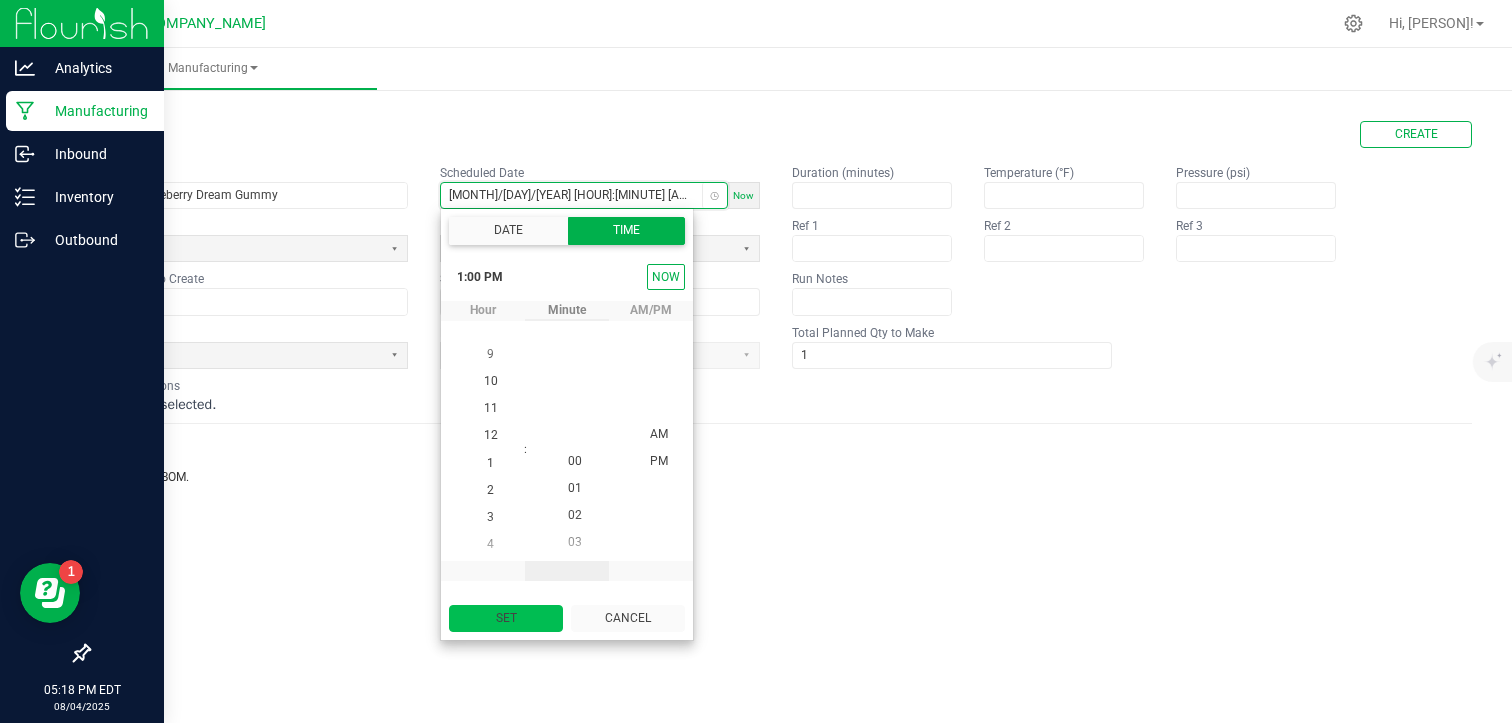 type on "08/04/2025 1:00 PM" 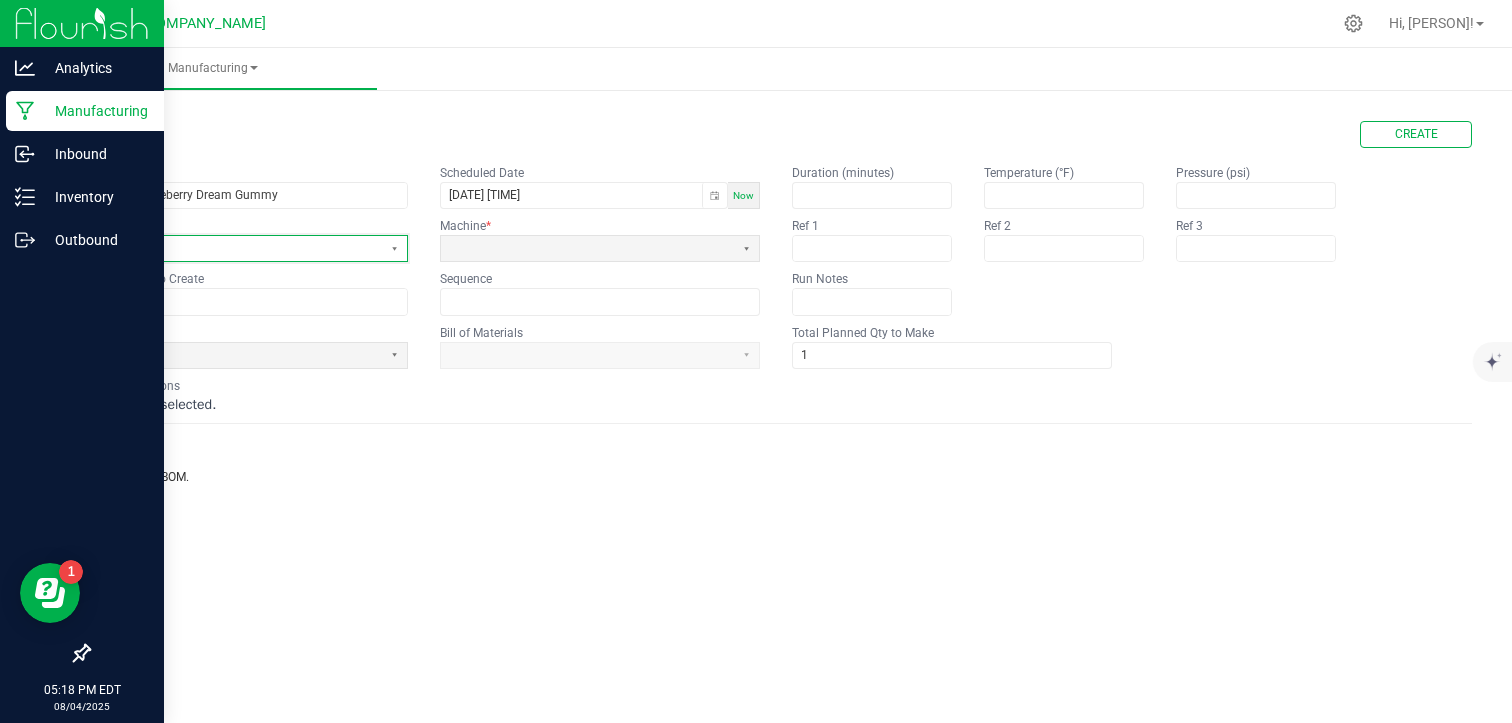 click at bounding box center [235, 248] 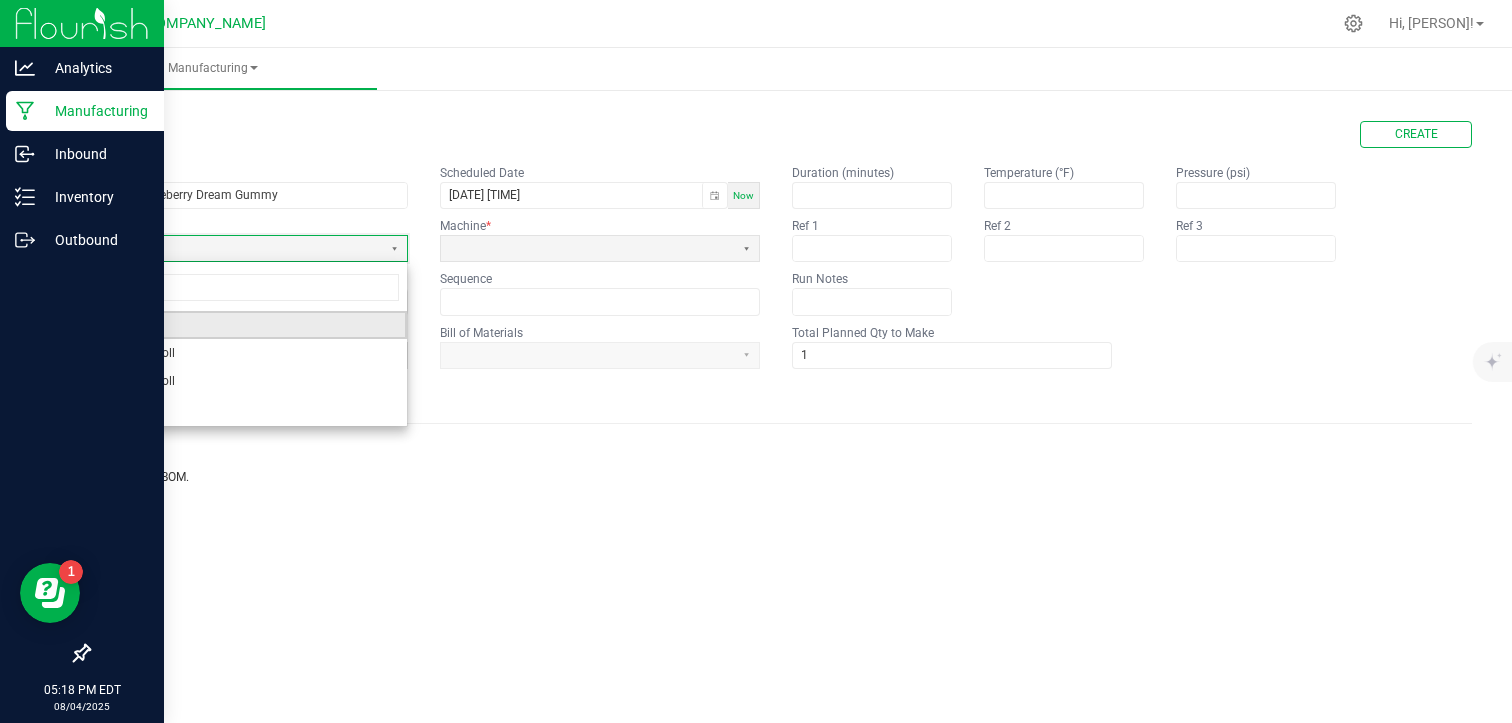 click on "Gummy" at bounding box center (248, 325) 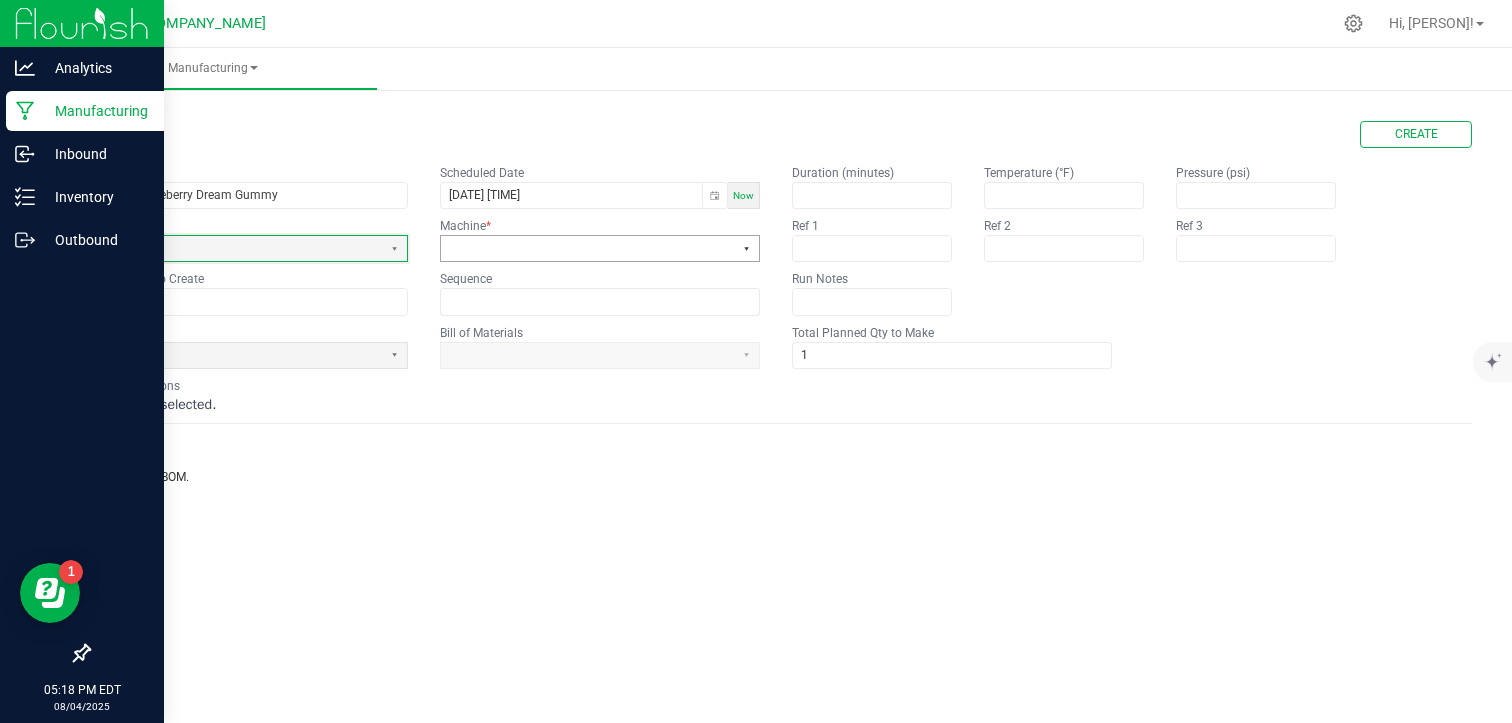 click at bounding box center [746, 248] 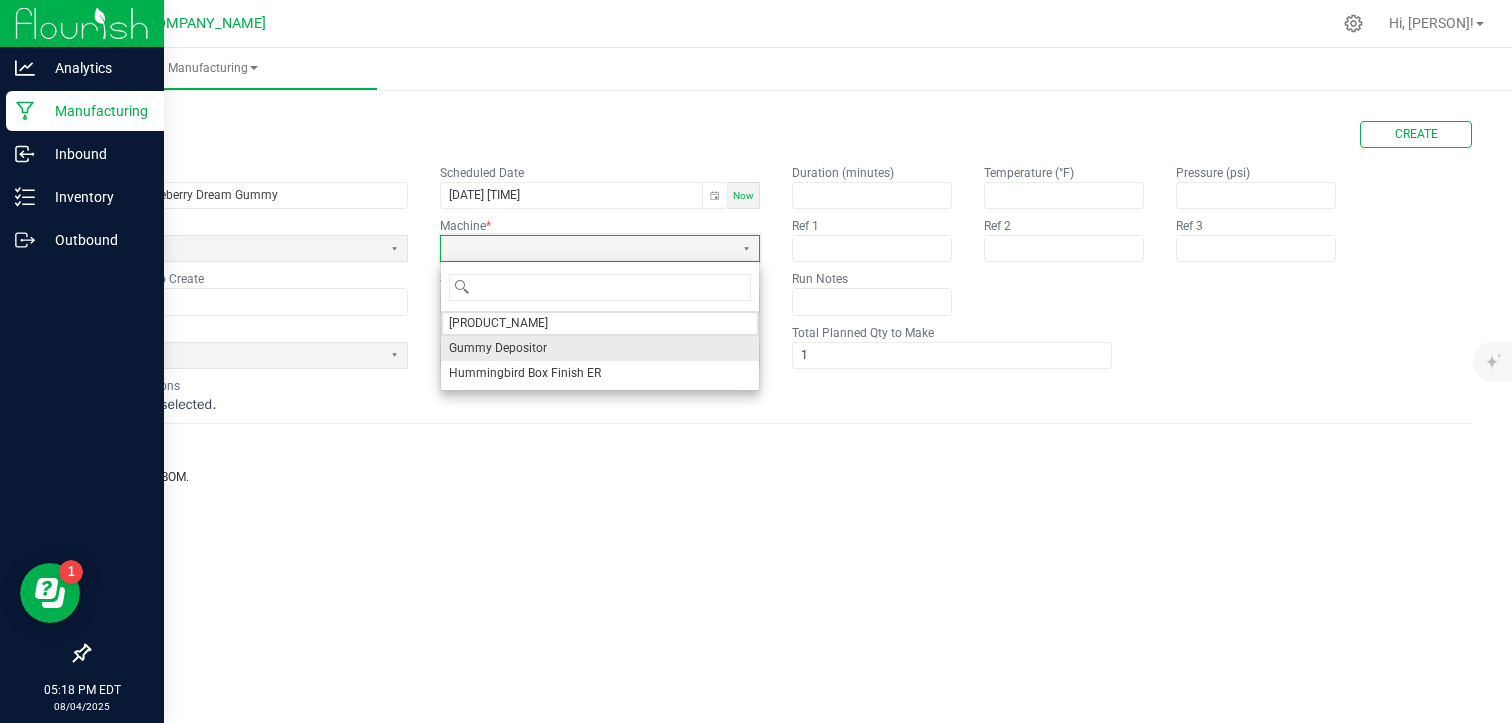 click on "Gummy Depositor" at bounding box center [600, 348] 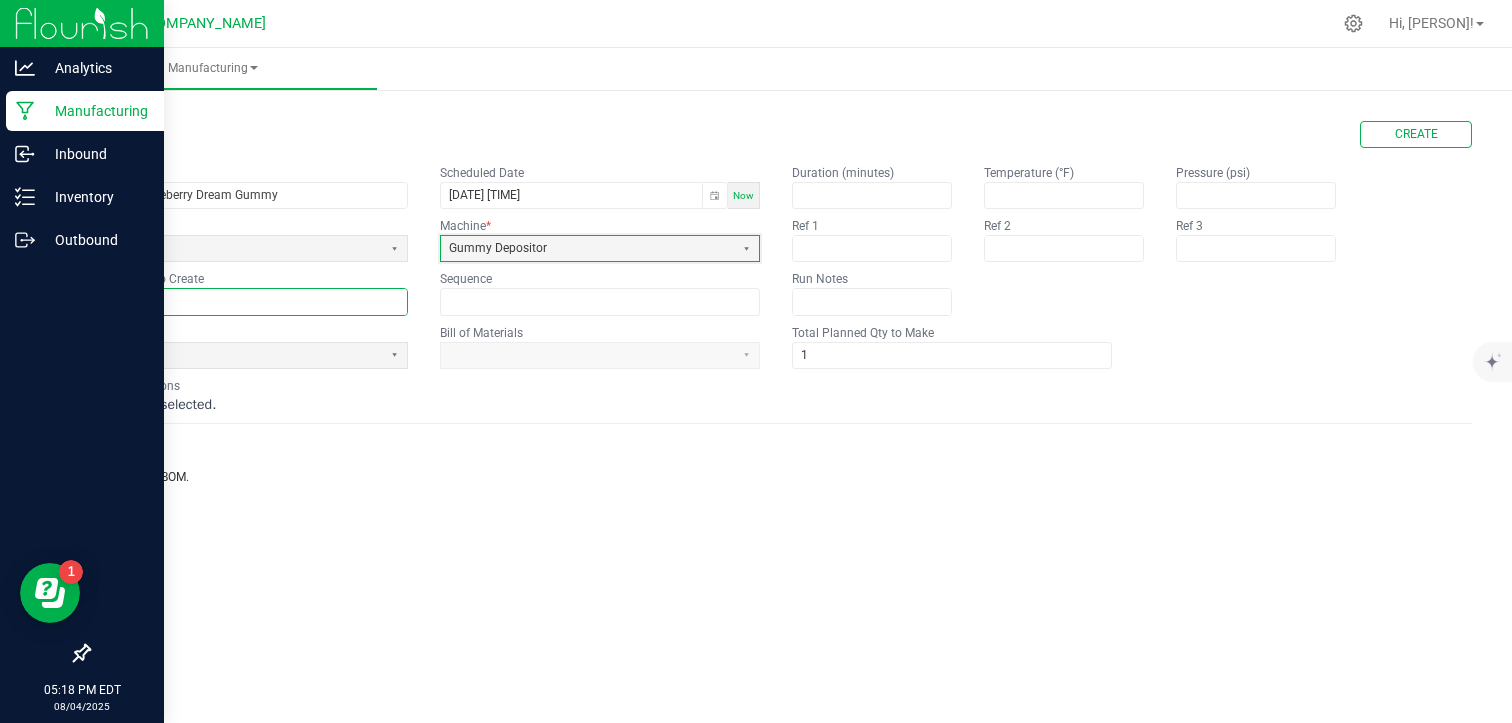 click at bounding box center (248, 301) 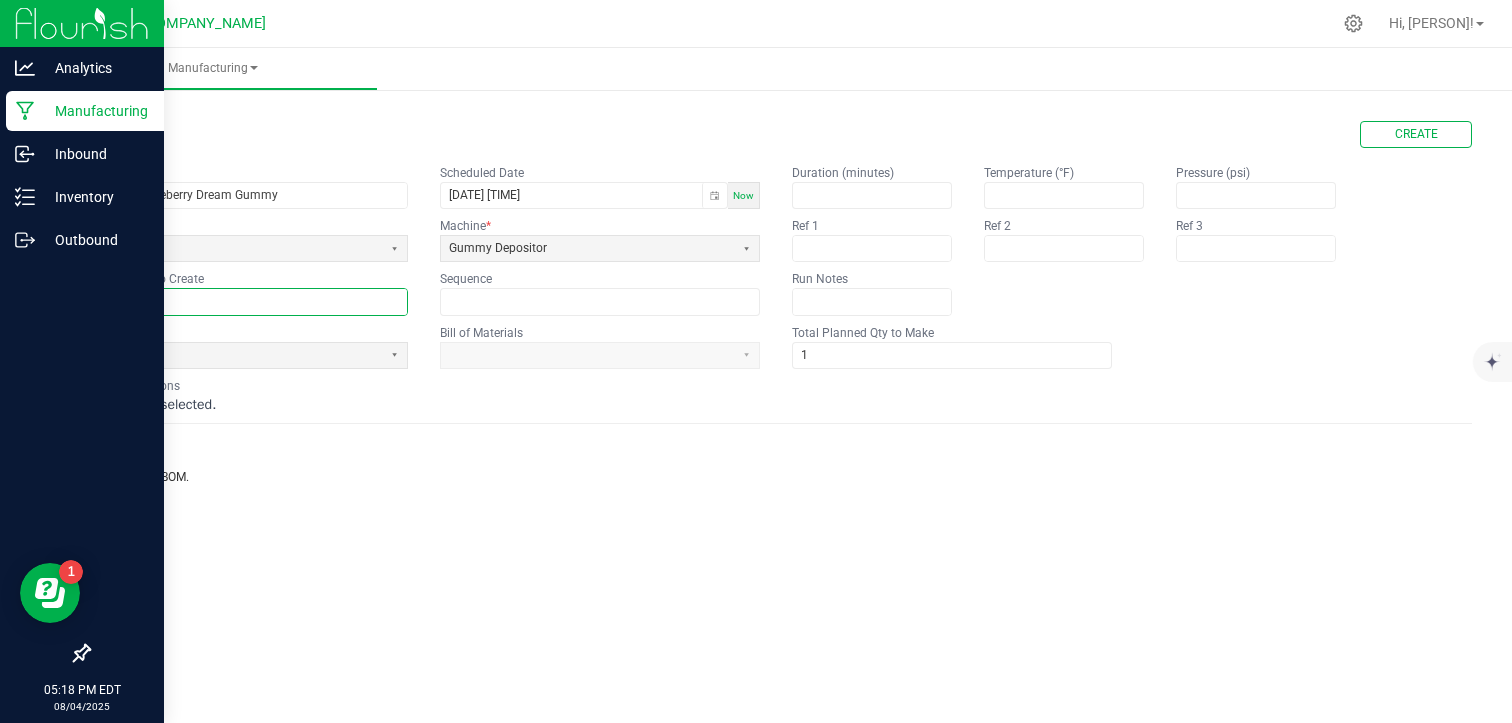 paste on "COUWRG250731BULK" 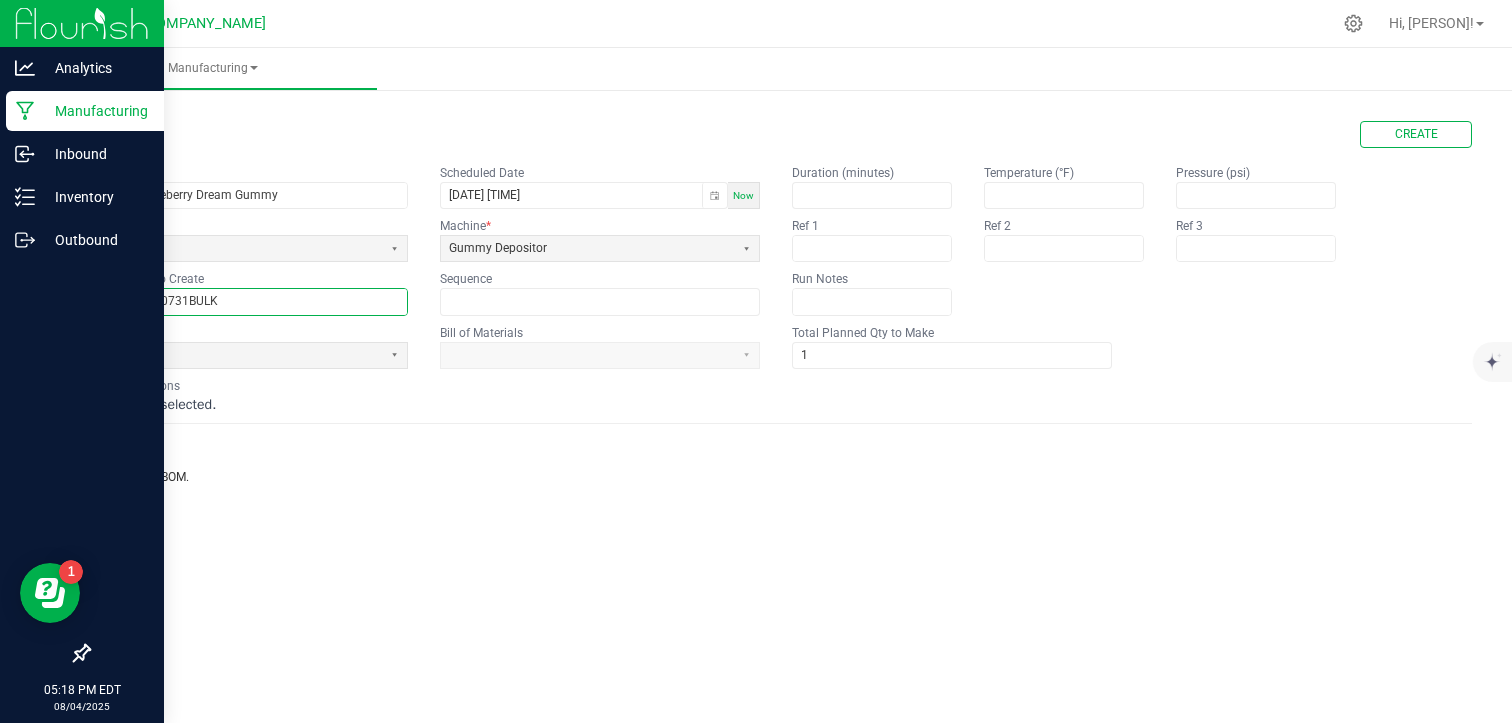 click on "COUWRG250731BULK" at bounding box center [248, 301] 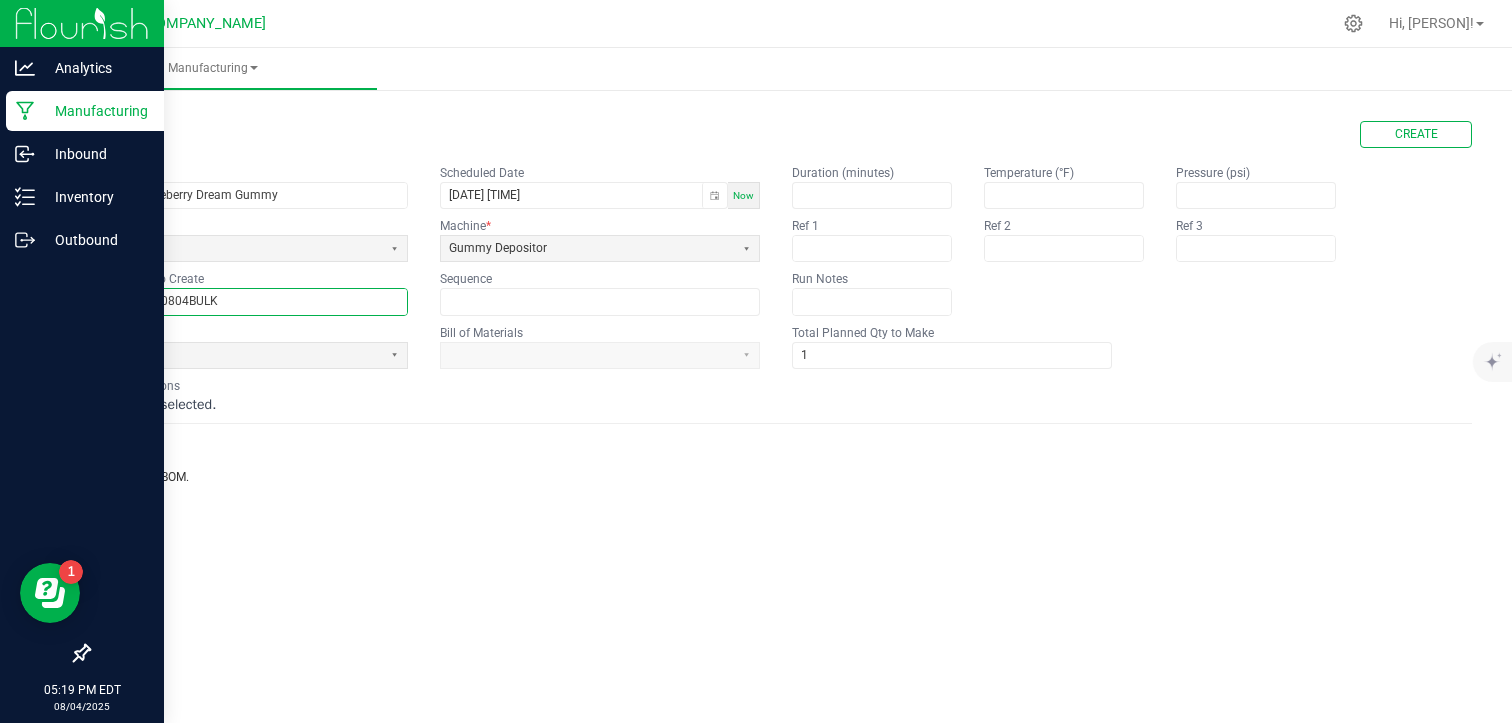 click on "COUWRG250804BULK" at bounding box center [248, 301] 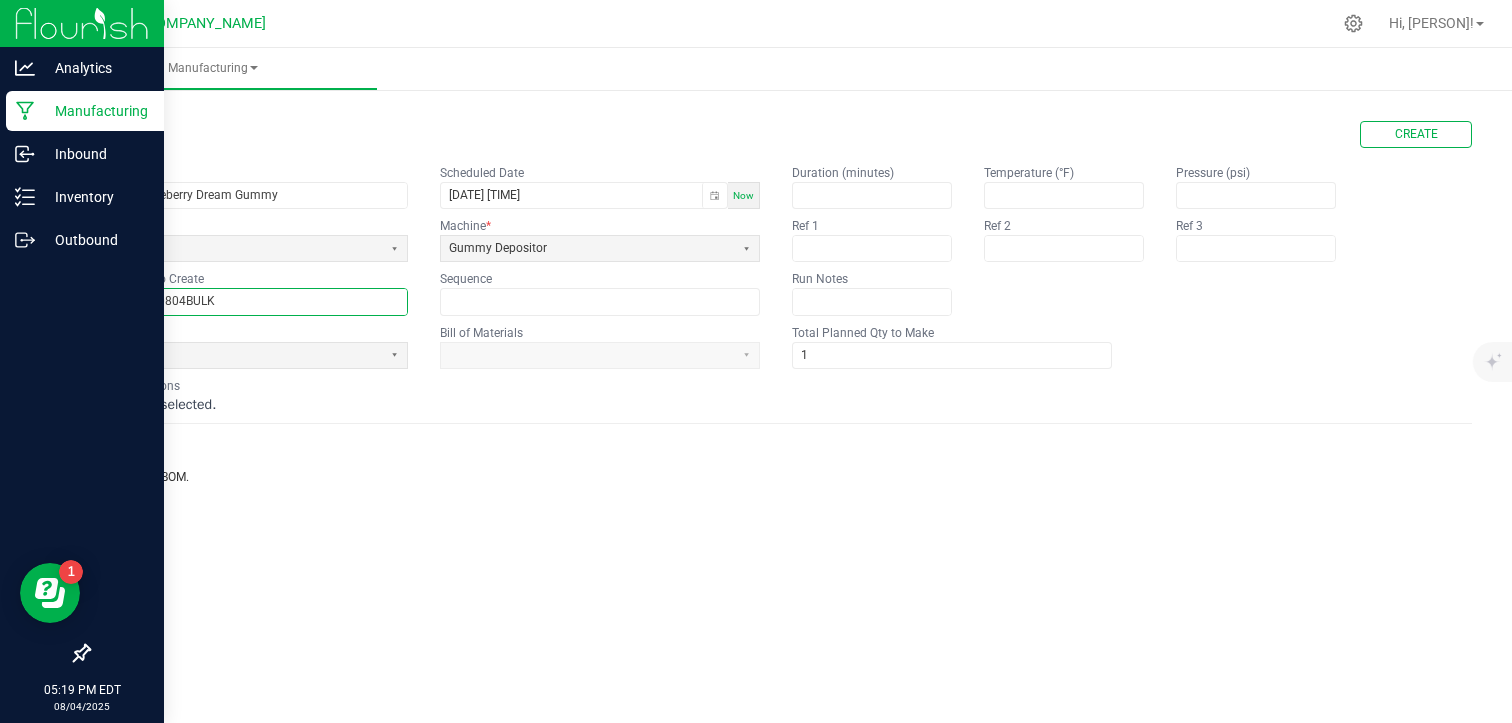 click on "COUBDG250804BULK" at bounding box center [248, 301] 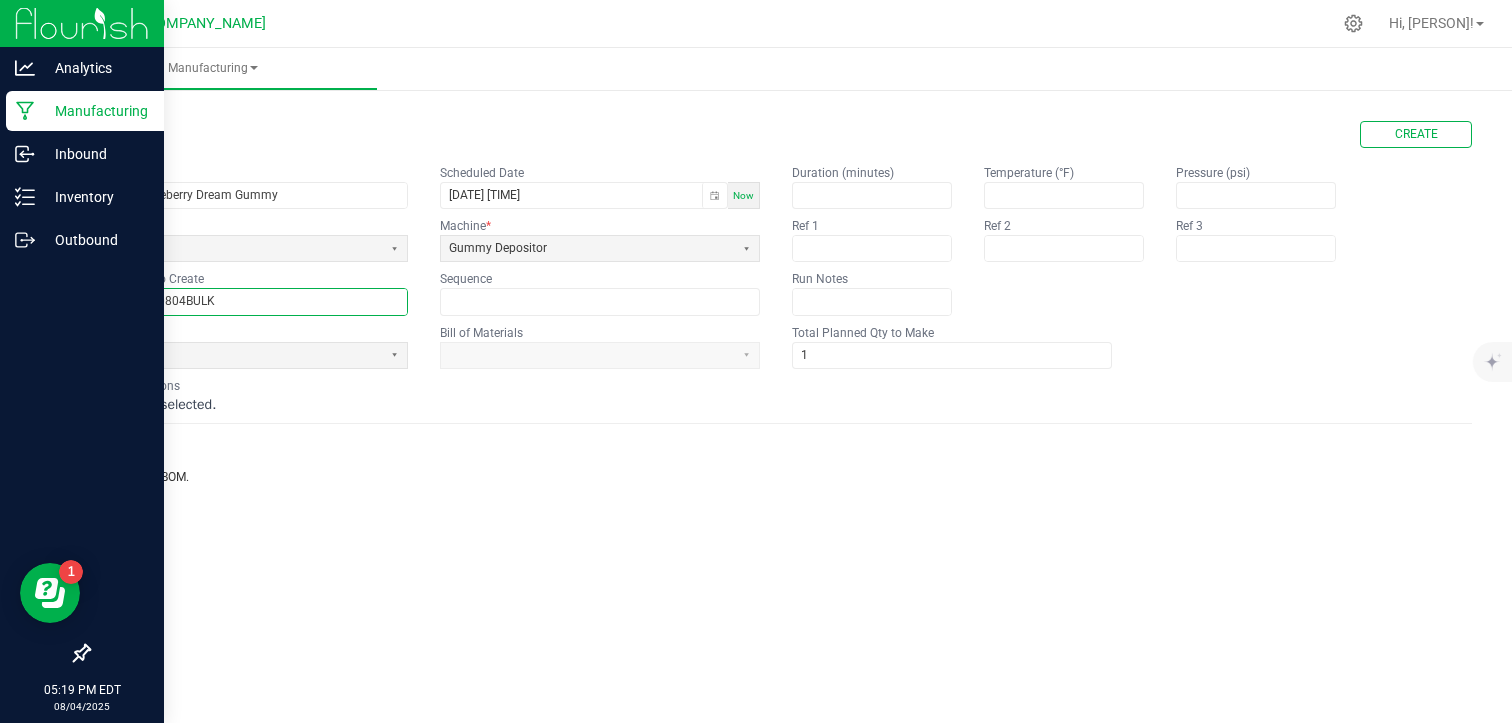 click on "COUBDG250804BULK" at bounding box center (248, 301) 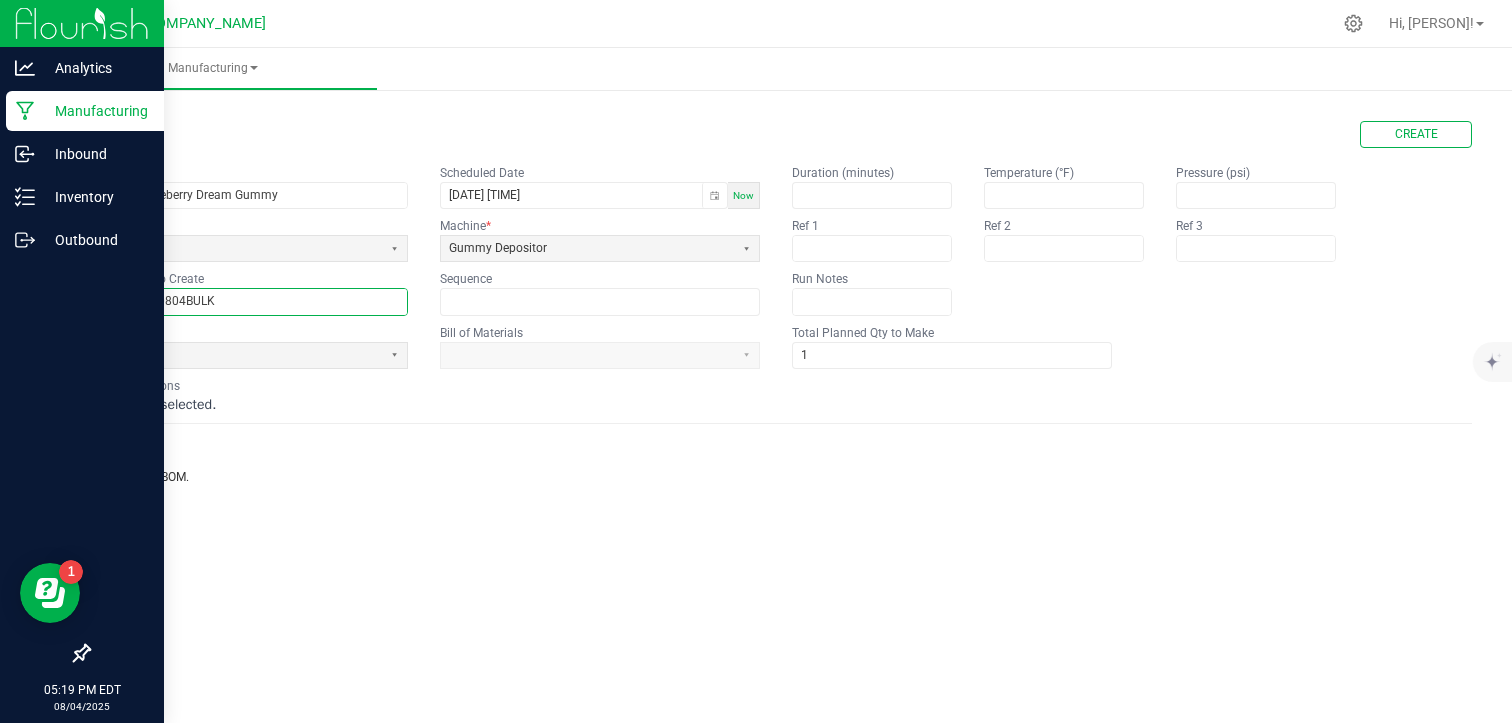 click on "COUBDG250804BULK" at bounding box center (248, 301) 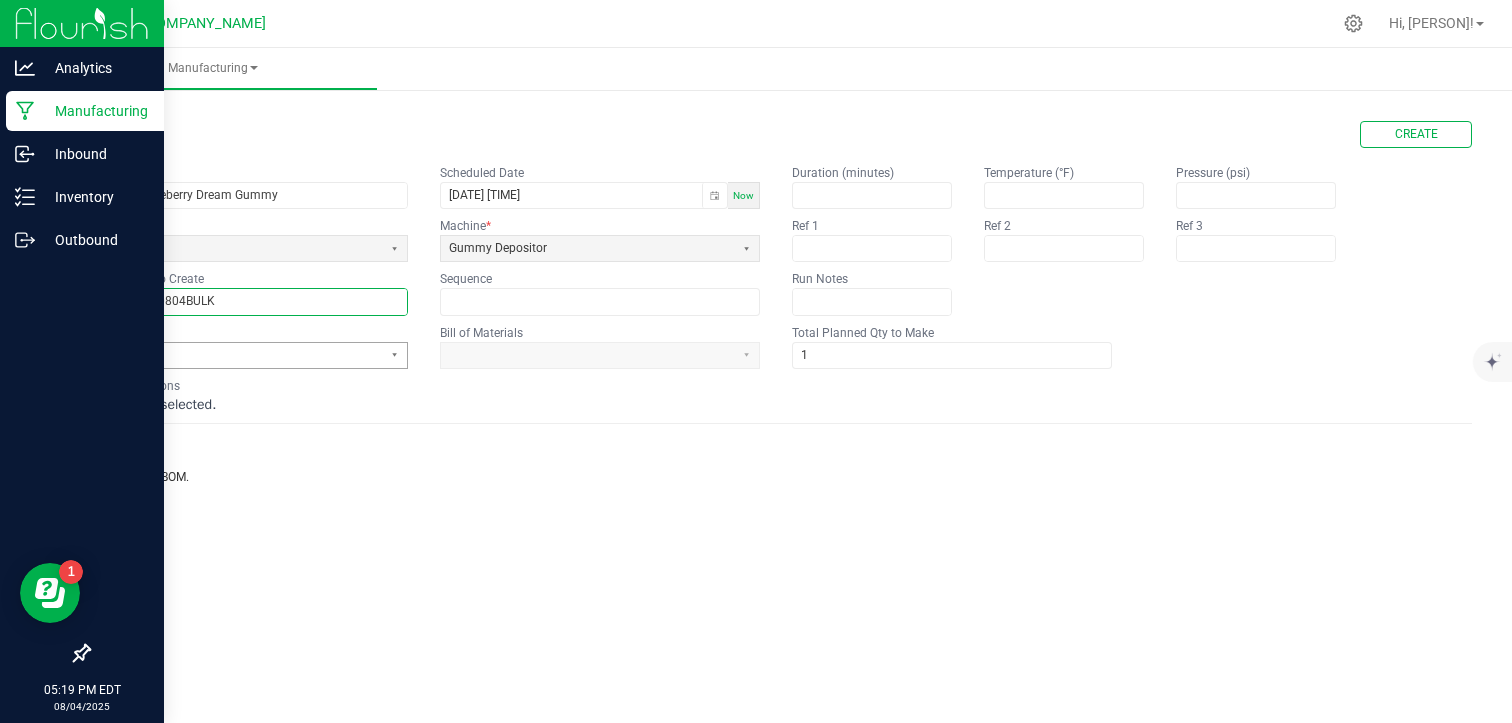 type on "COUBDG250804BULK" 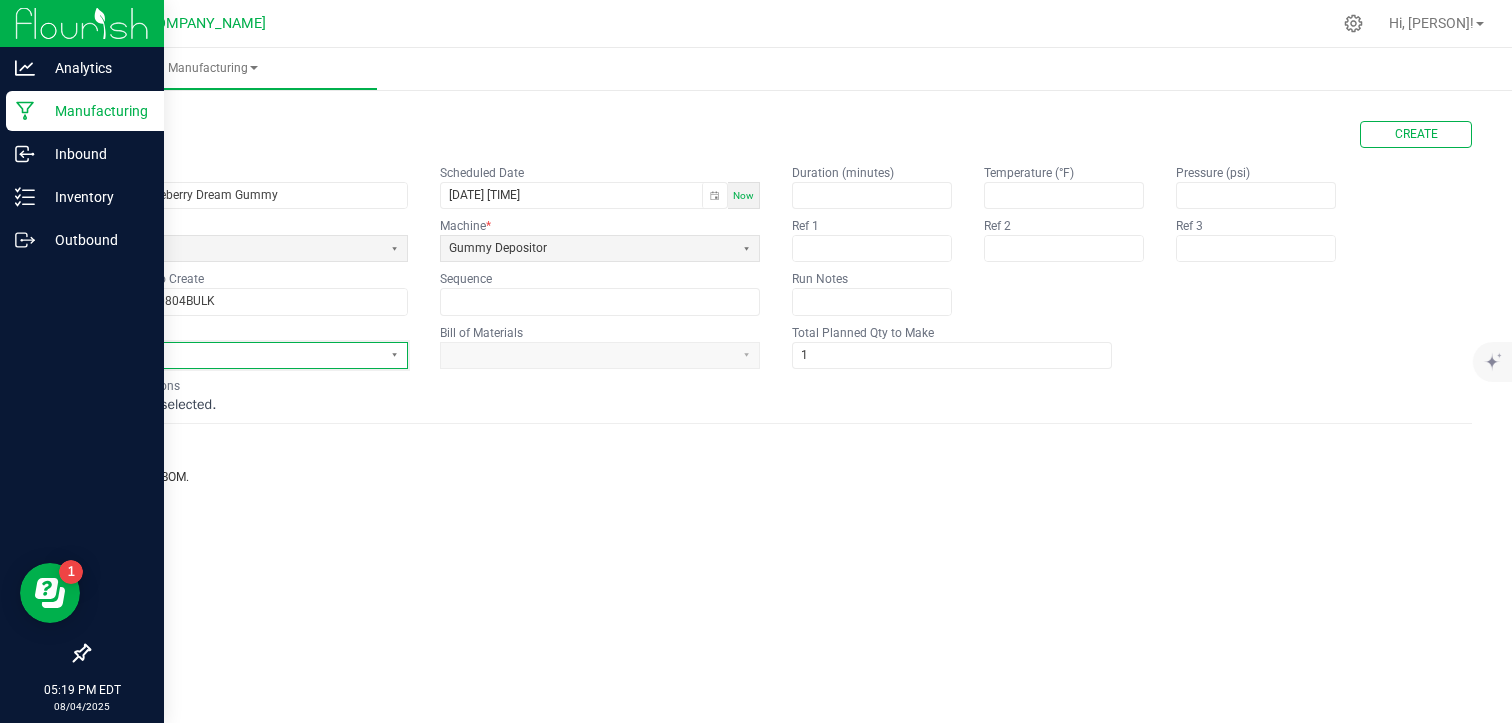 click at bounding box center [235, 355] 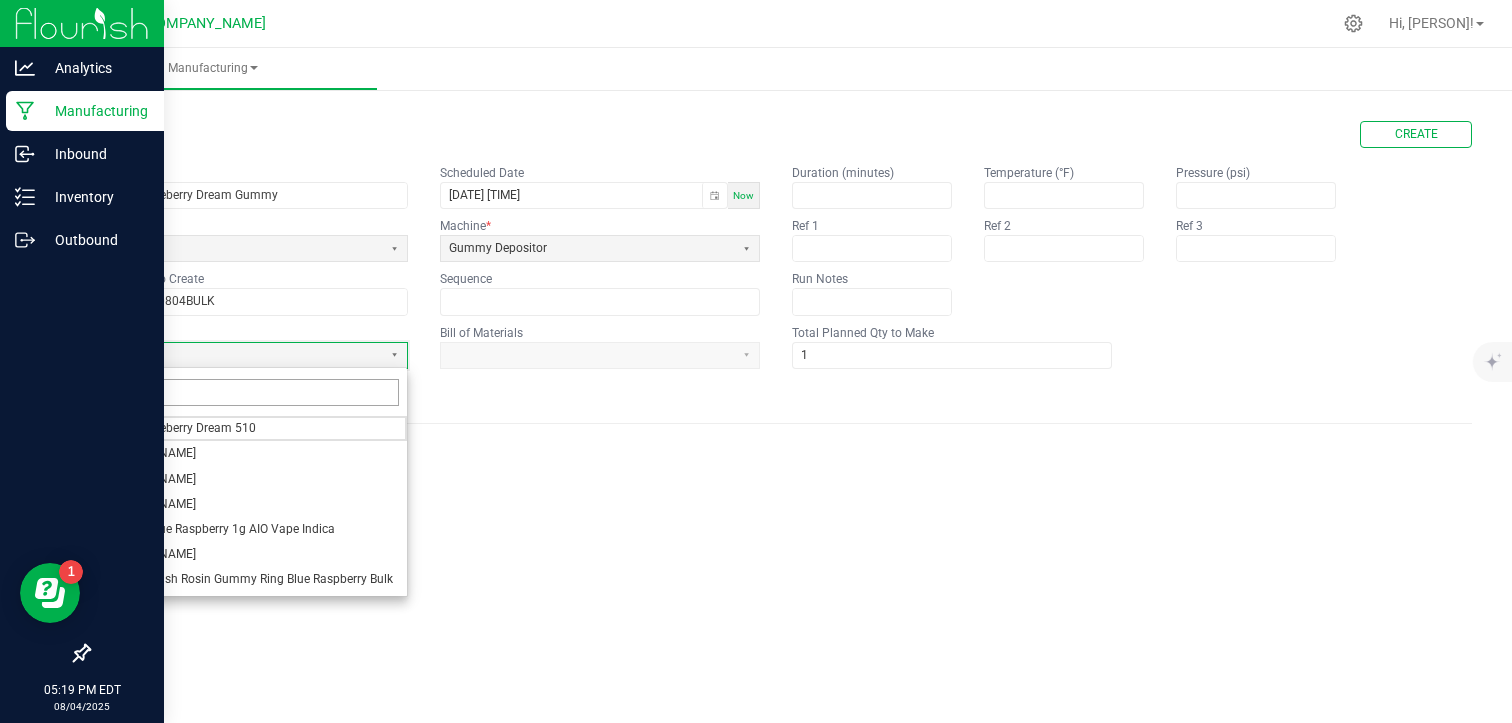 type on "BLUEB" 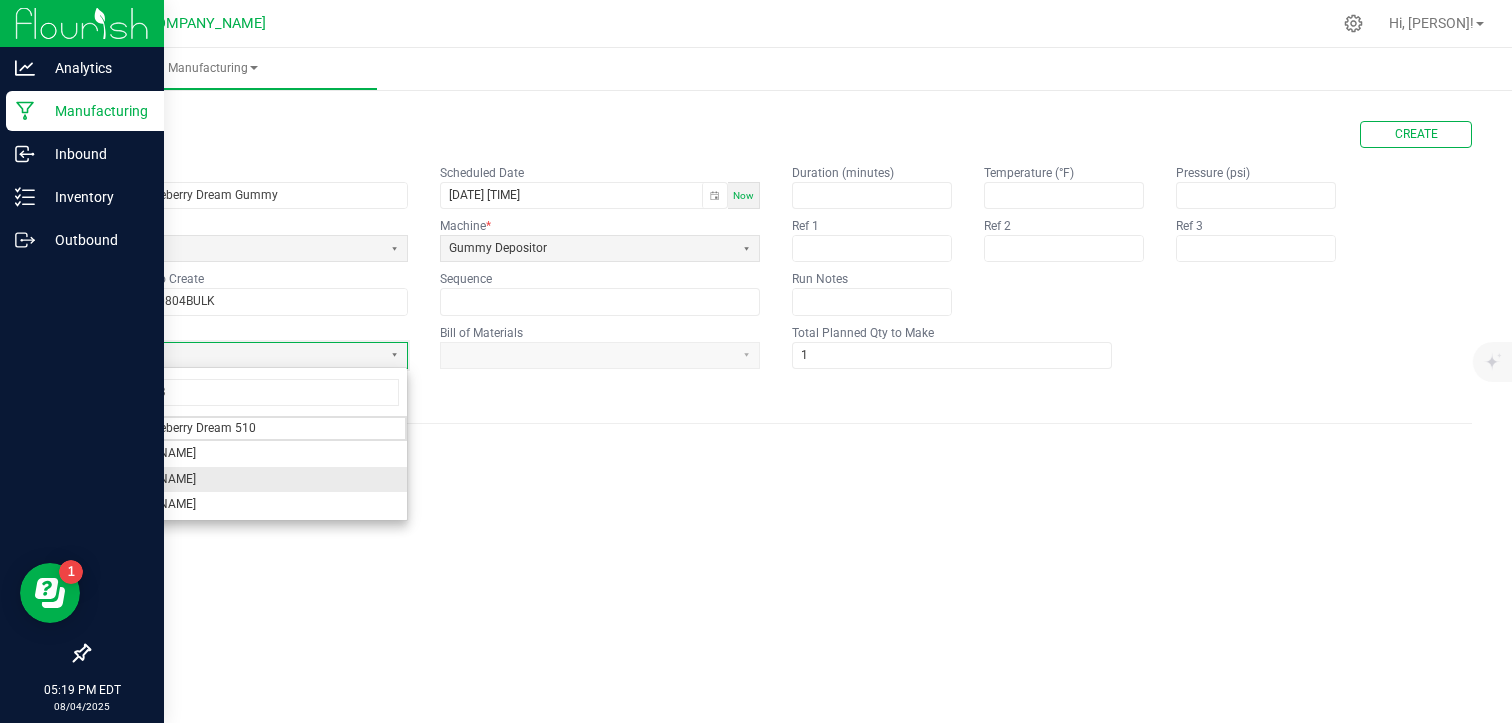 click on "Country Blueberry Dream Gummies Bulk" at bounding box center (146, 479) 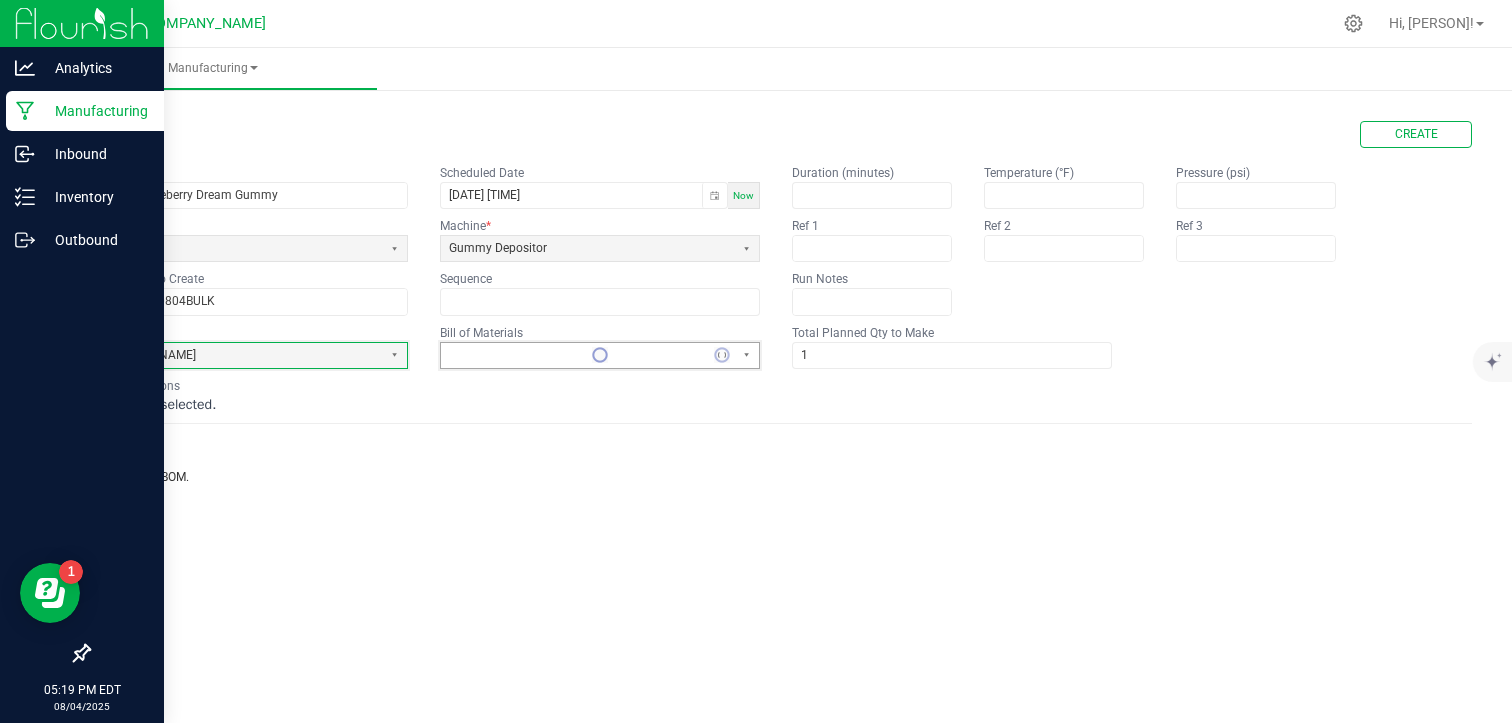 click at bounding box center [575, 355] 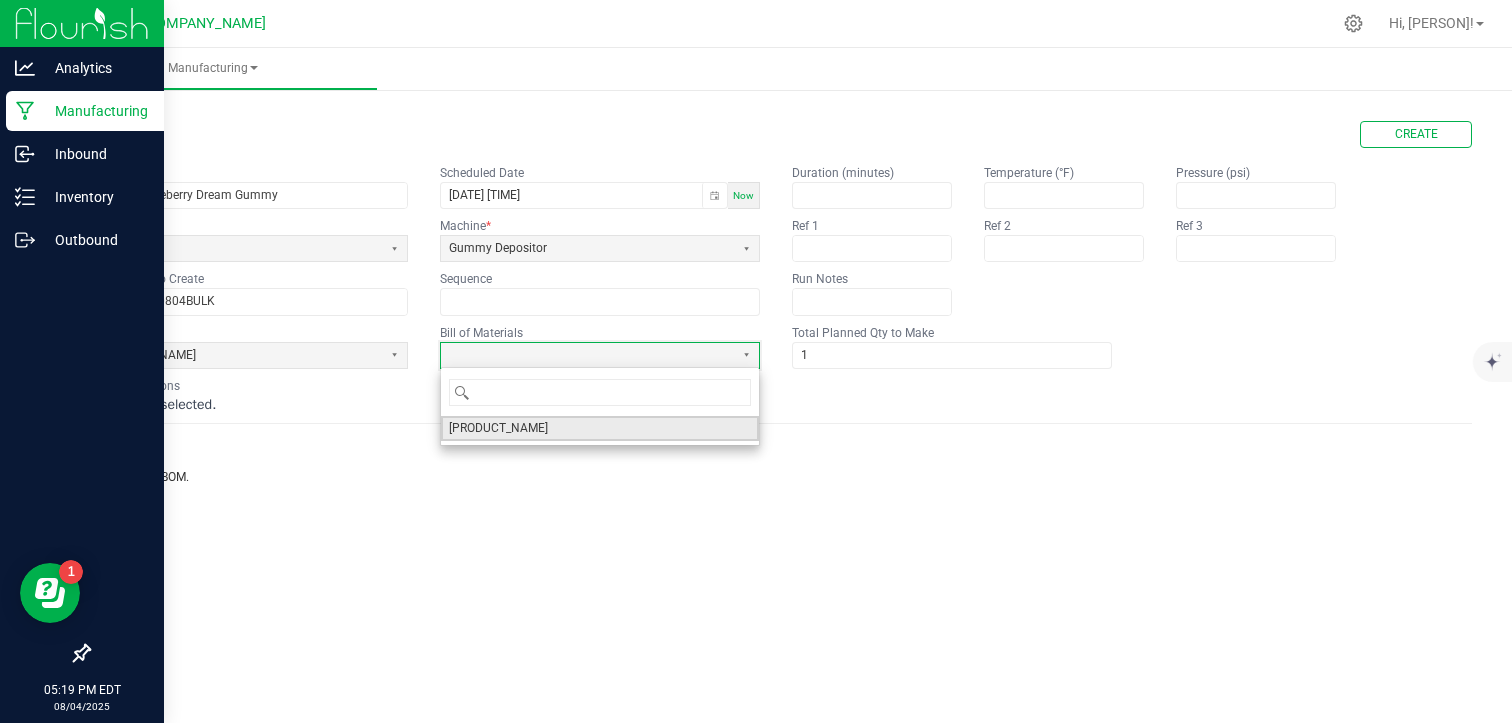 click on "Country Blueberry Dream Gummies Bulk" at bounding box center [498, 428] 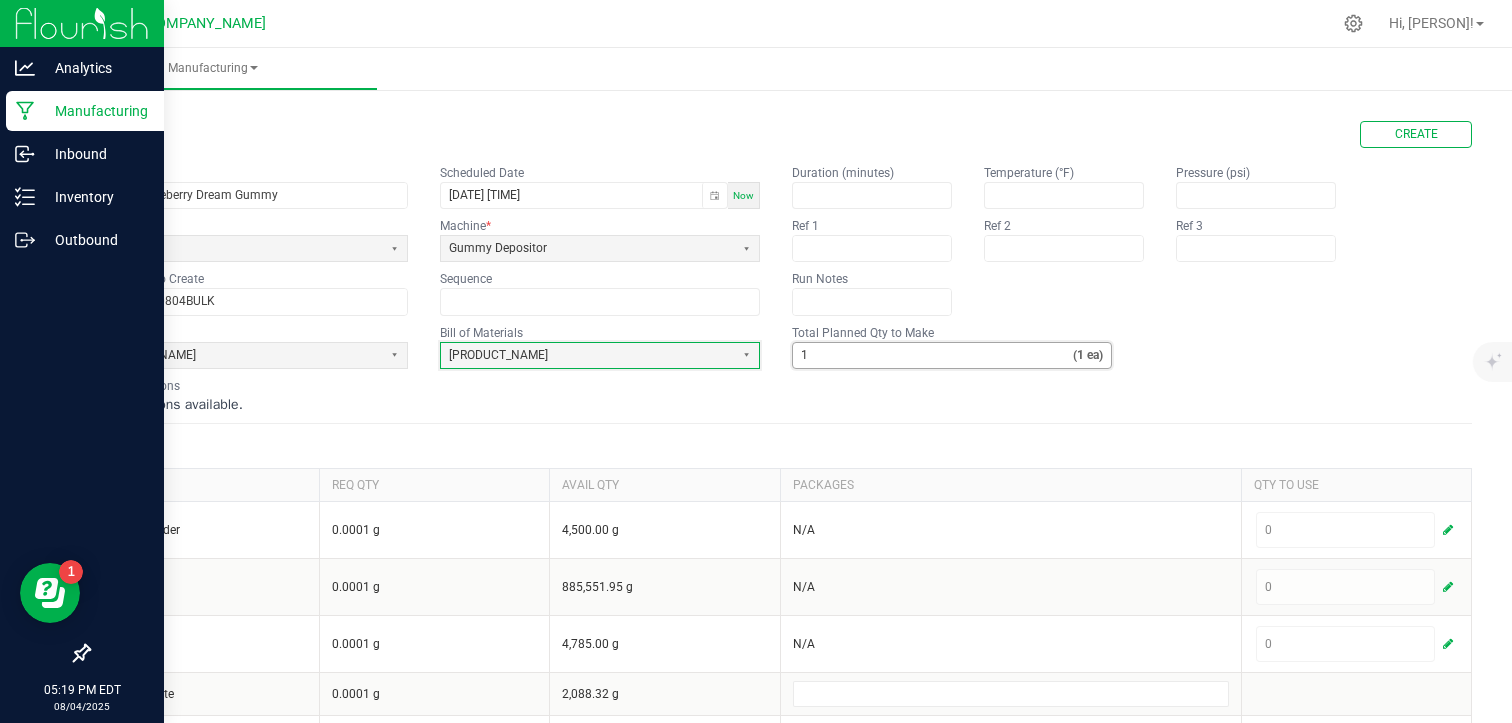 click on "1" at bounding box center (933, 355) 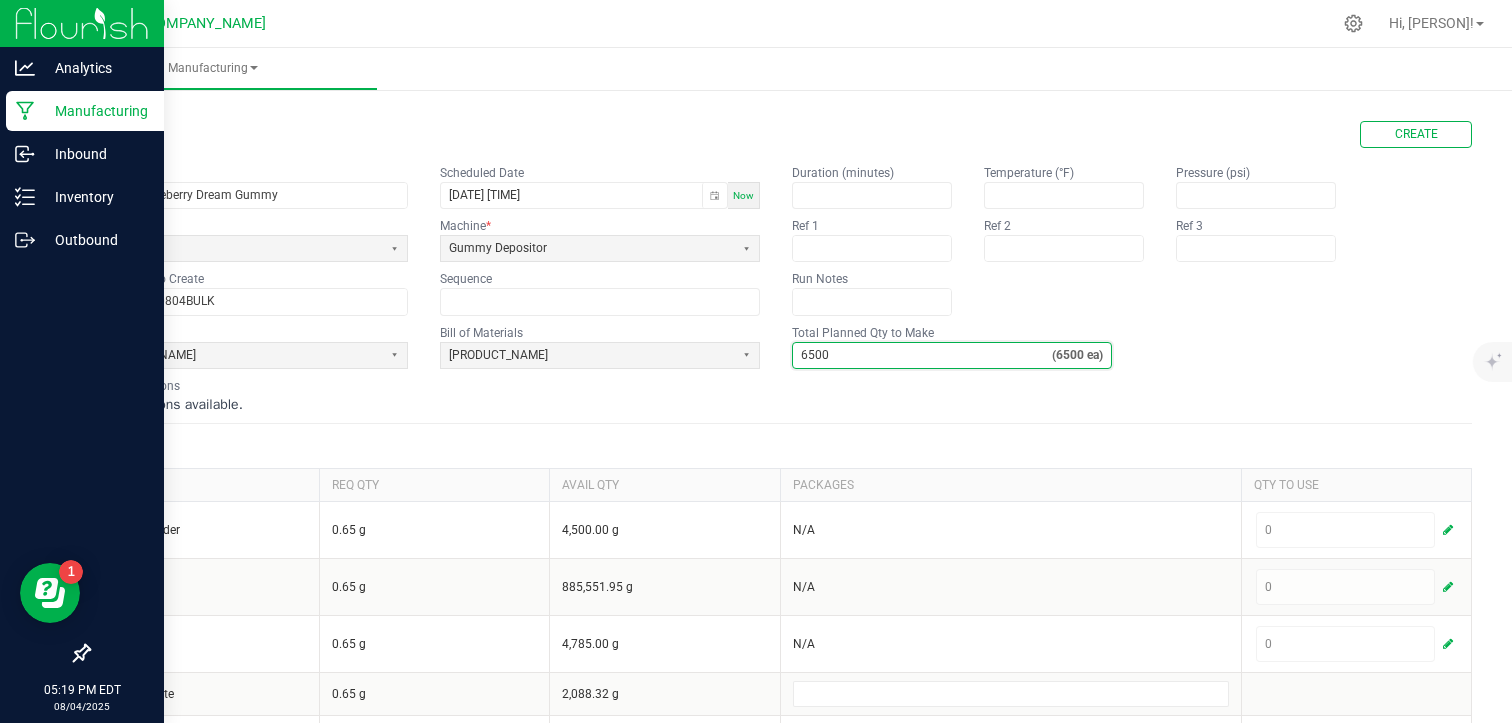 type on "6,500" 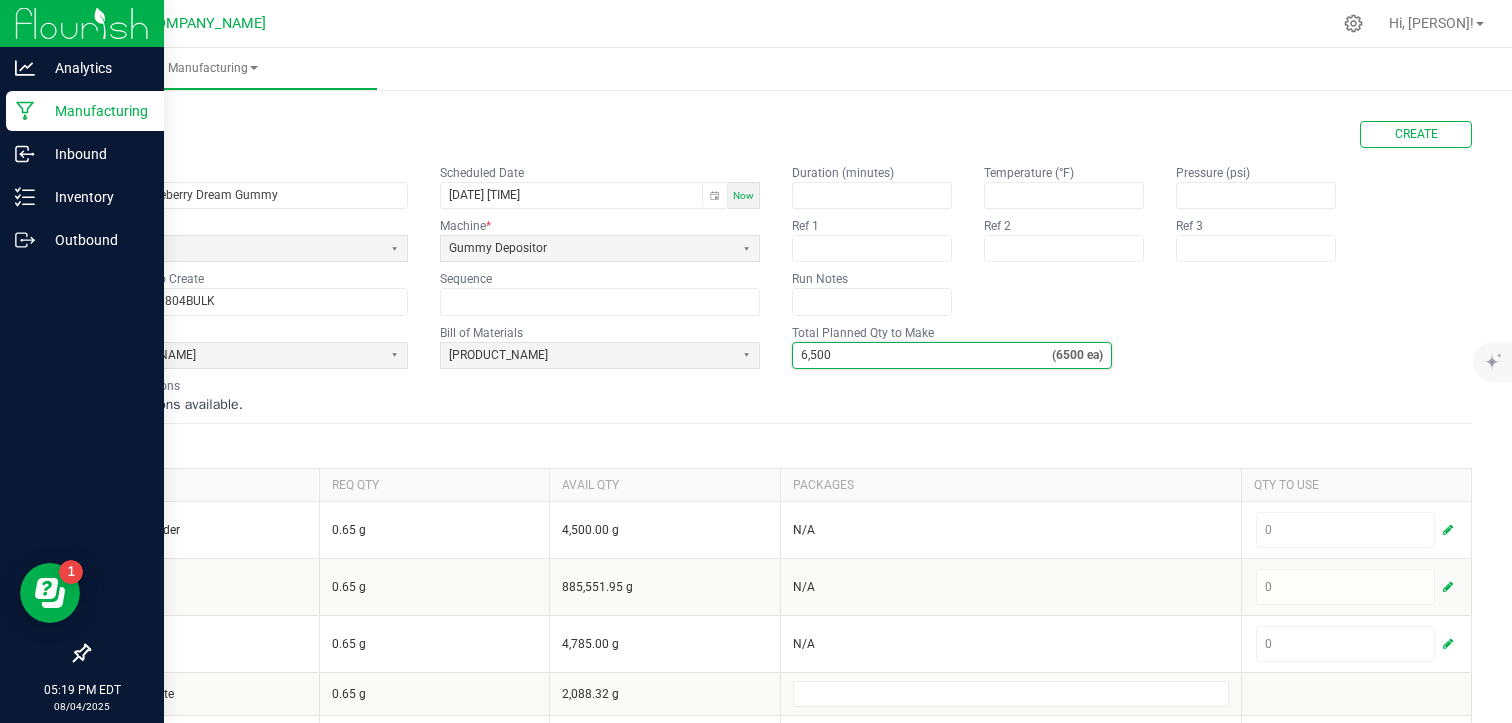 click on "BOM Instructions No instructions available." at bounding box center (780, 396) 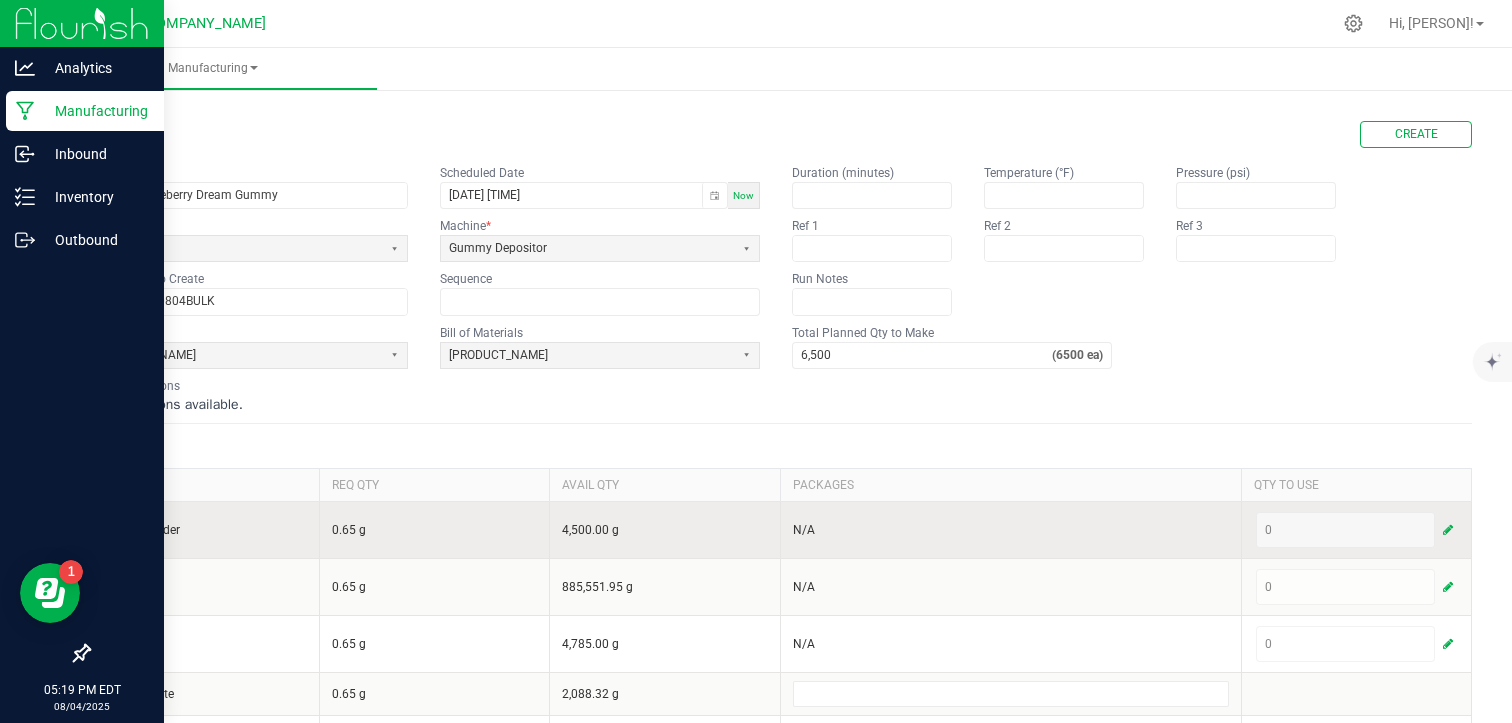 click on "0" at bounding box center [1357, 530] 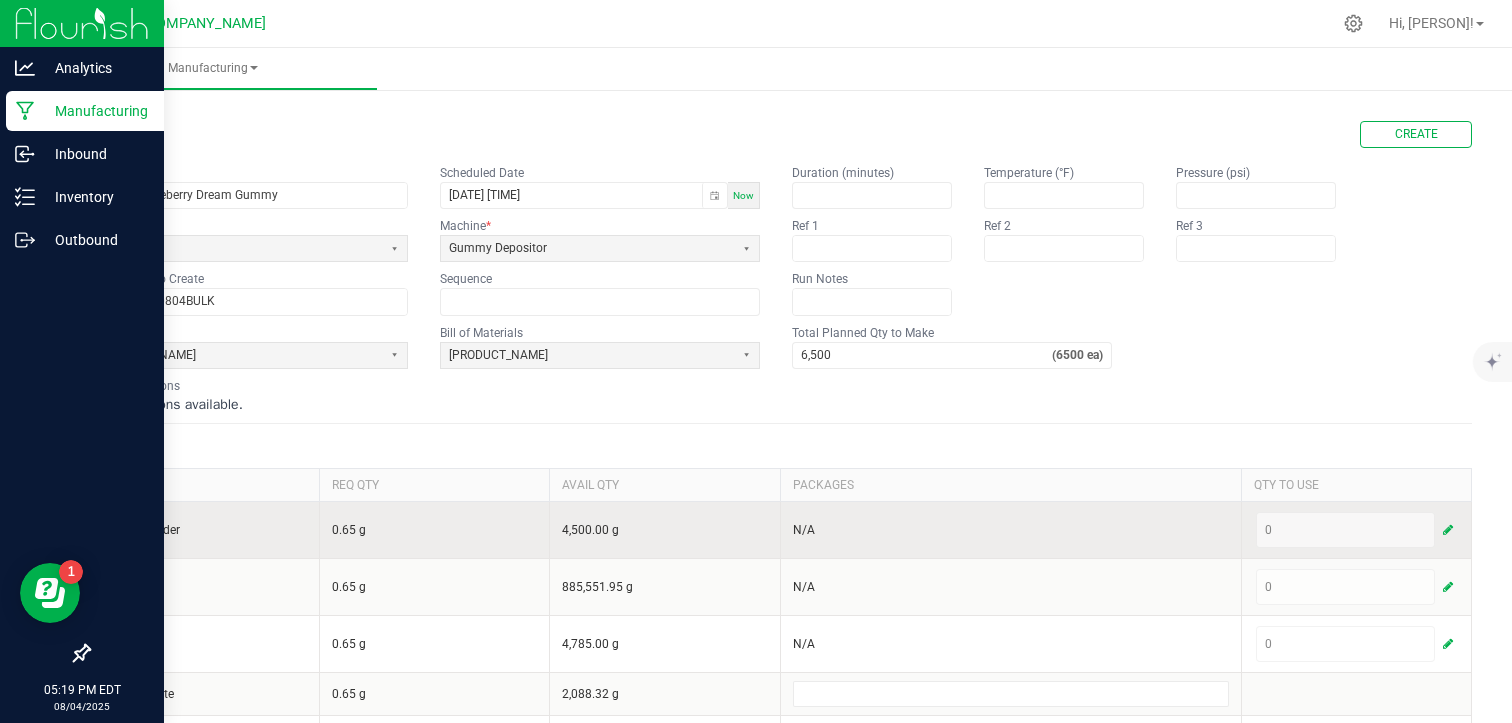 click at bounding box center (1448, 530) 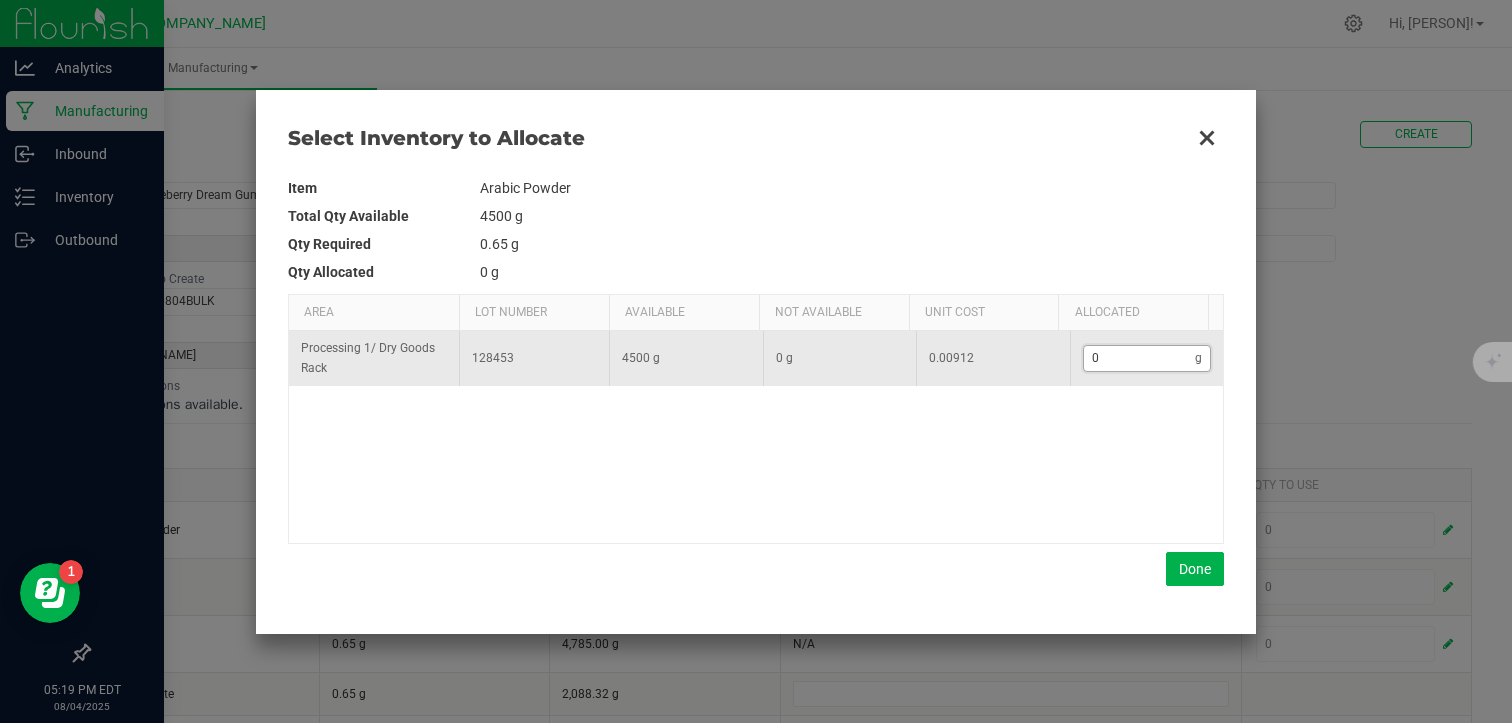 click on "0" at bounding box center (1140, 358) 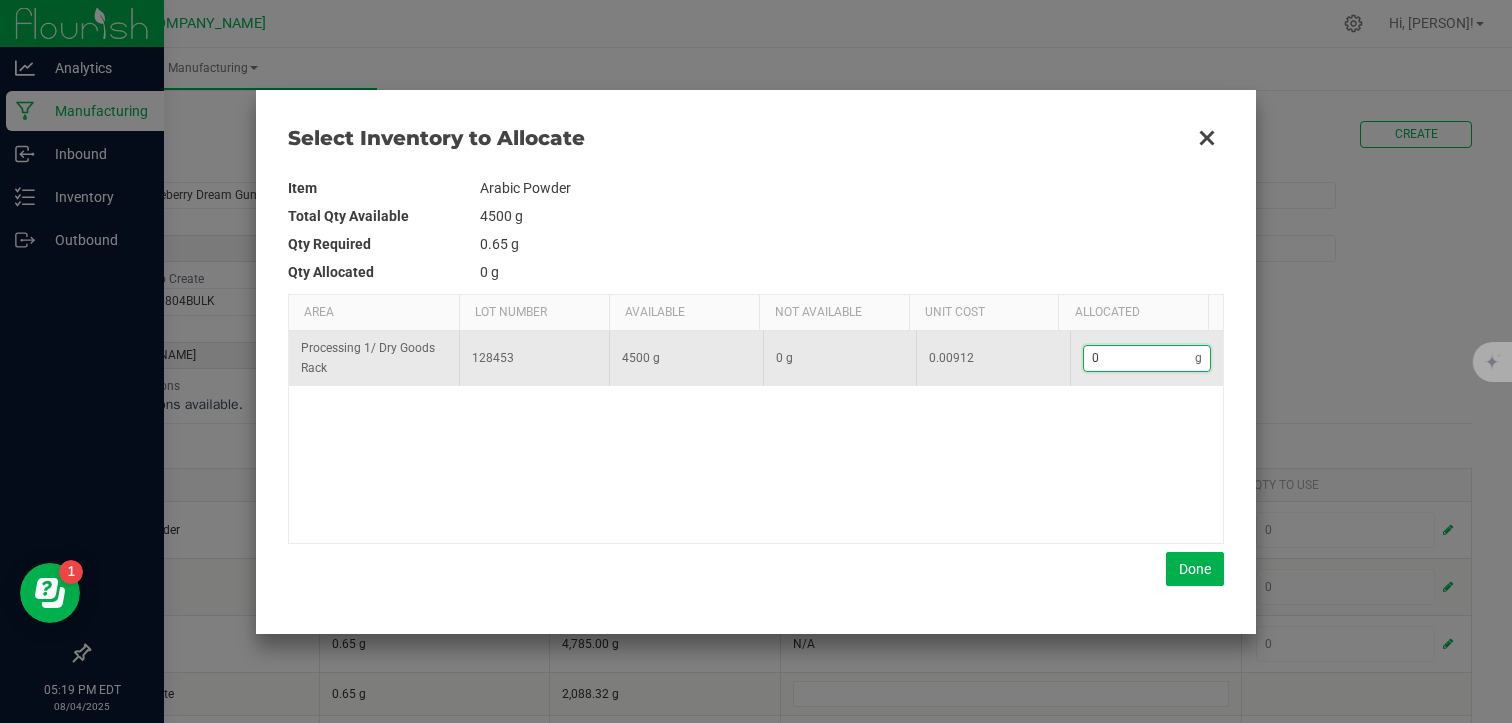 type on "5" 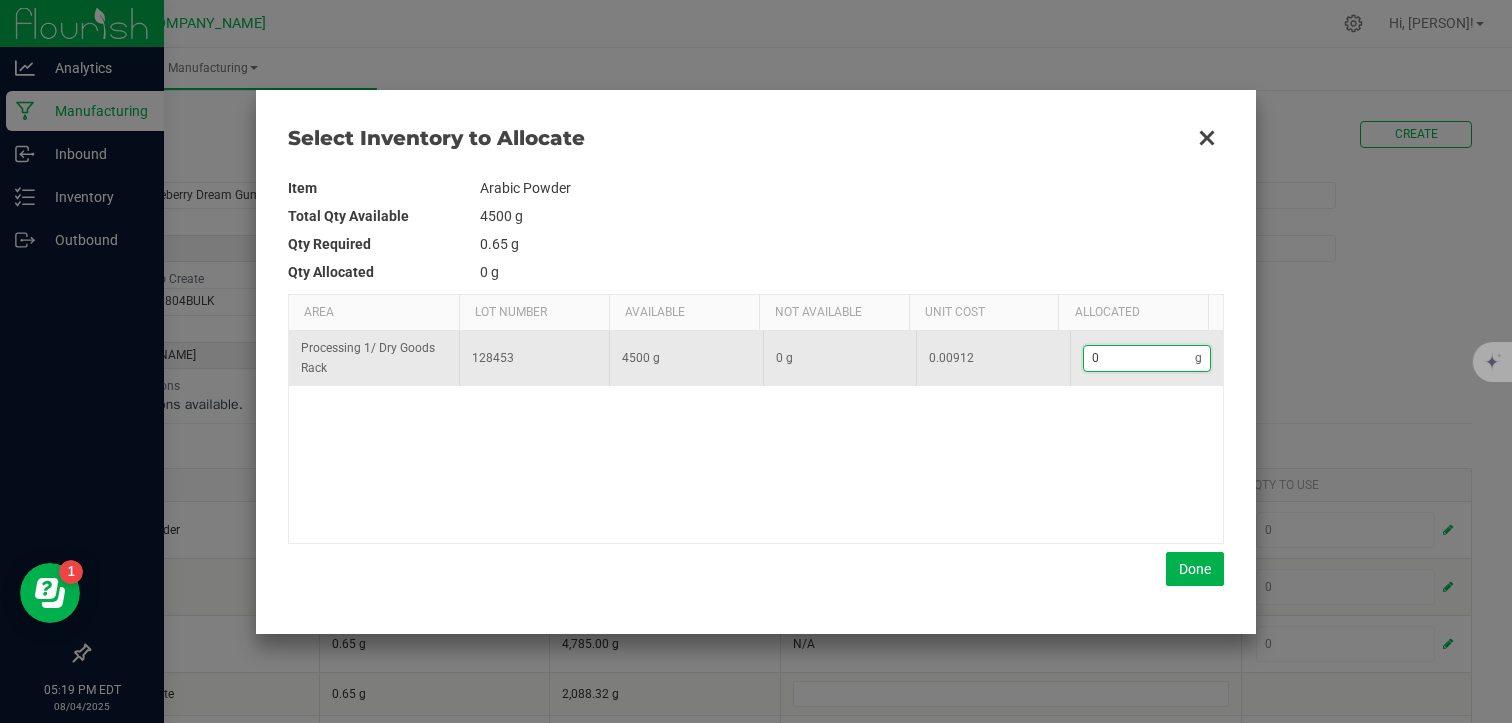 type on "5" 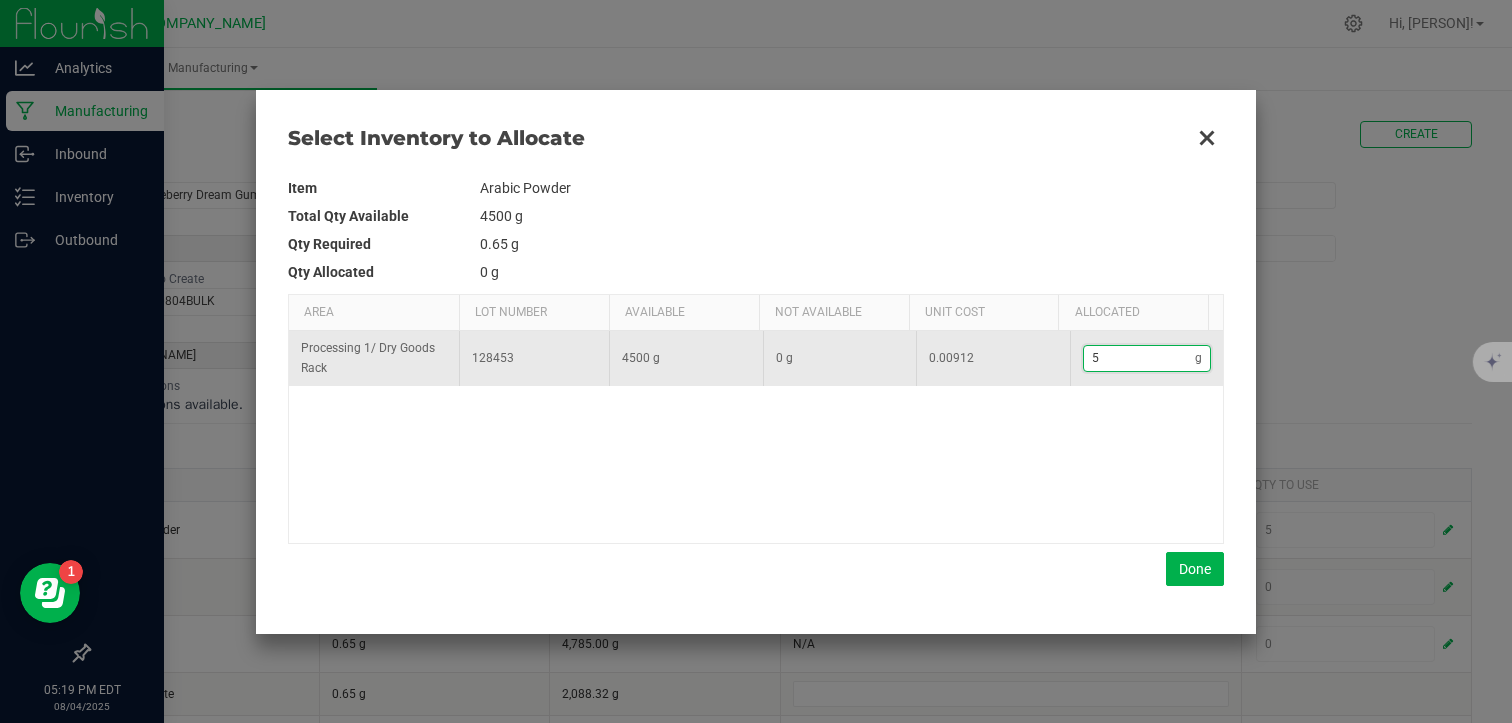 type on "54" 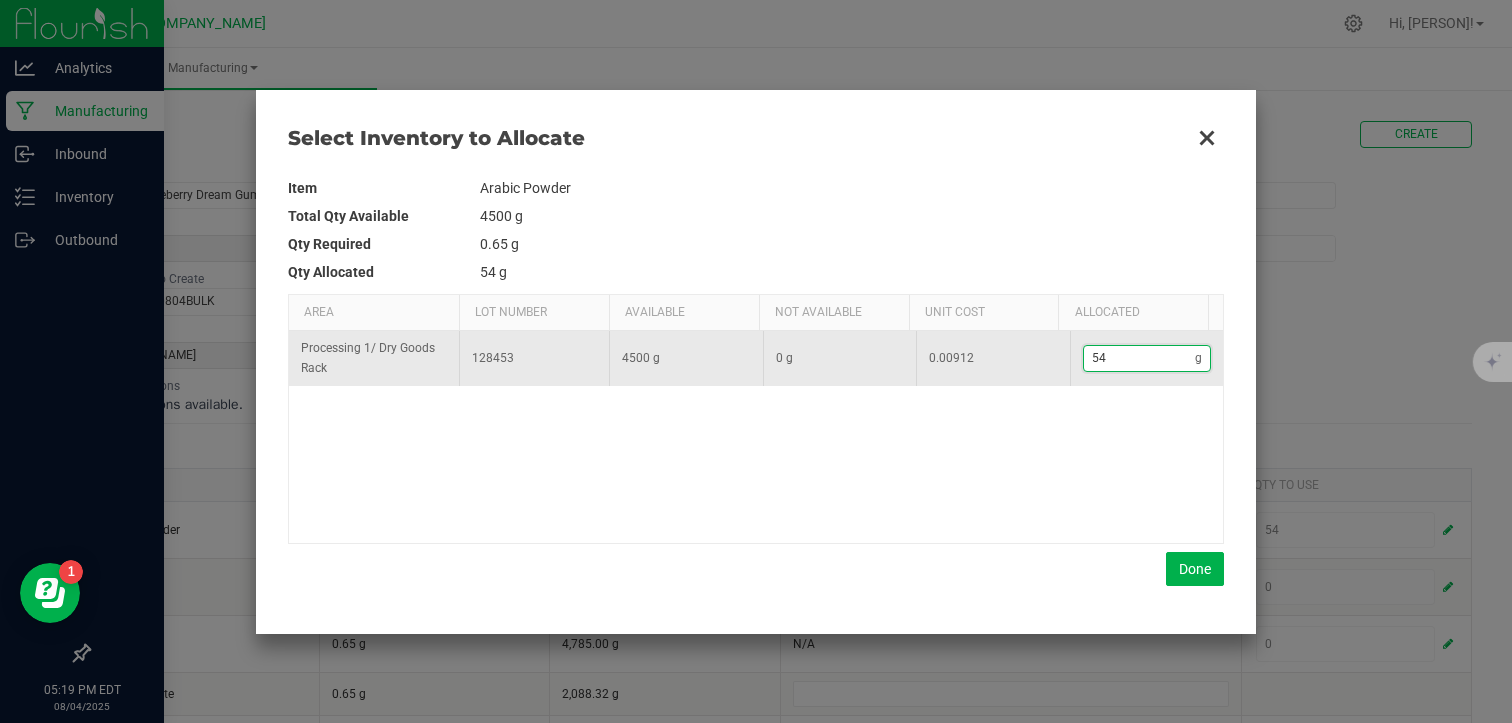 type on "54." 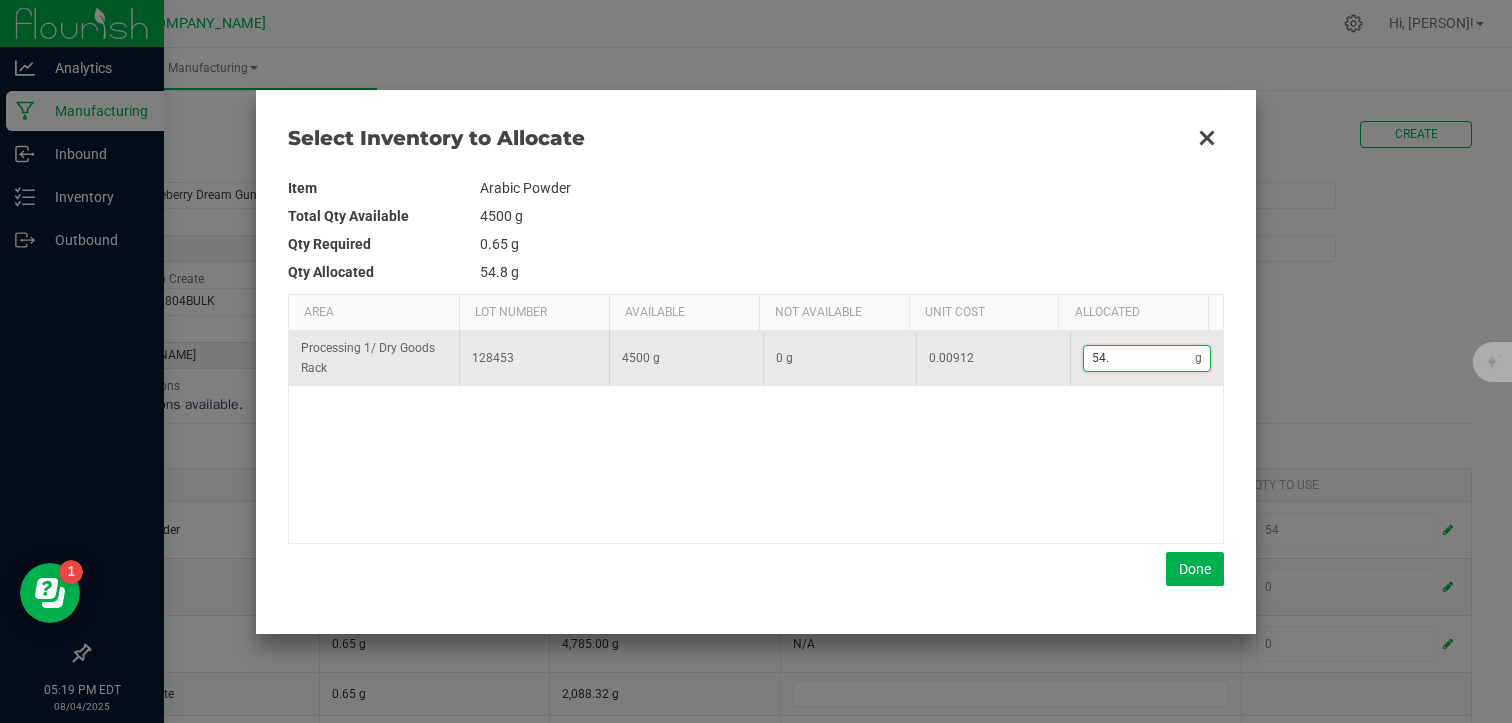 type on "54.8" 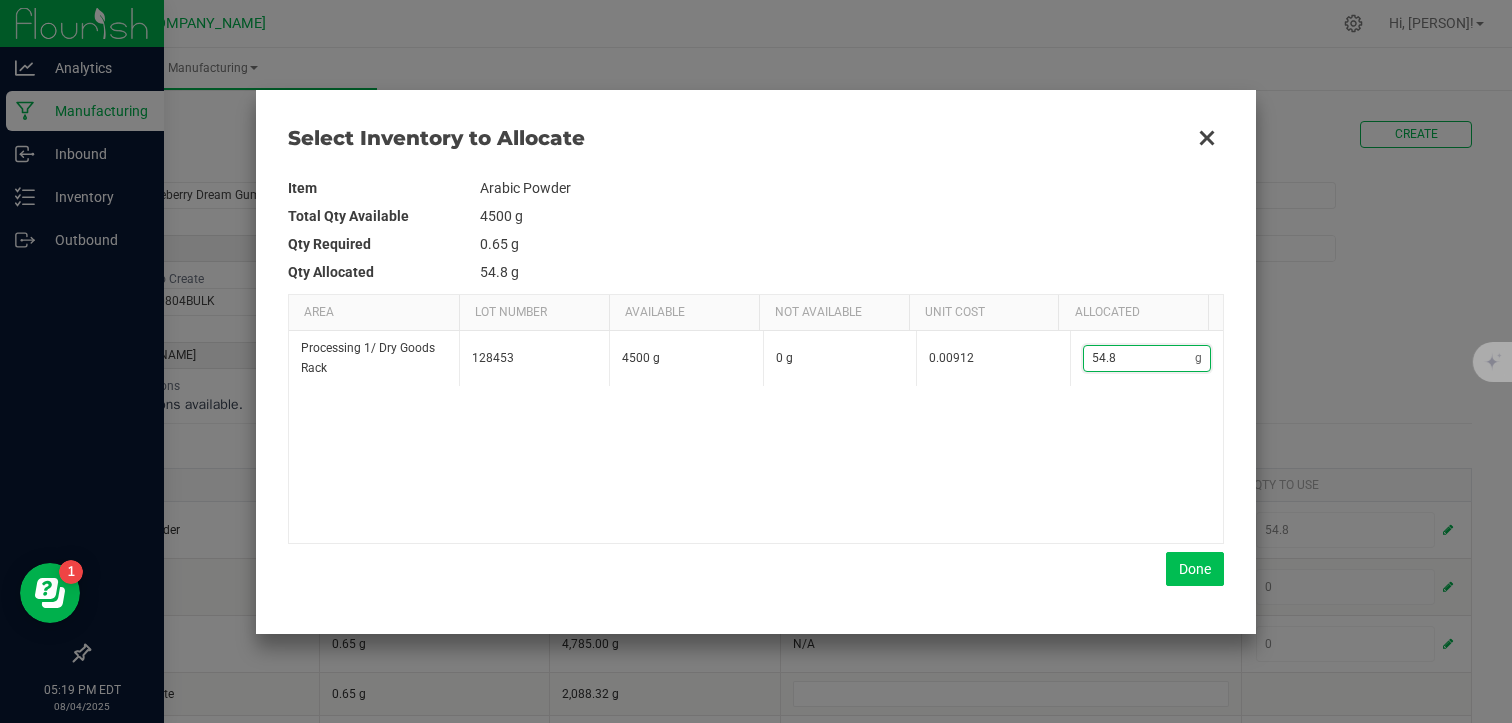 type on "54.8" 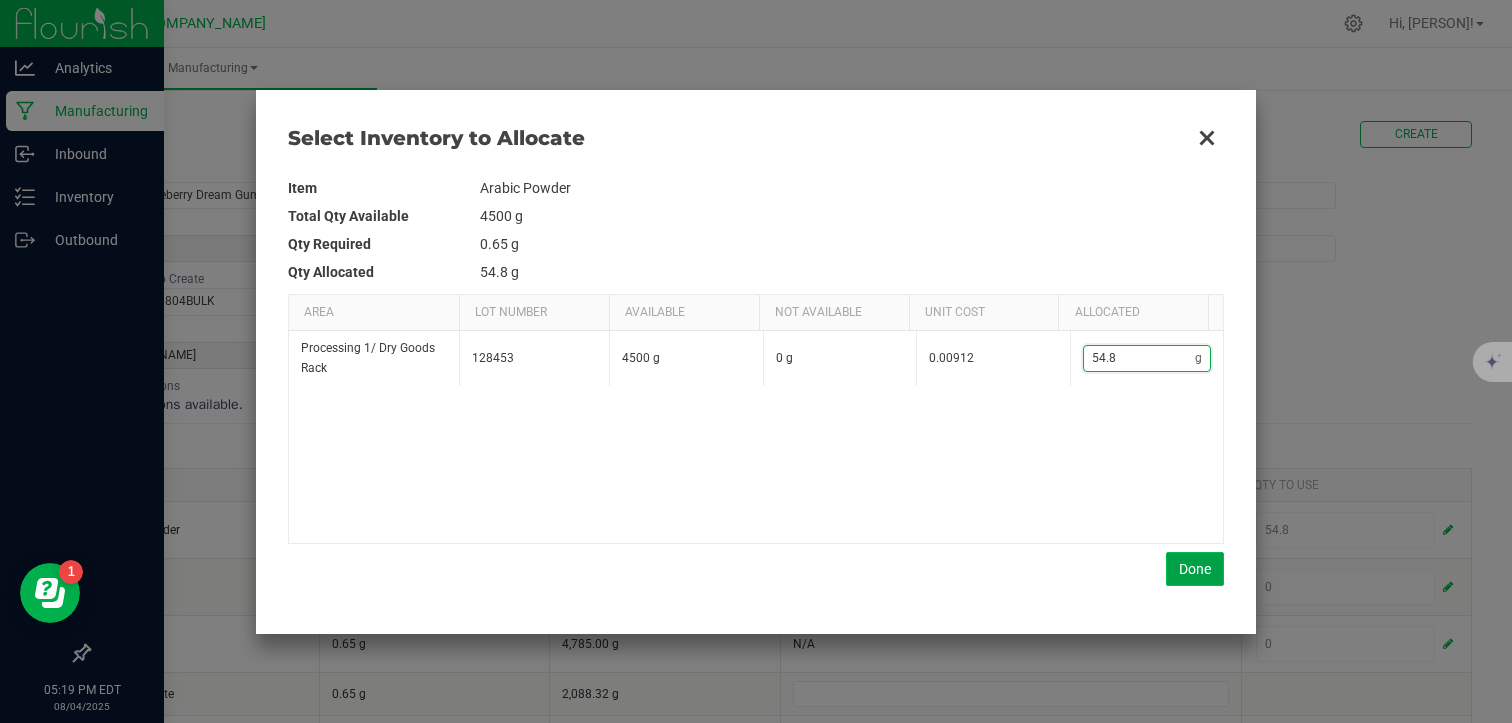 click on "Done" at bounding box center (1195, 569) 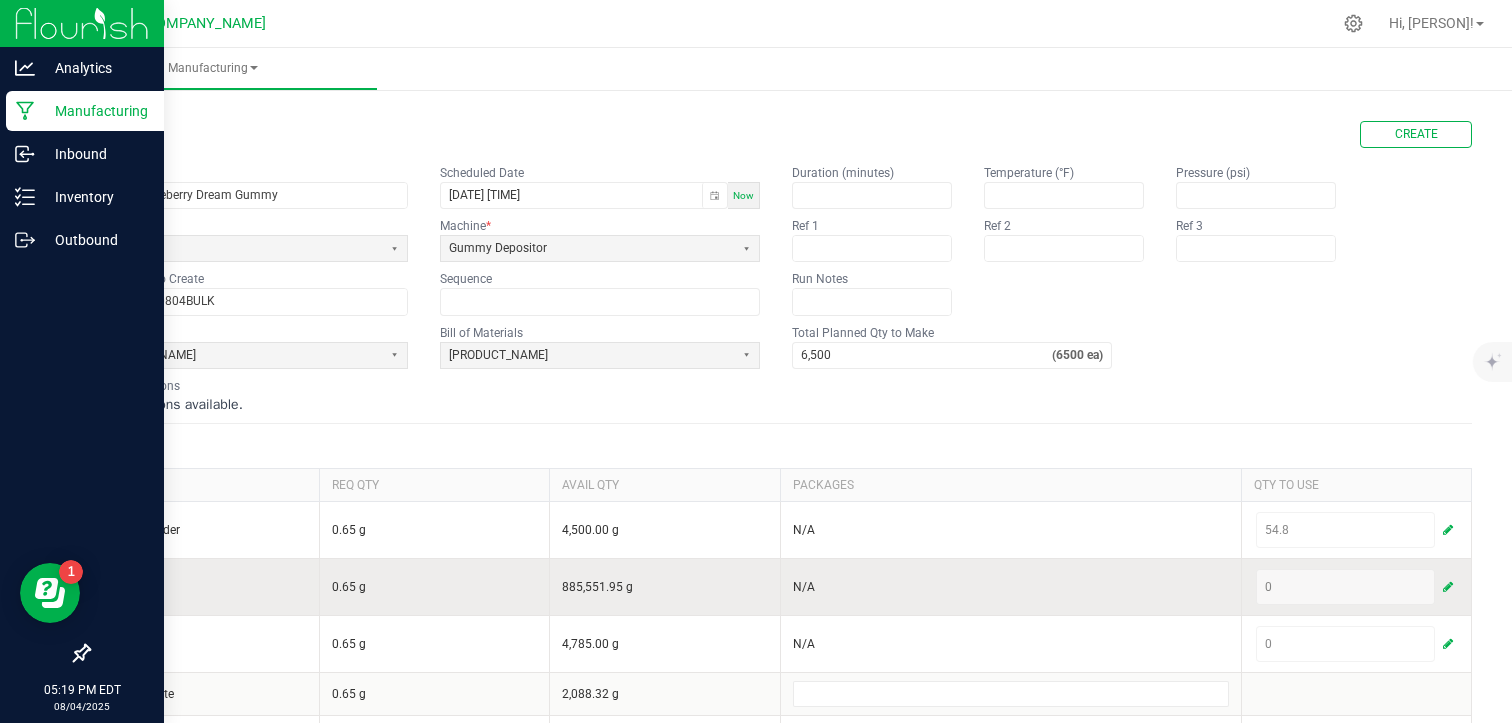 click at bounding box center (1448, 587) 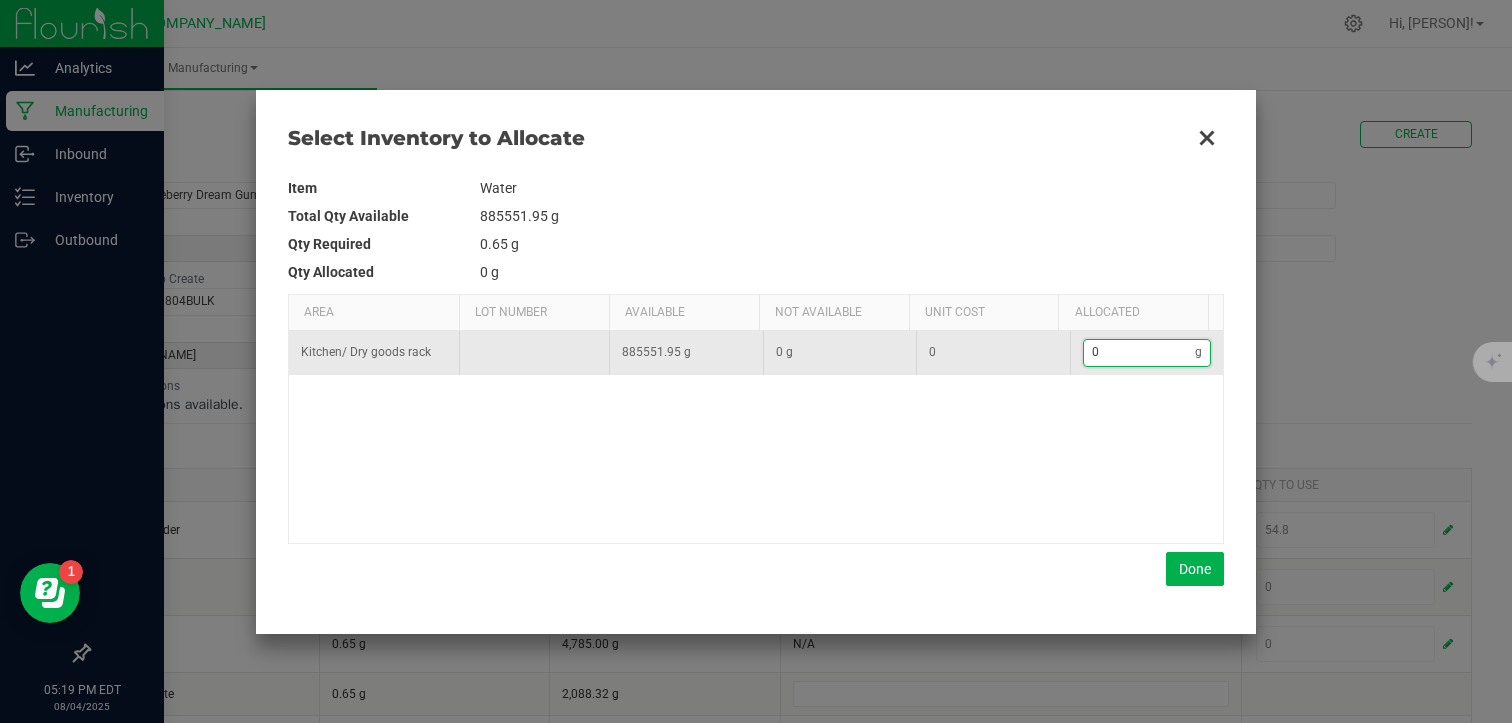 click on "0" at bounding box center (1140, 352) 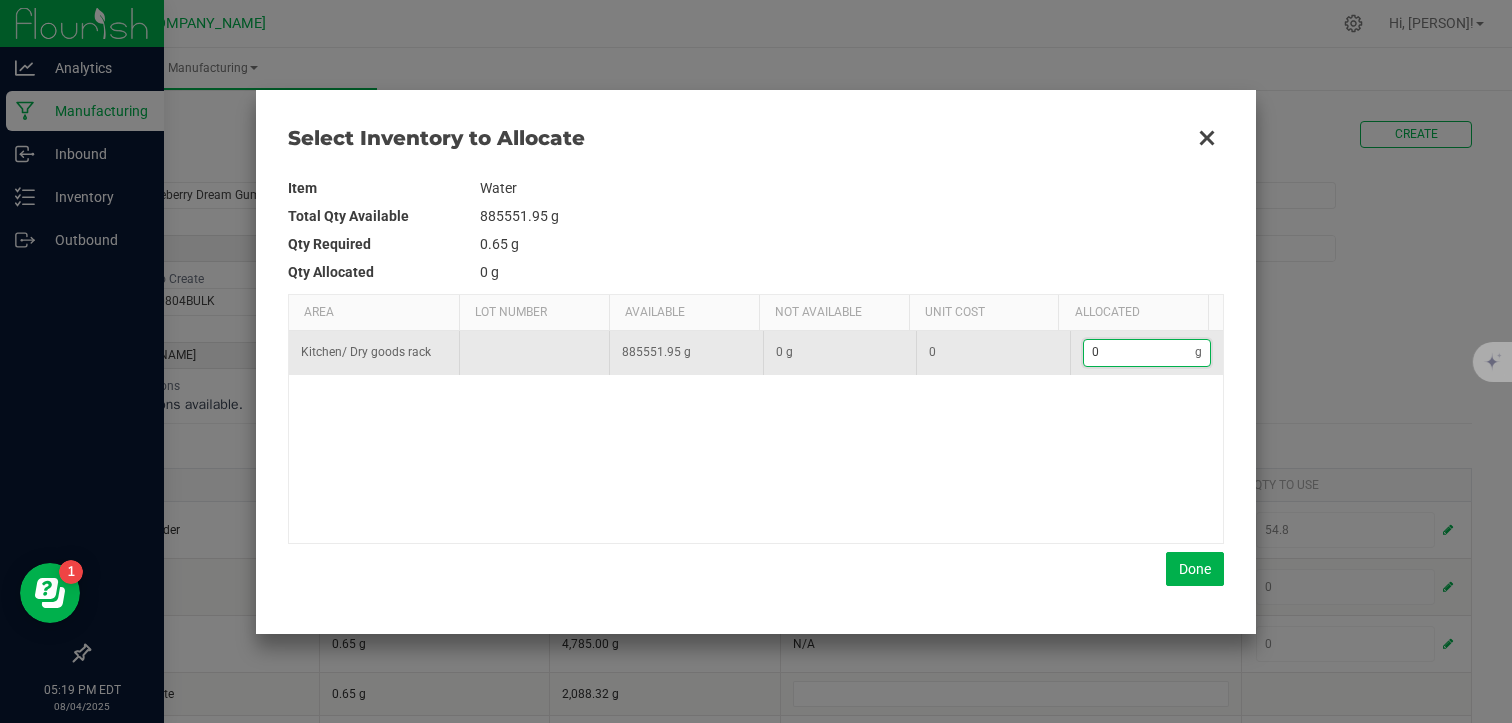 type on "3" 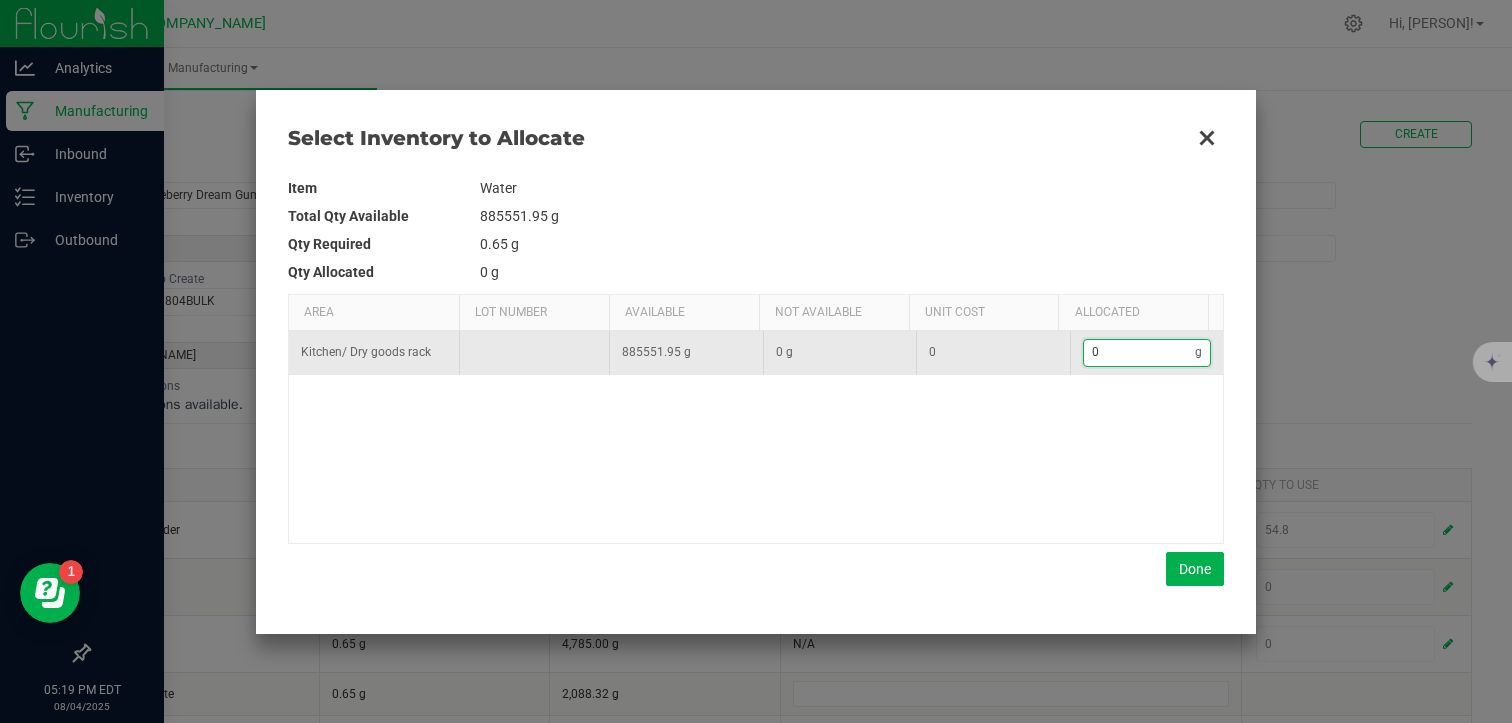 type on "3" 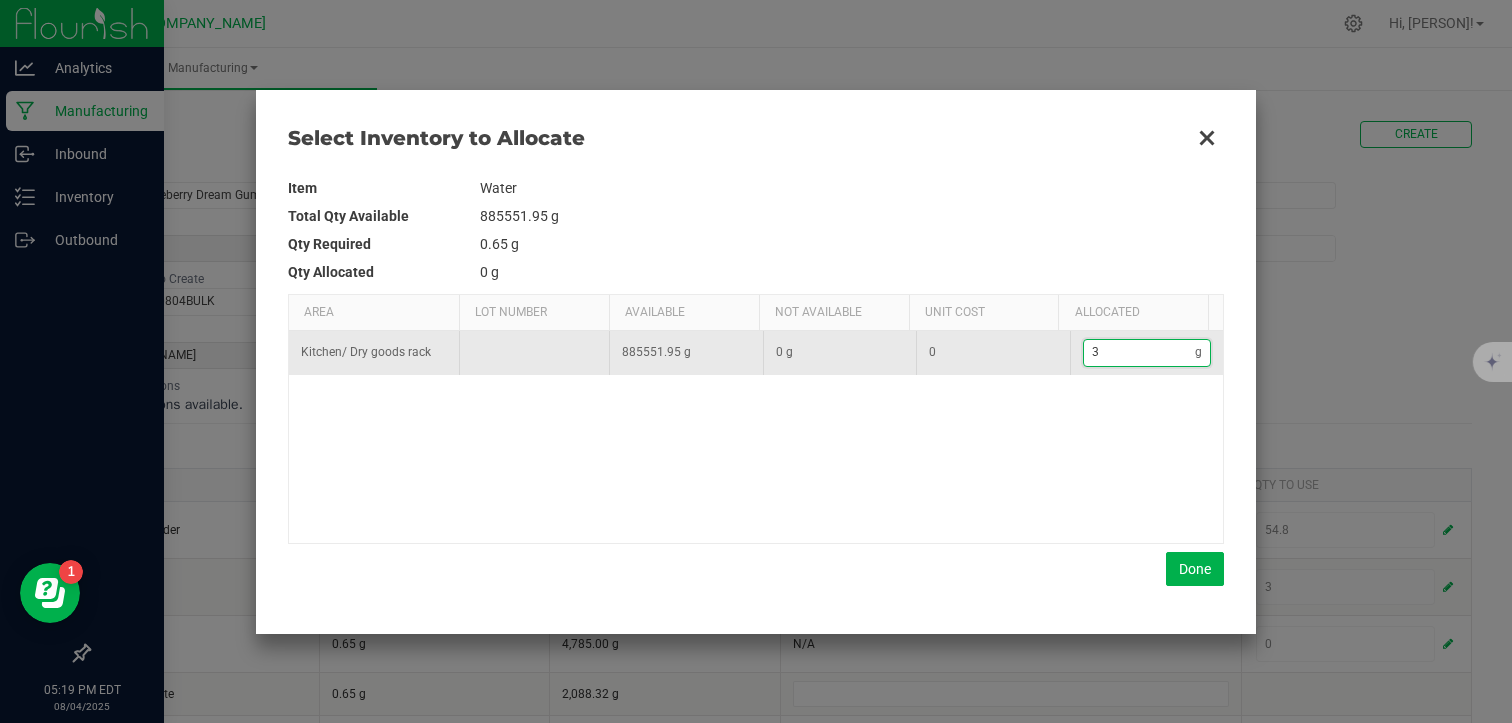 type on "32" 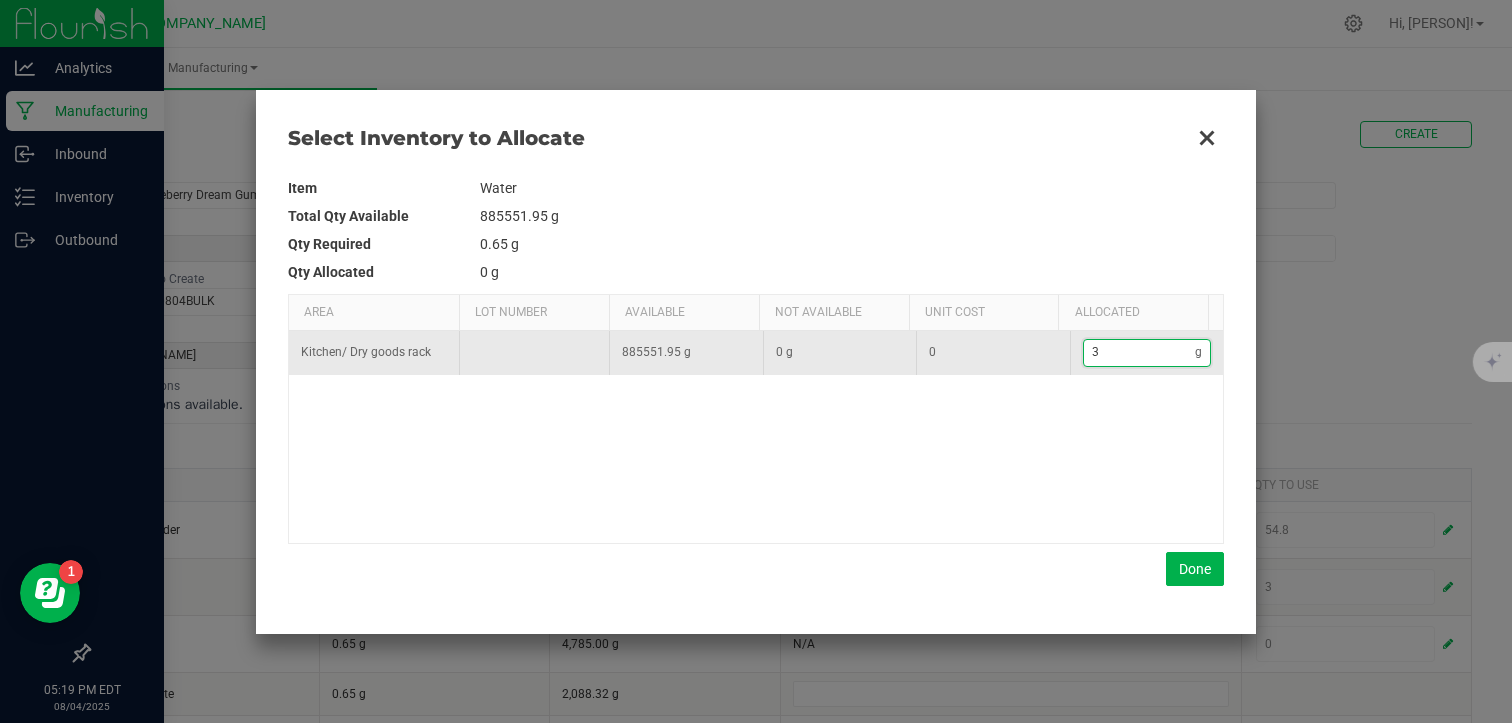 type on "32" 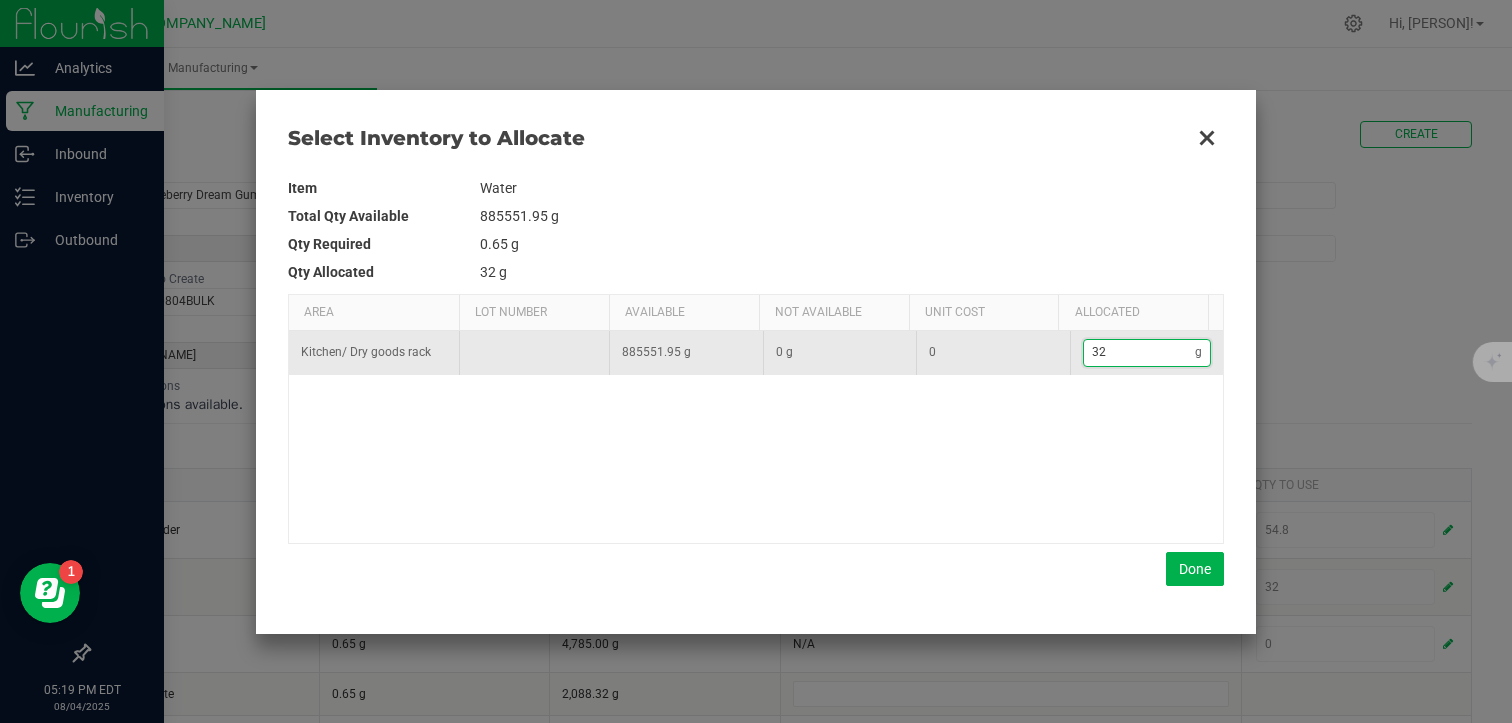 type on "327" 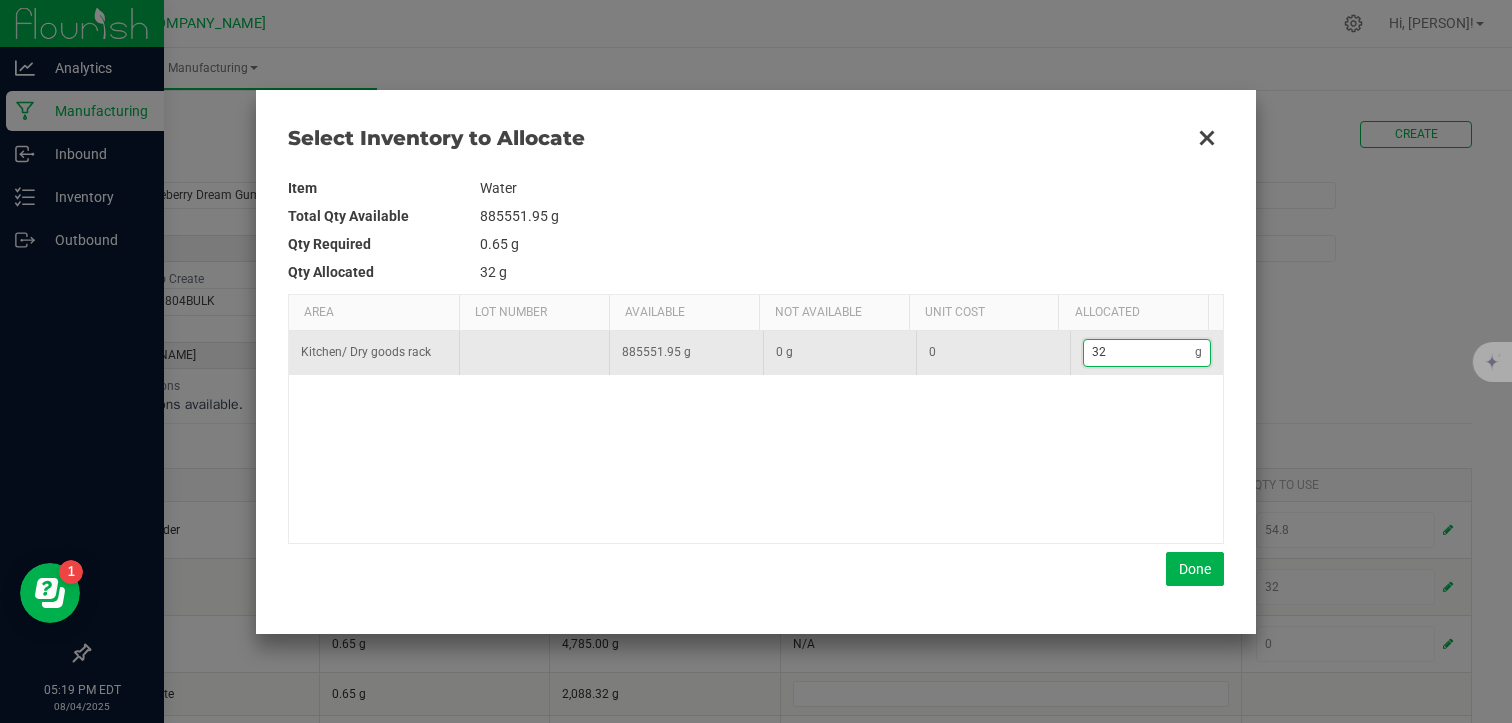 type on "327" 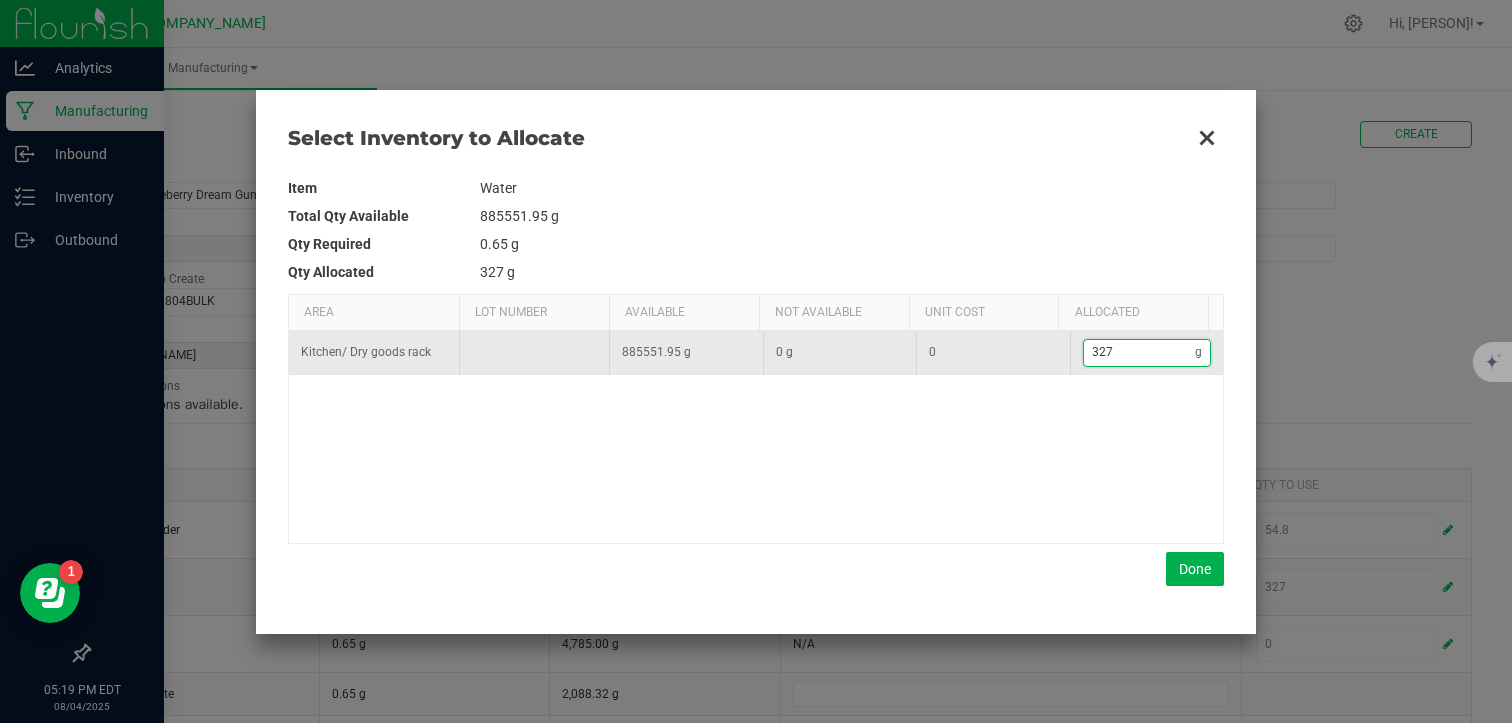 type on "3,278" 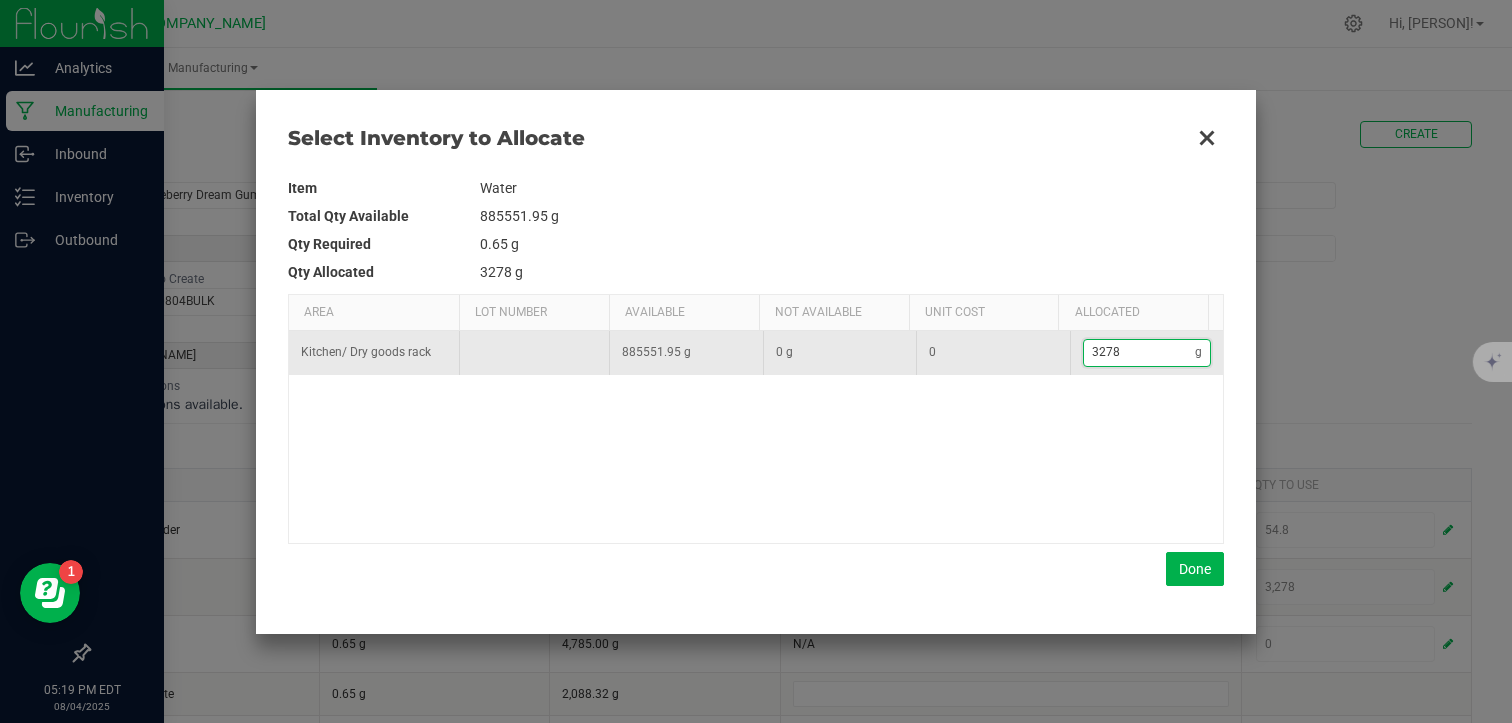 type on "3278." 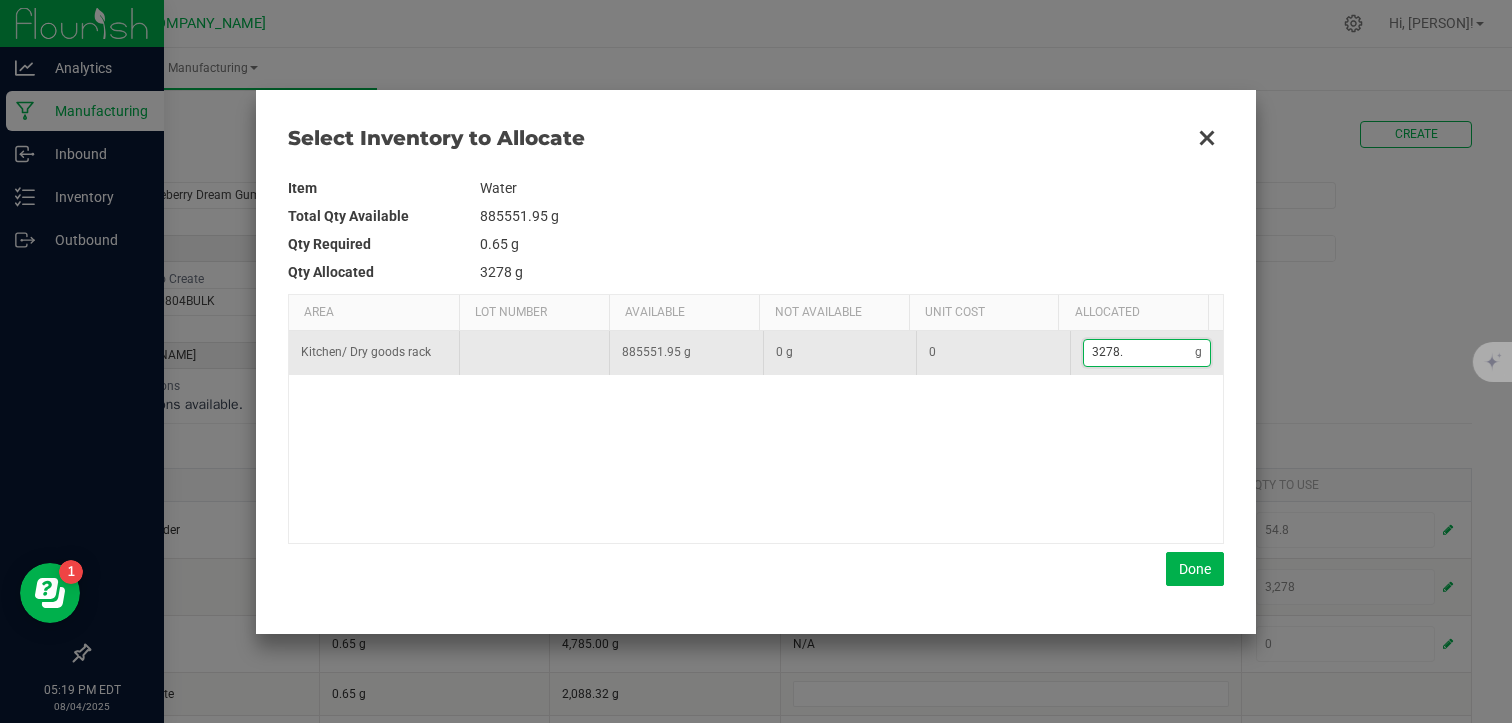 type on "3,278.9" 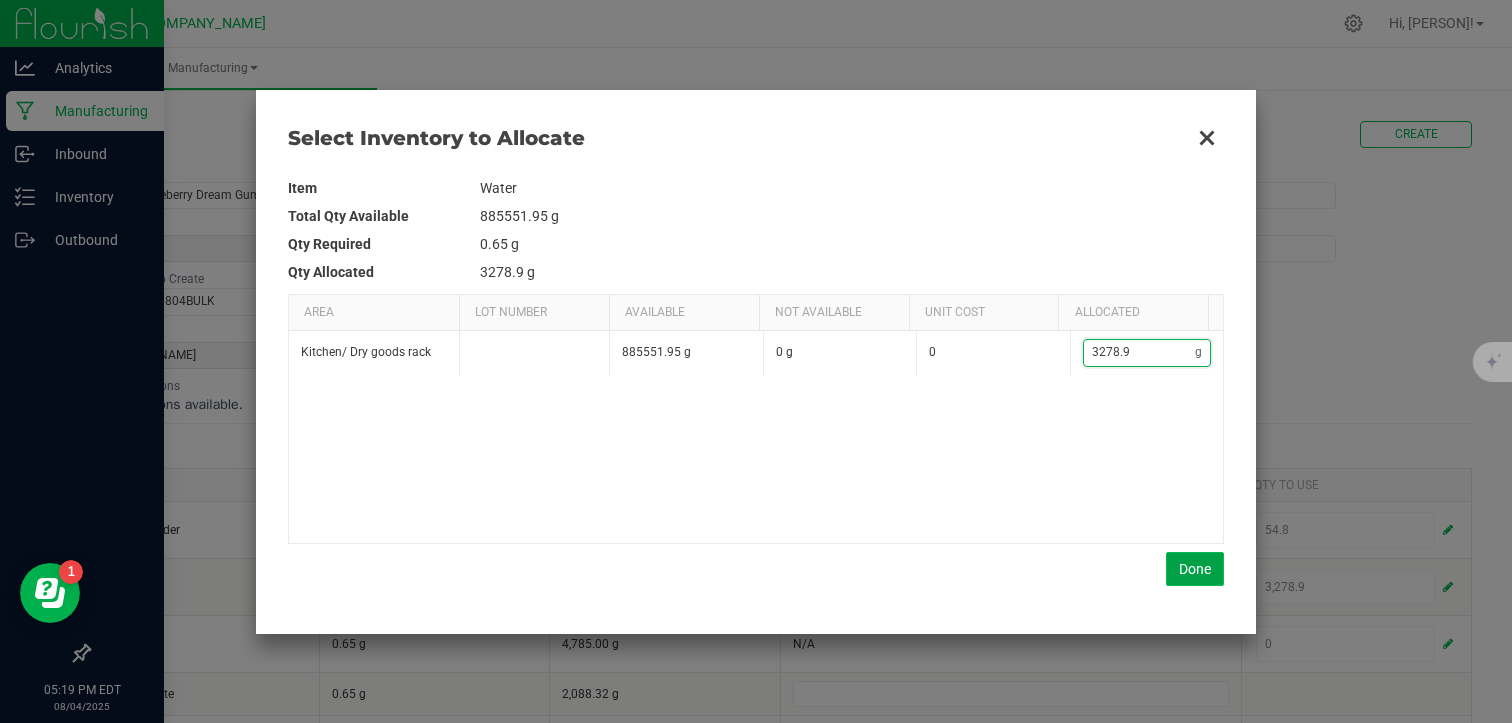 type on "3,278.9" 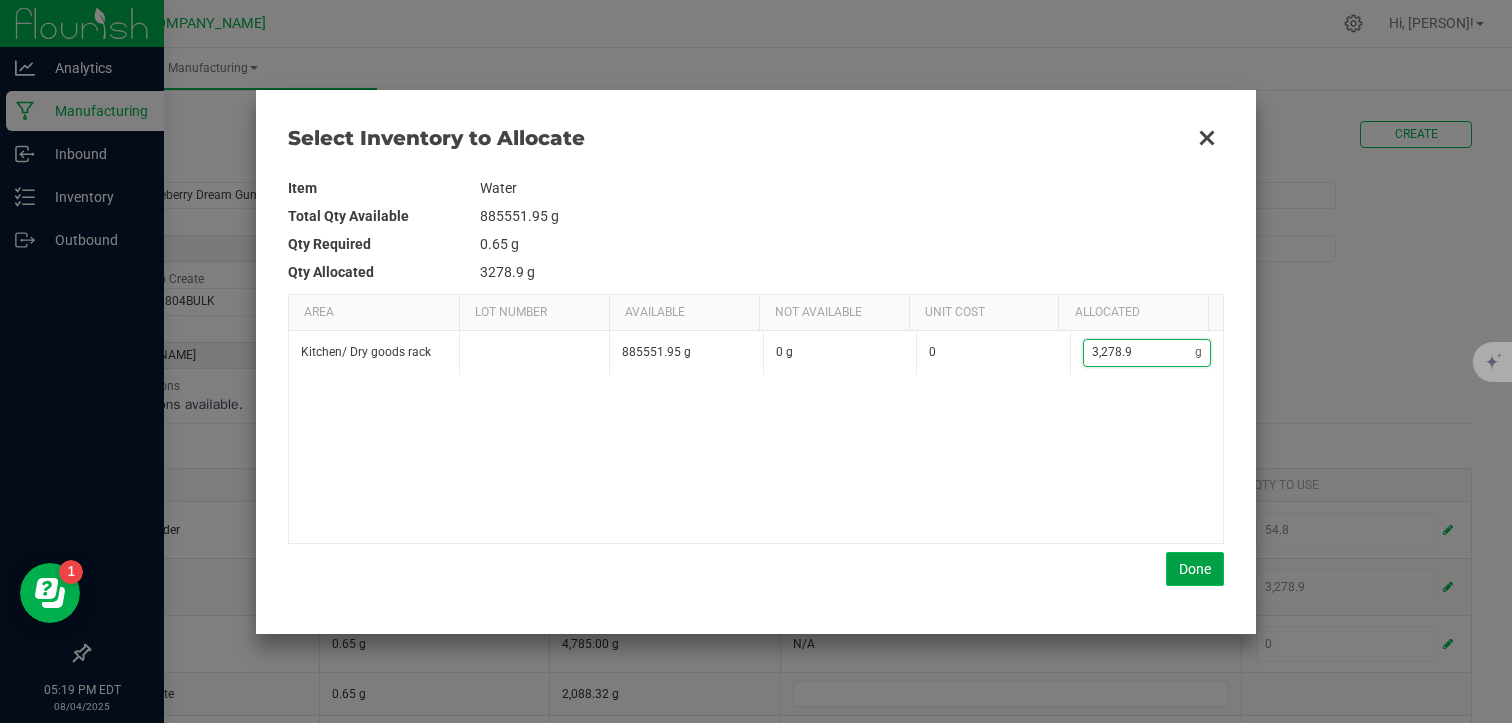 click on "Done" at bounding box center [1195, 569] 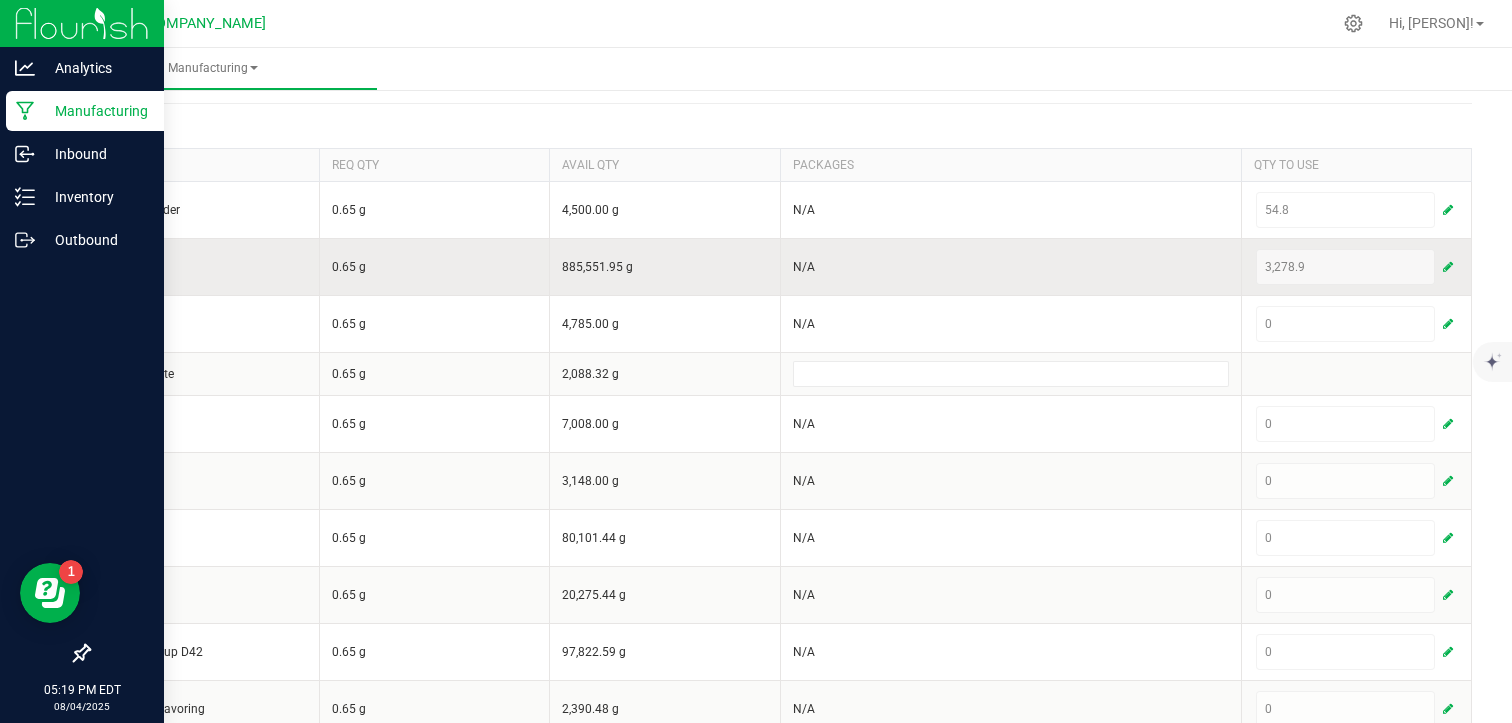 scroll, scrollTop: 328, scrollLeft: 0, axis: vertical 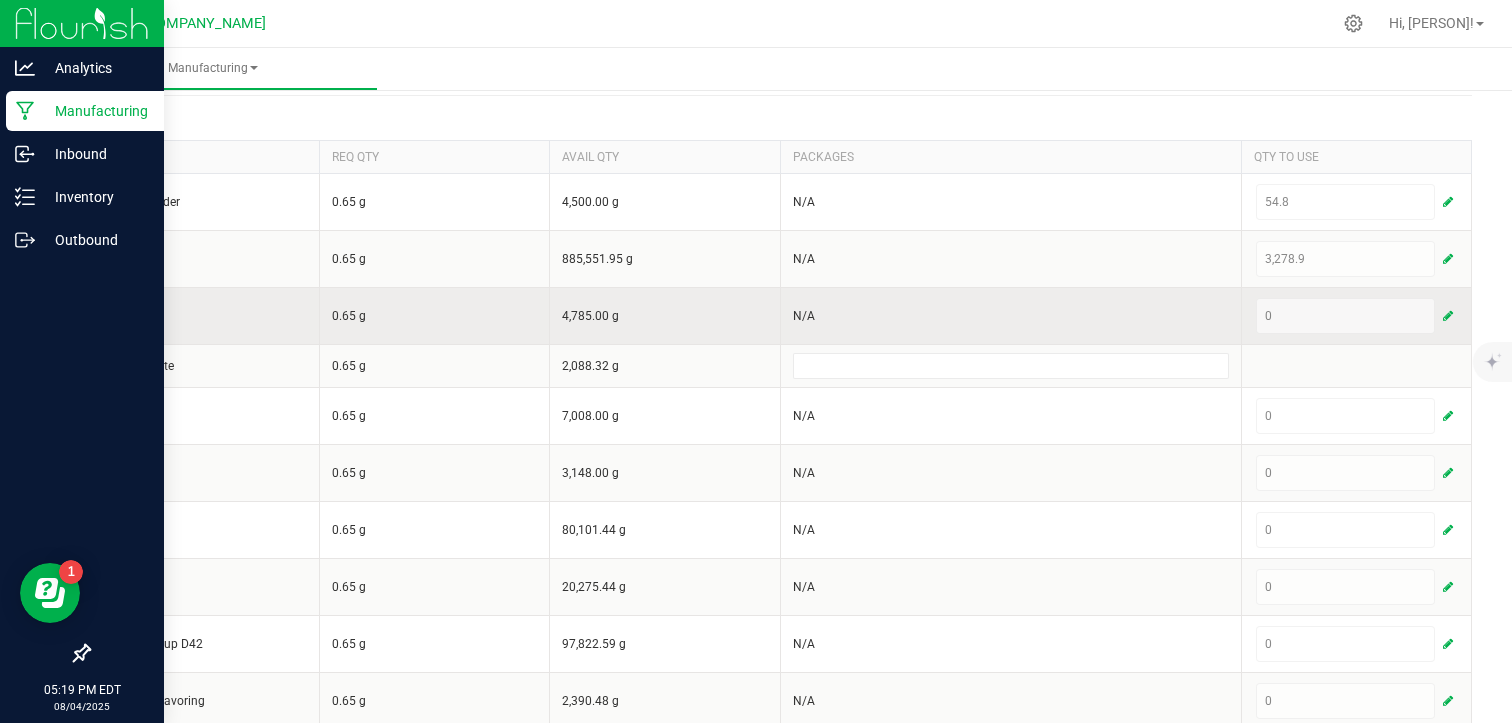 click at bounding box center [1448, 316] 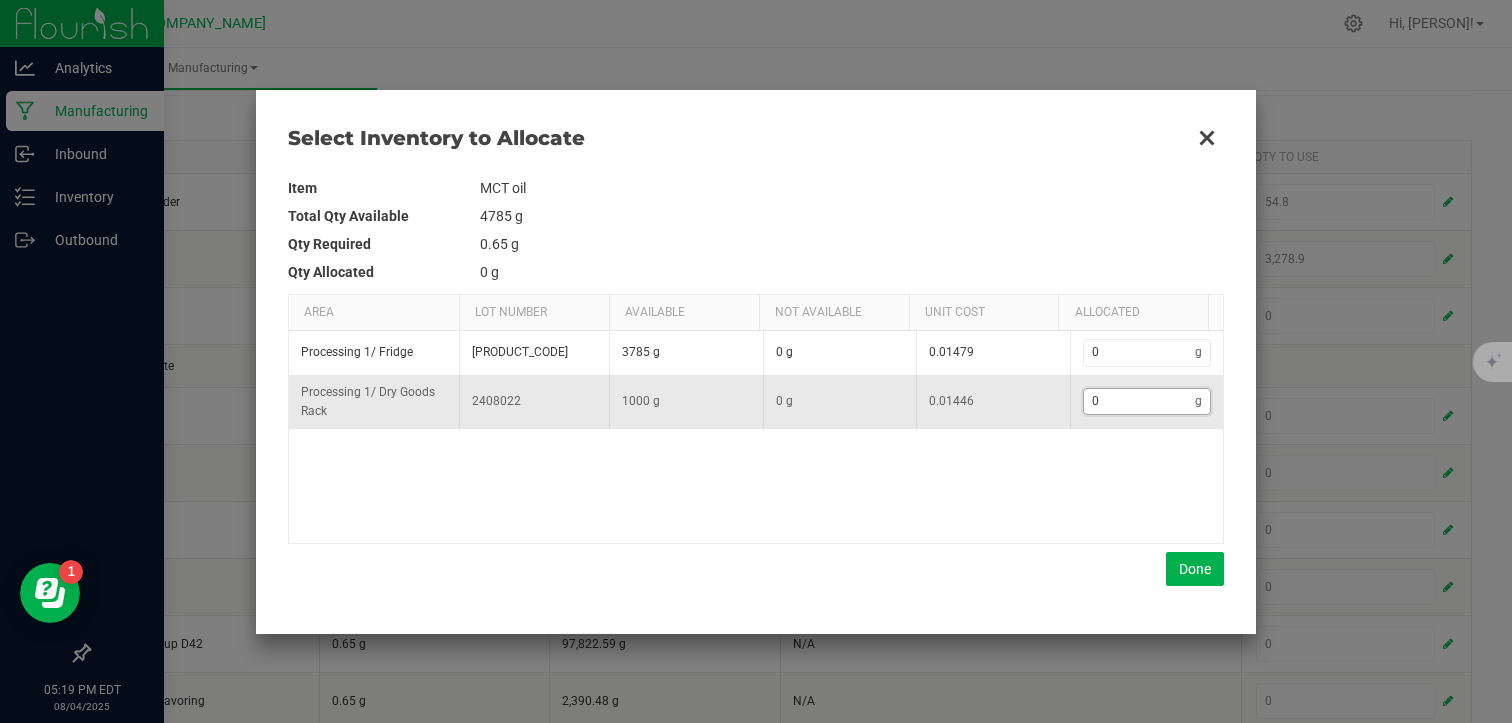 click on "0" at bounding box center (1140, 401) 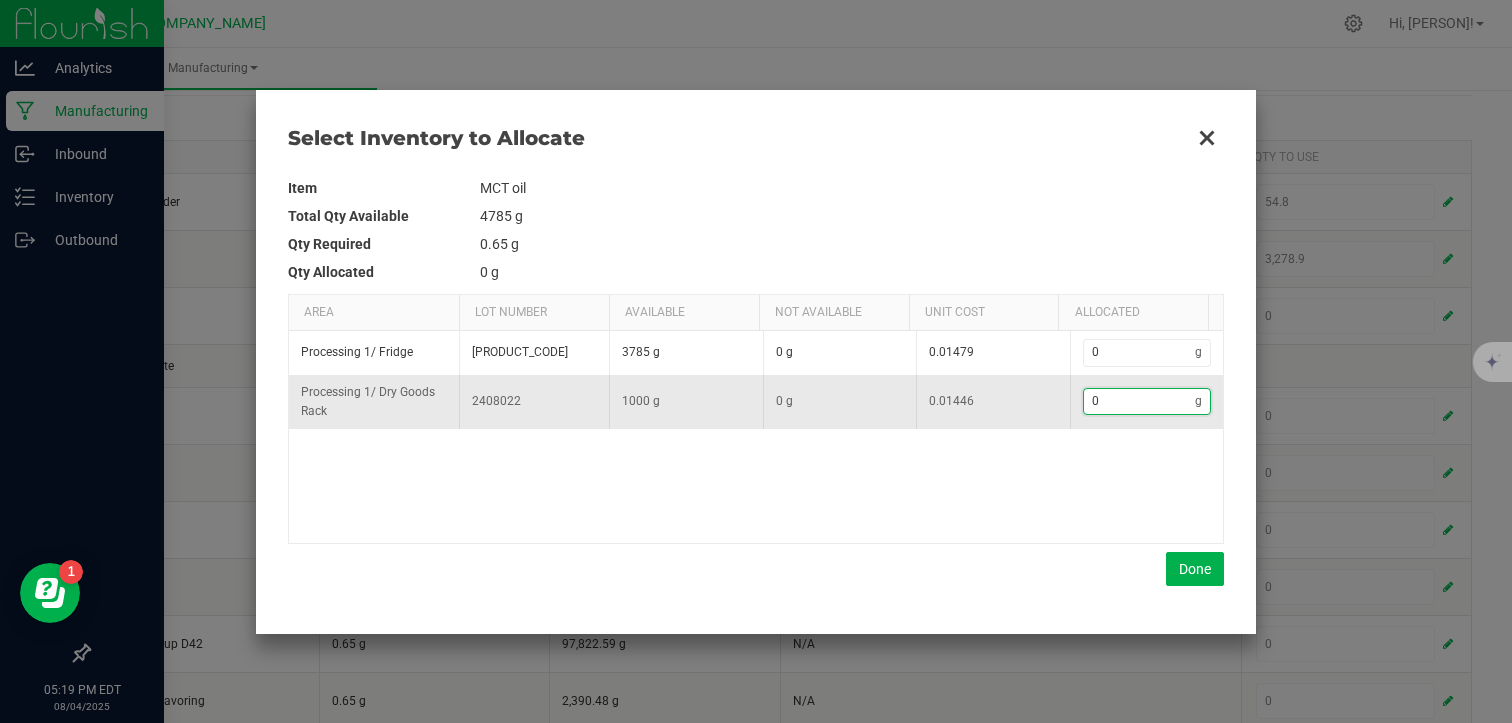 type on "8" 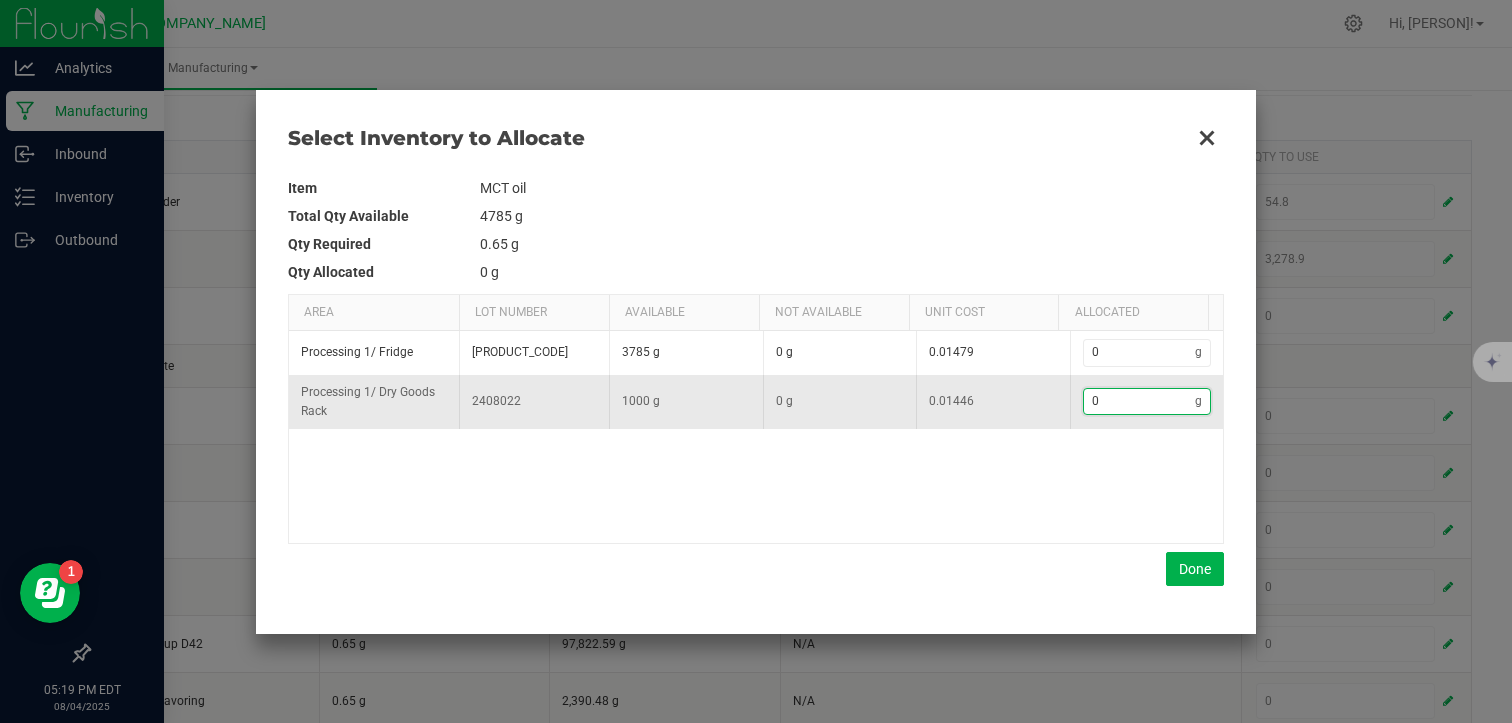 type on "8" 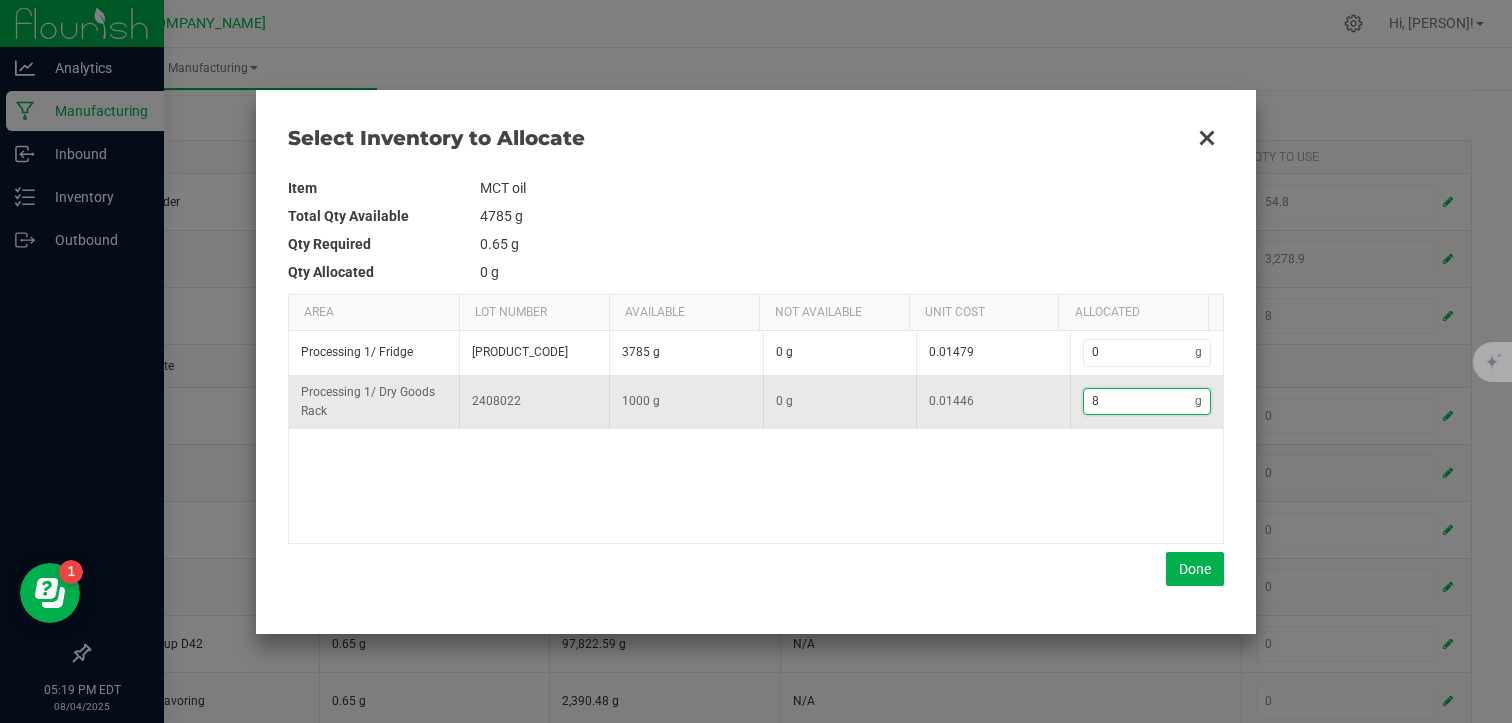 type on "89" 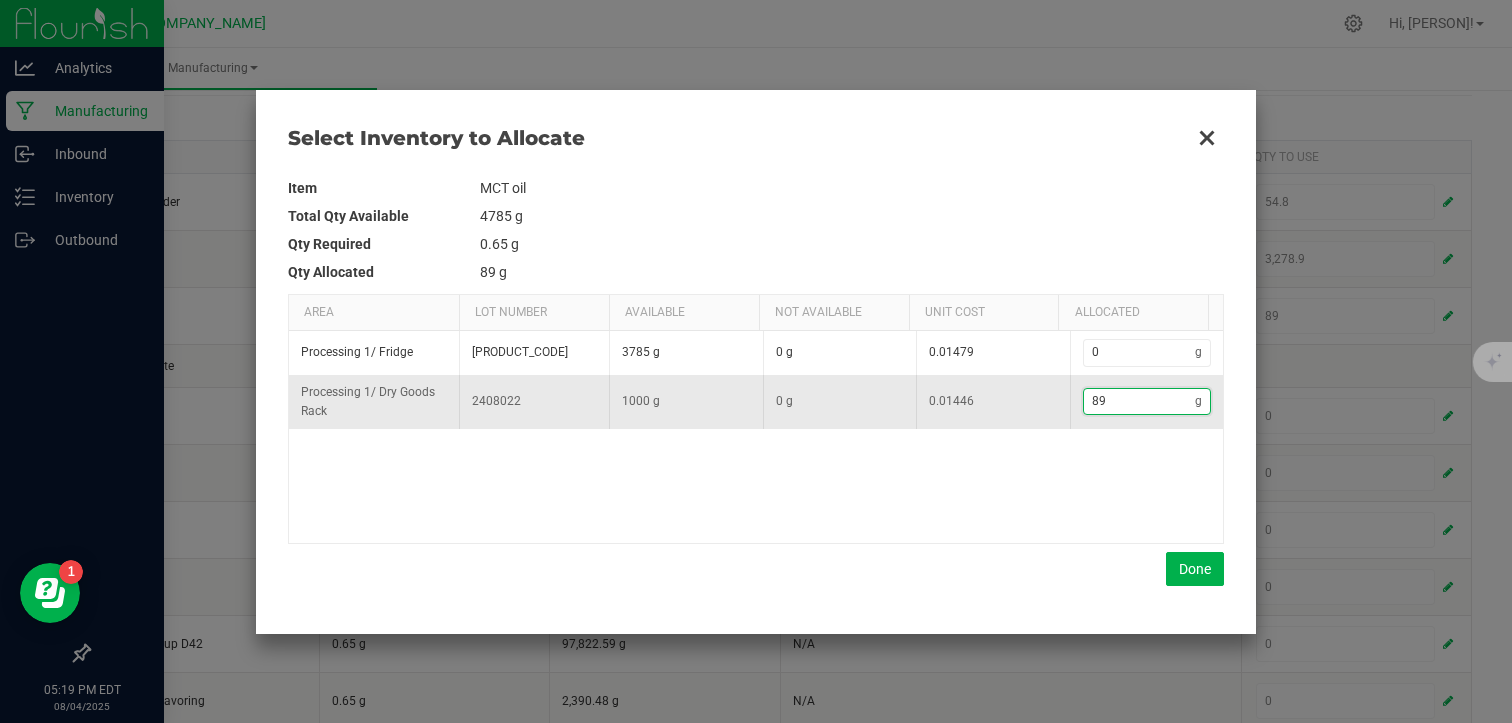 type on "89." 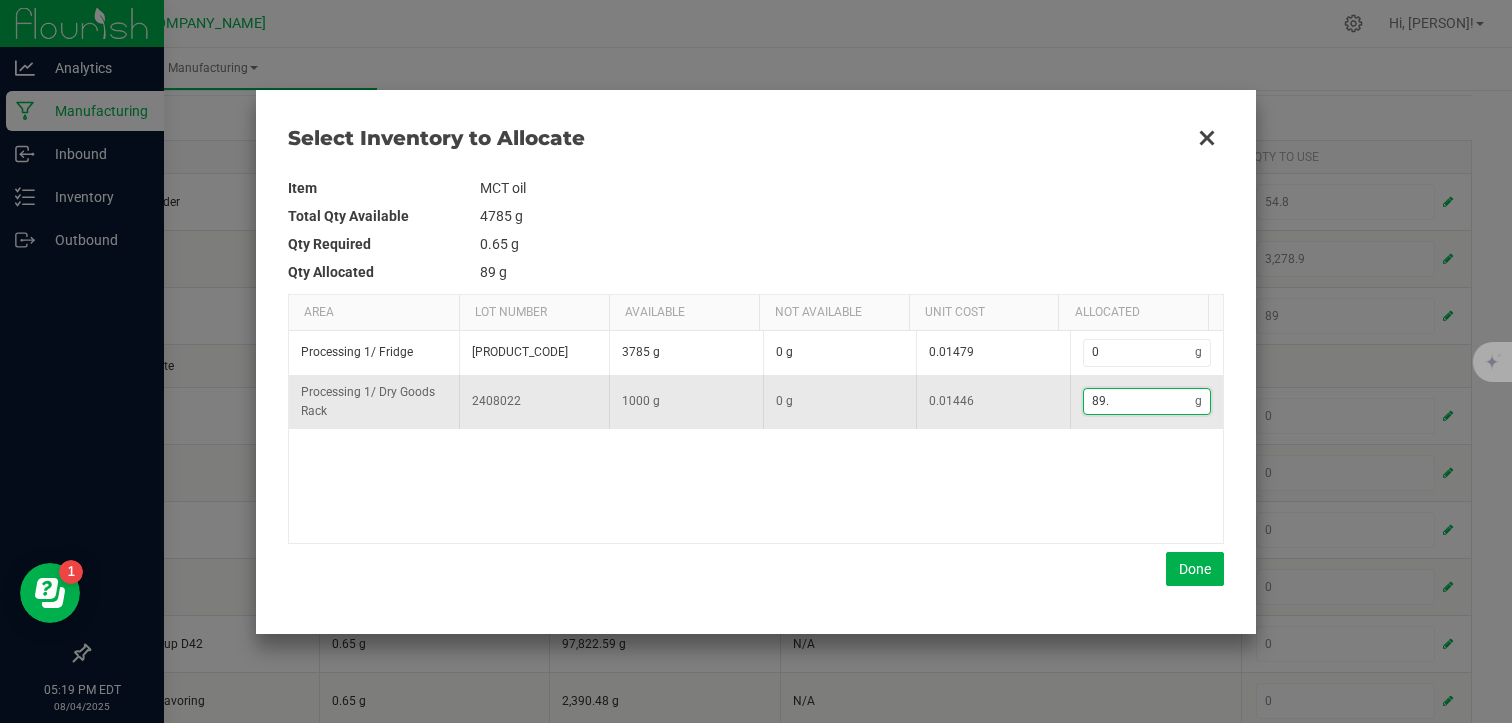 type on "89.3" 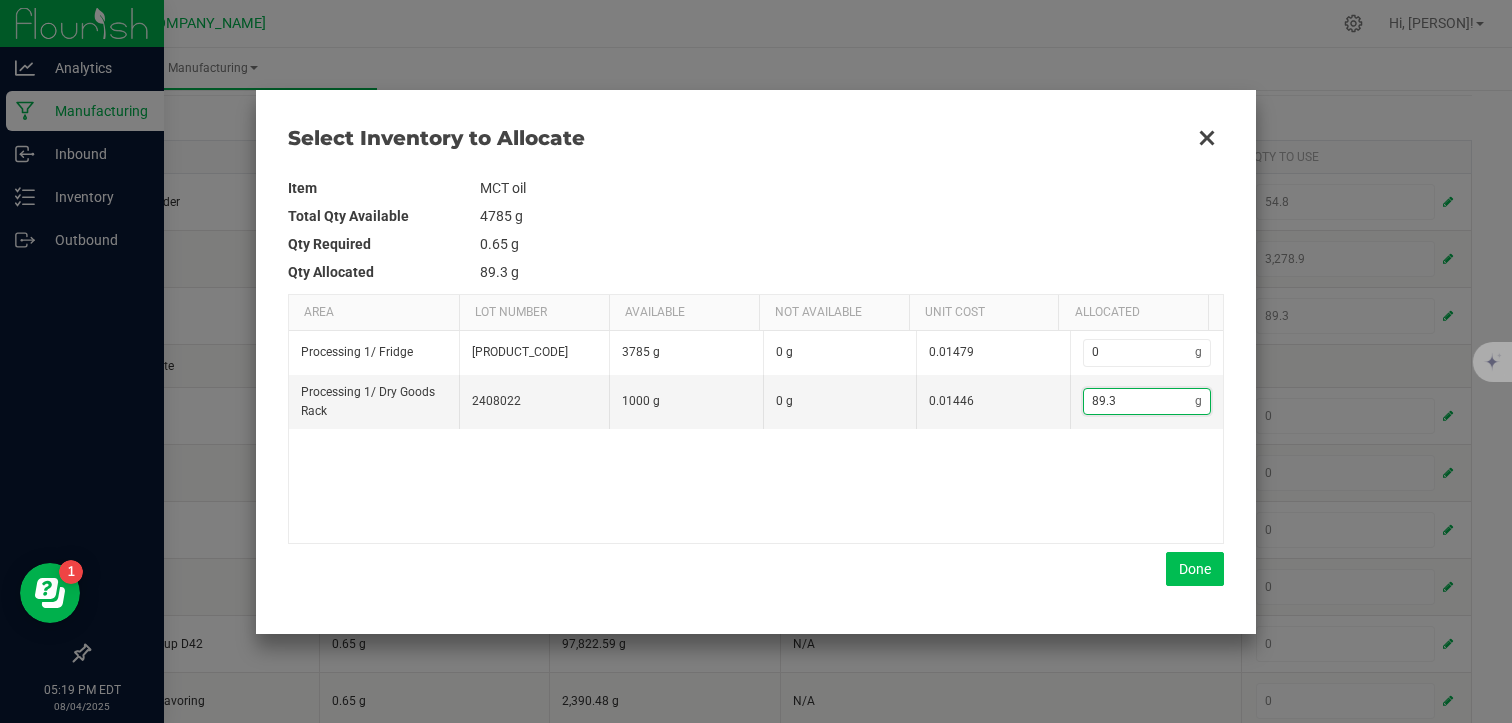 type on "89.3" 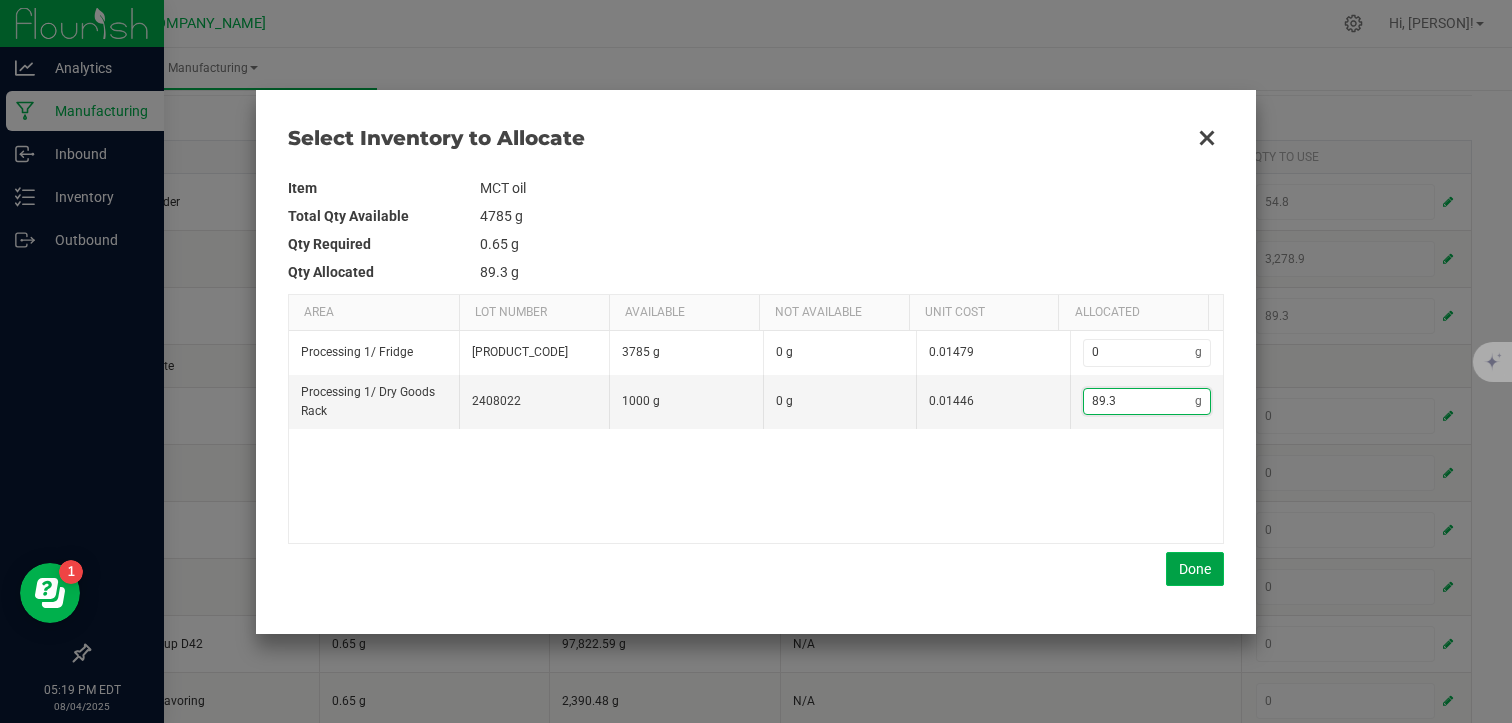 click on "Done" at bounding box center (1195, 569) 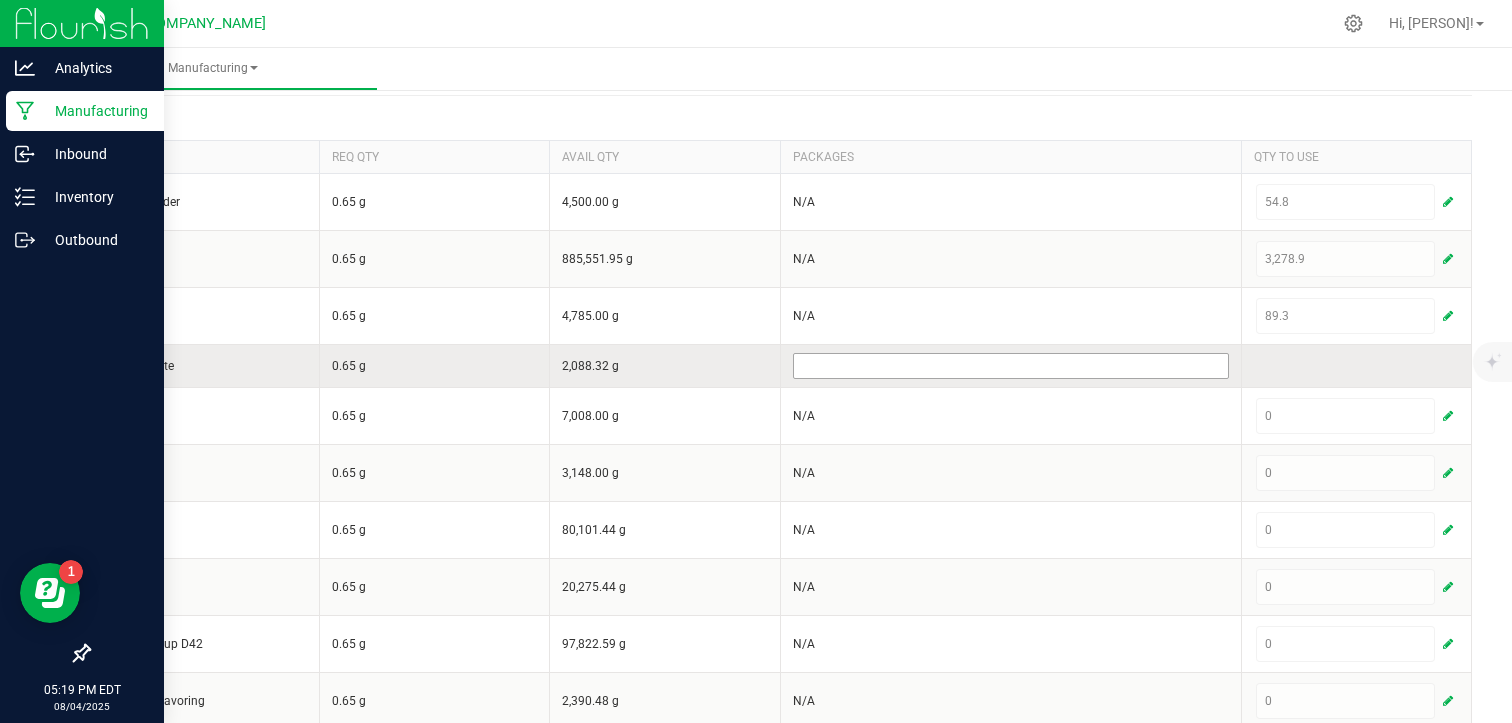 click at bounding box center [1011, 366] 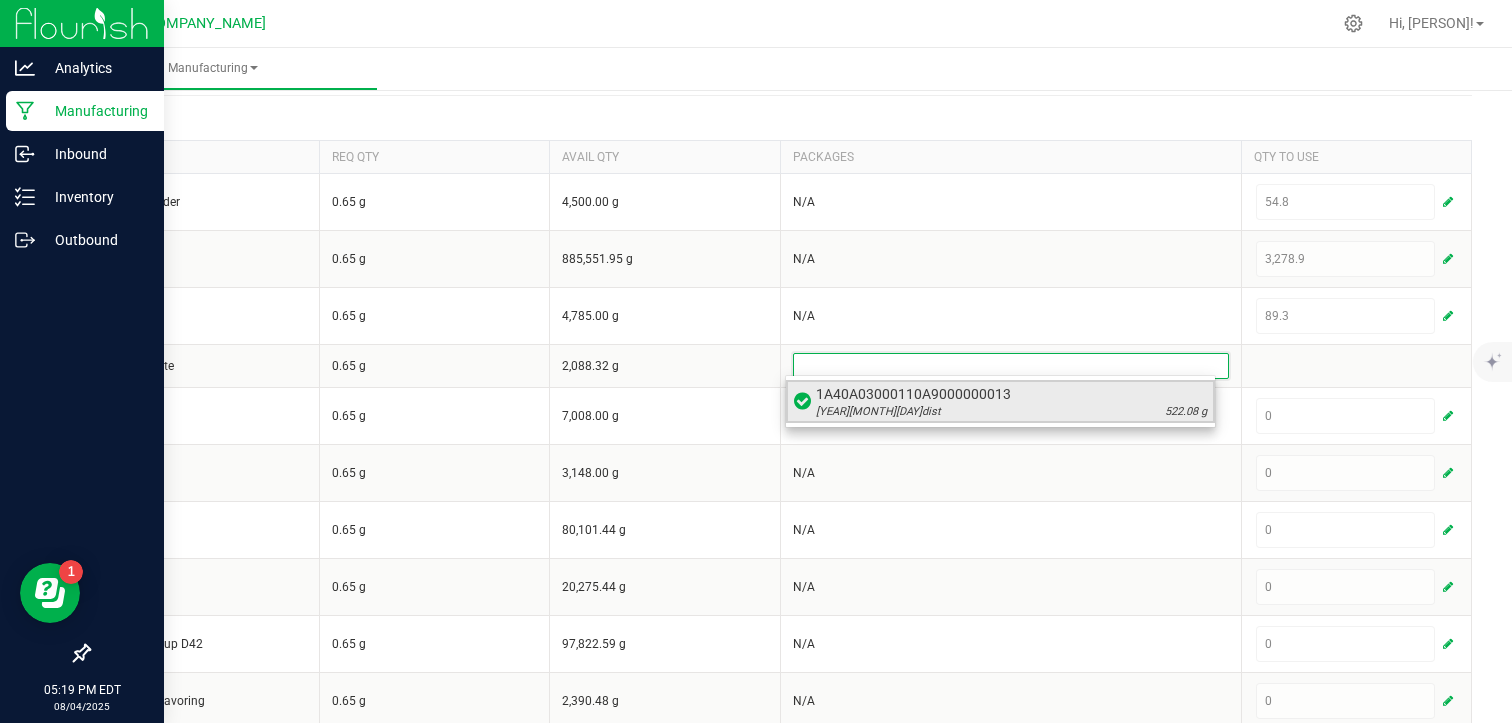 click on "1A40A03000110A9000000013" at bounding box center [1011, 394] 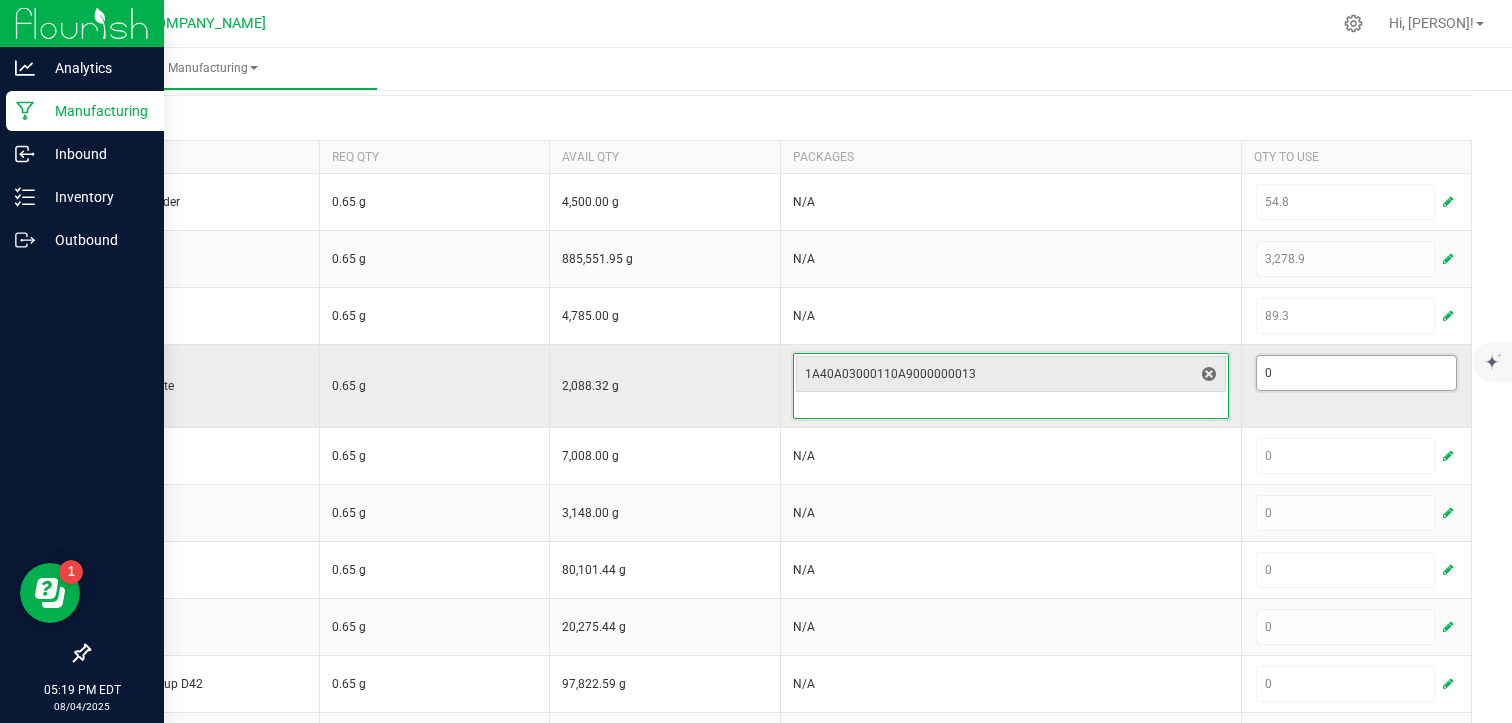 click on "0" at bounding box center (1357, 373) 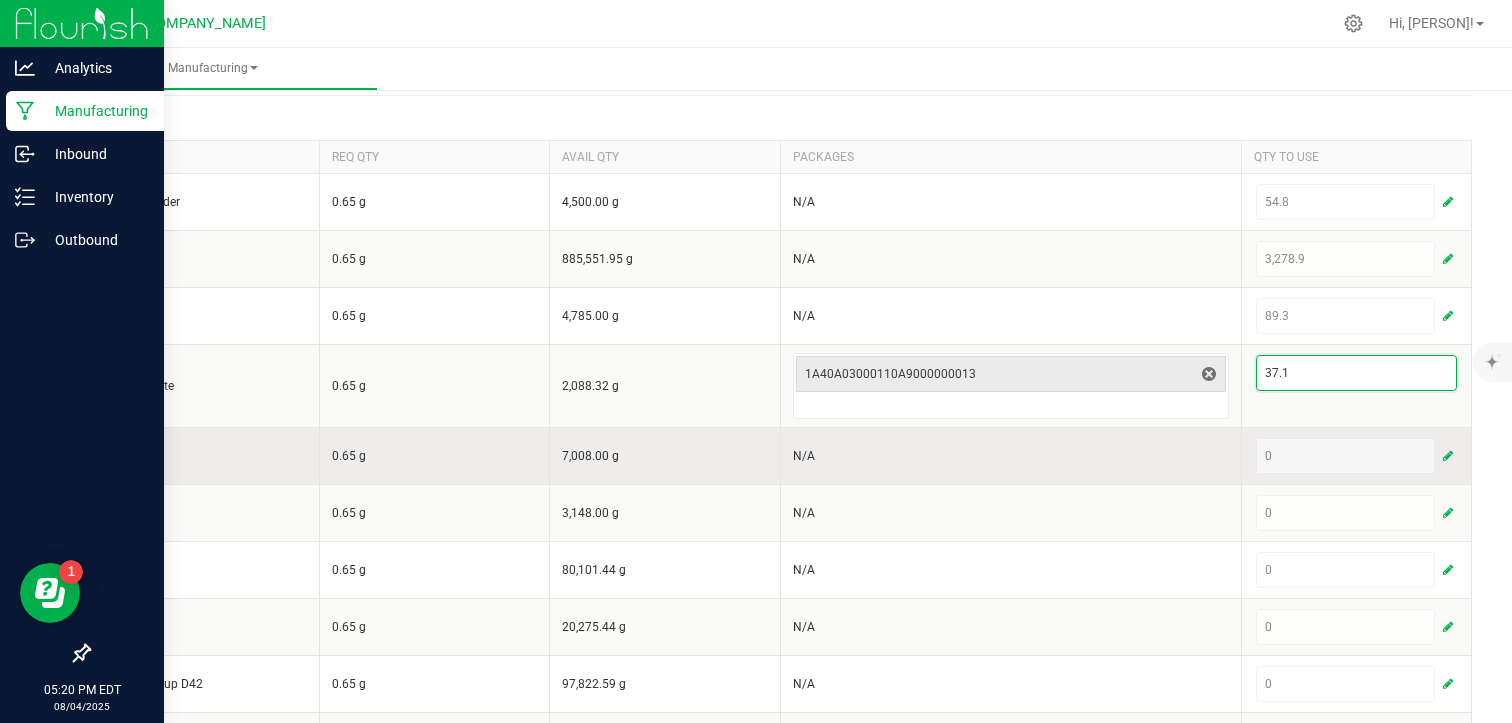 type on "37.1" 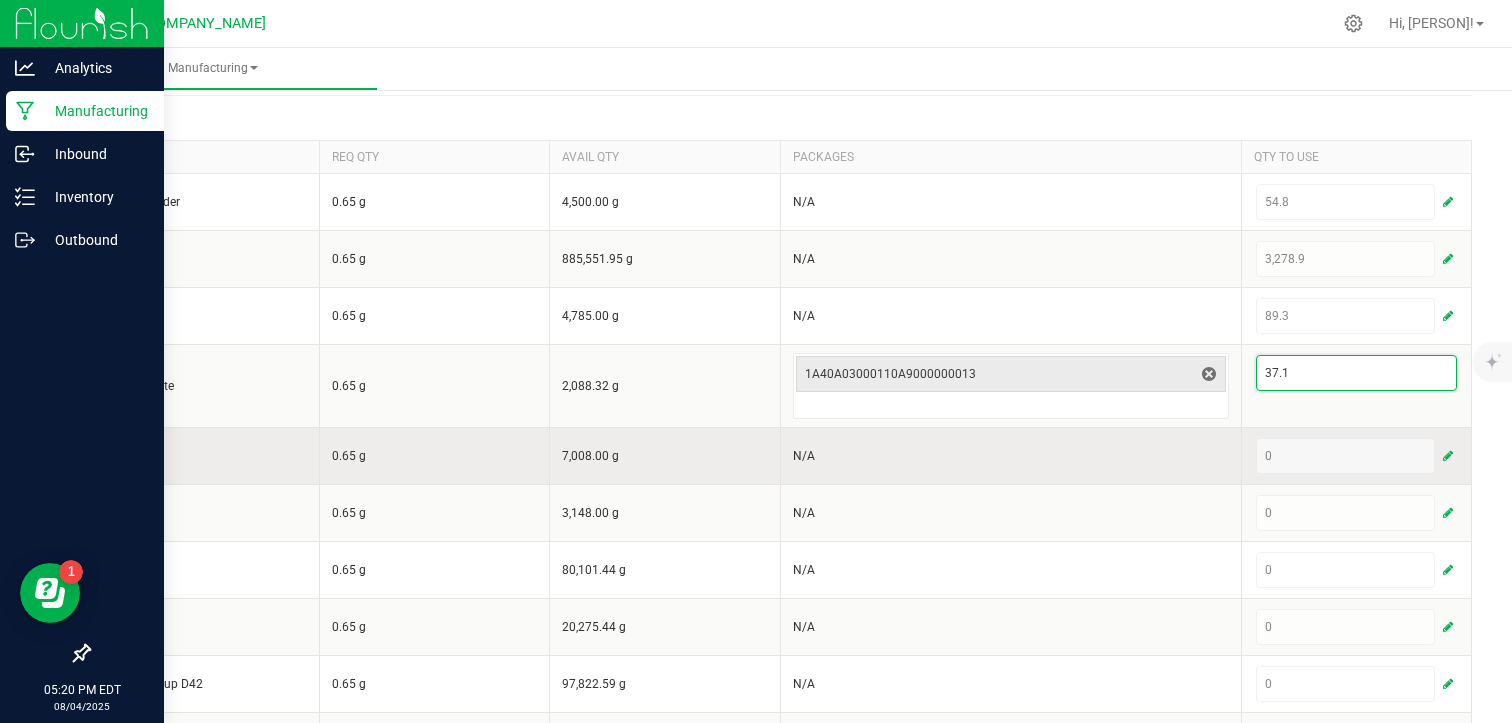 click on "0" at bounding box center [1357, 456] 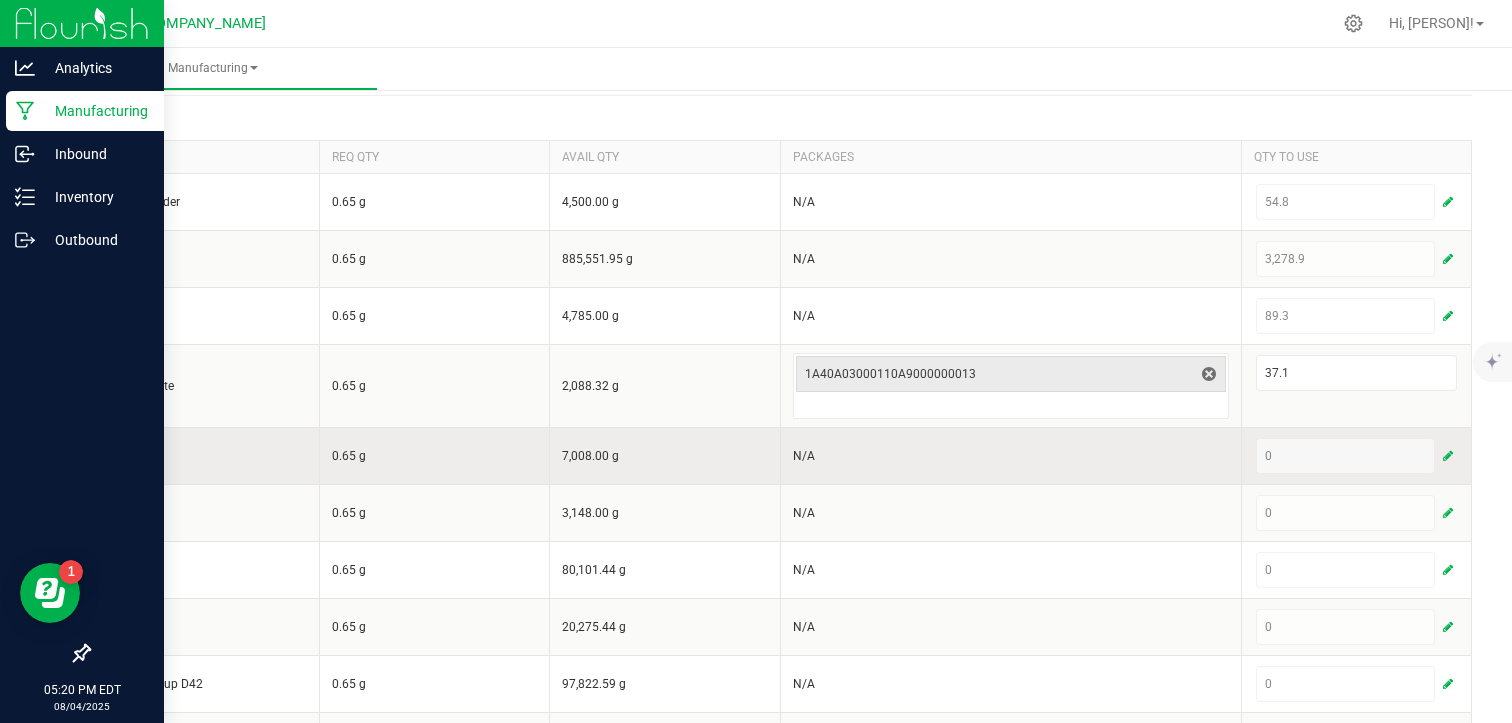 click at bounding box center (1448, 456) 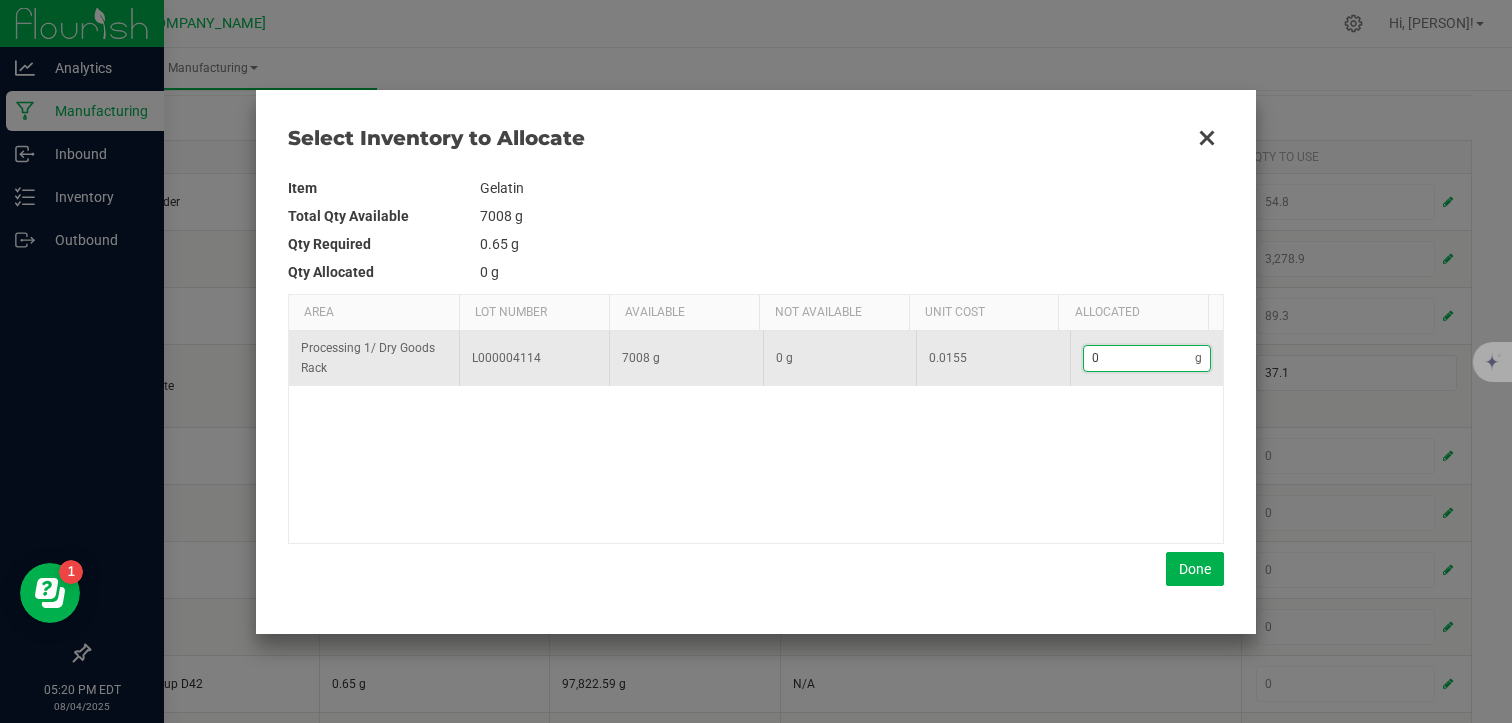 click on "0" at bounding box center (1140, 358) 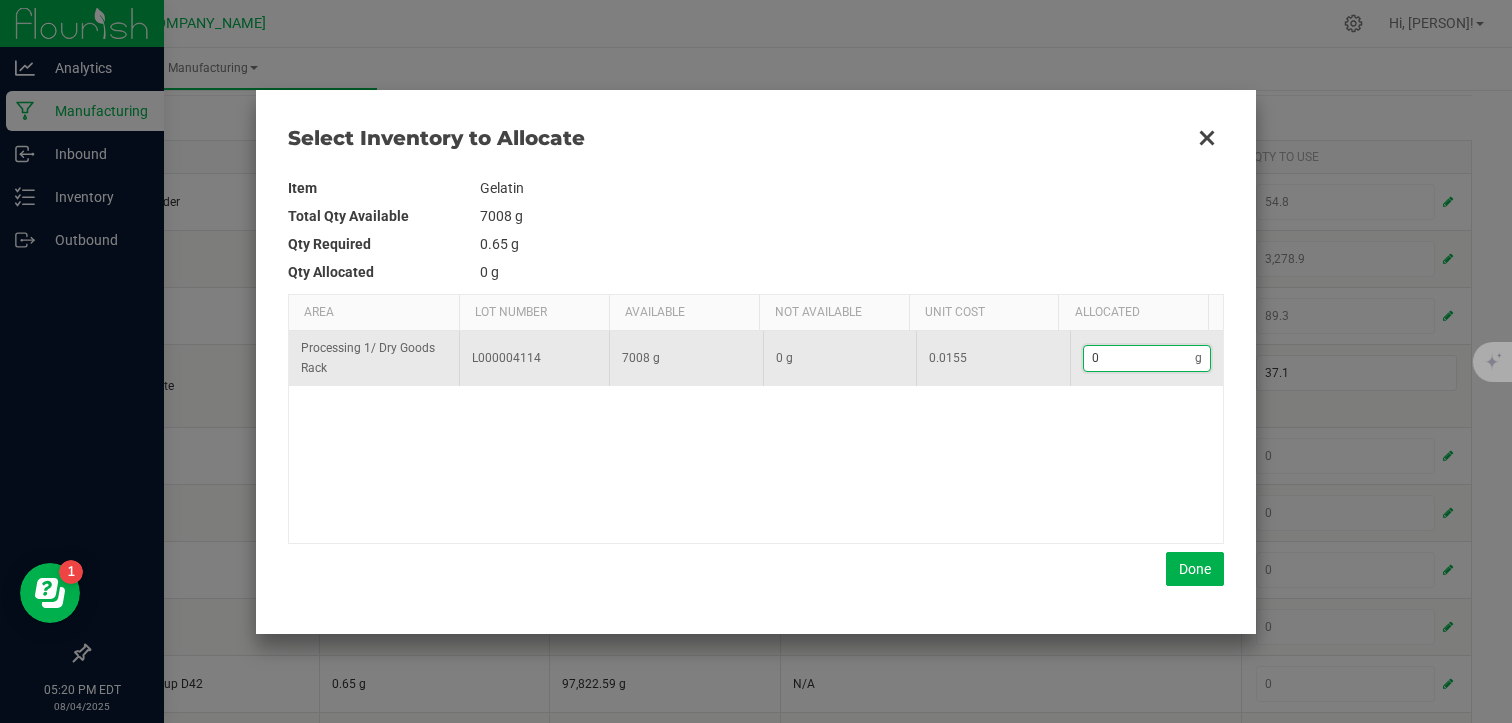 type on "1" 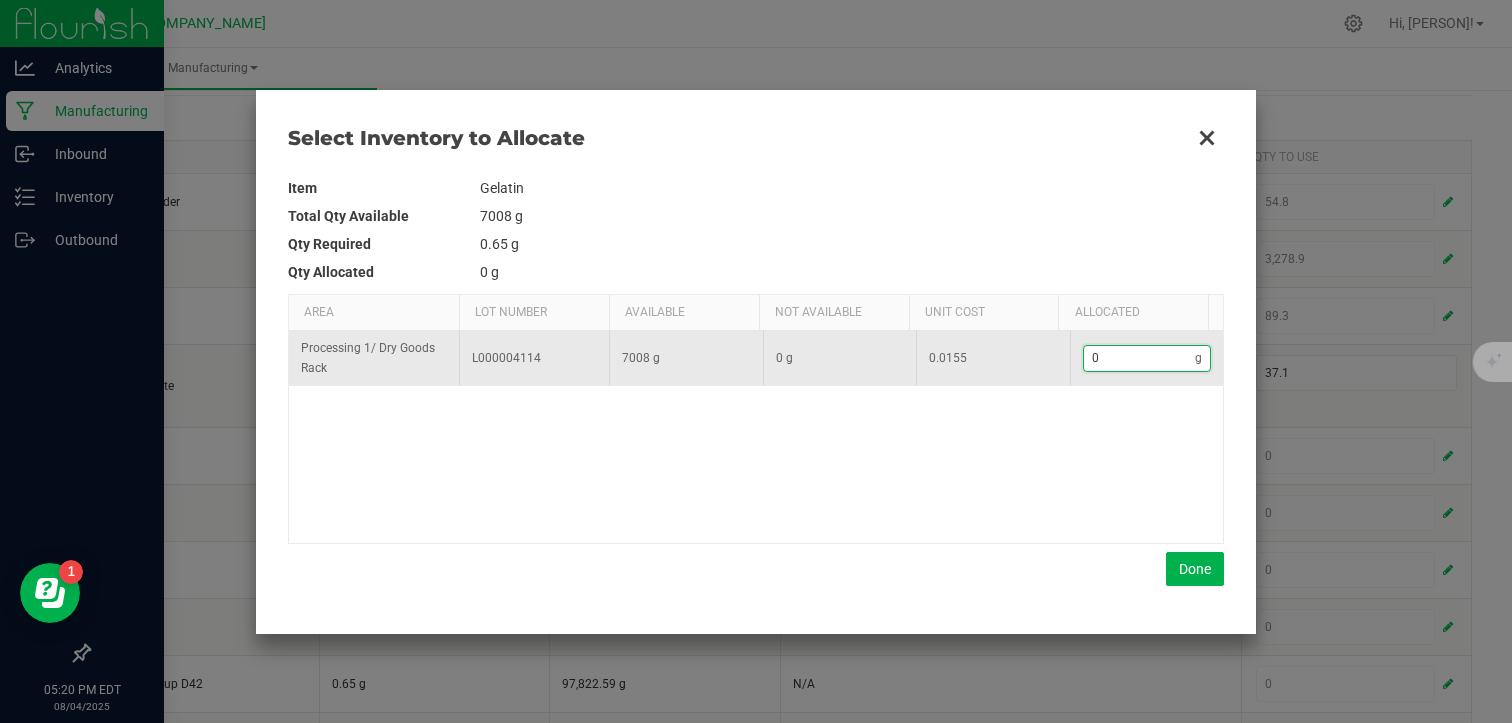 type on "1" 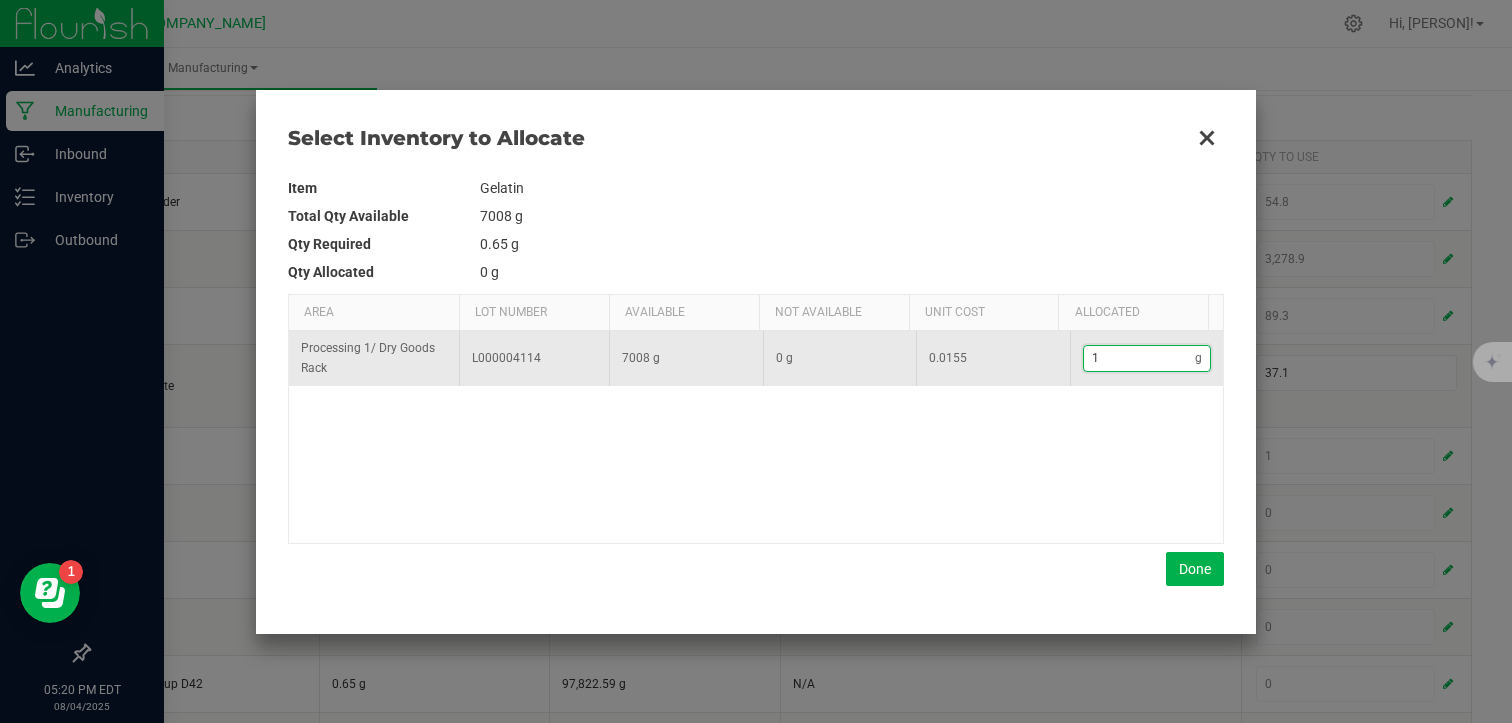 type on "10" 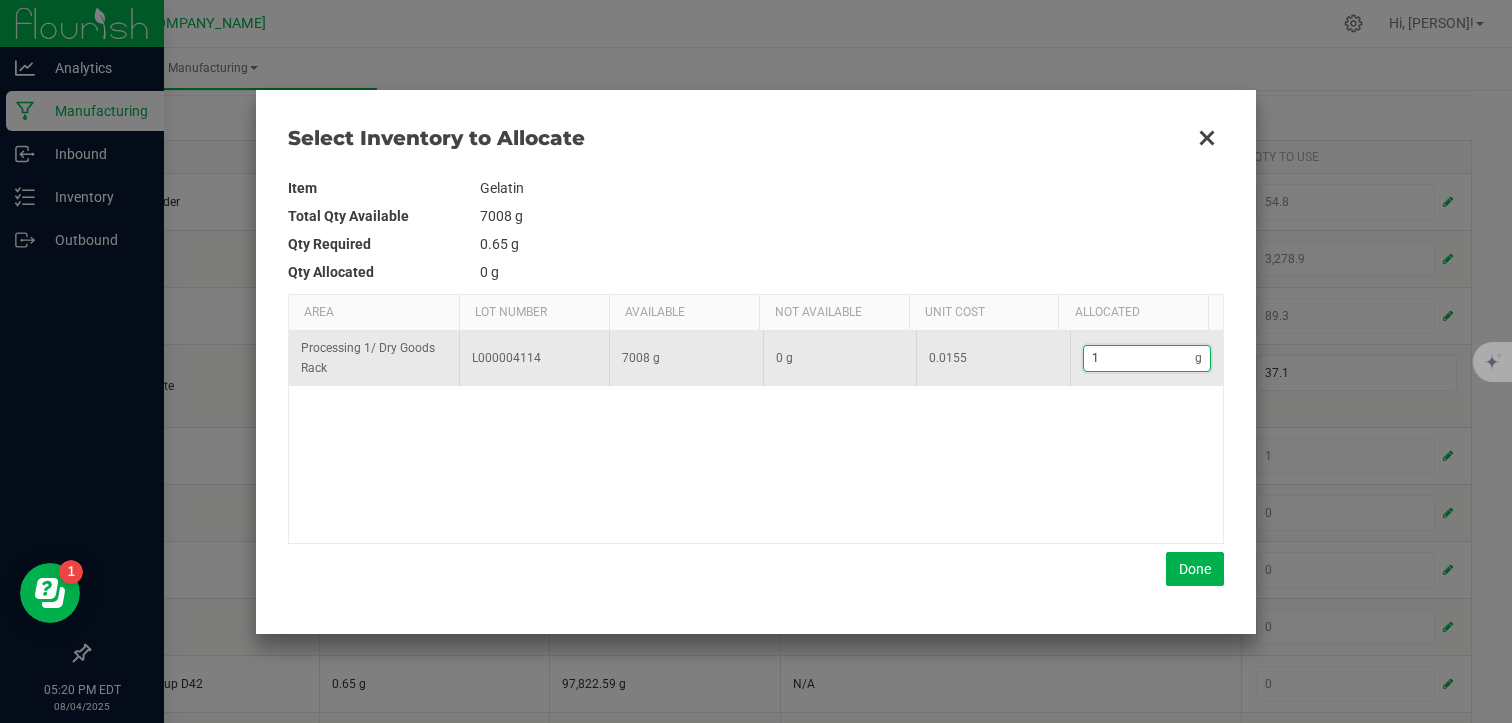 type on "10" 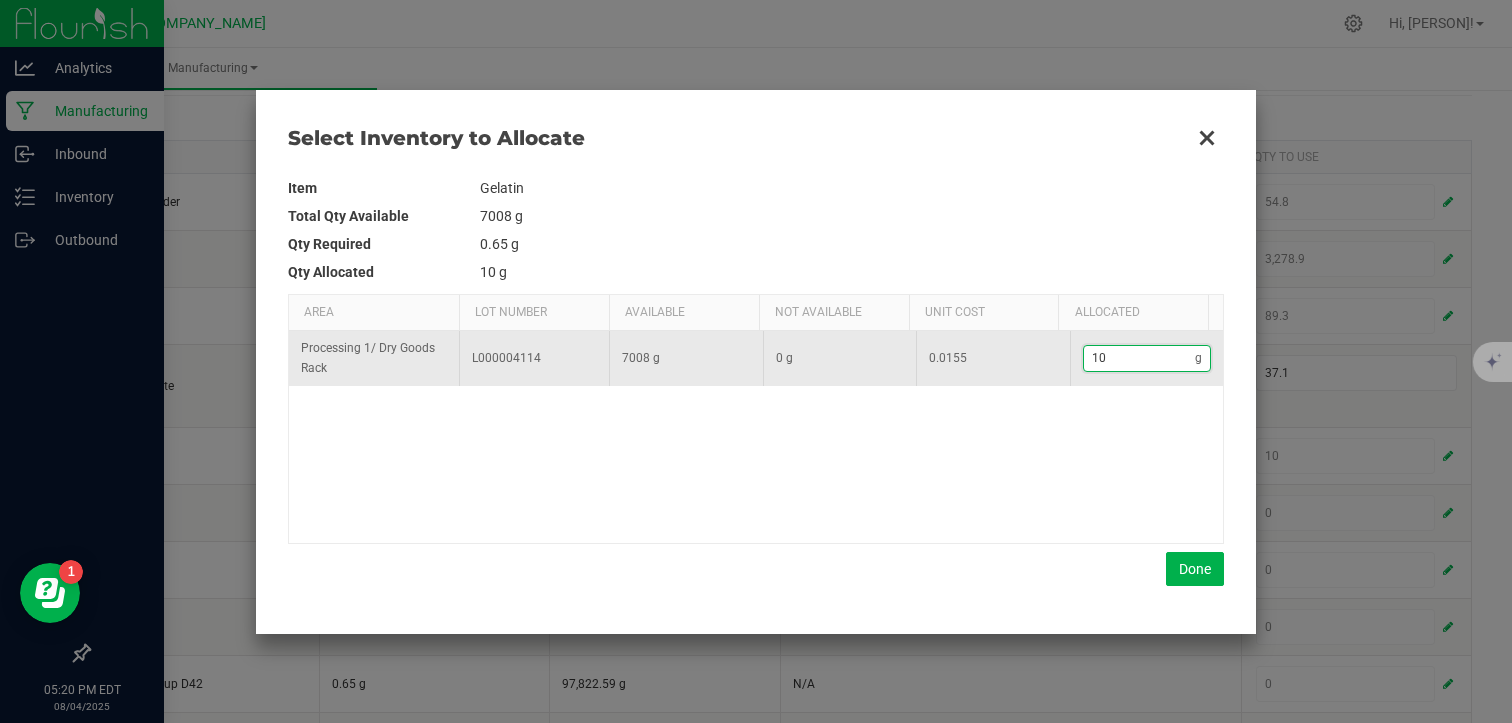 type on "101" 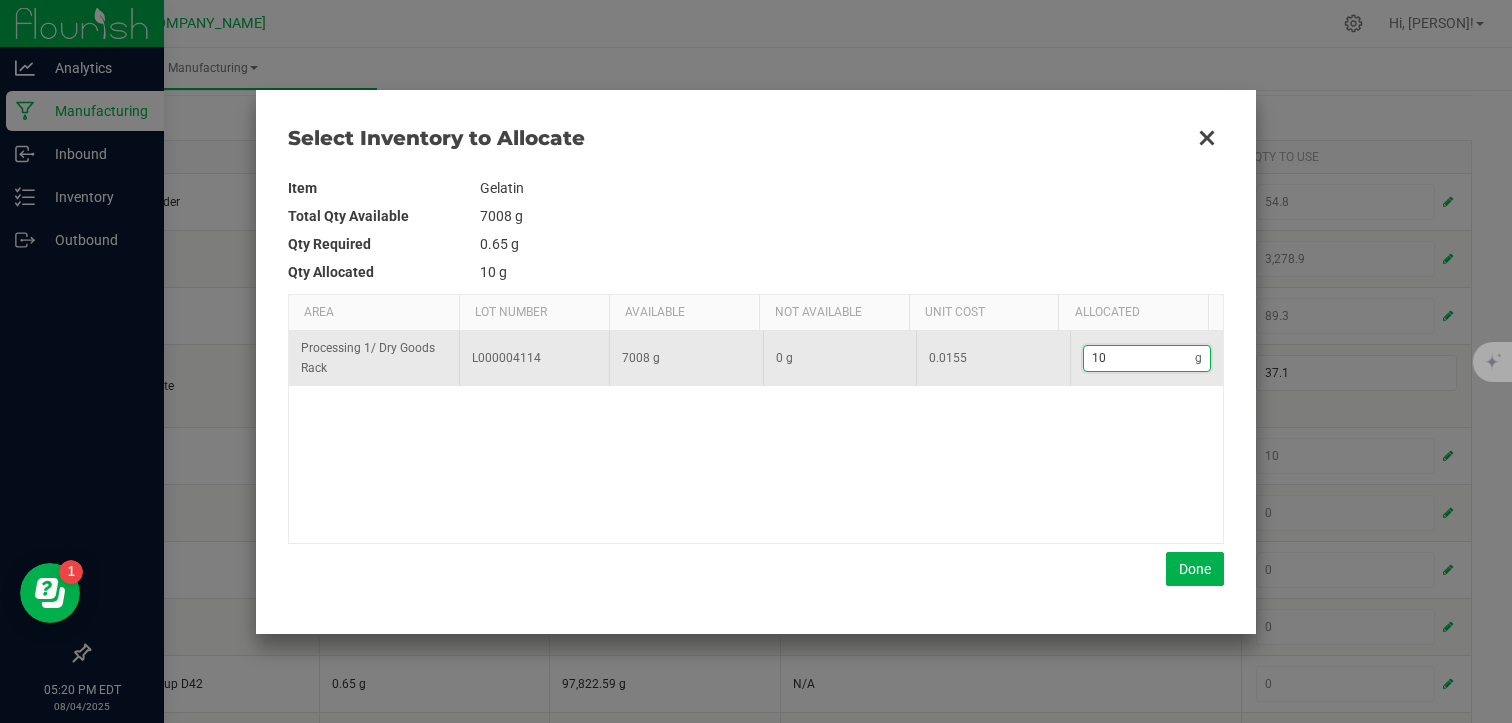 type on "101" 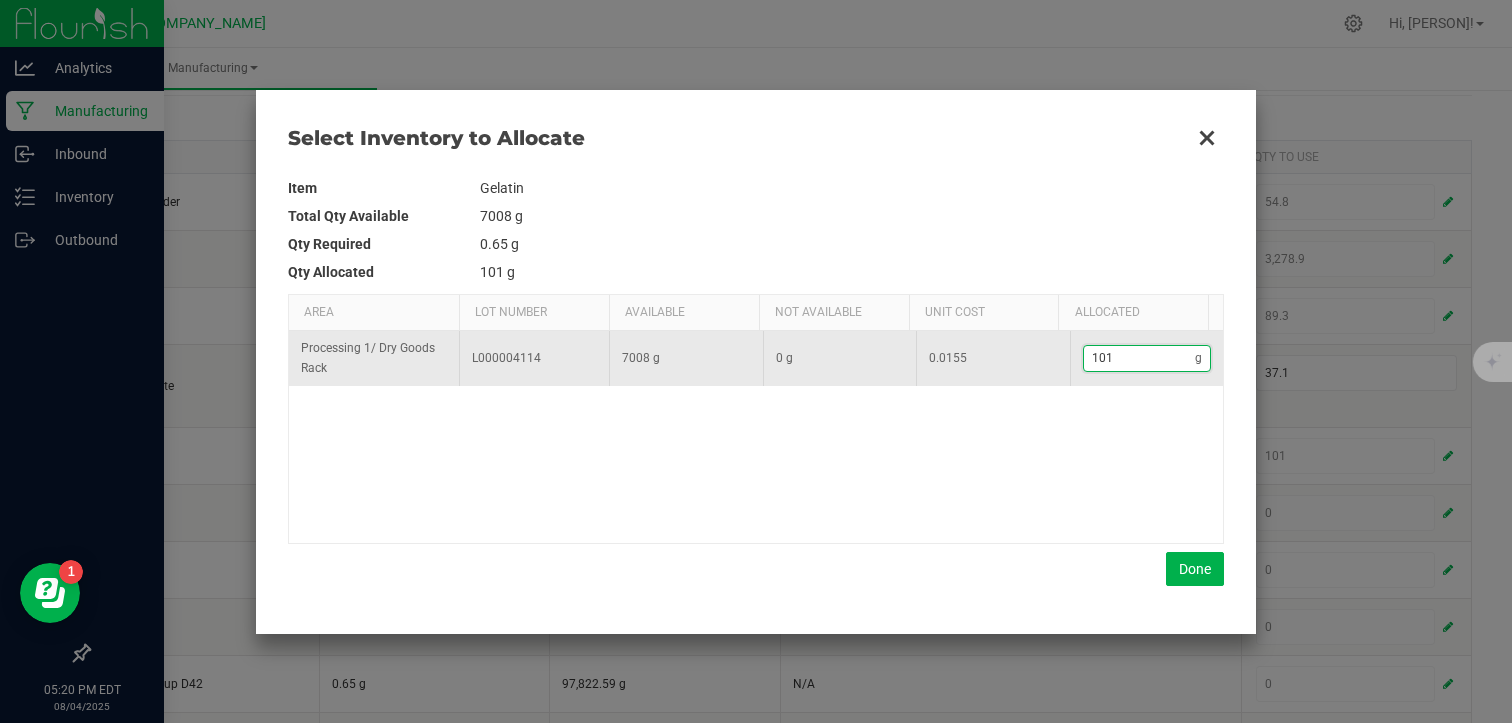 type on "1,012" 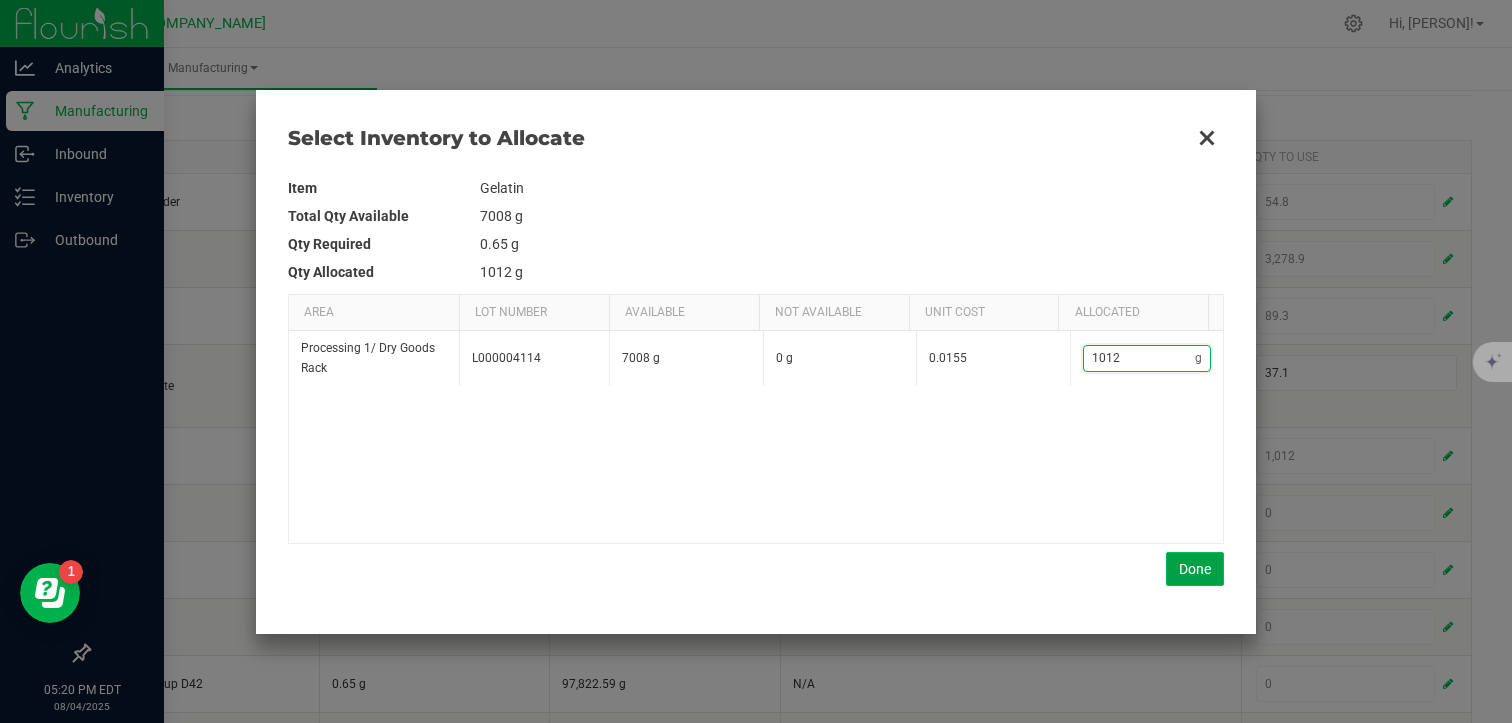 type on "1,012" 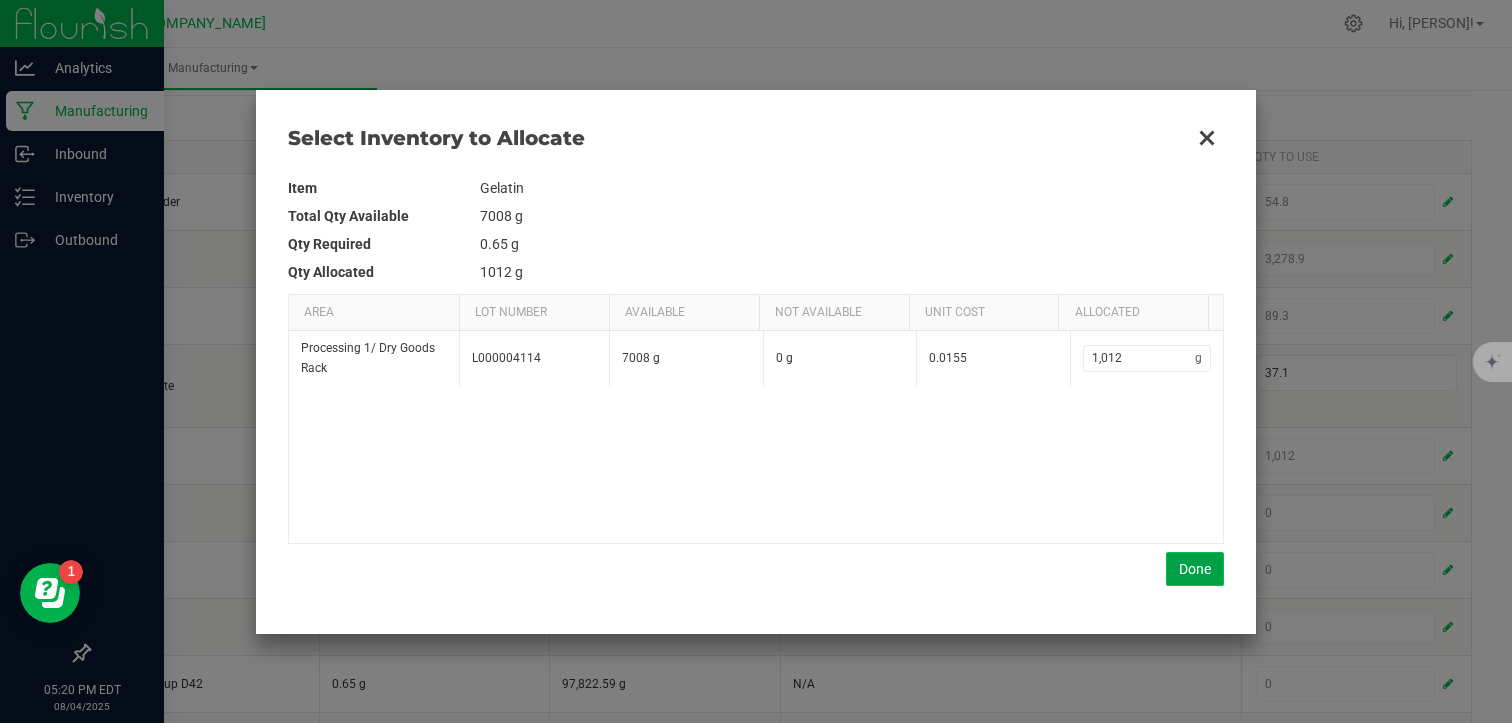 click on "Done" at bounding box center (1195, 569) 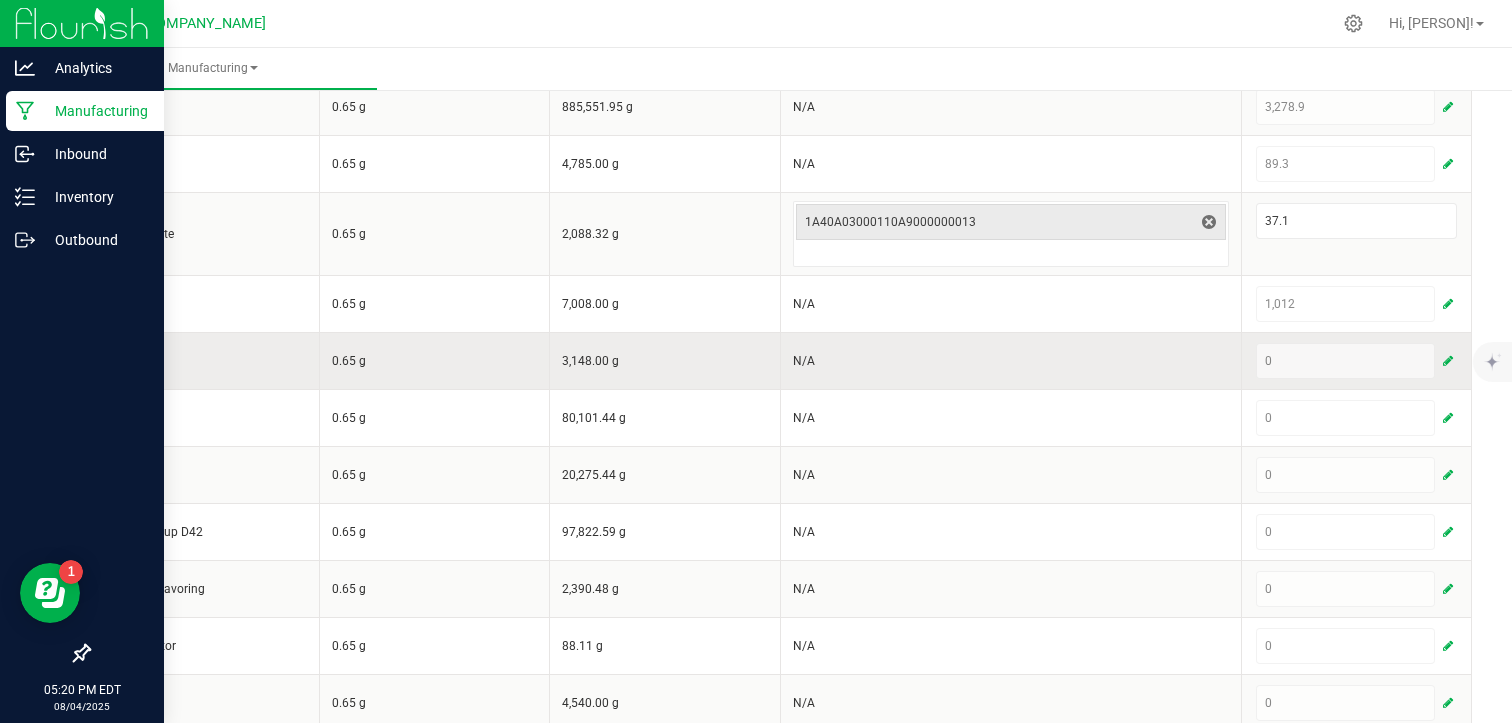 scroll, scrollTop: 492, scrollLeft: 0, axis: vertical 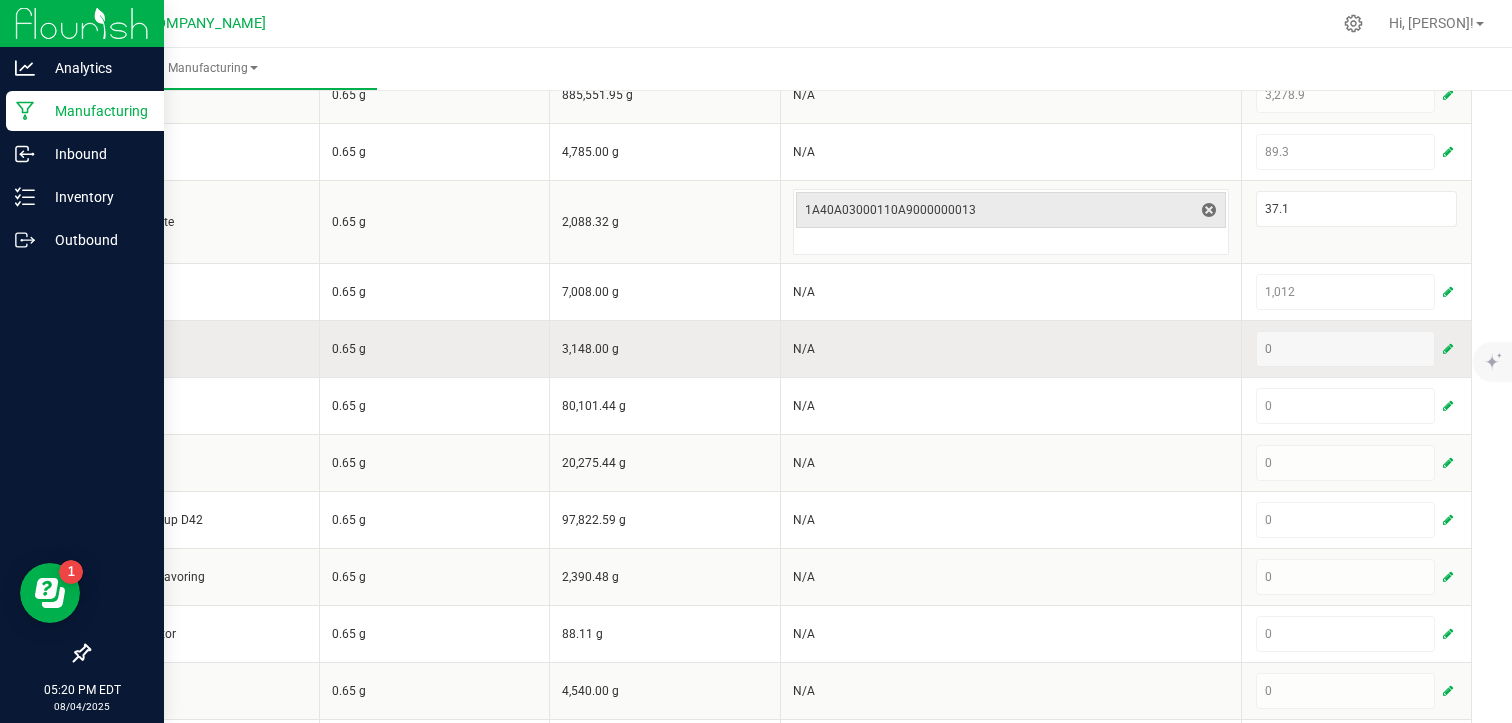 click at bounding box center (1448, 349) 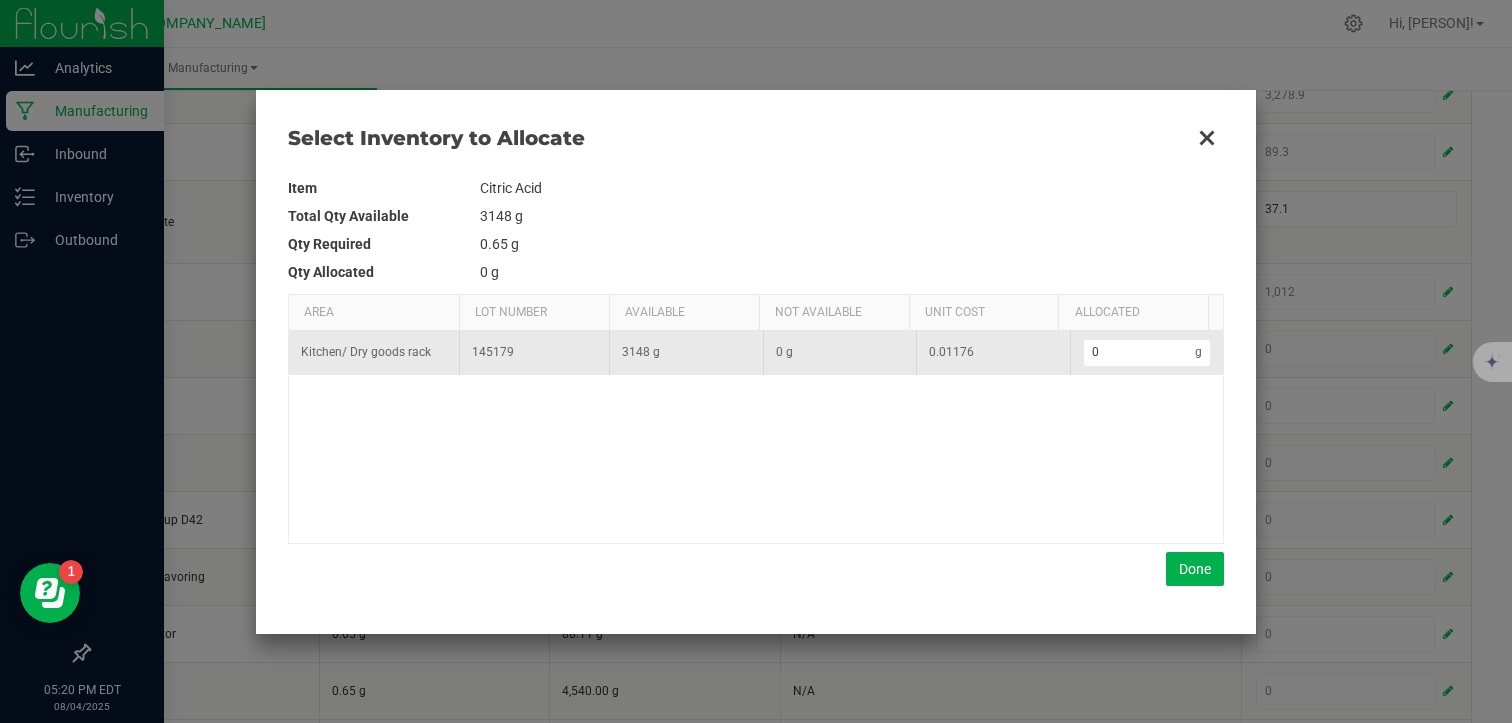 click on "0 g" at bounding box center (1147, 352) 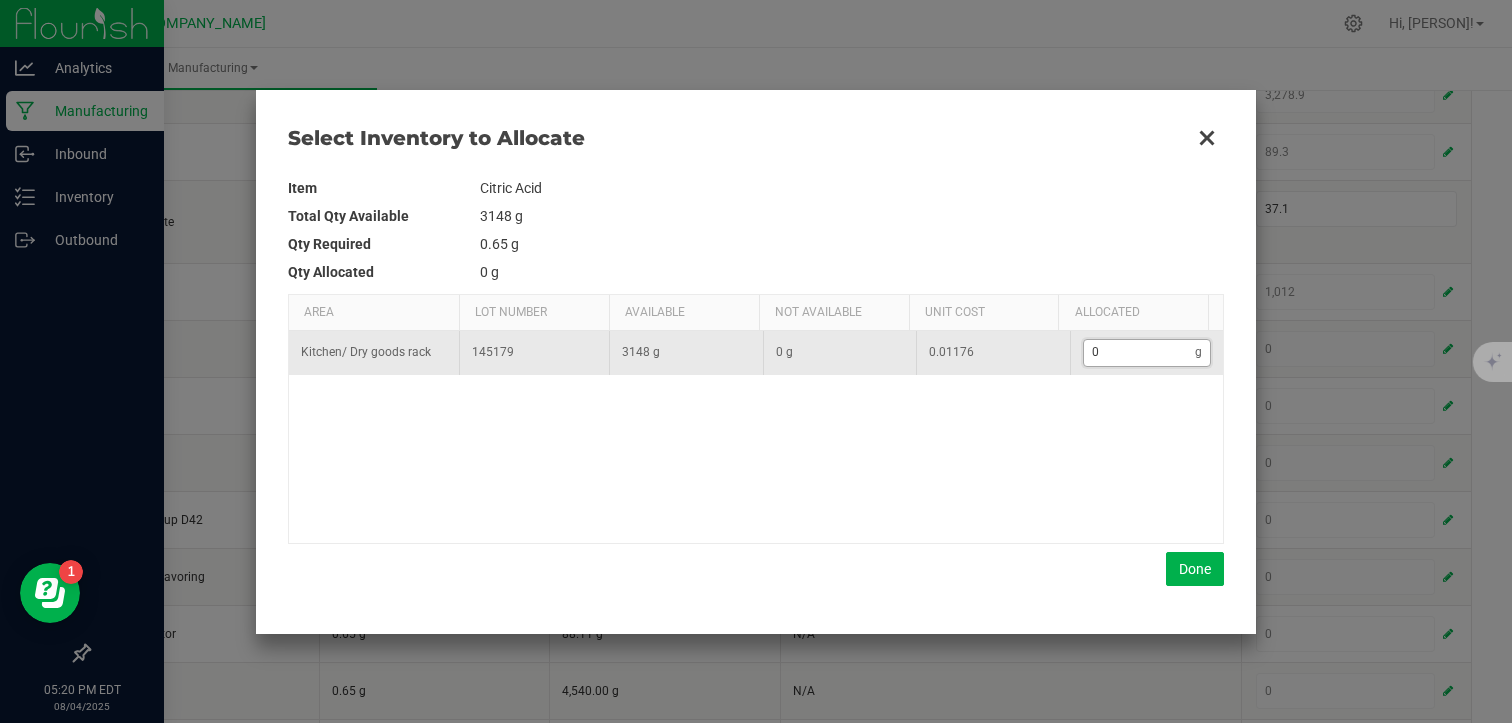 click on "0" at bounding box center (1140, 352) 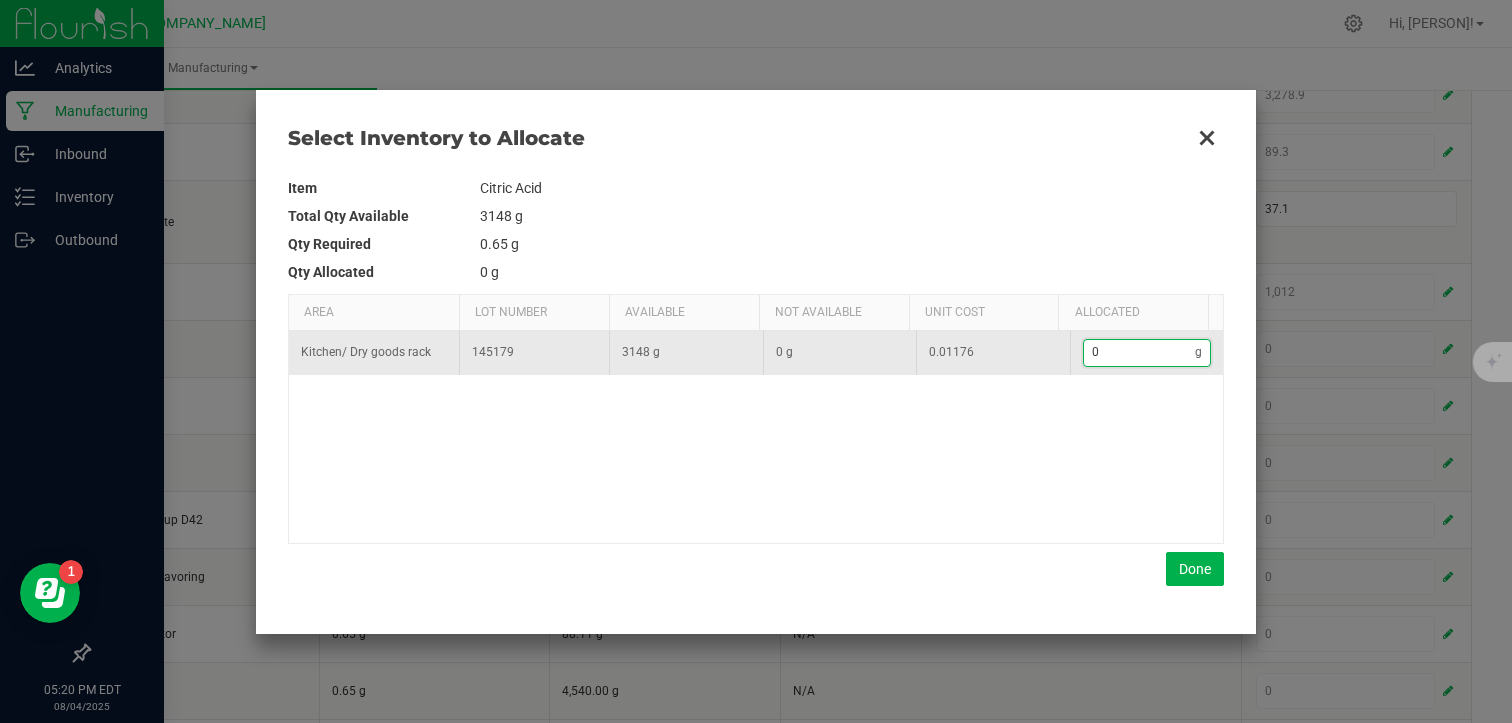 type on "2" 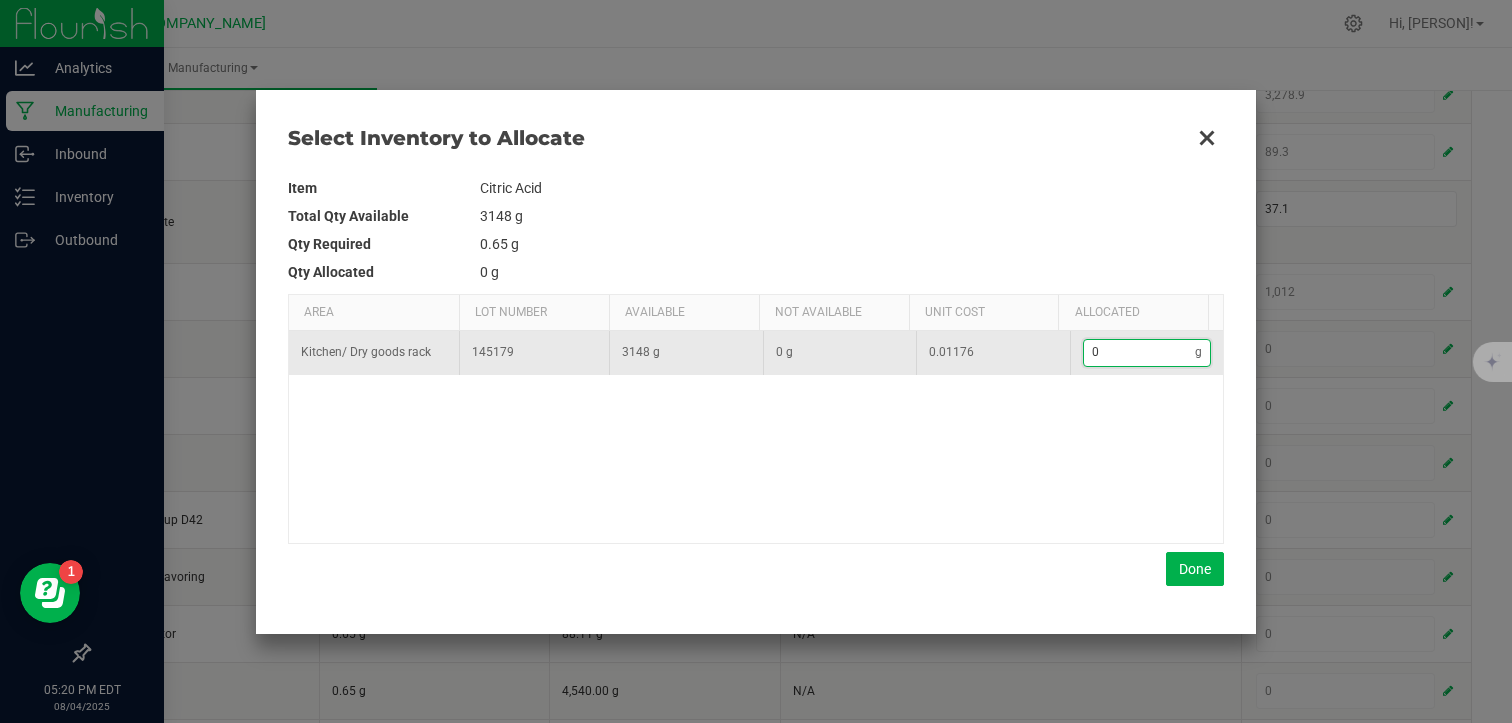 type on "2" 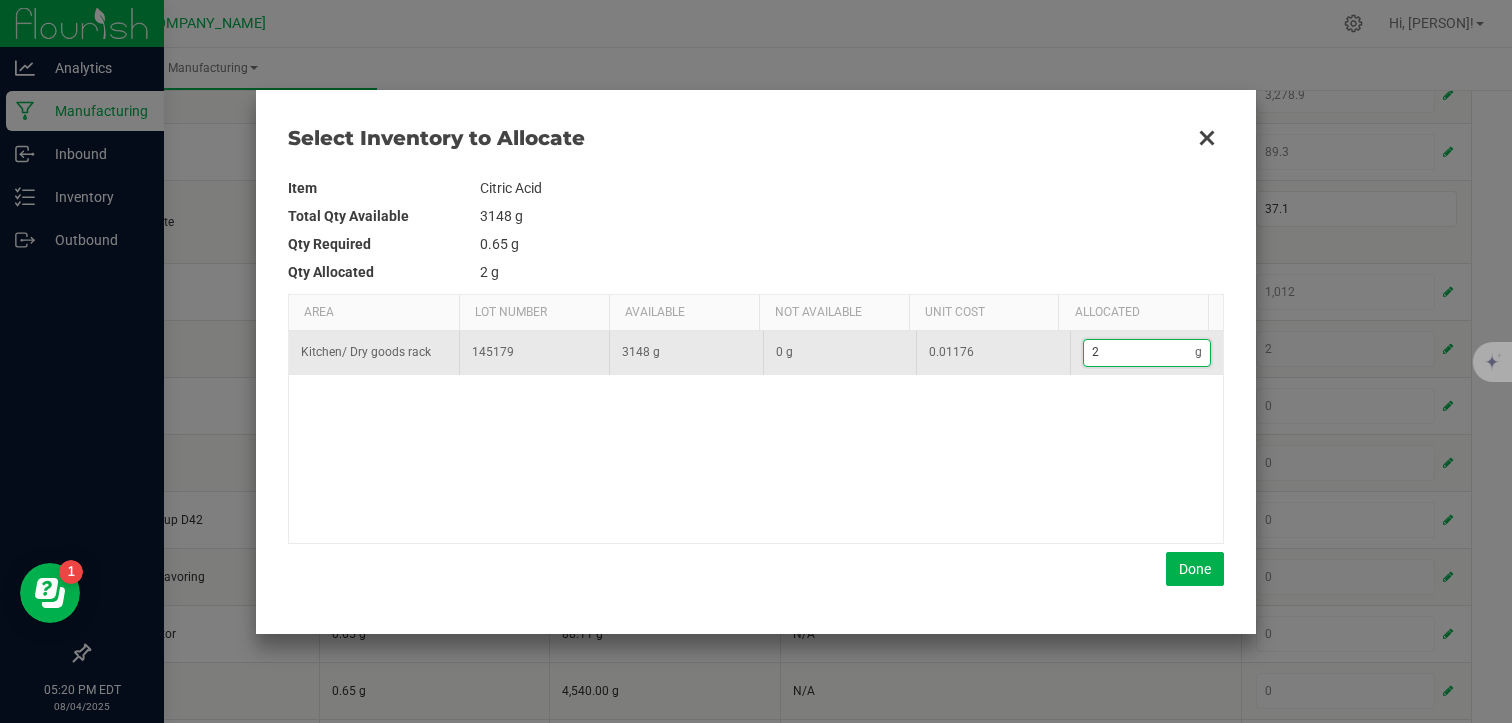 type on "24" 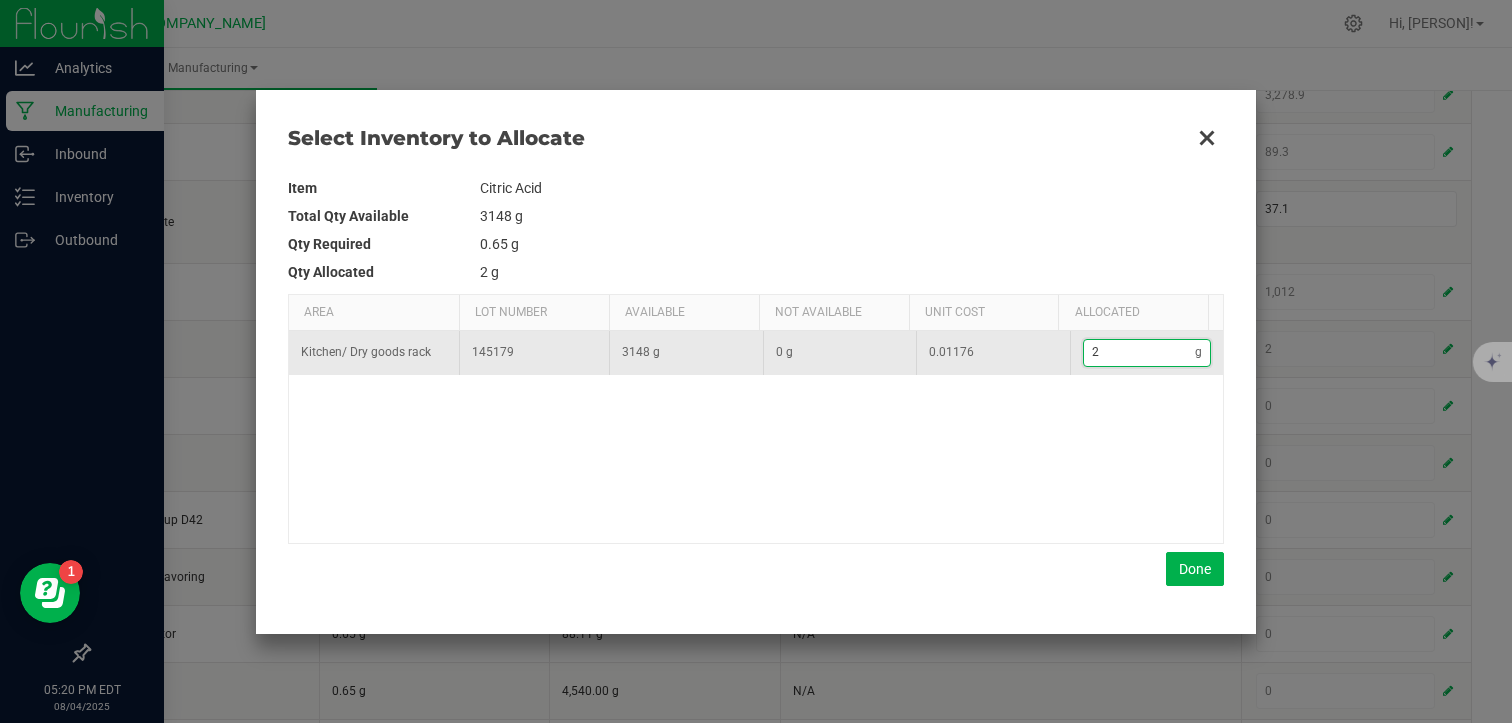 type on "24" 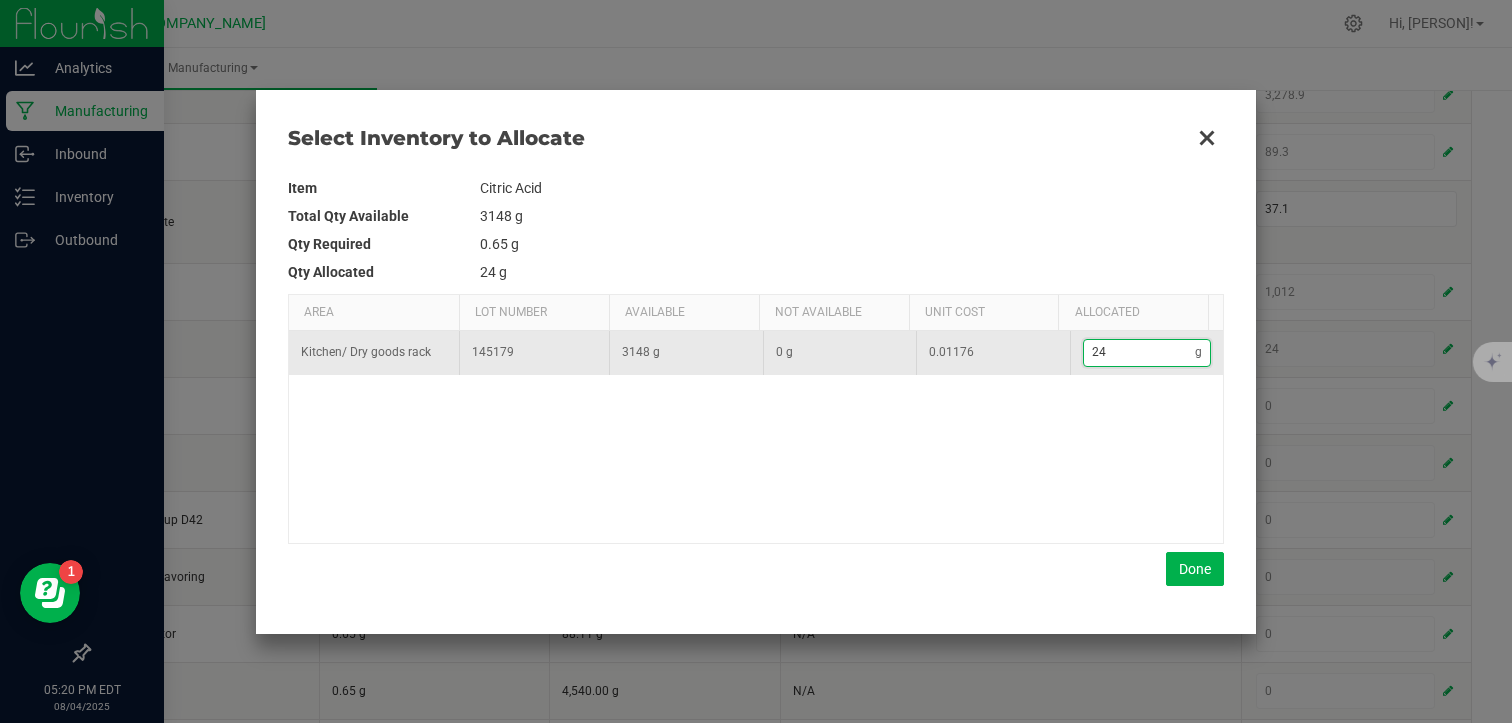 type on "249" 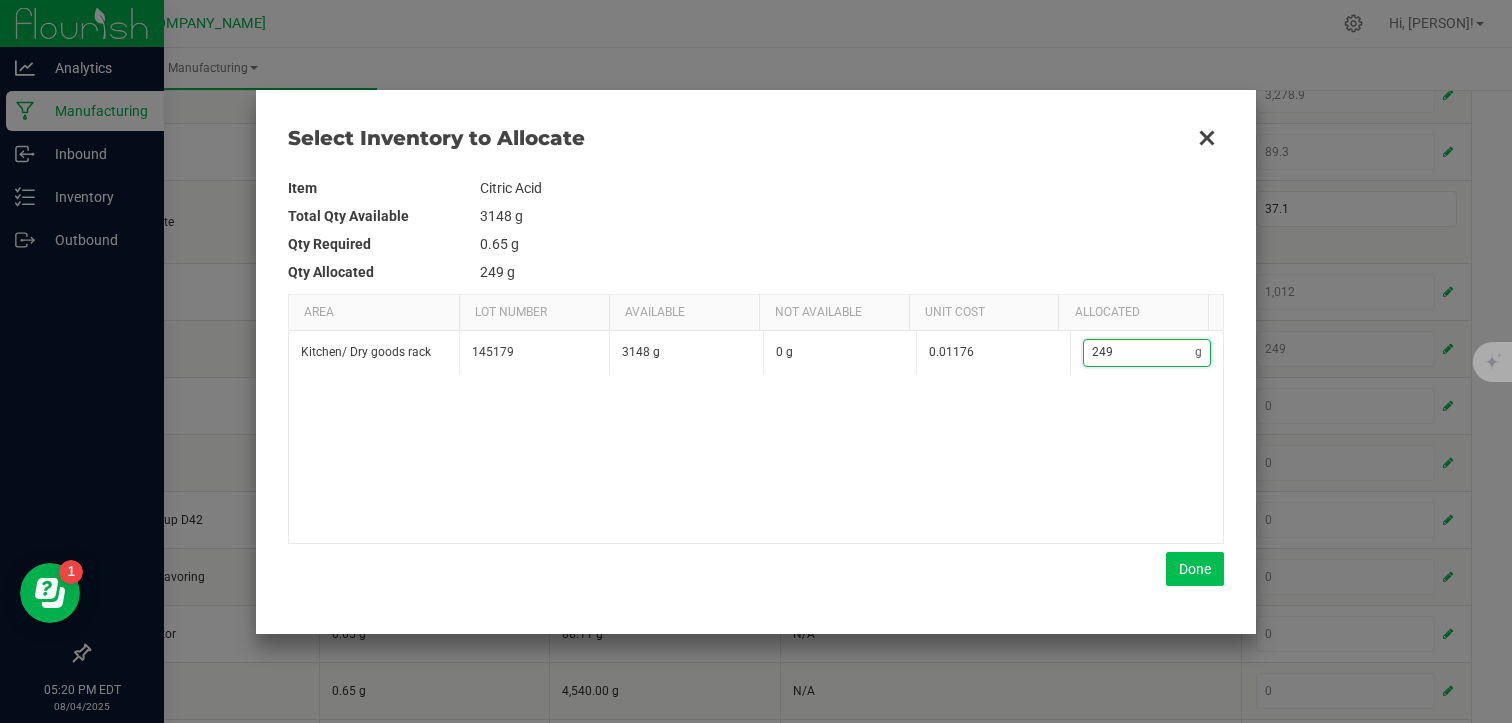 type on "249" 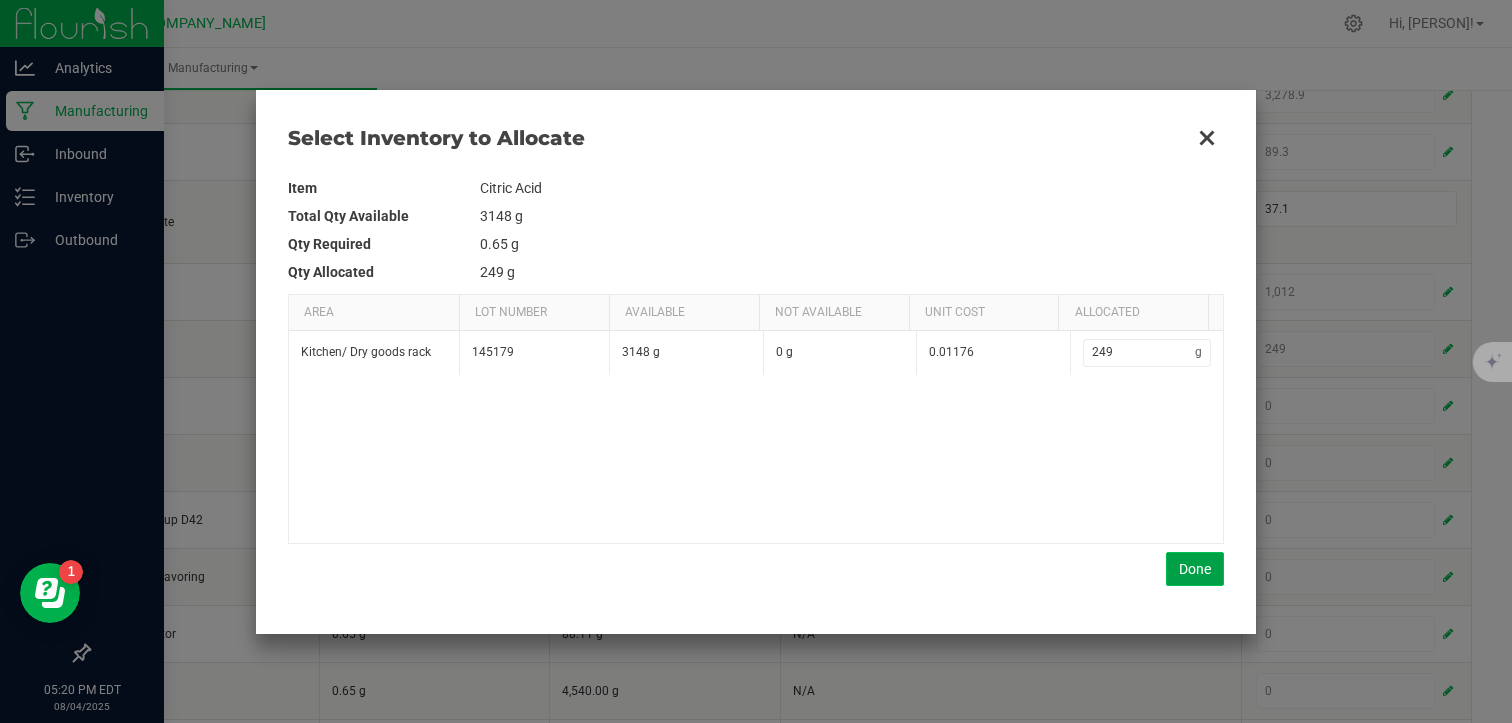 click on "Done" at bounding box center (1195, 569) 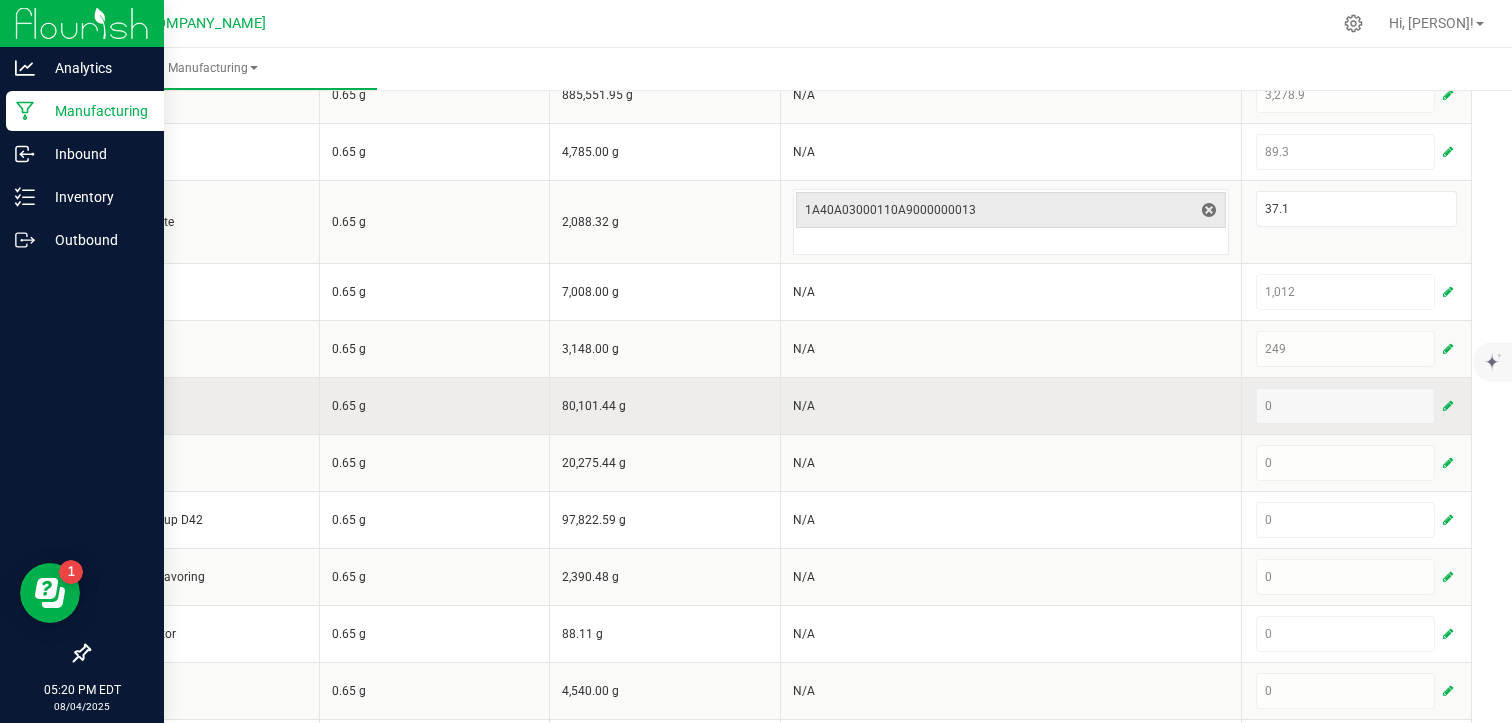click at bounding box center [1448, 406] 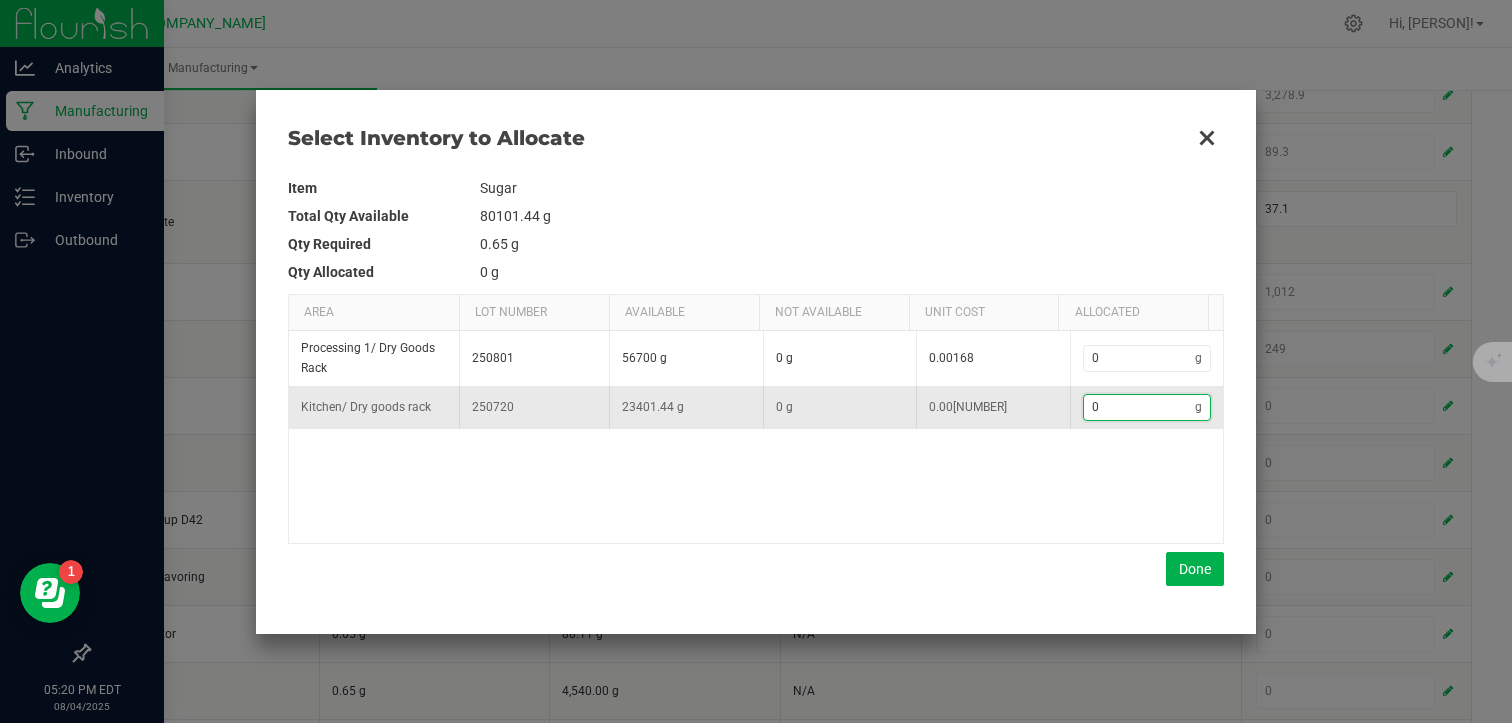 click on "0" at bounding box center [1140, 407] 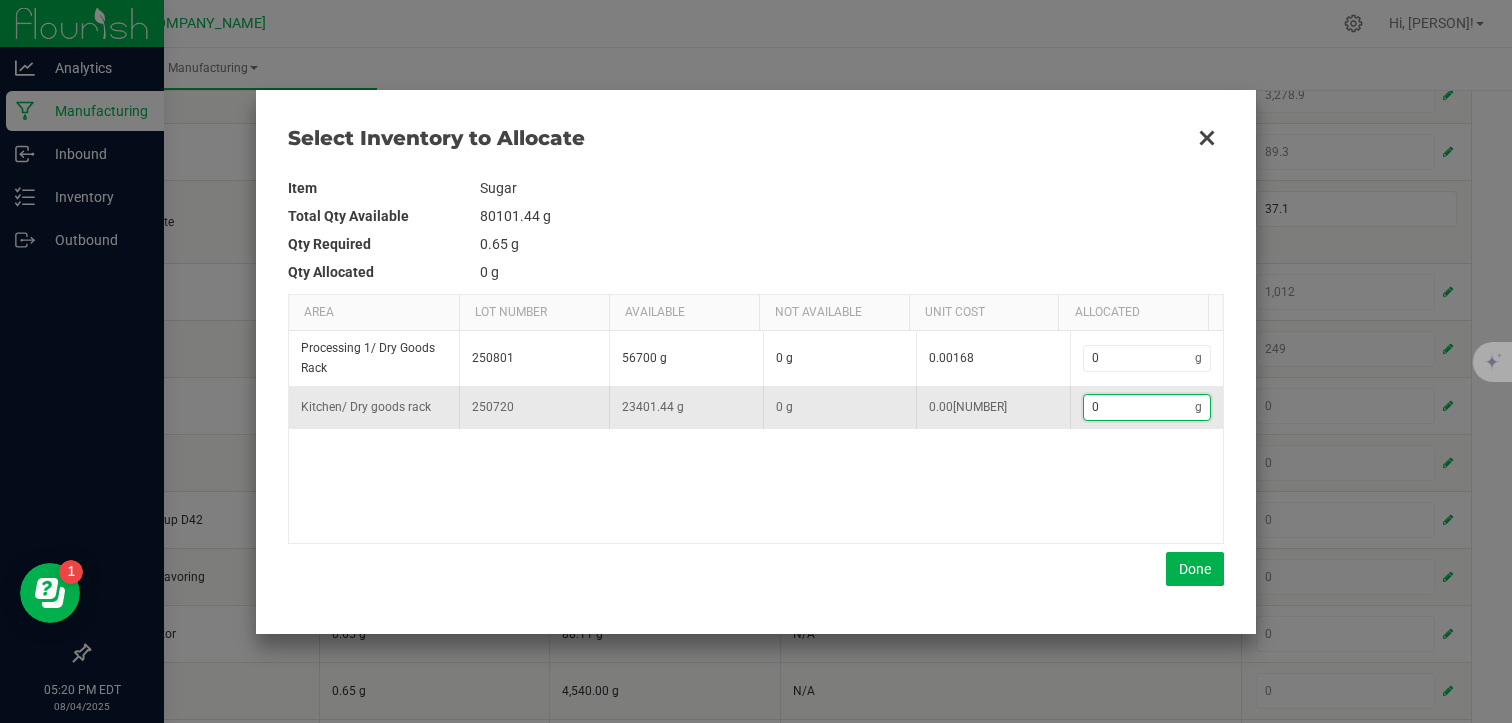 type on "4" 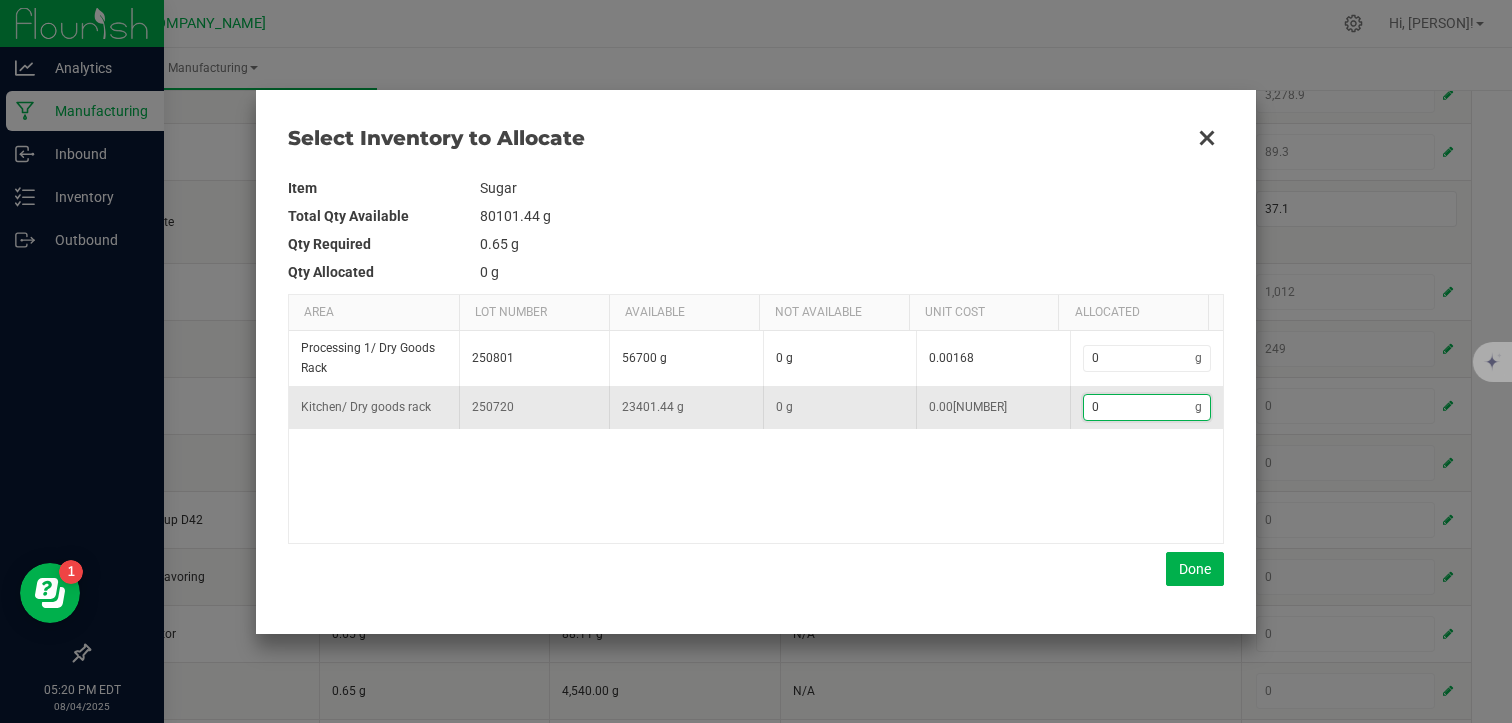 type on "4" 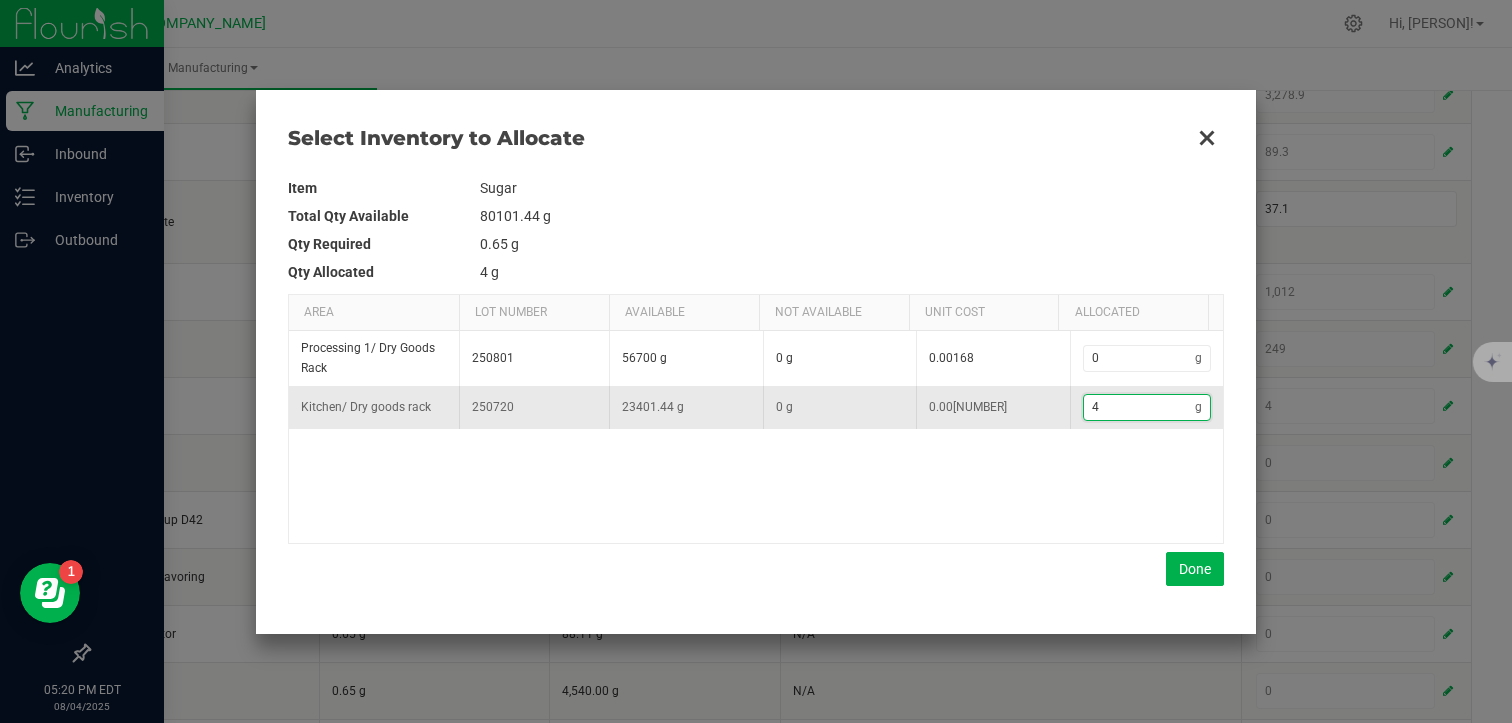 type on "47" 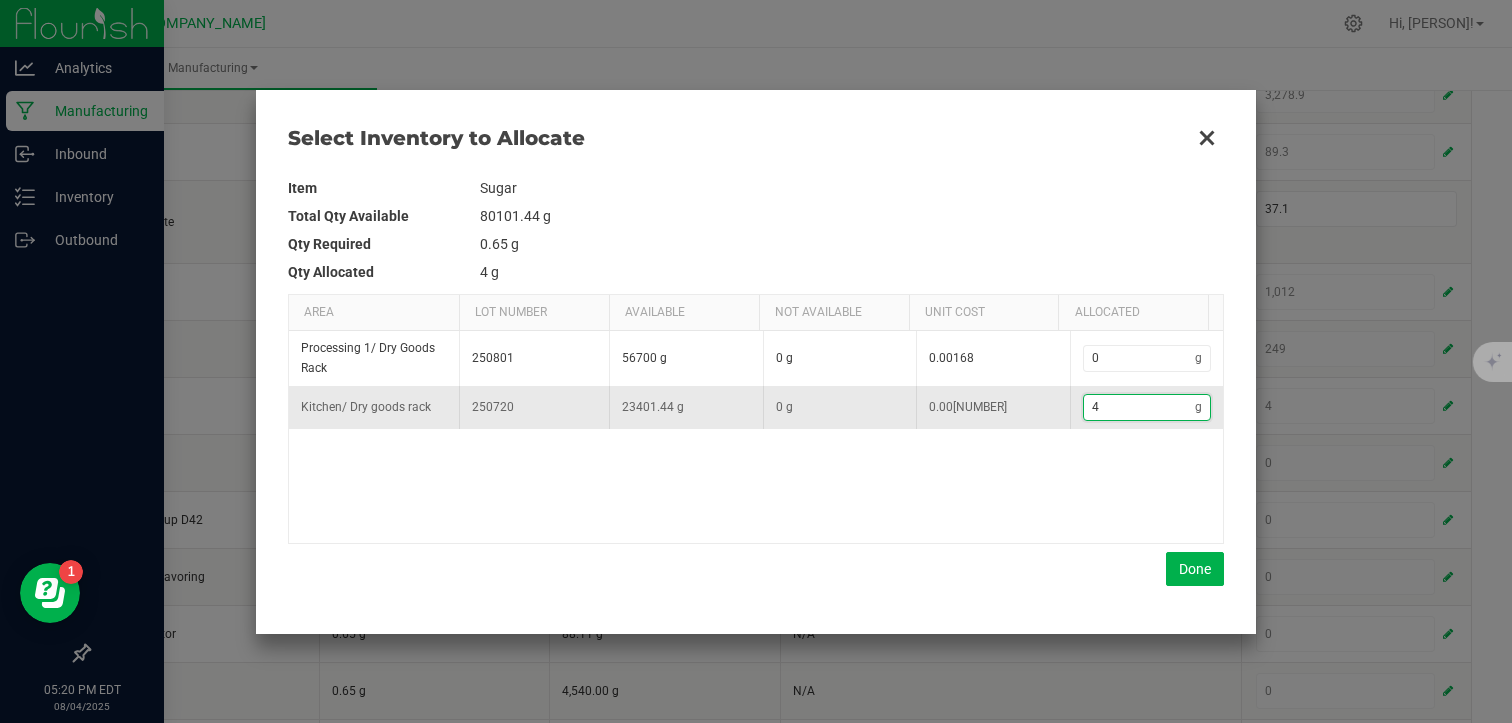 type on "47" 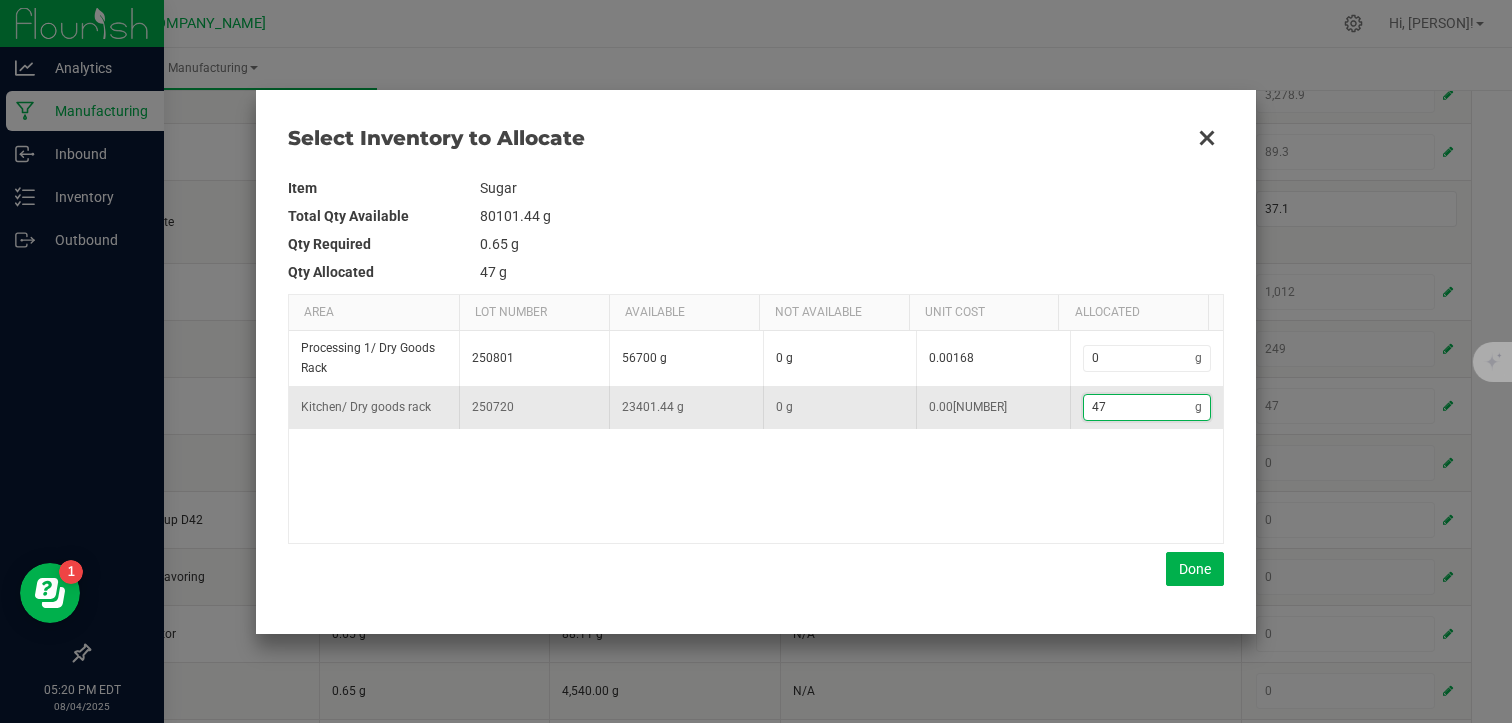 type on "477" 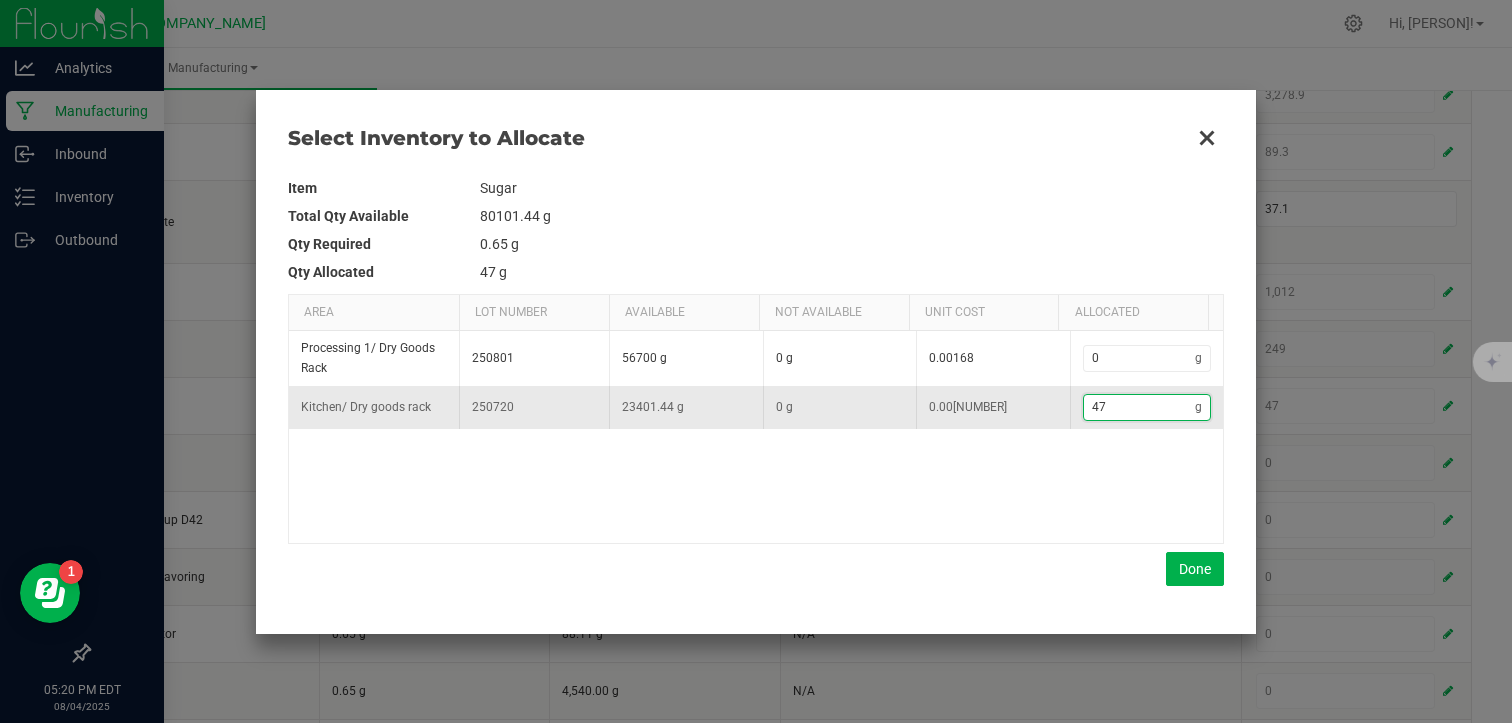 type on "477" 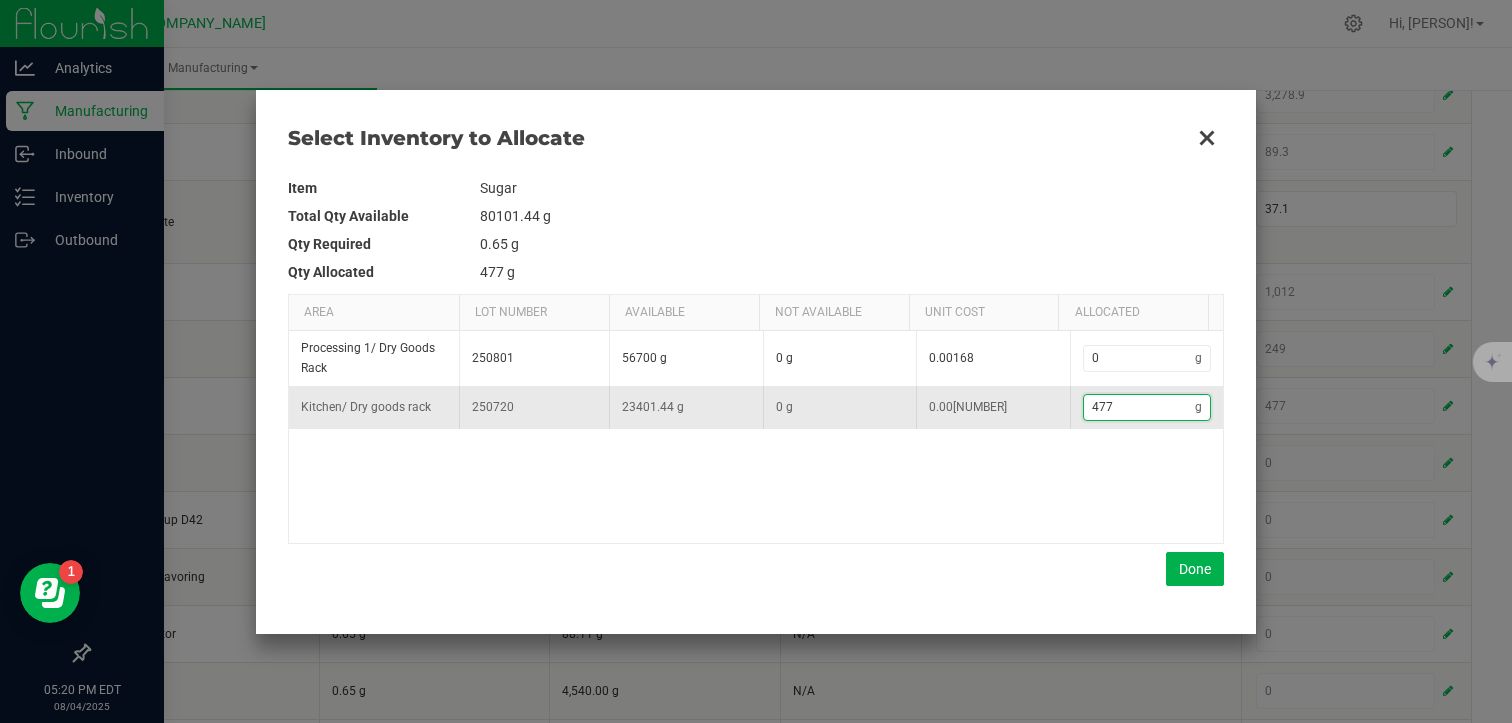 type on "4,778" 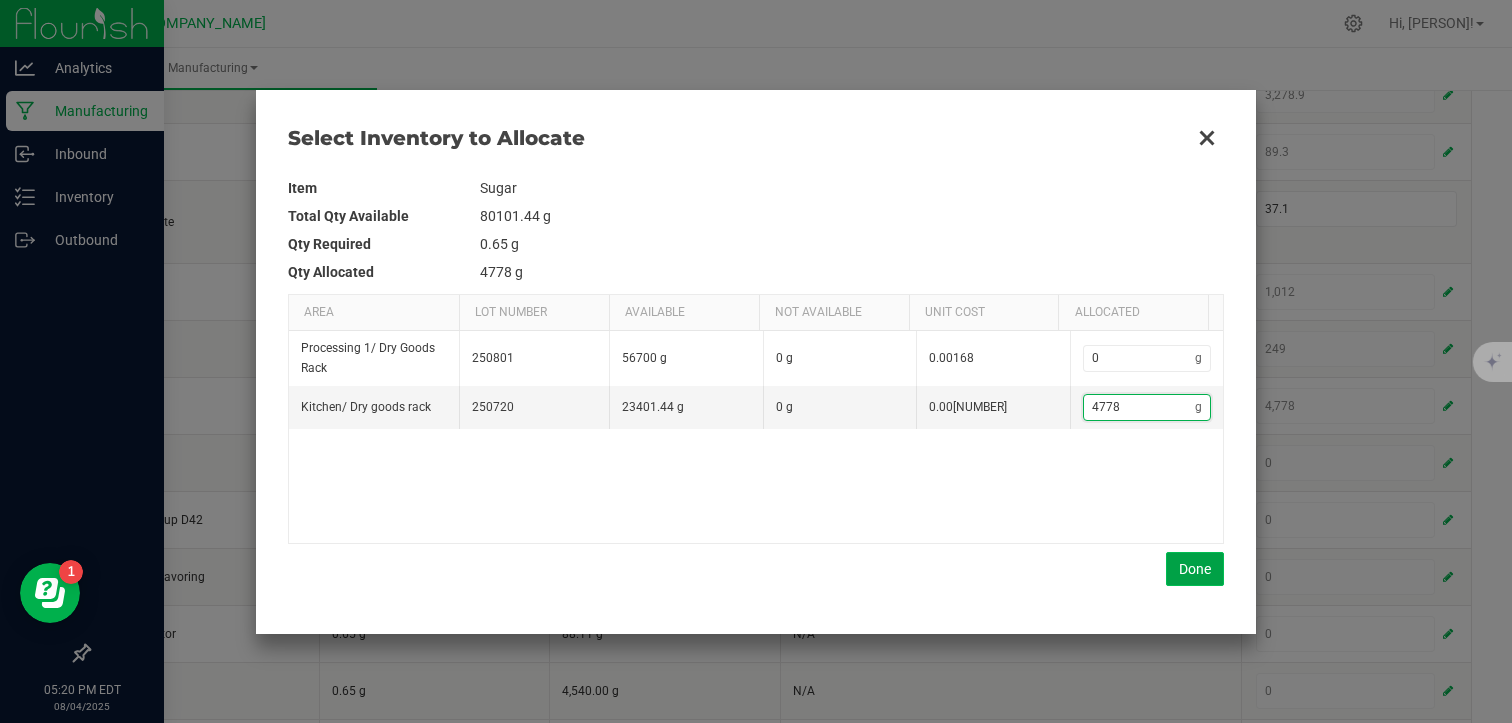 type on "4,778" 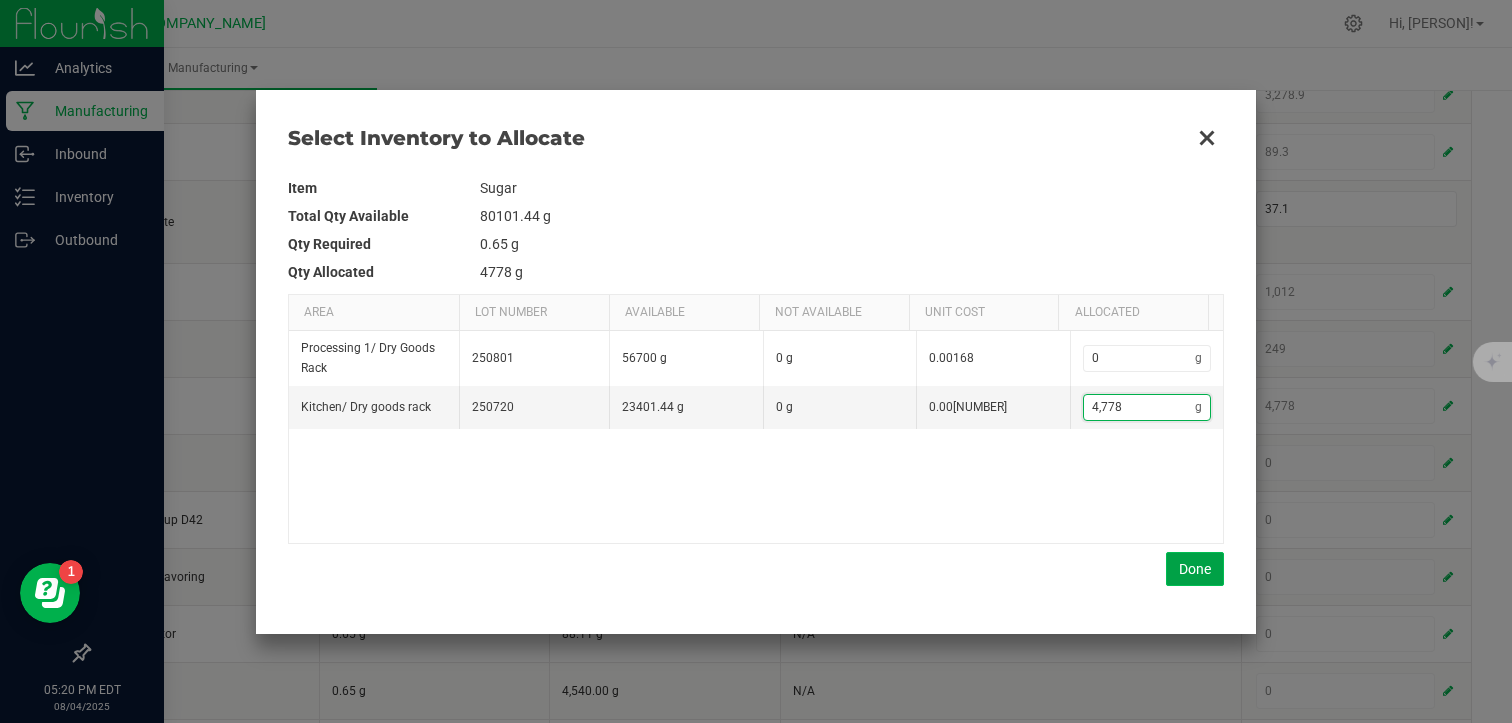 click on "Done" at bounding box center (1195, 569) 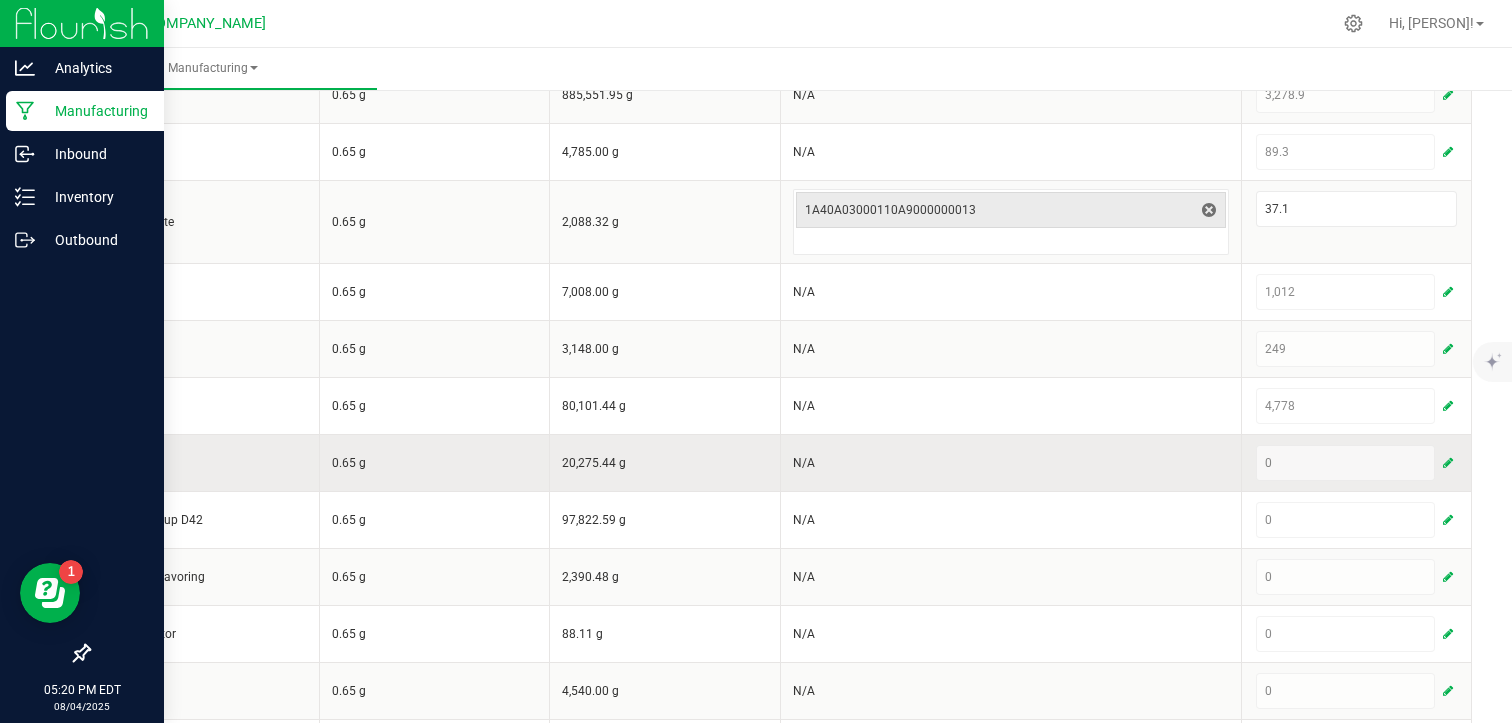 click at bounding box center [1448, 463] 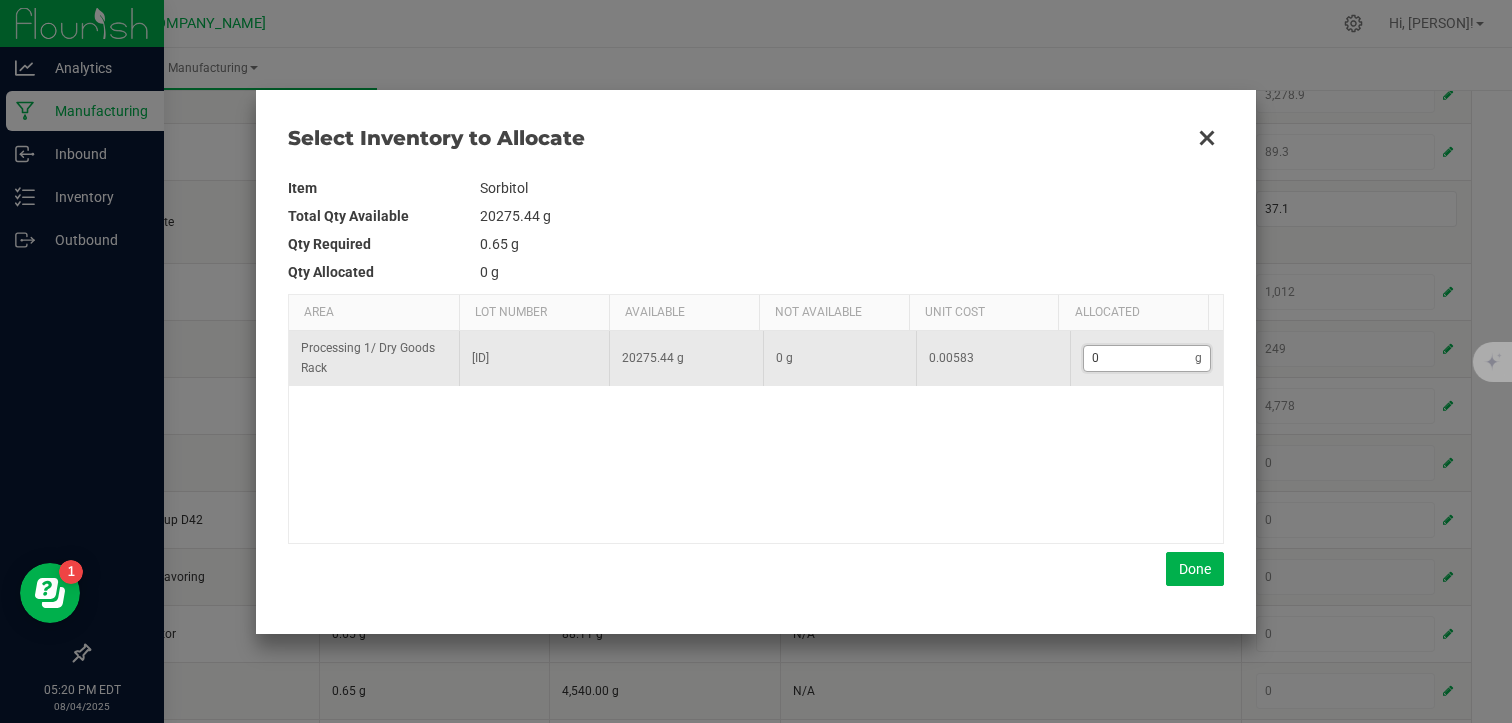 click on "0" at bounding box center (1140, 358) 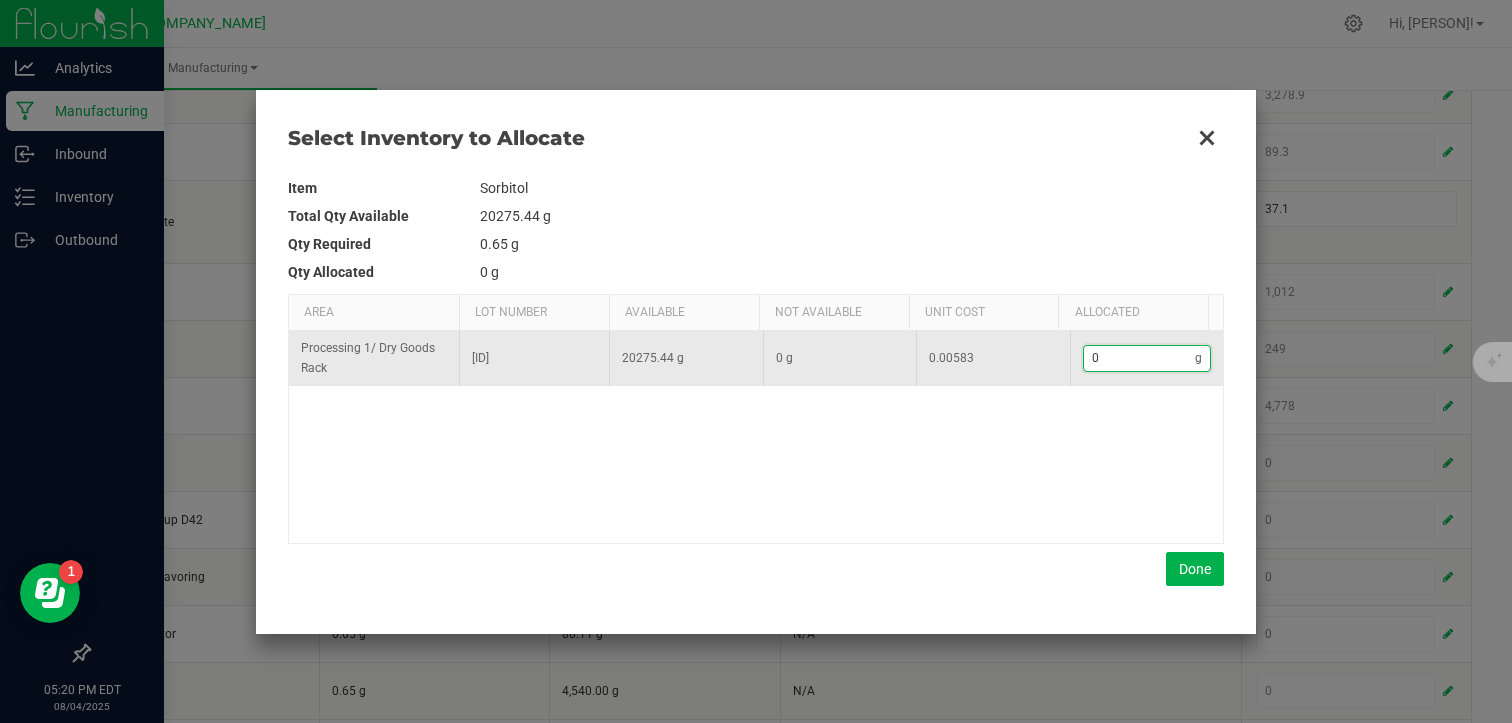type on "3" 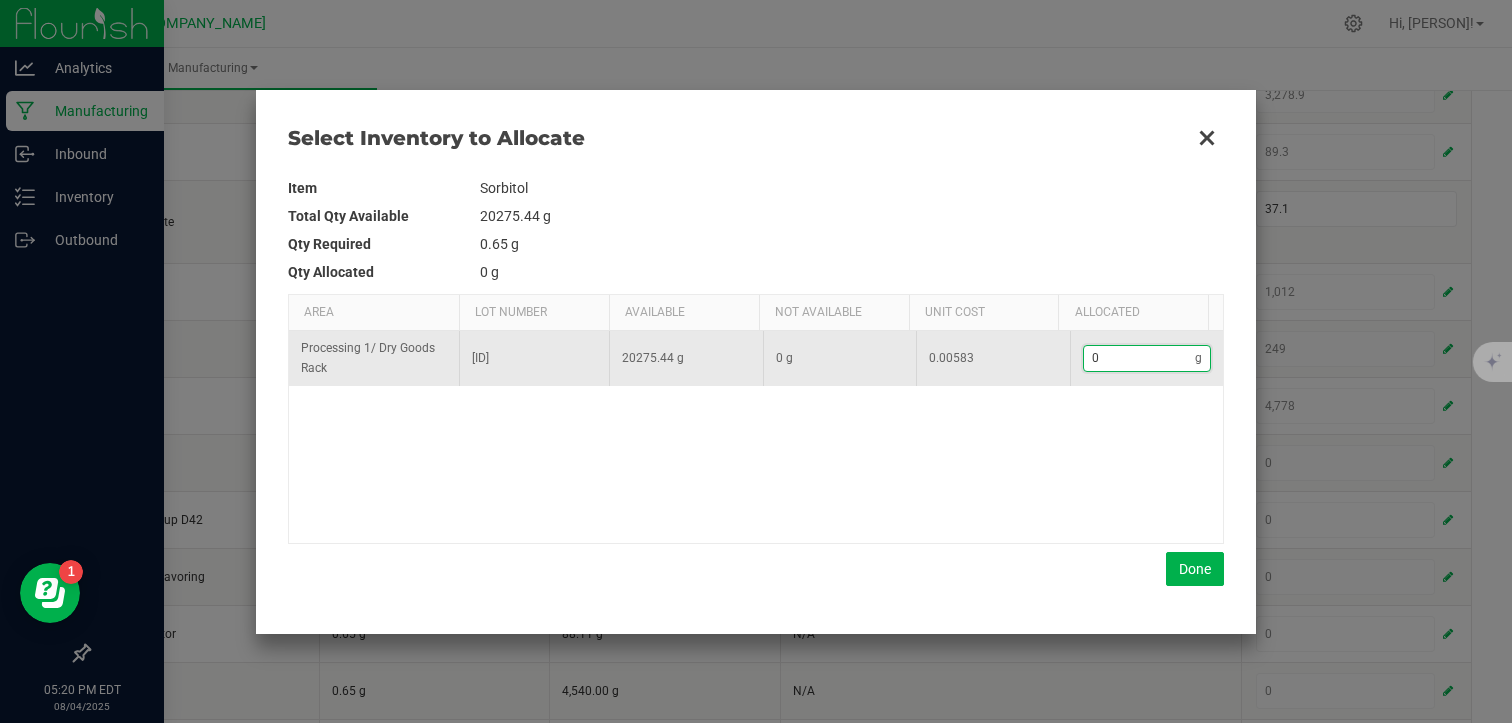 type on "3" 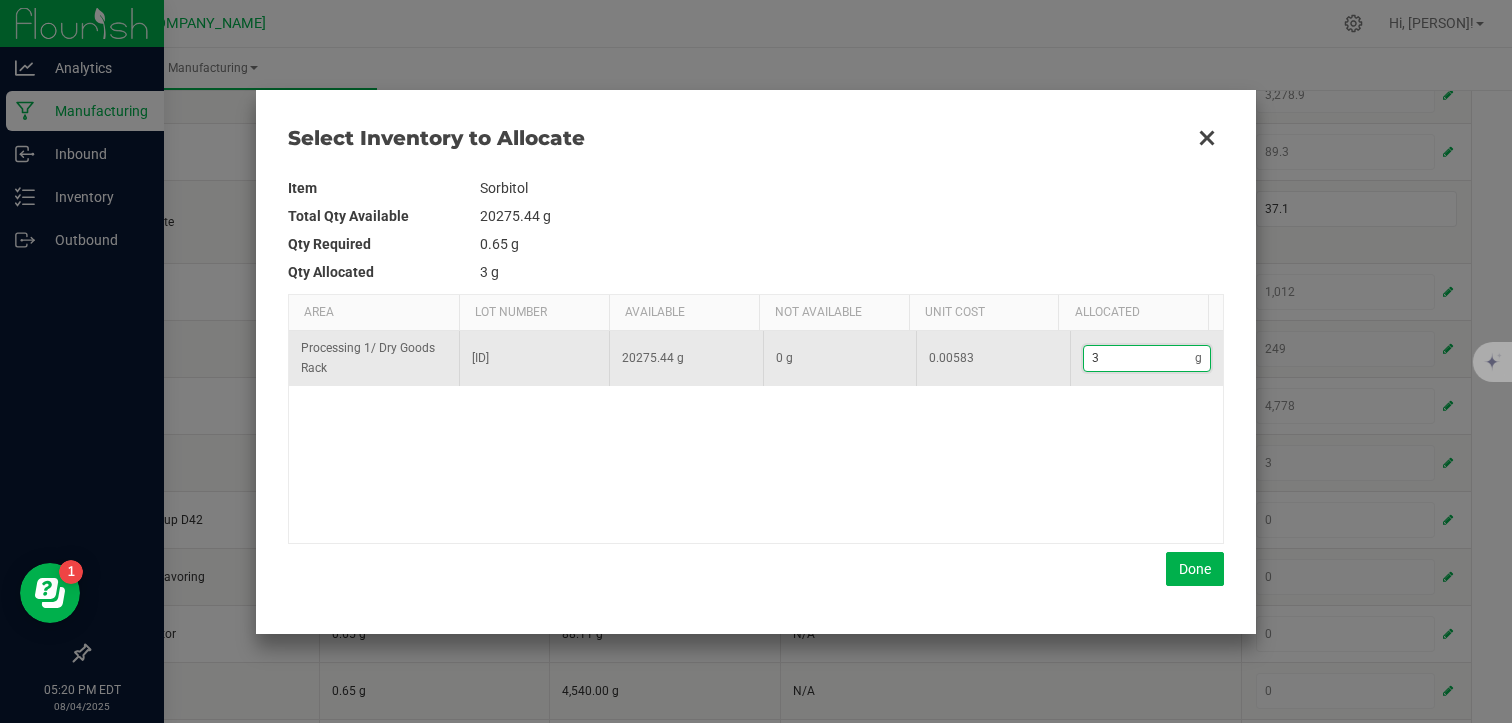type on "34" 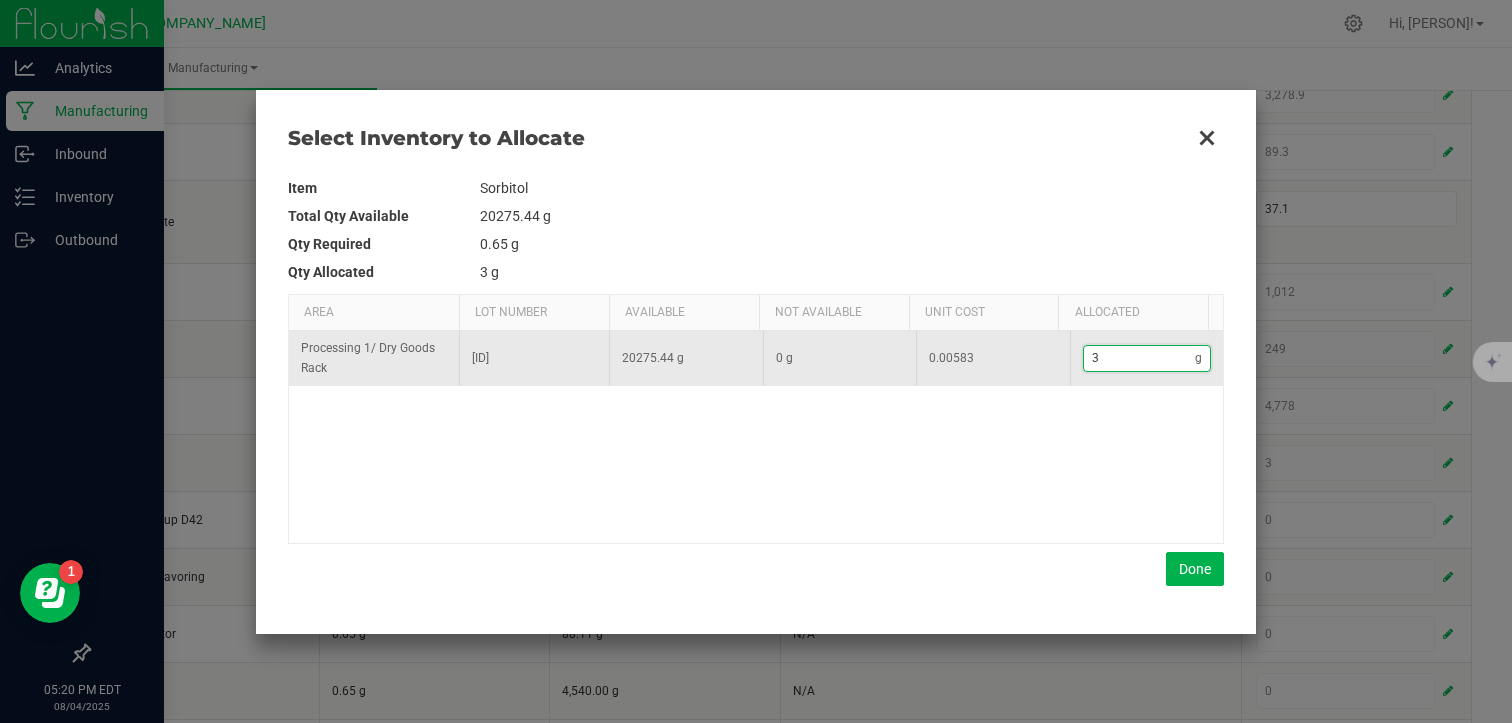 type on "34" 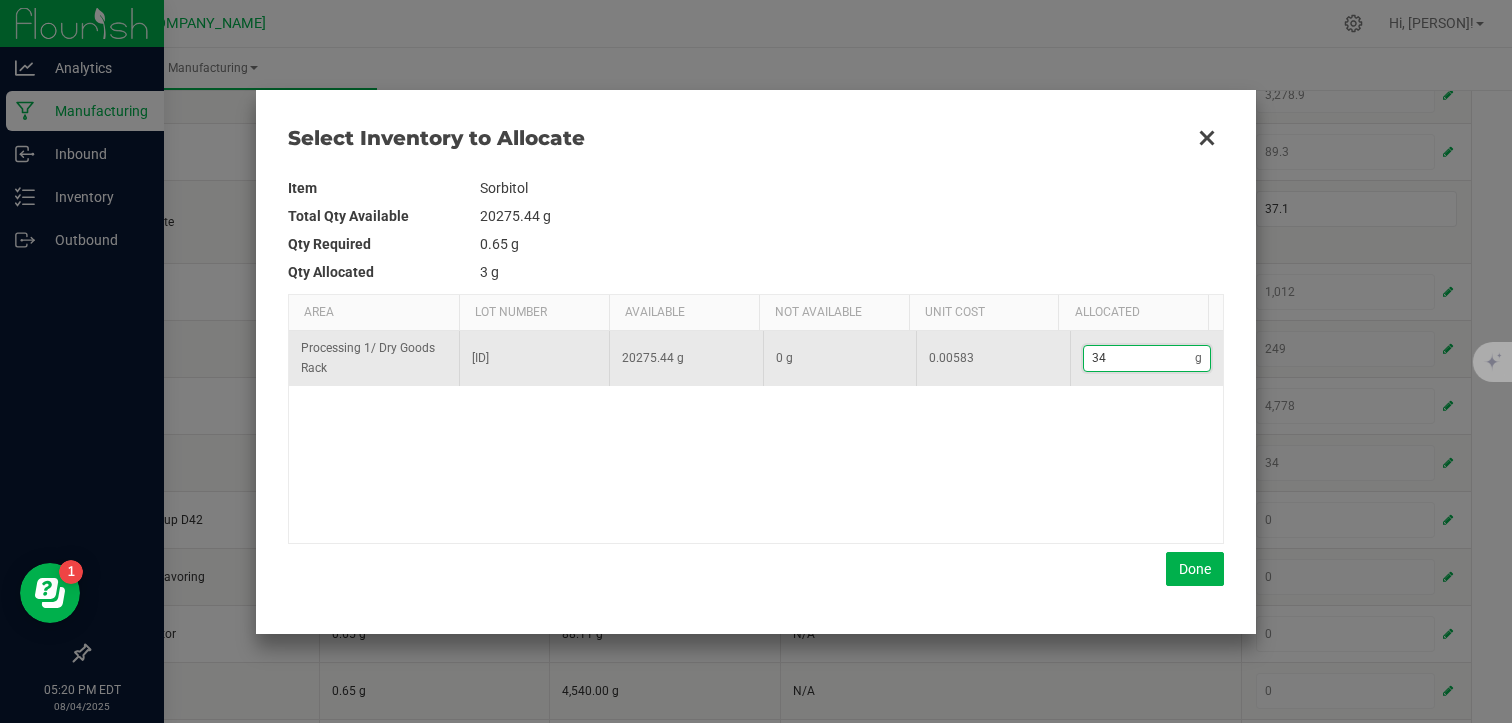 type on "340" 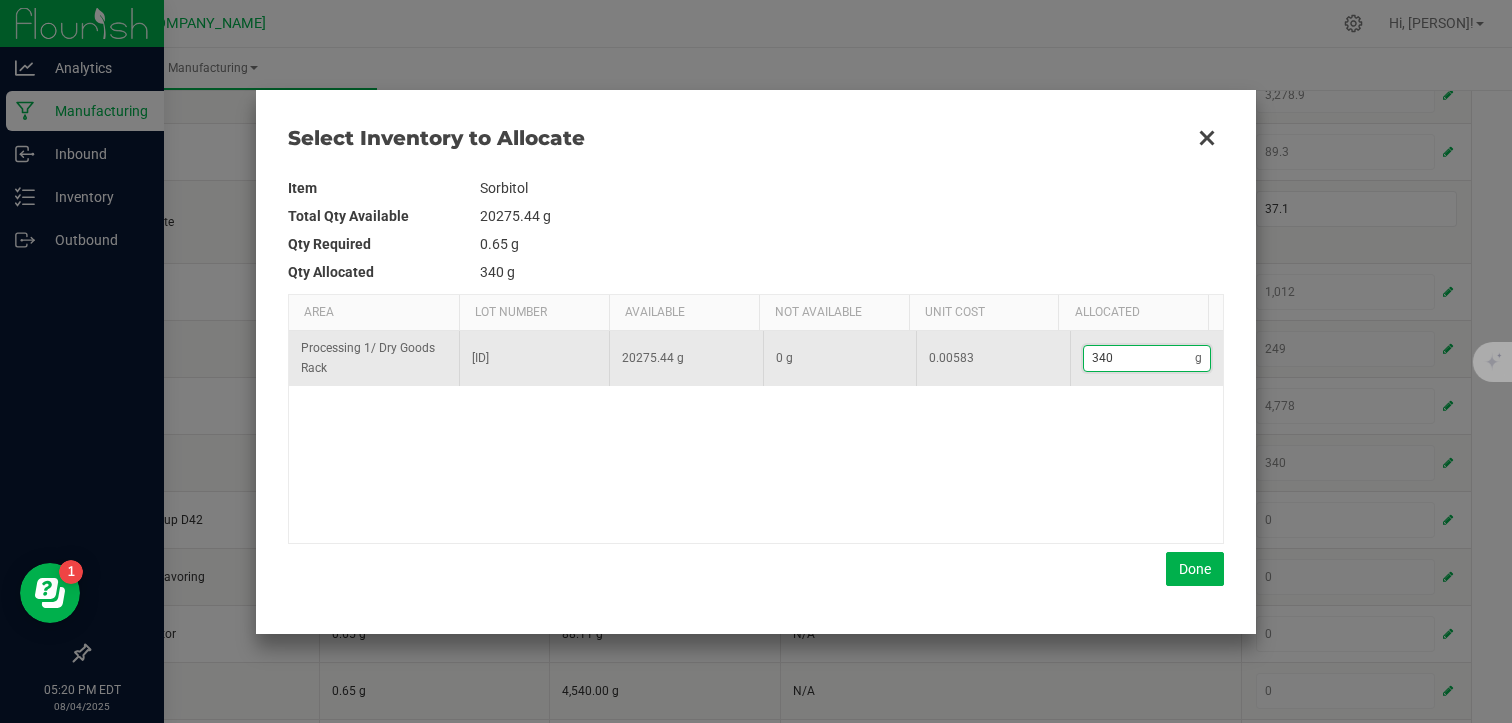 type on "340." 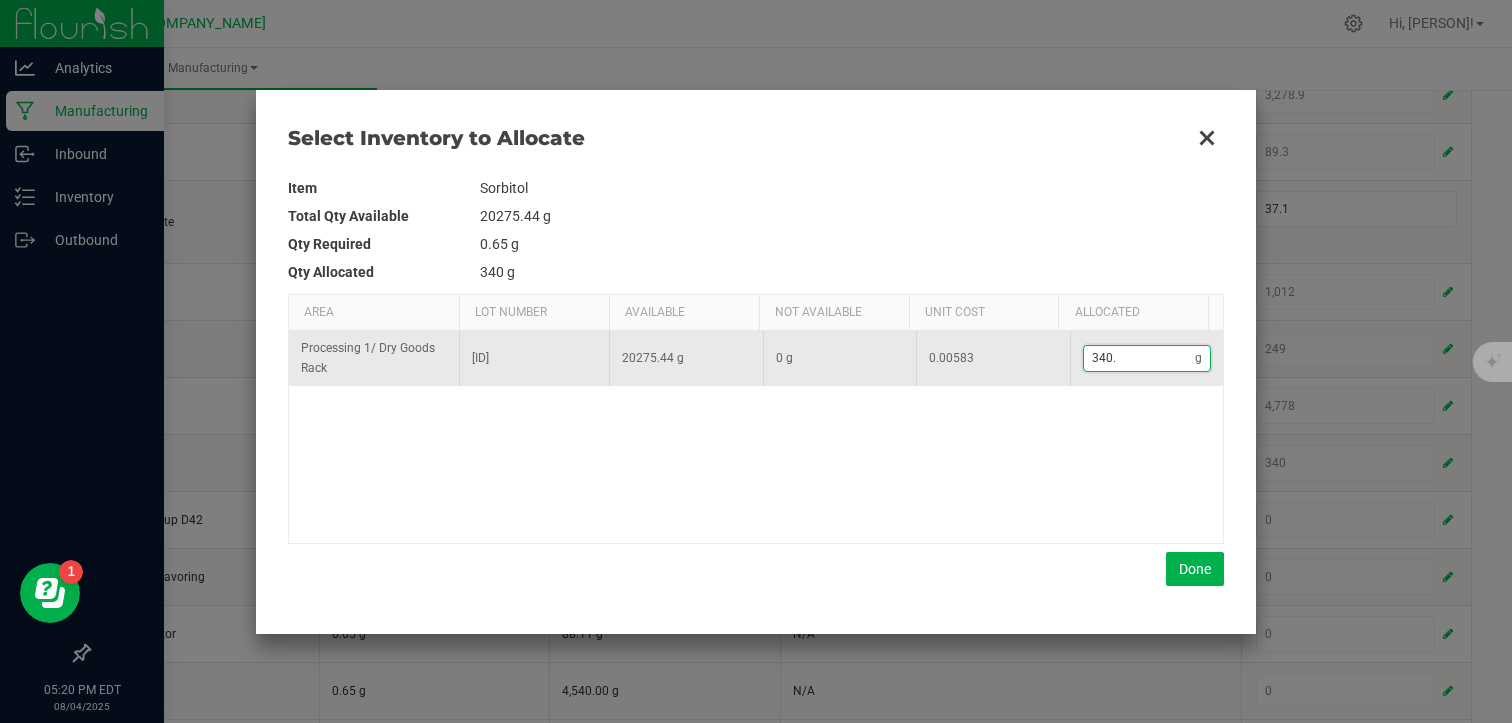 type on "340.4" 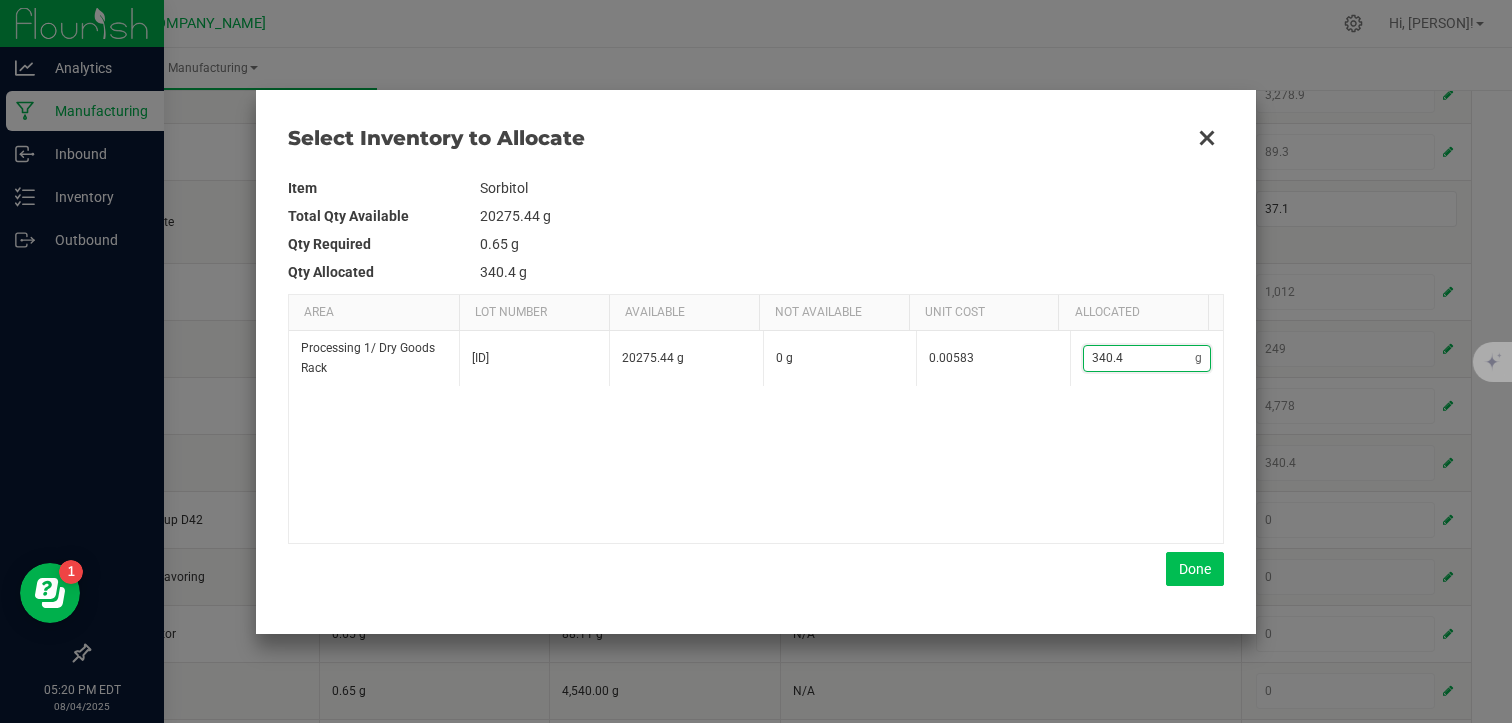 type on "340.4" 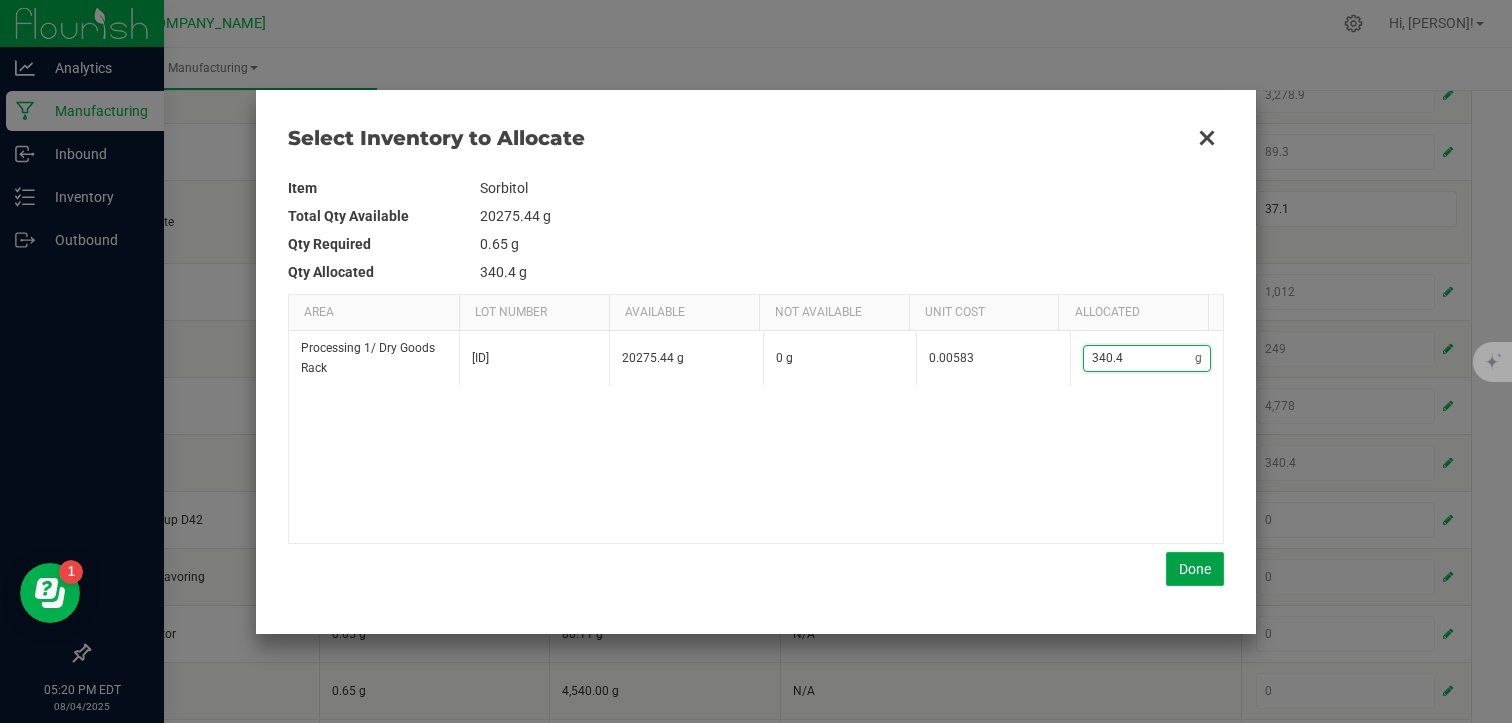 click on "Done" at bounding box center [1195, 569] 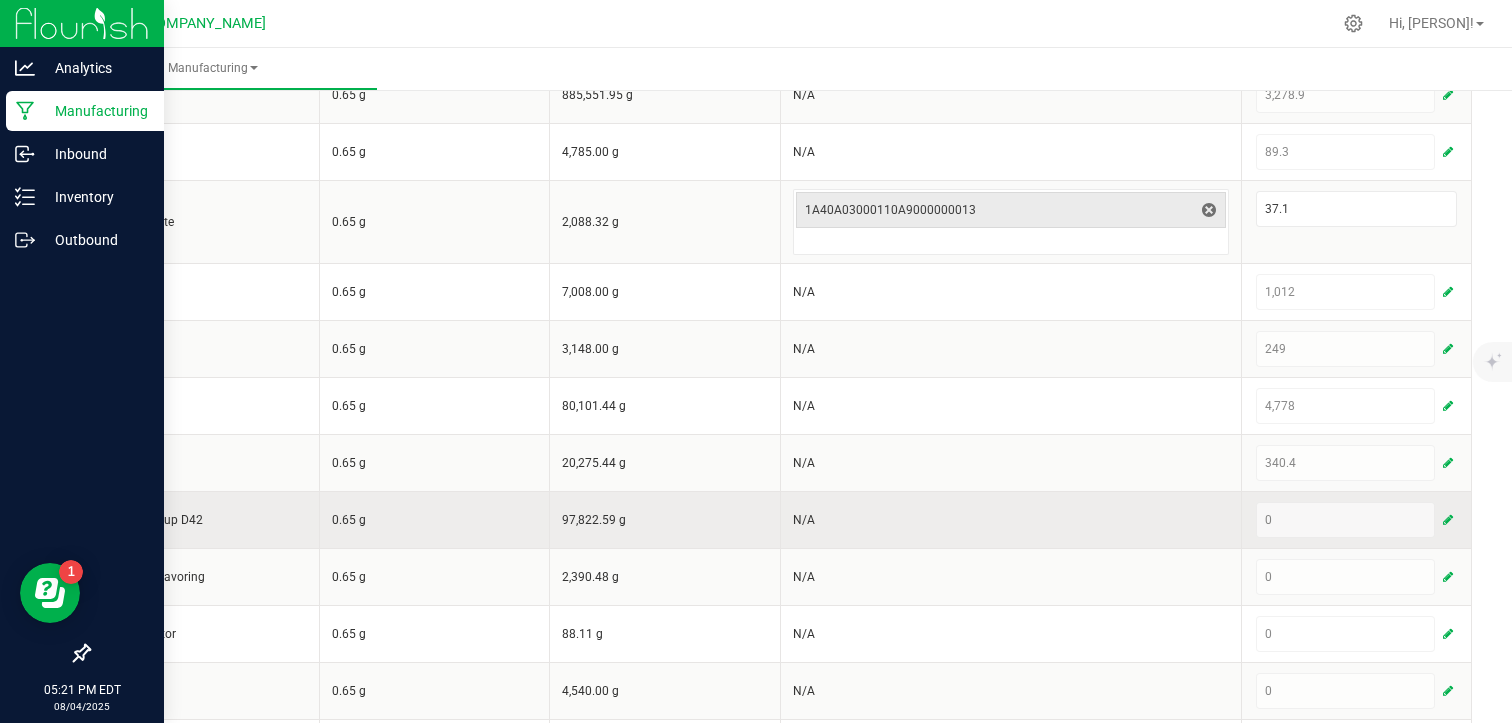 click at bounding box center (1448, 520) 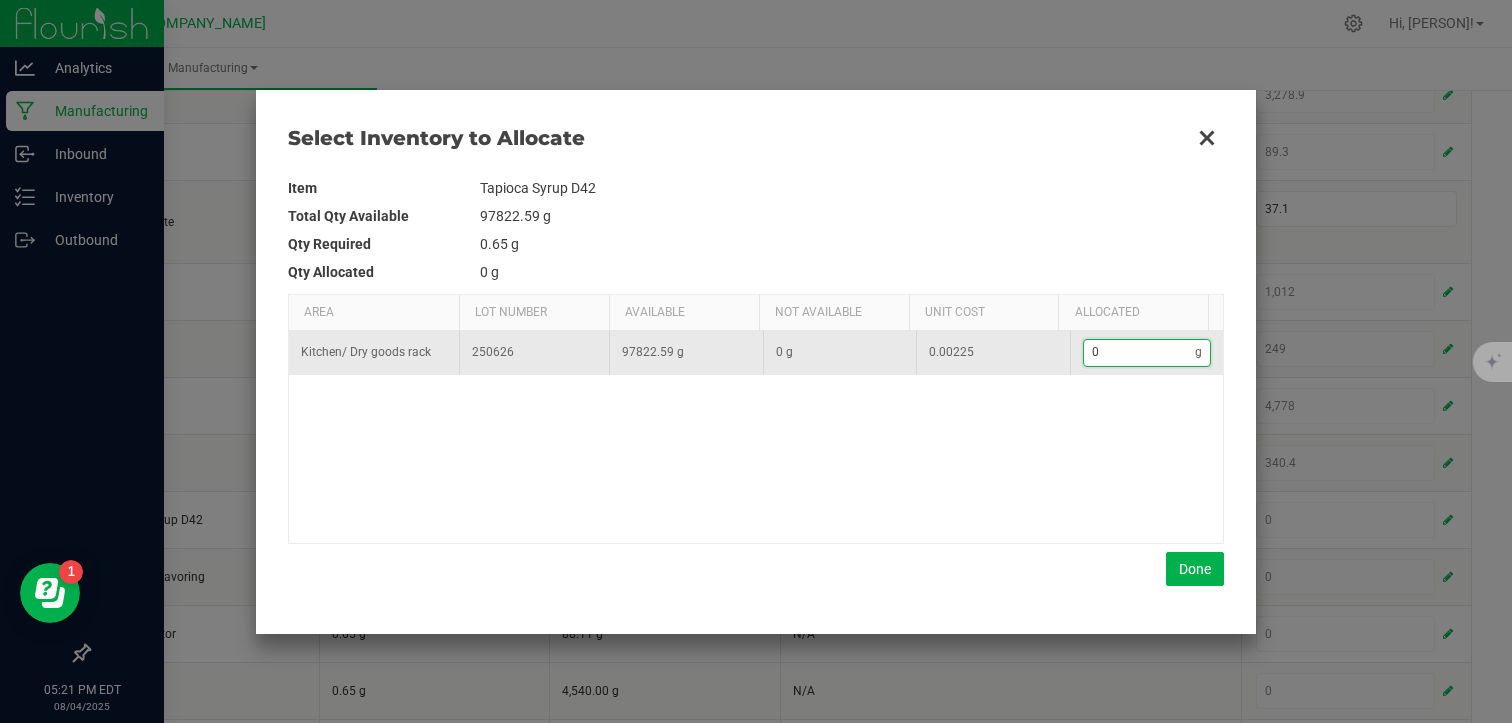 click on "0" at bounding box center (1140, 352) 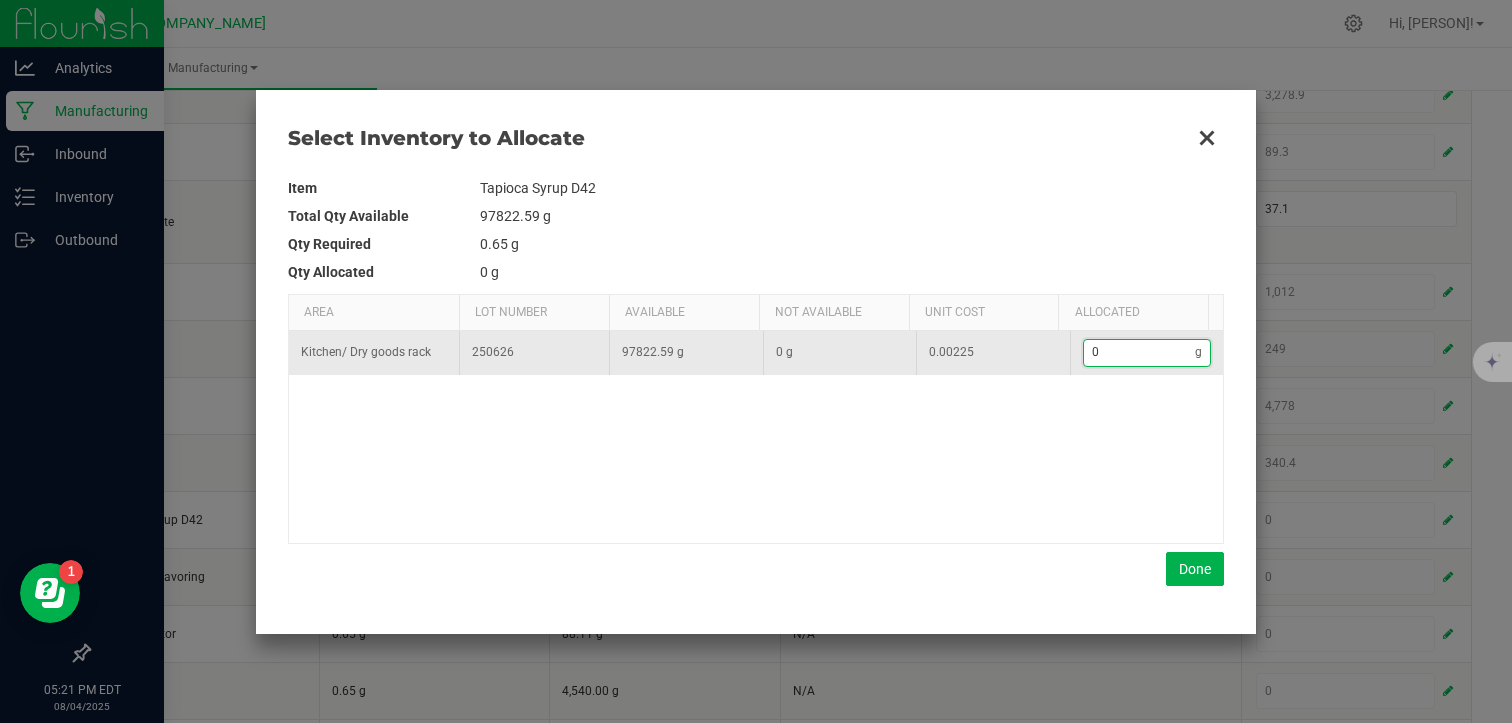 type on "3" 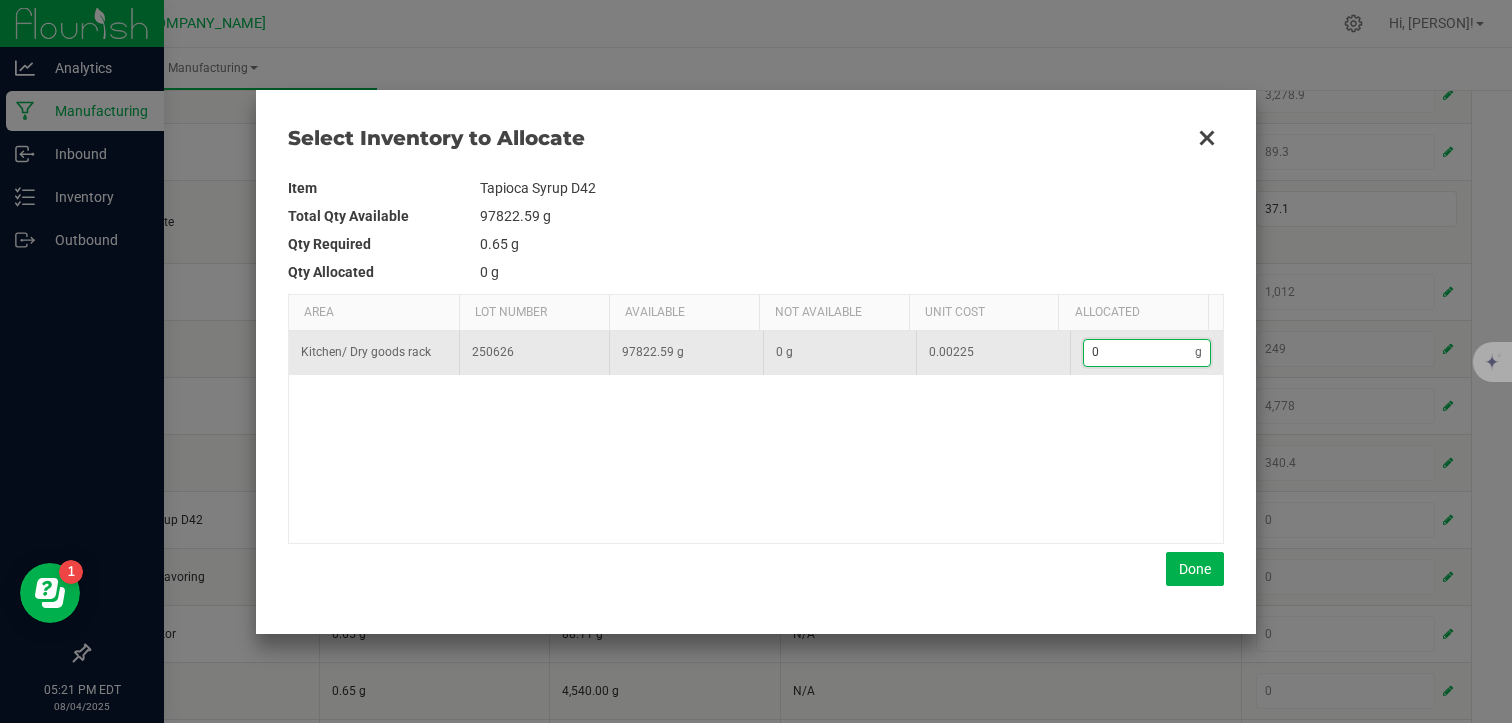 type on "3" 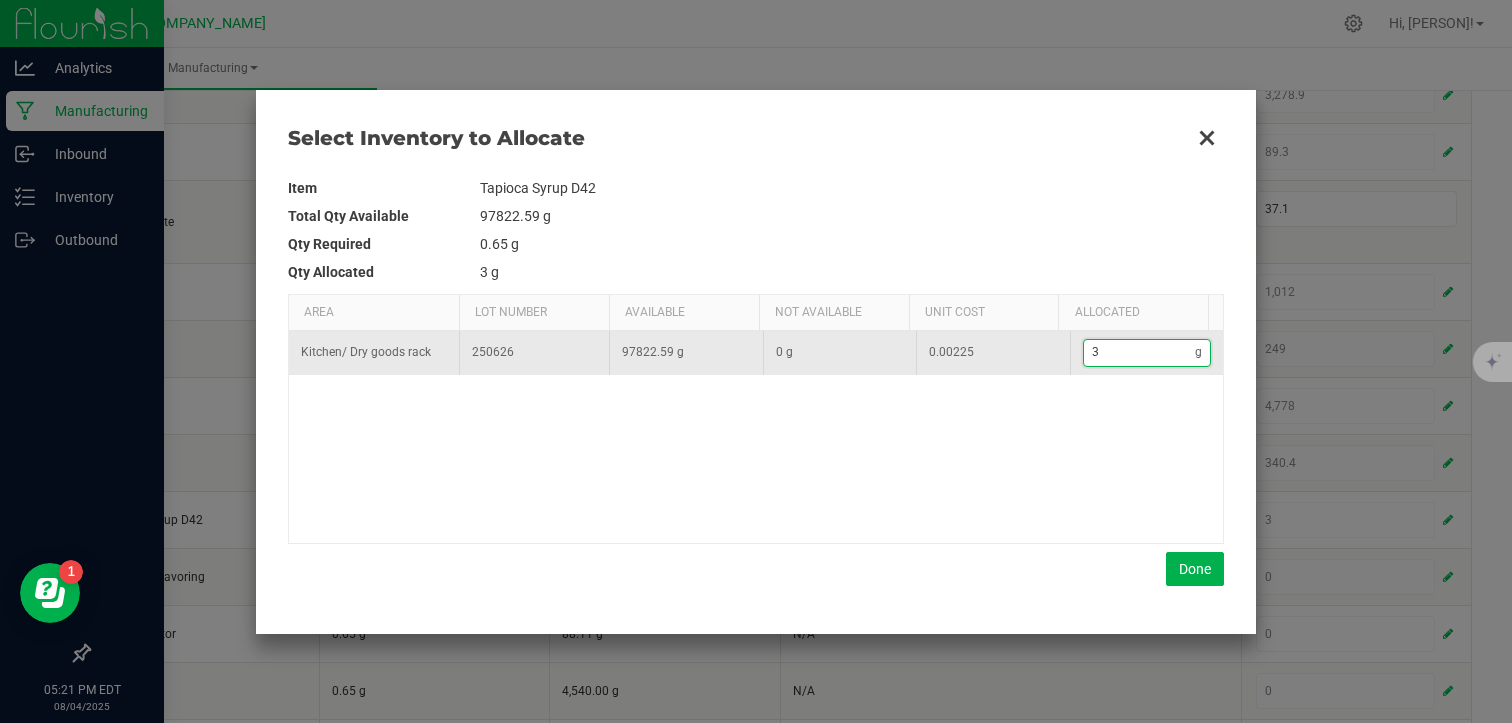 type on "39" 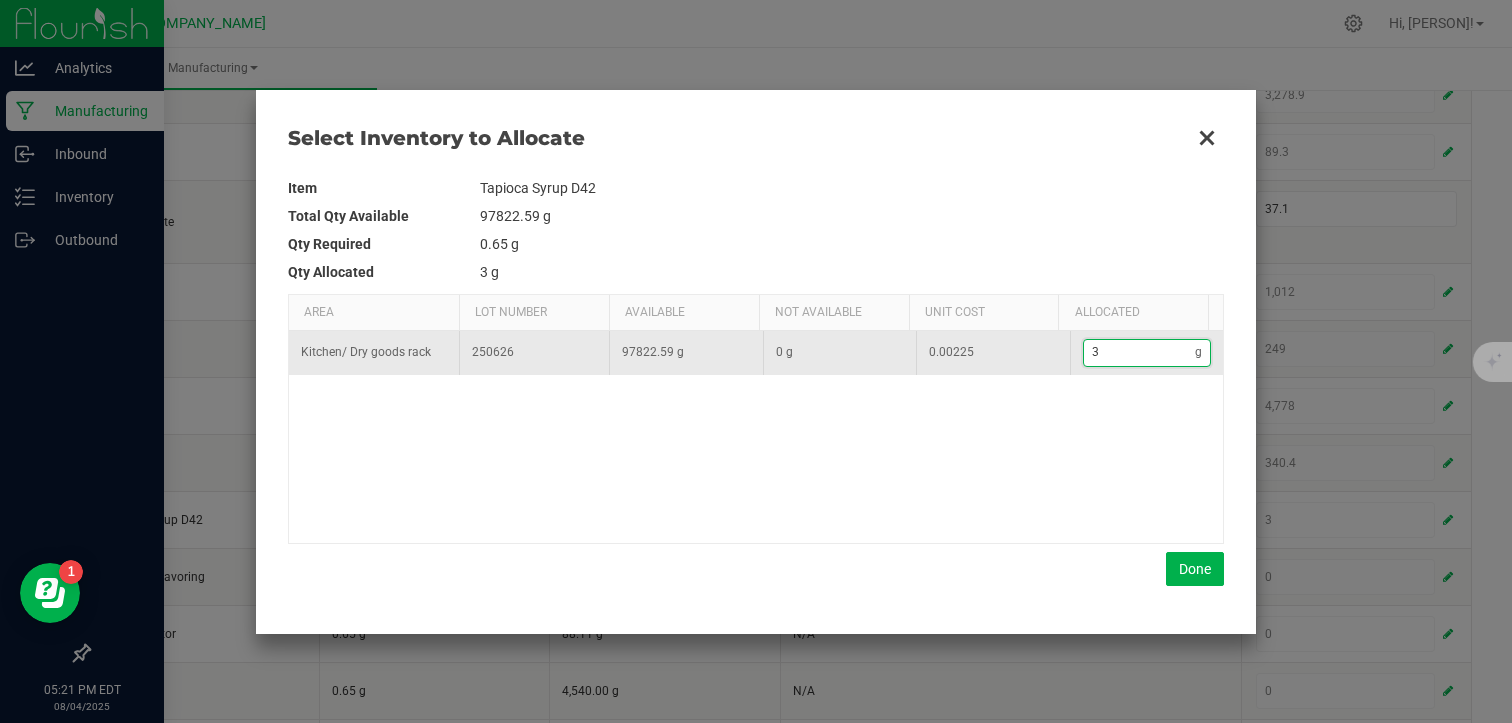 type on "39" 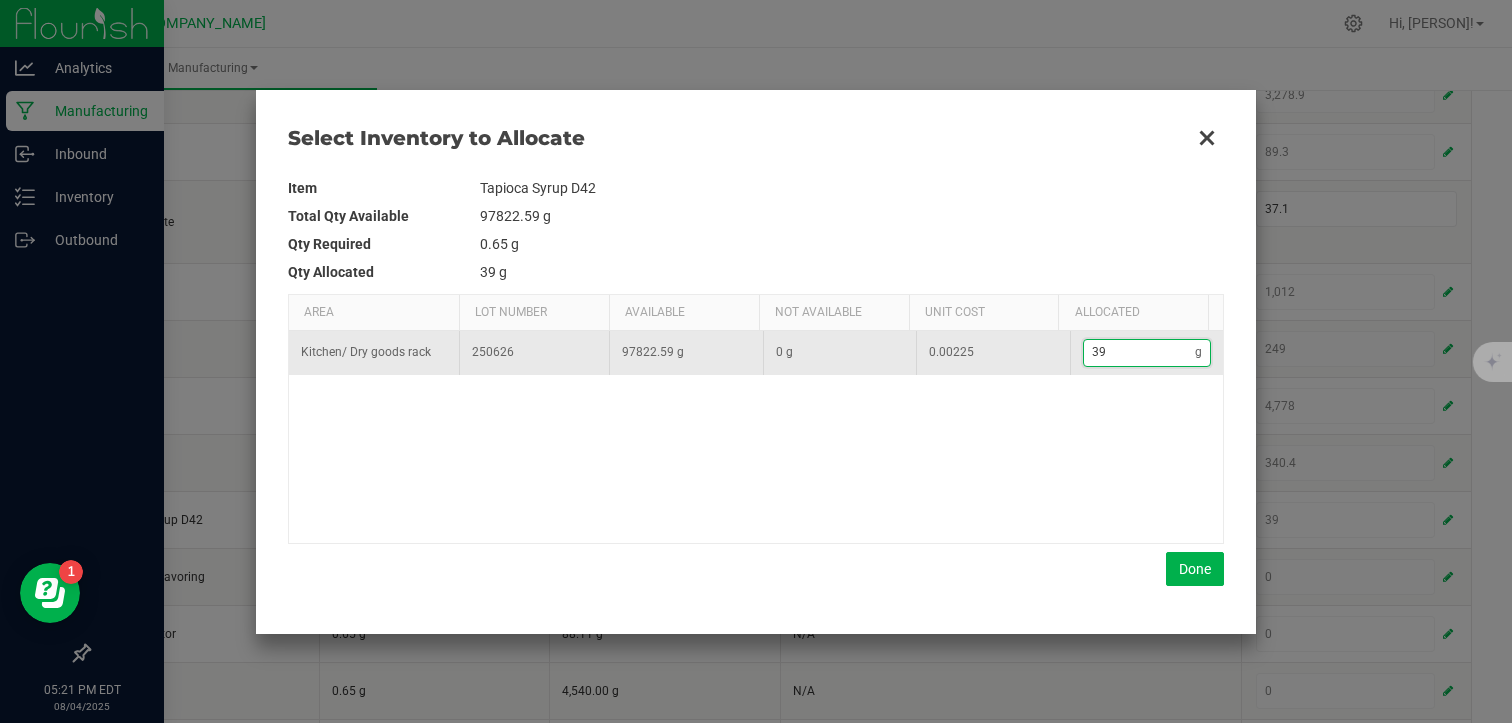 type on "394" 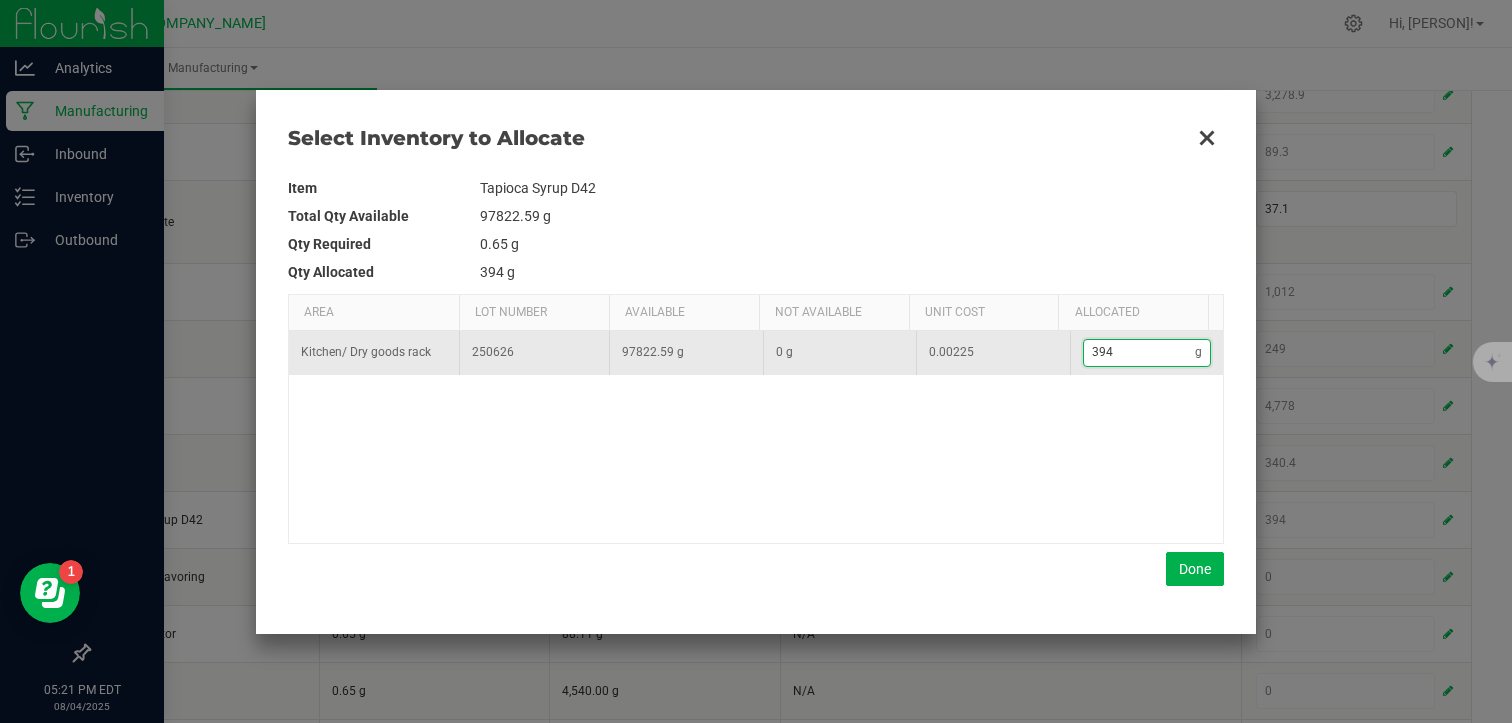 type on "394." 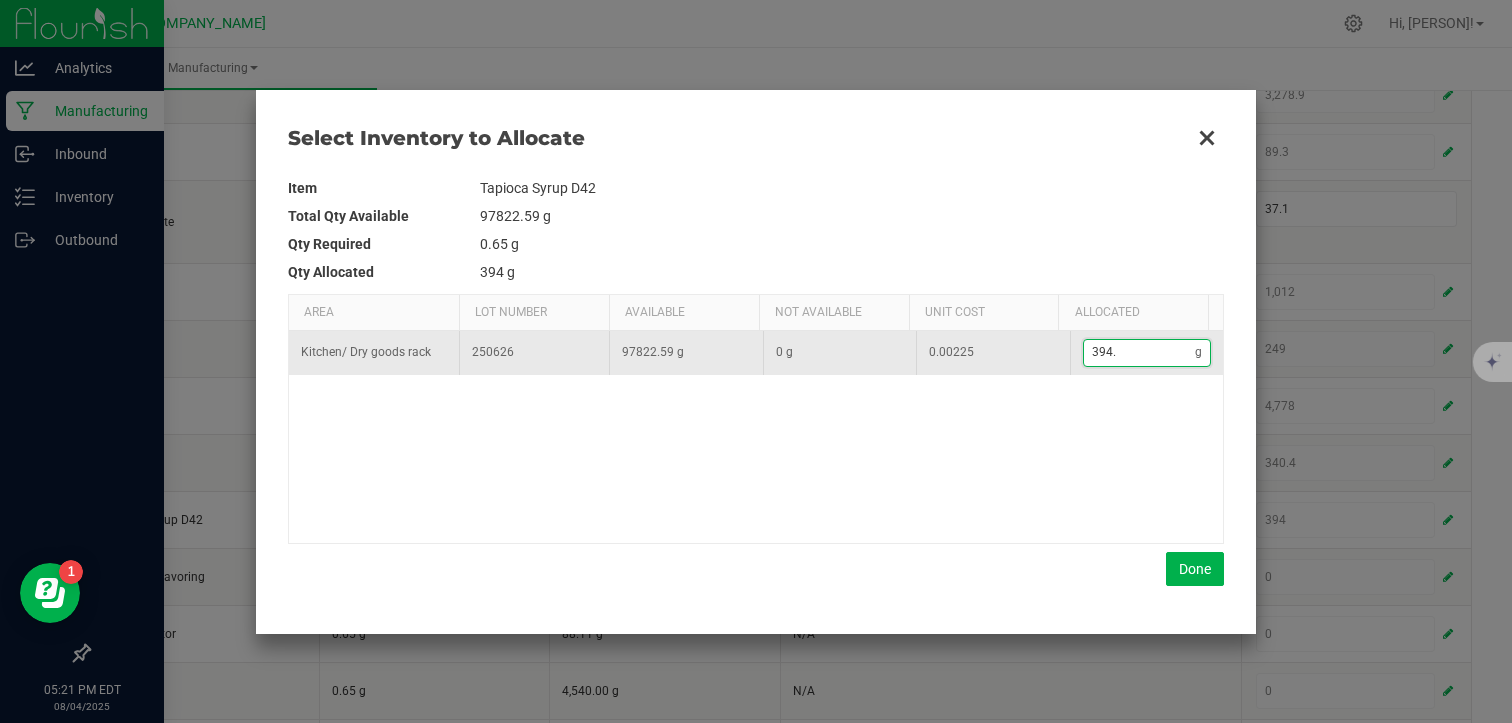 type on "394.3" 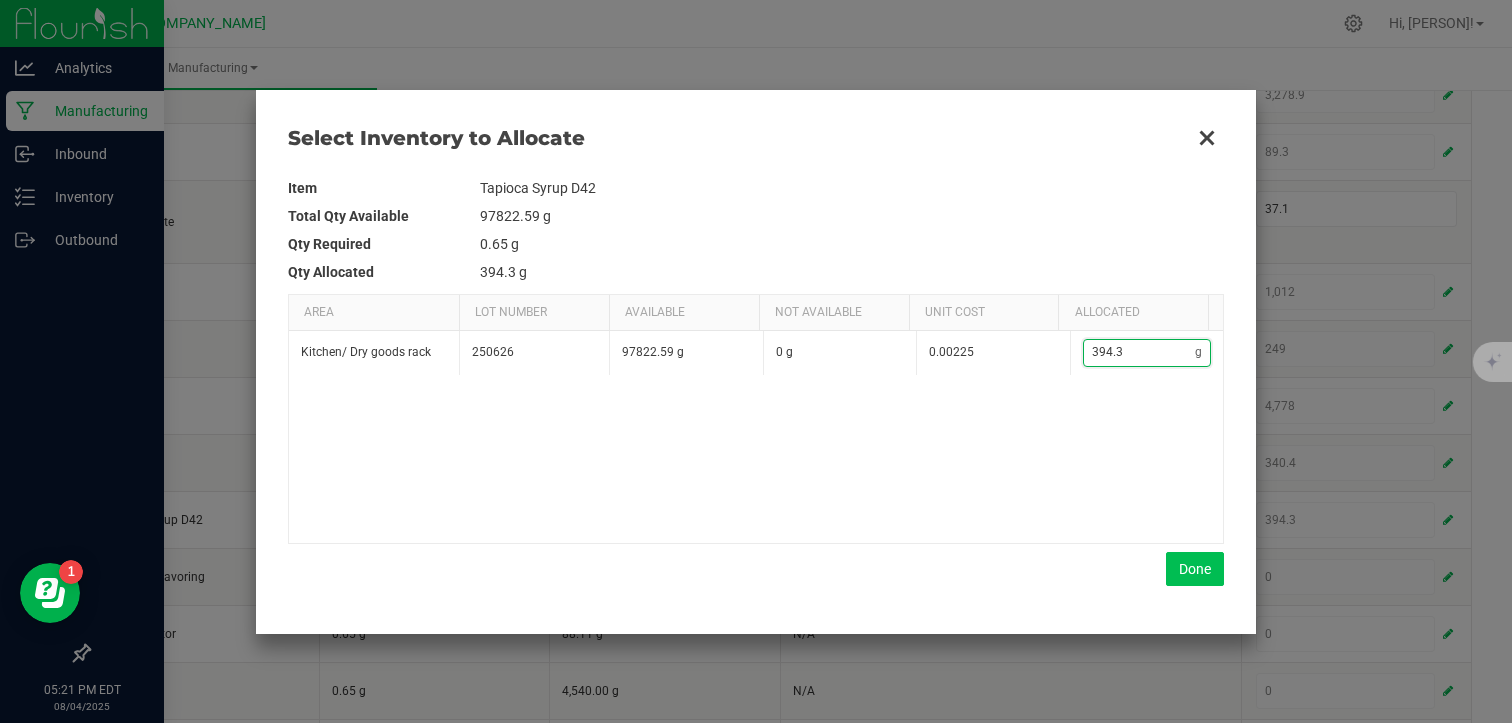 type on "394.3" 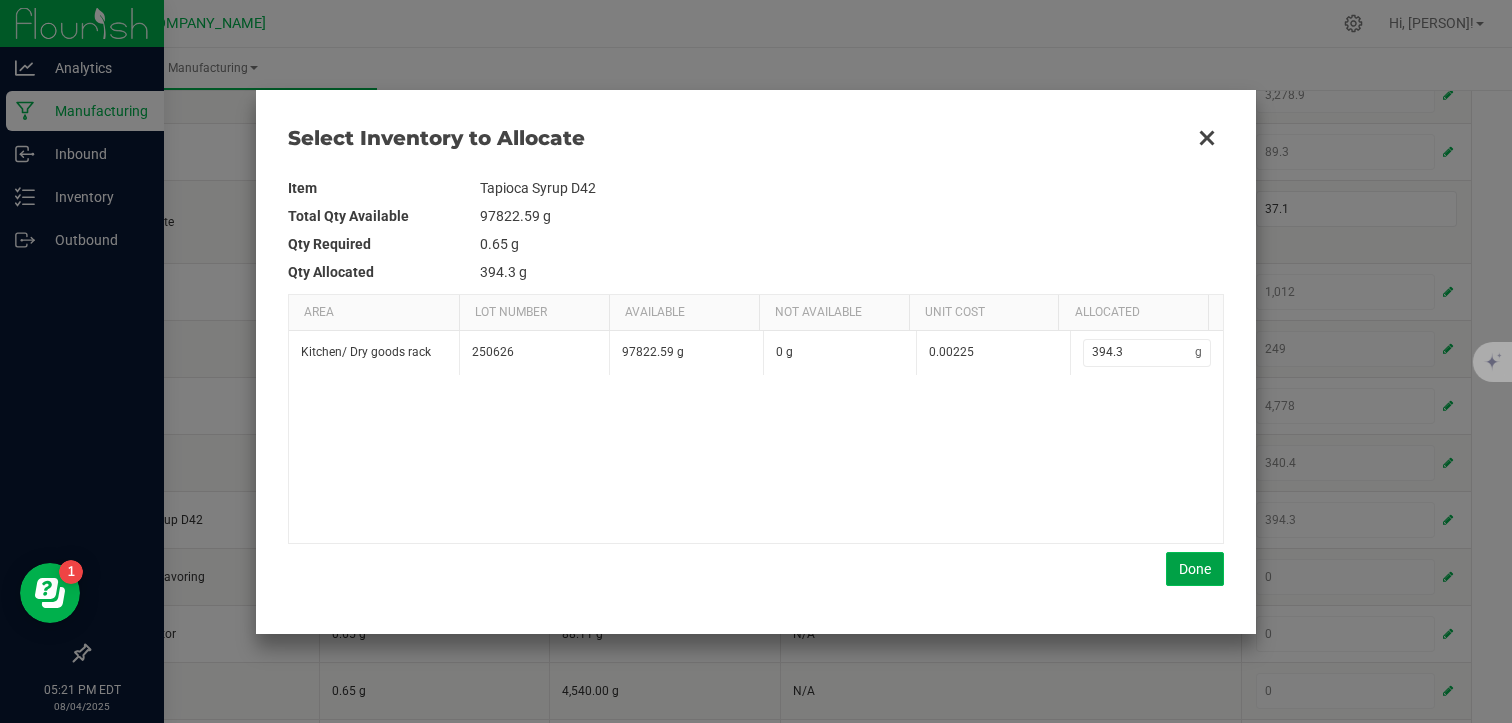 click on "Done" at bounding box center [1195, 569] 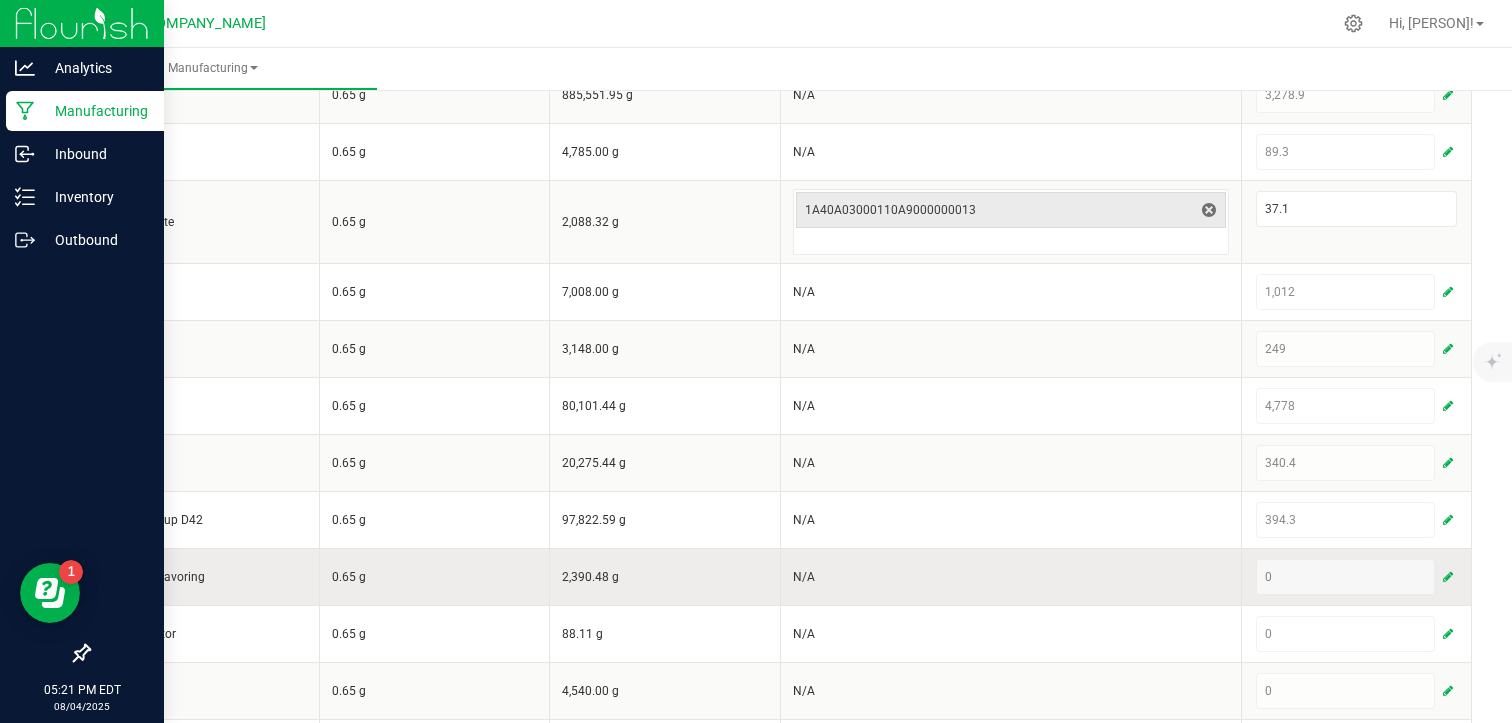 click at bounding box center [1448, 577] 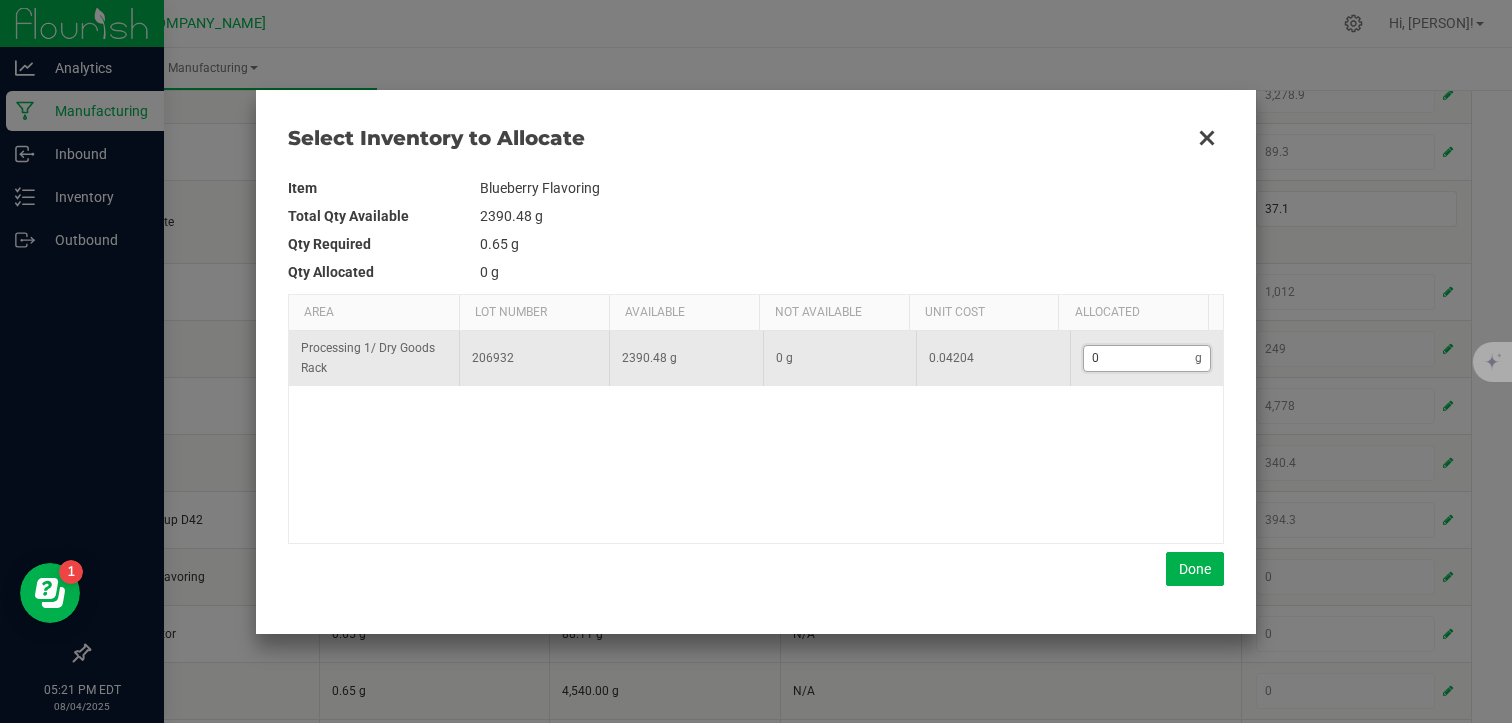 click on "0" at bounding box center (1140, 358) 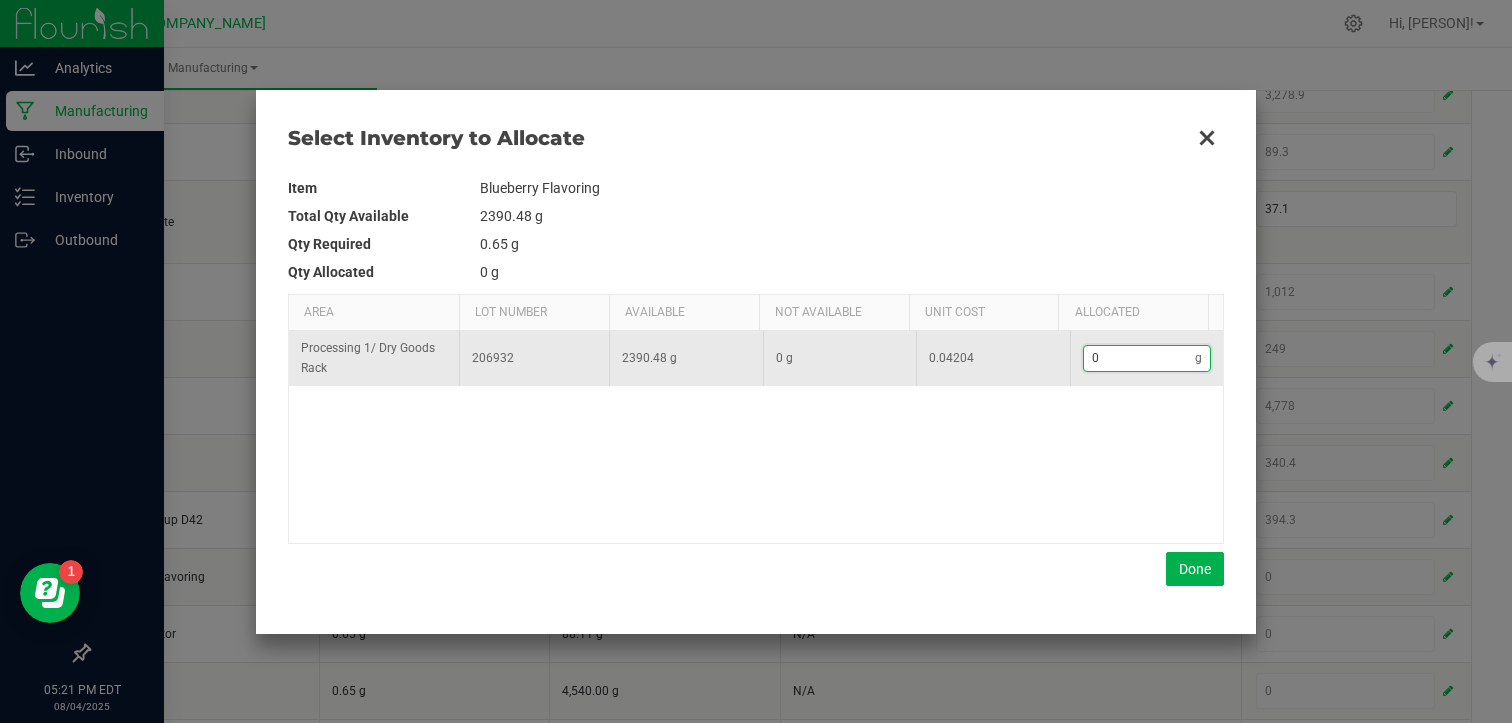 type on "2" 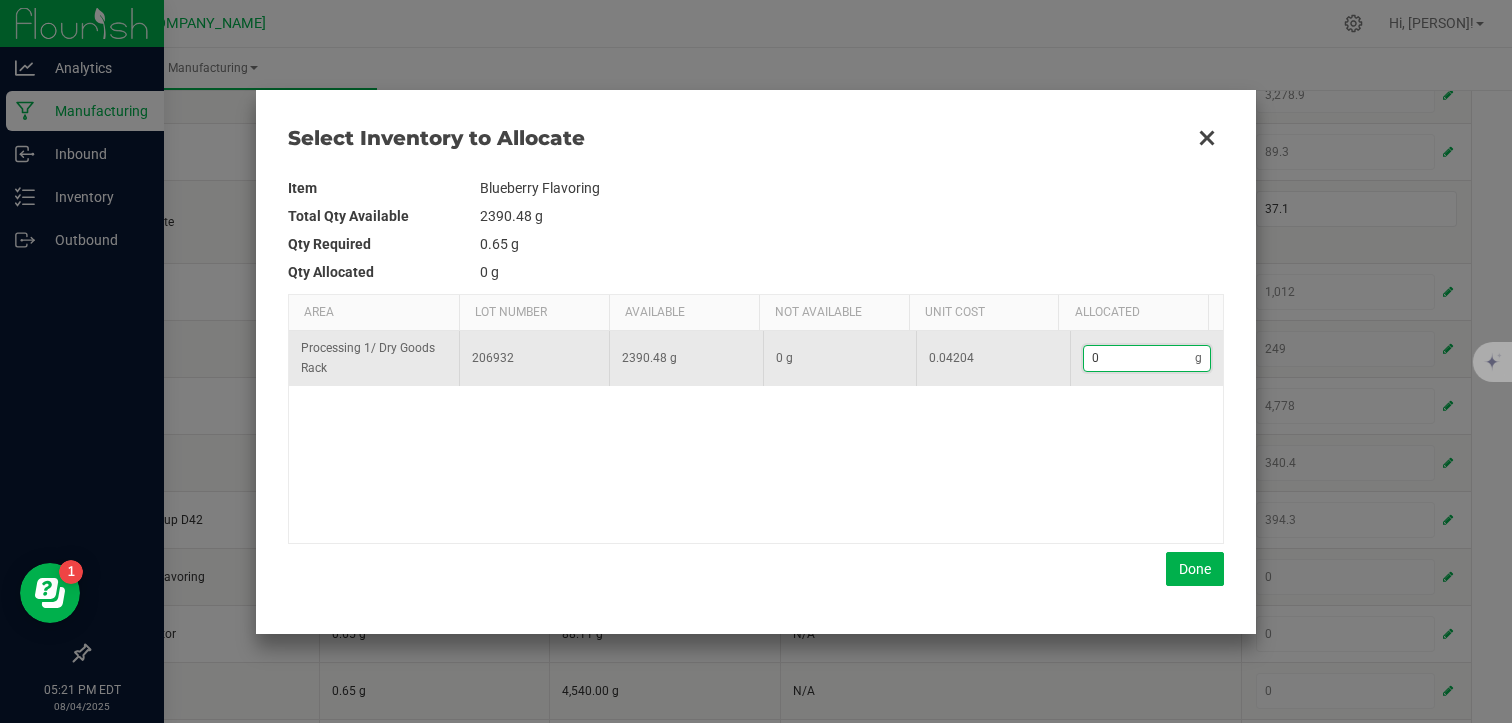 type on "2" 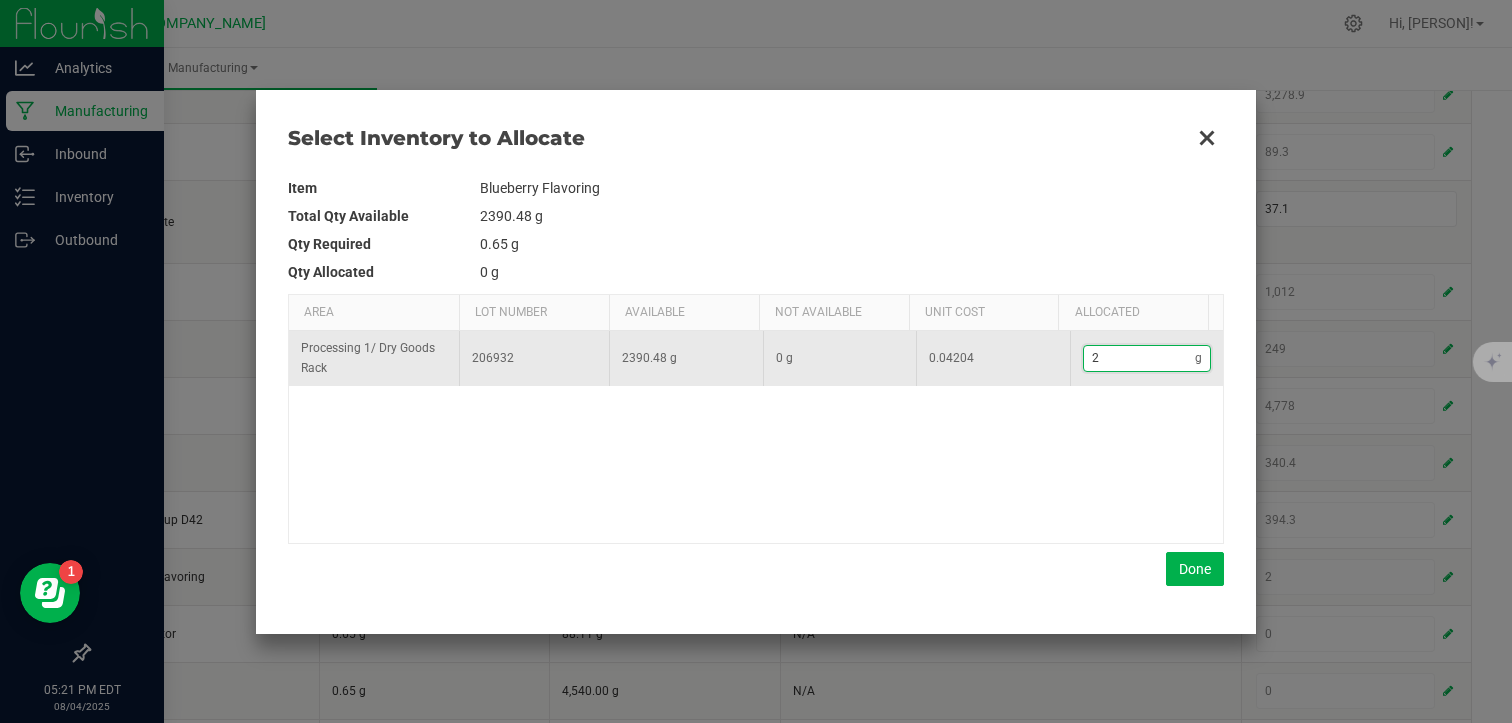 type on "23" 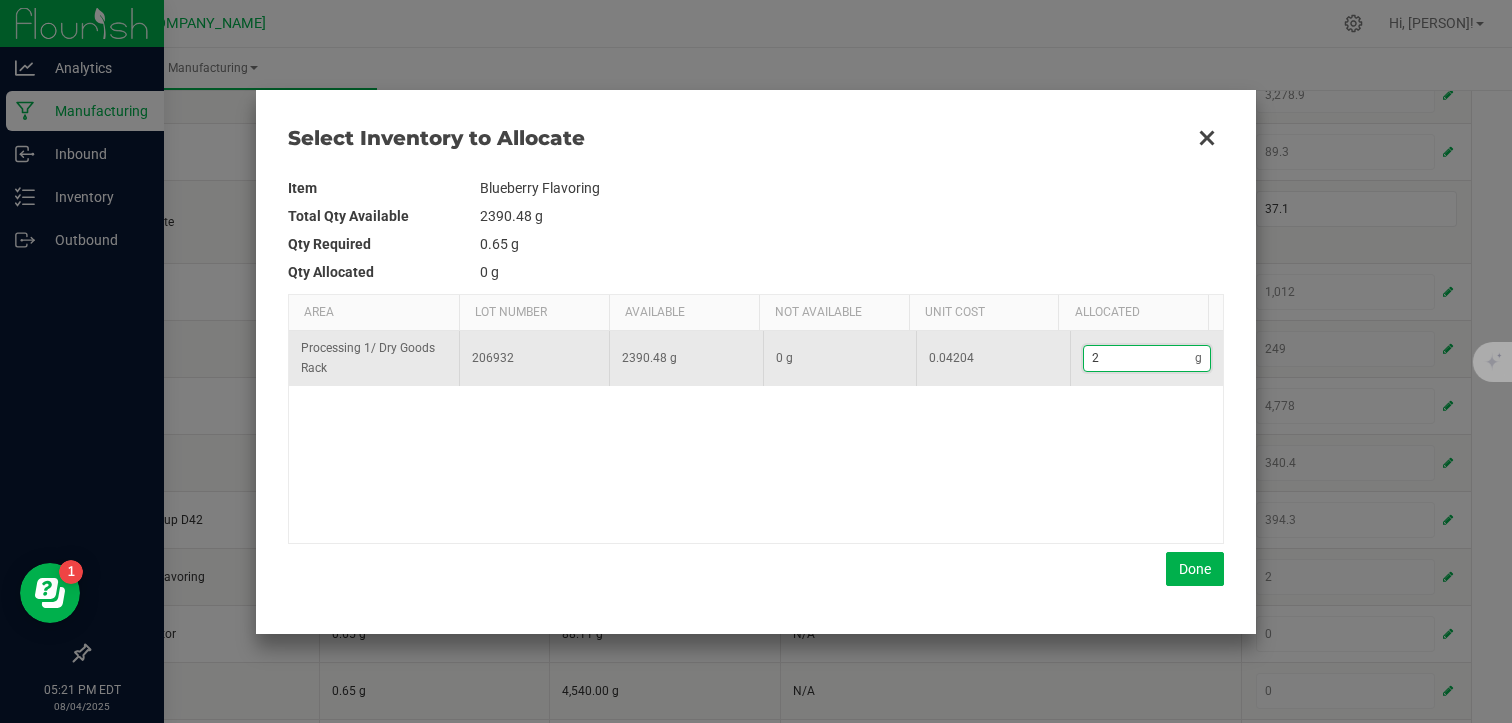 type on "23" 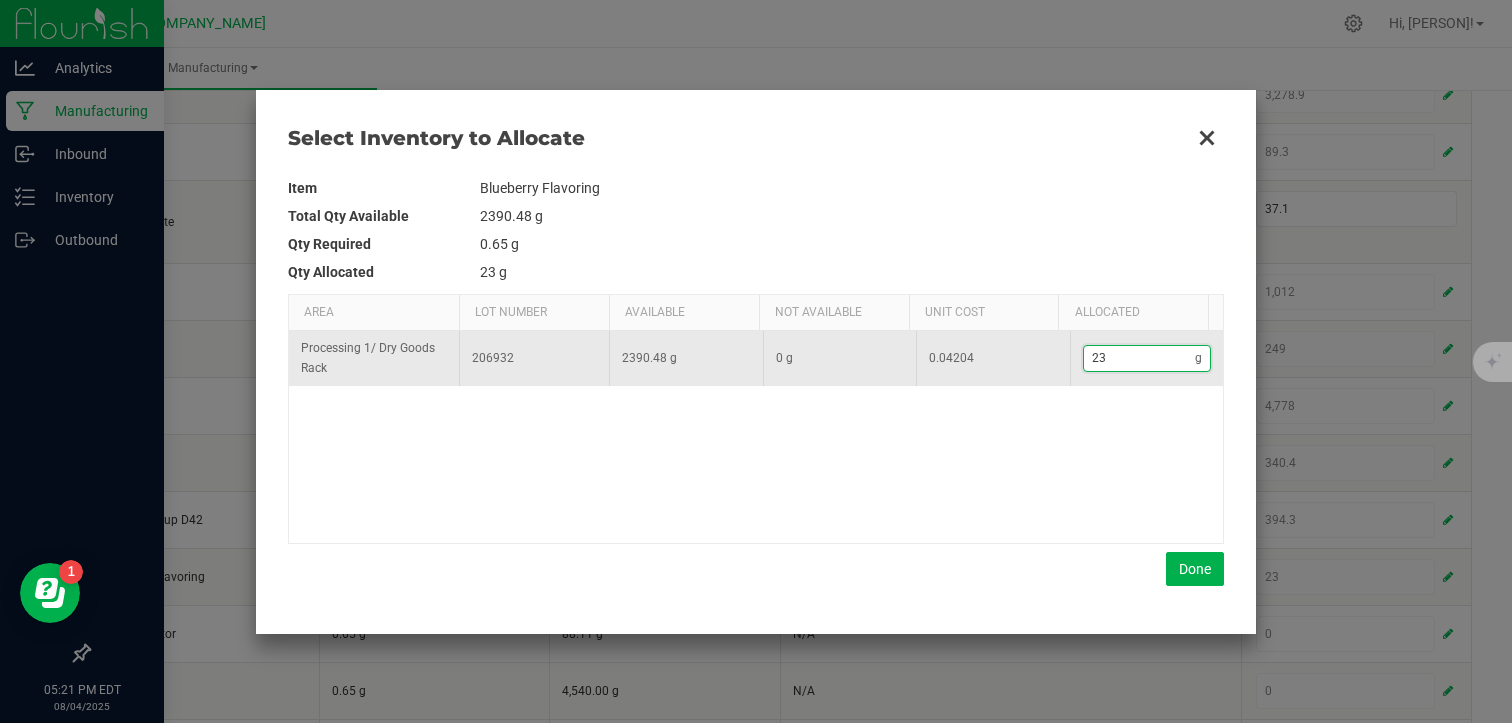 type on "232" 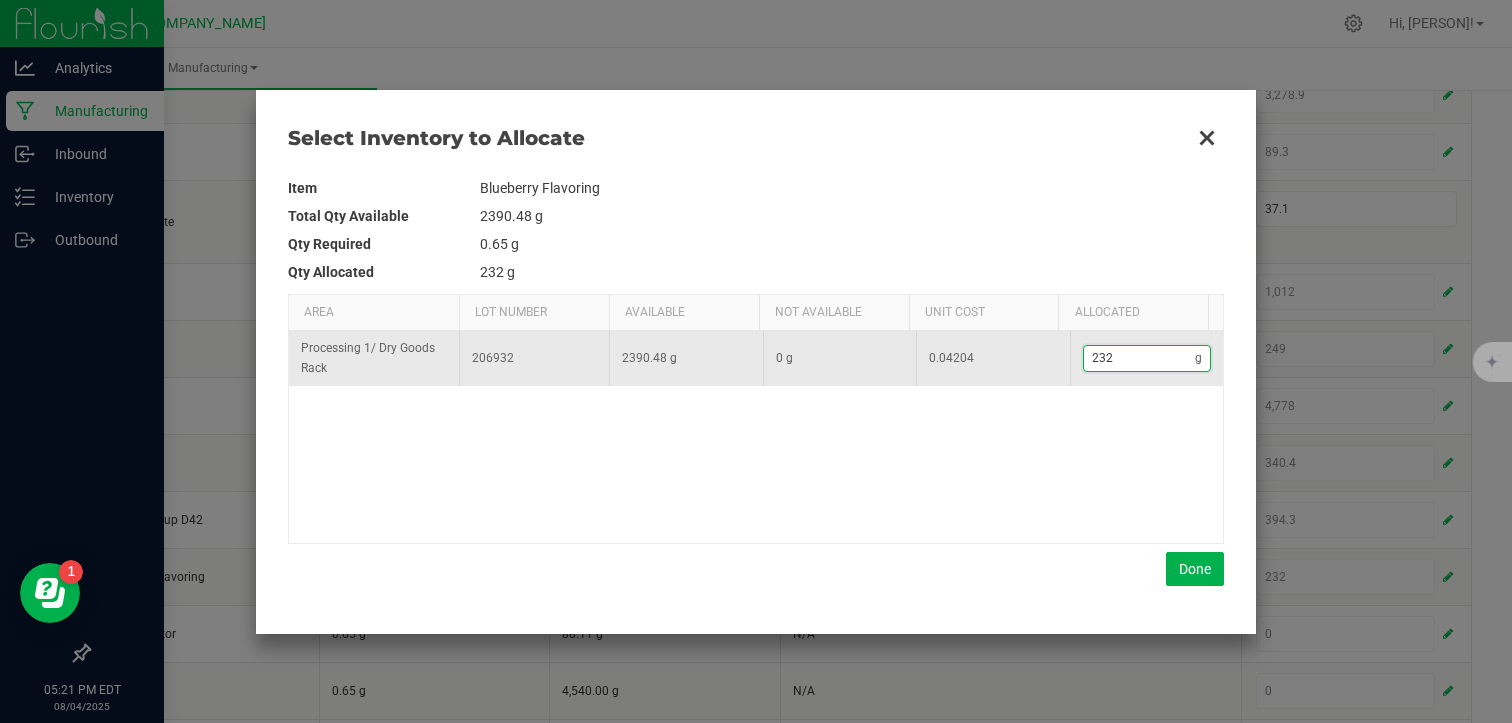type on "232." 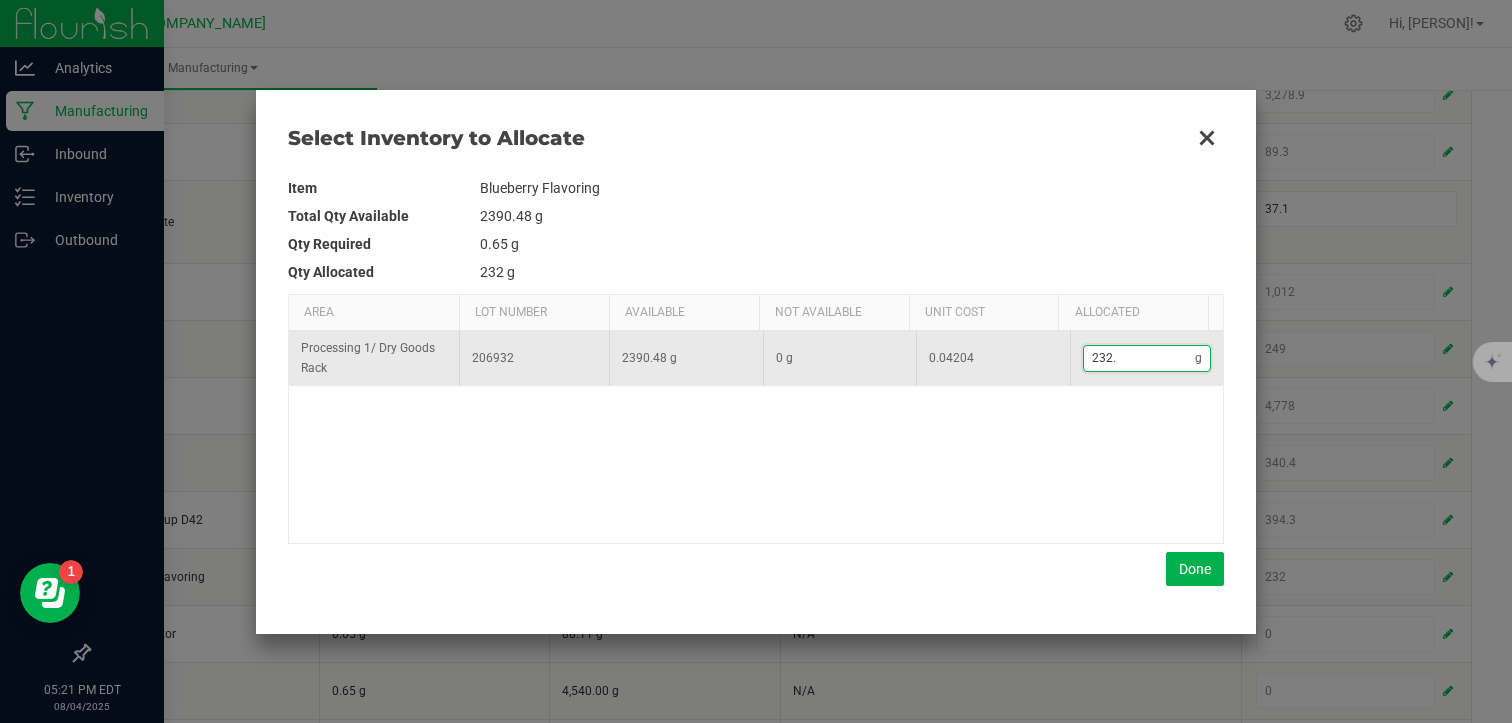 type on "232.4" 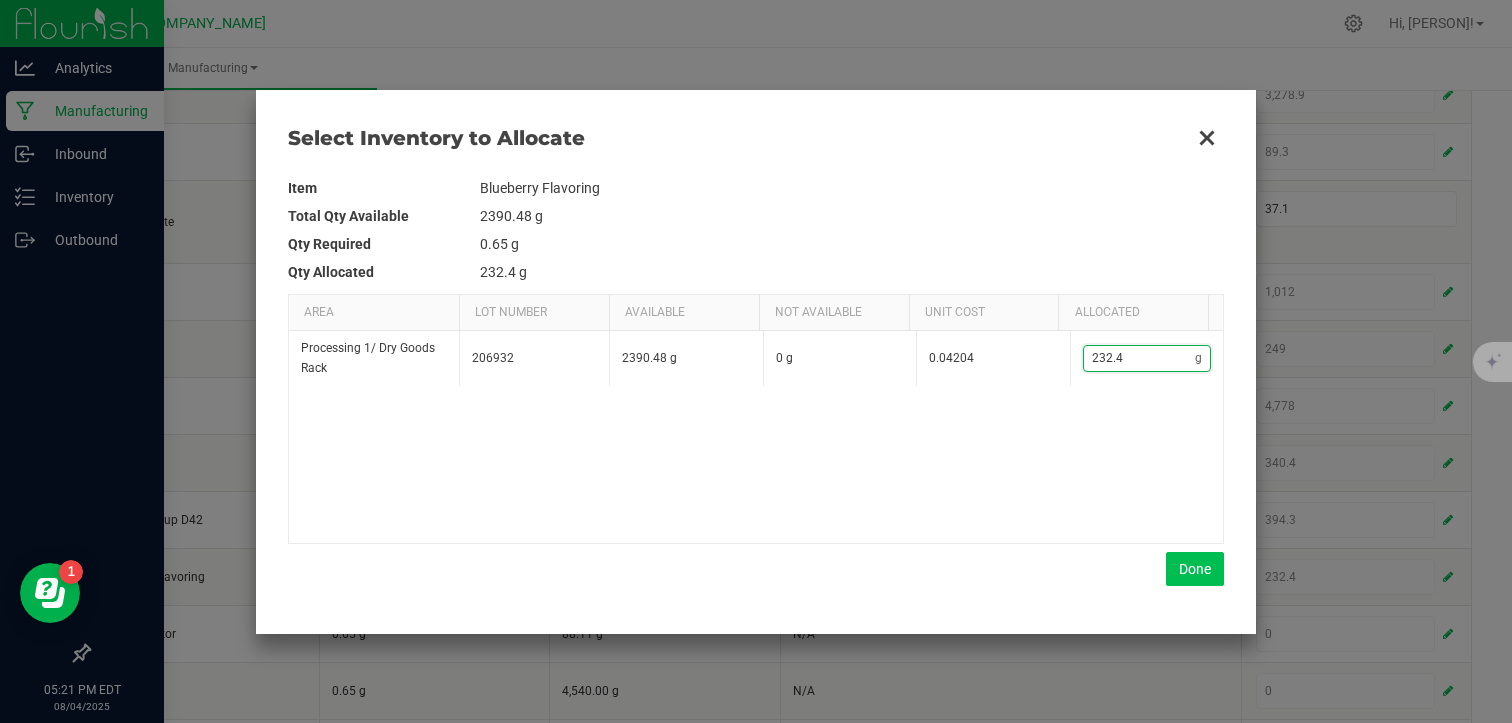 type on "232.4" 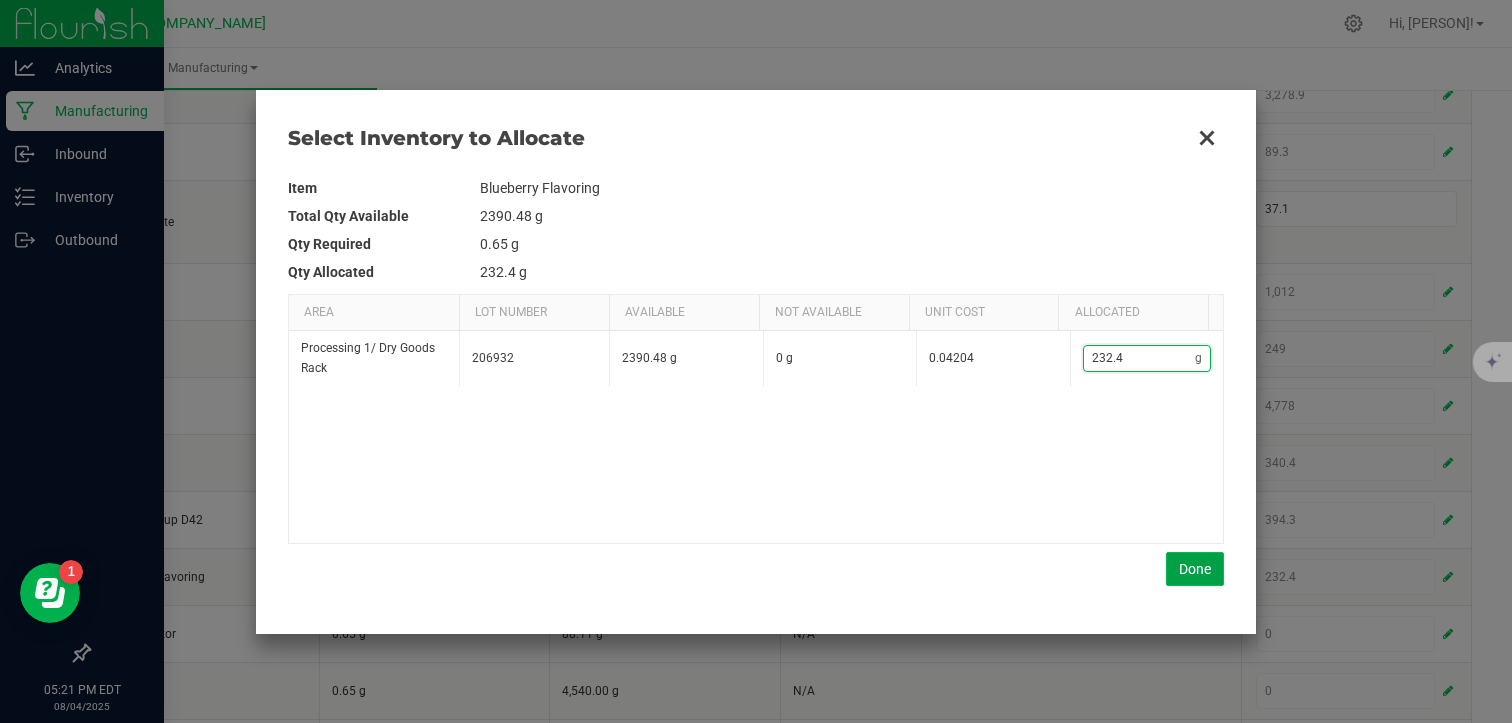 click on "Done" at bounding box center (1195, 569) 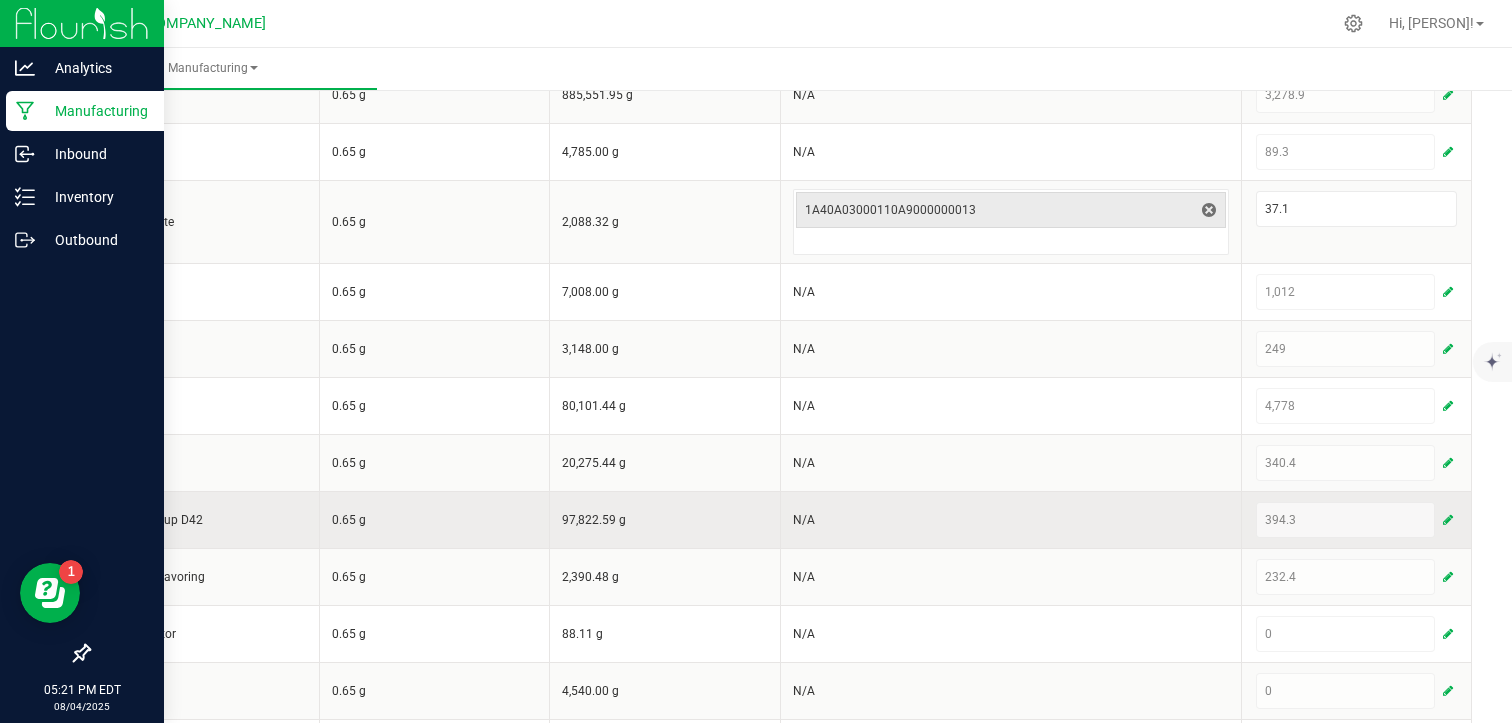 scroll, scrollTop: 730, scrollLeft: 0, axis: vertical 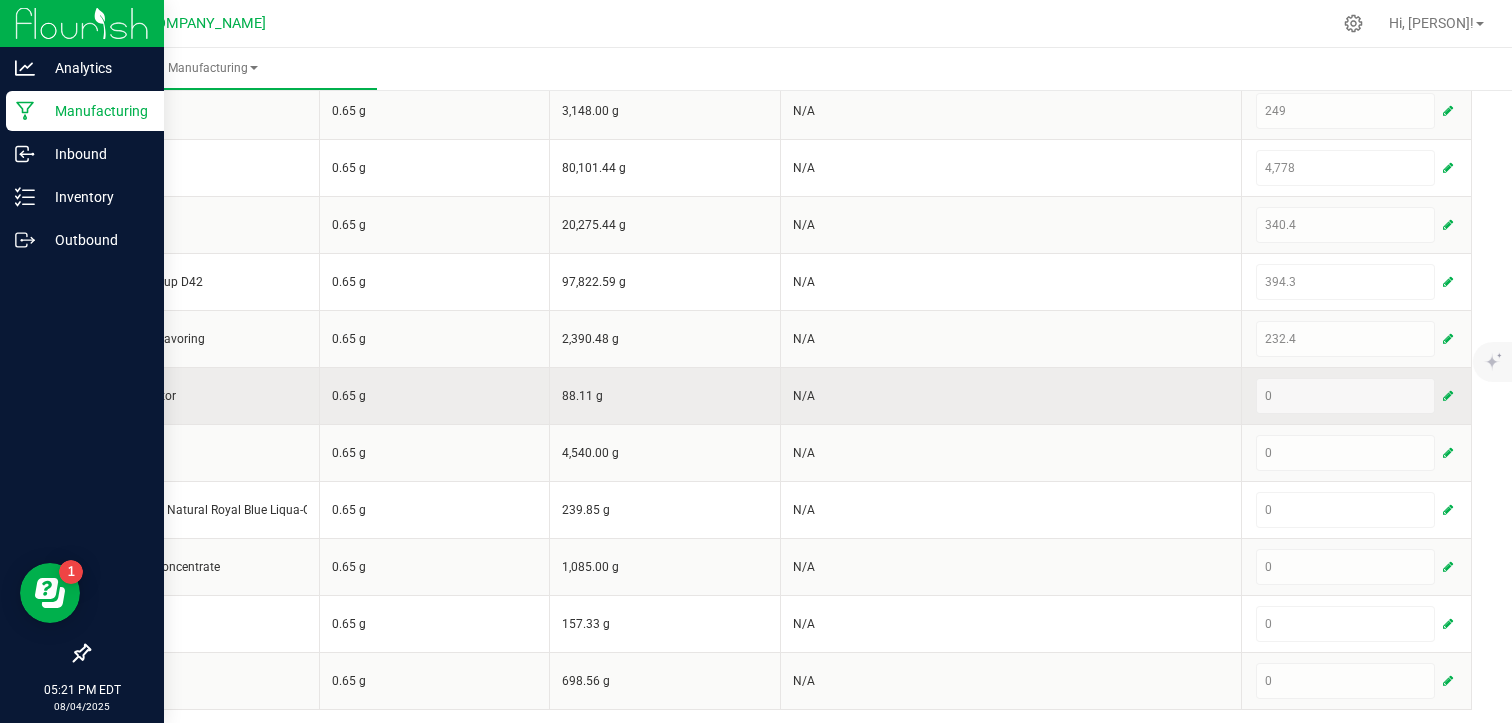 click at bounding box center (1448, 396) 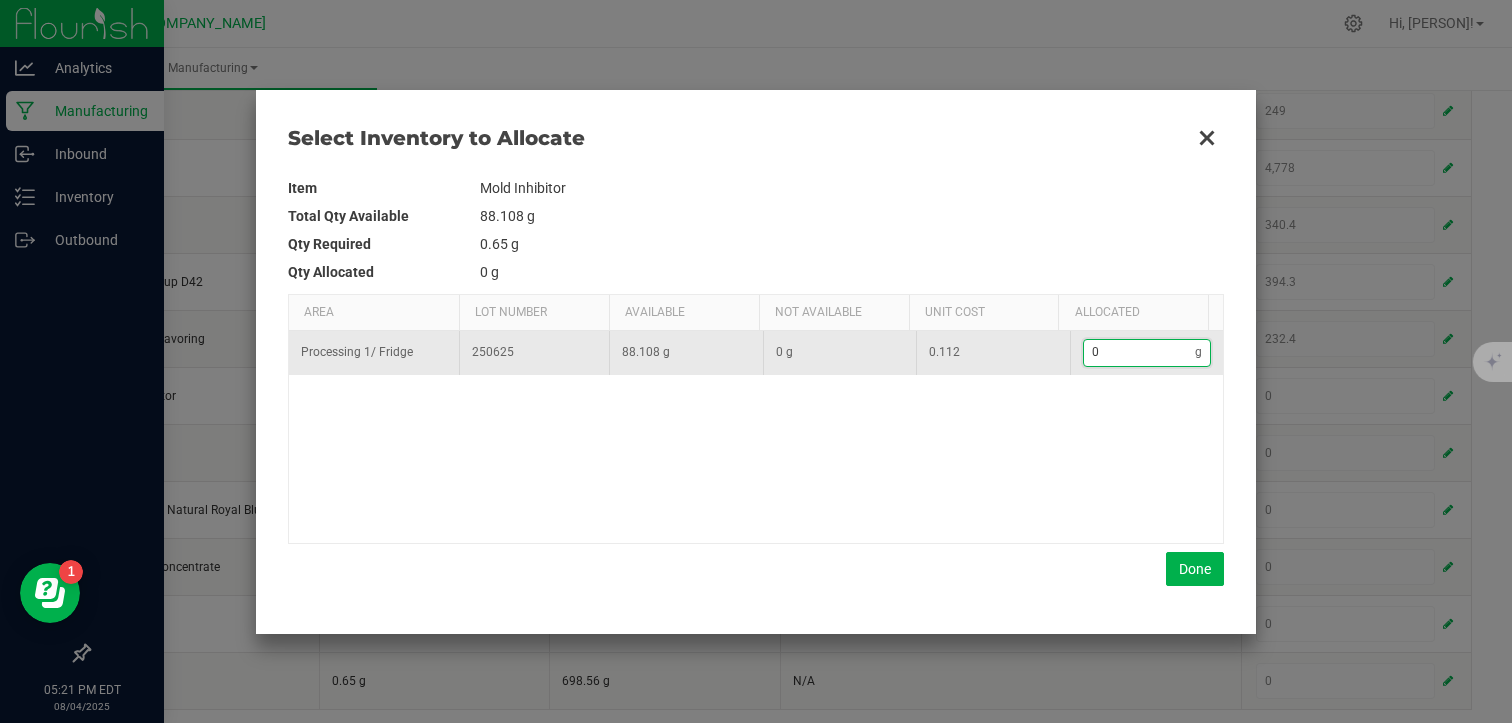 click on "0" at bounding box center [1140, 352] 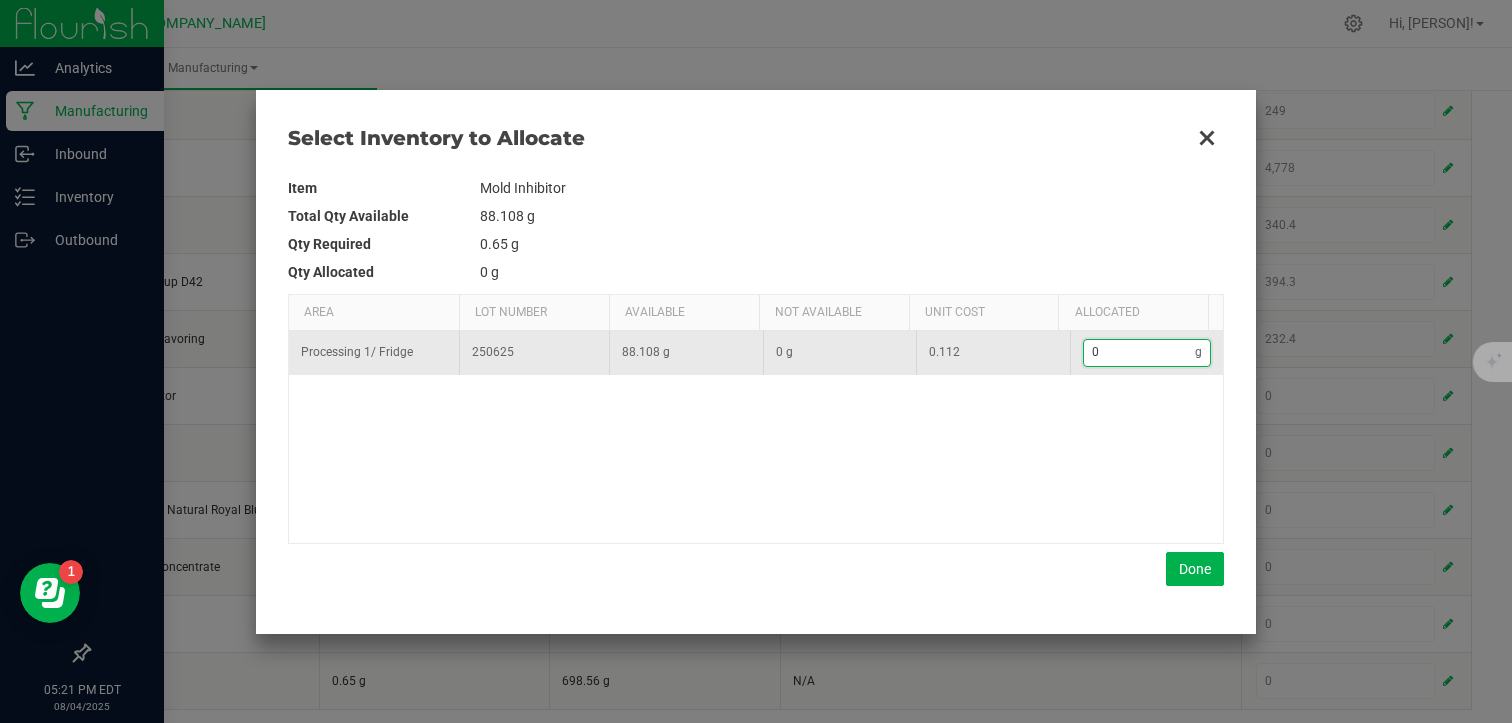 type on "4" 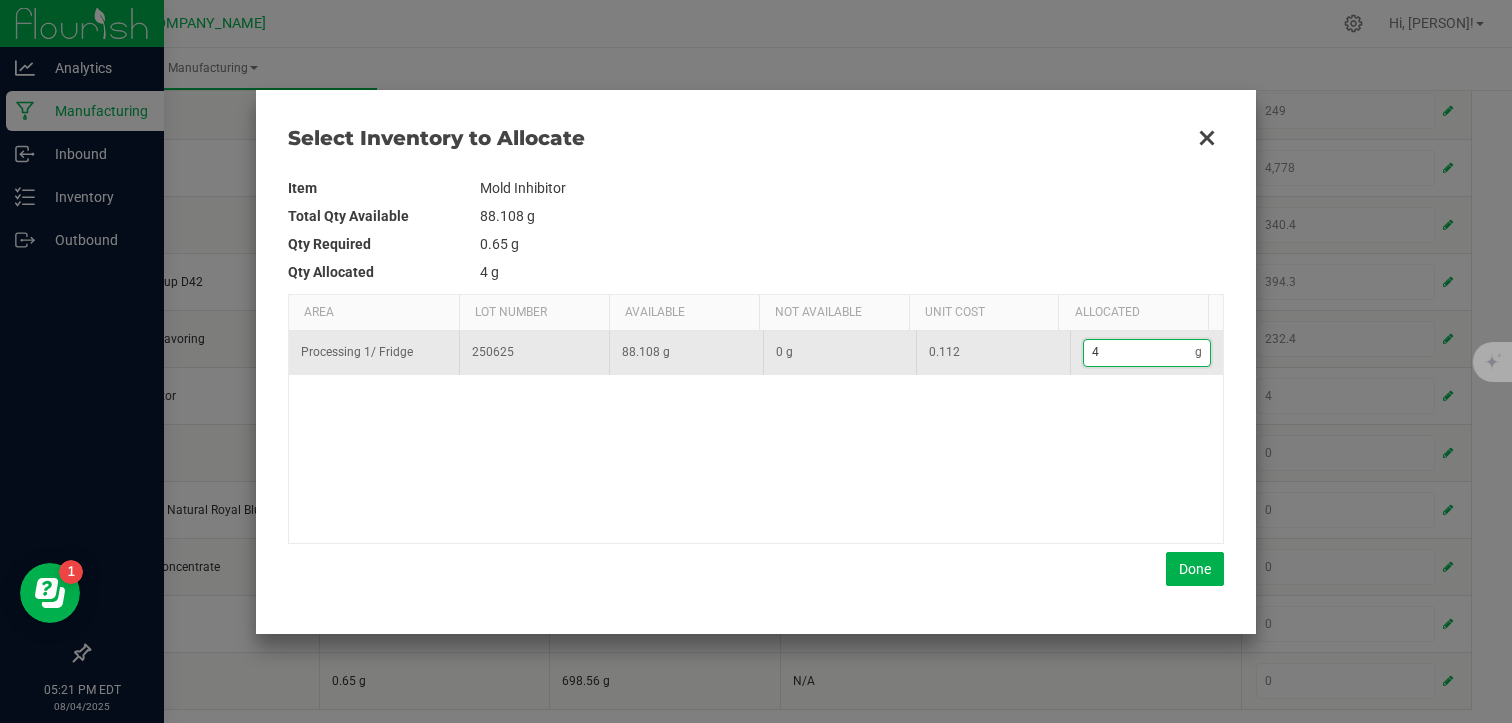 type on "4." 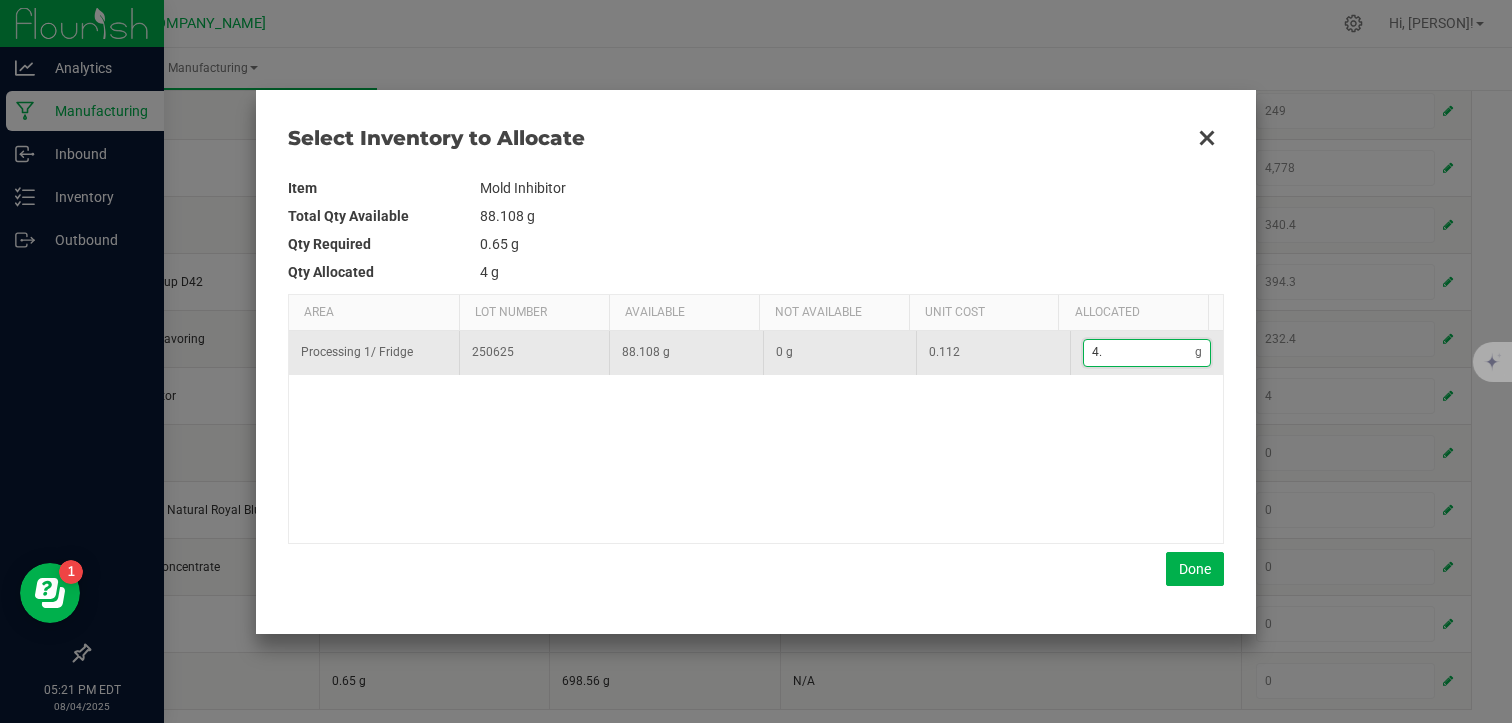 type on "4.2" 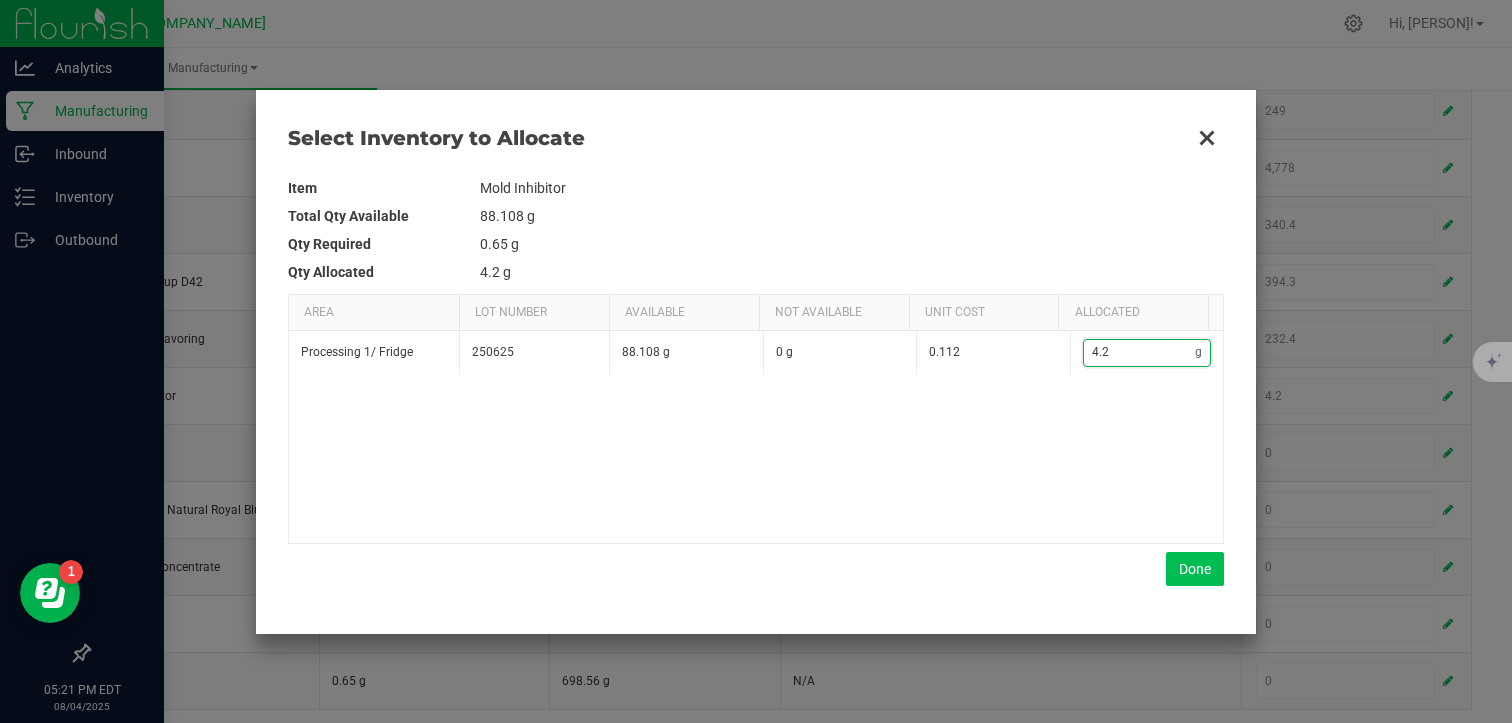 type on "4.2" 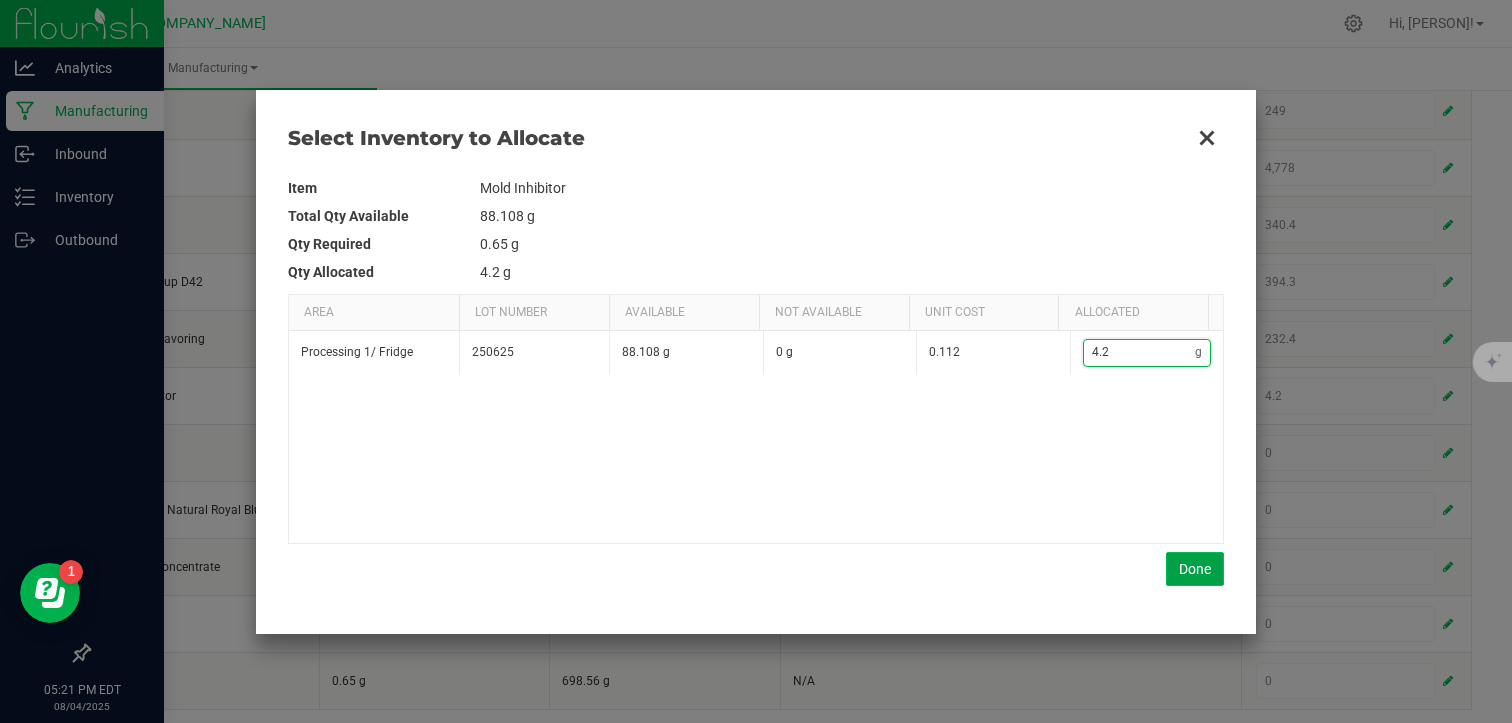 click on "Done" at bounding box center [1195, 569] 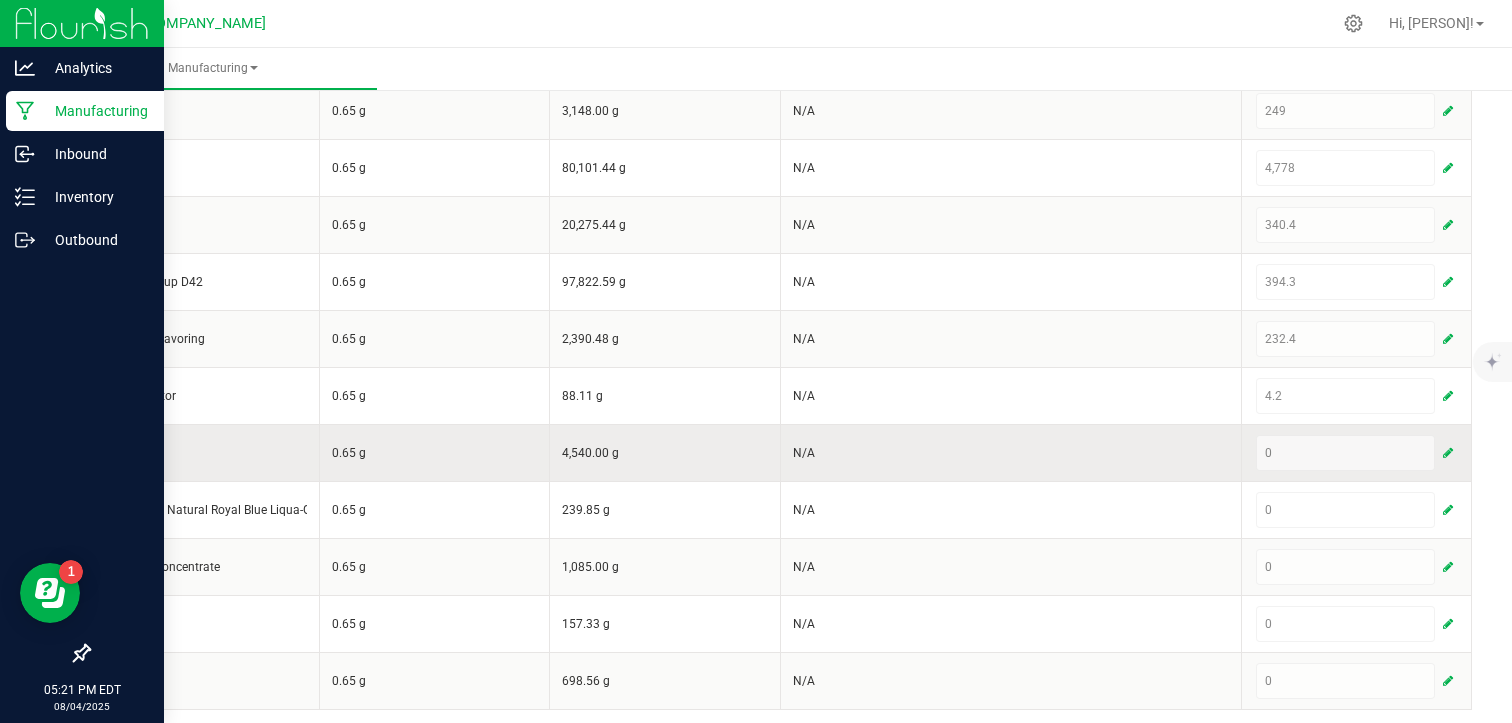 click at bounding box center [1448, 453] 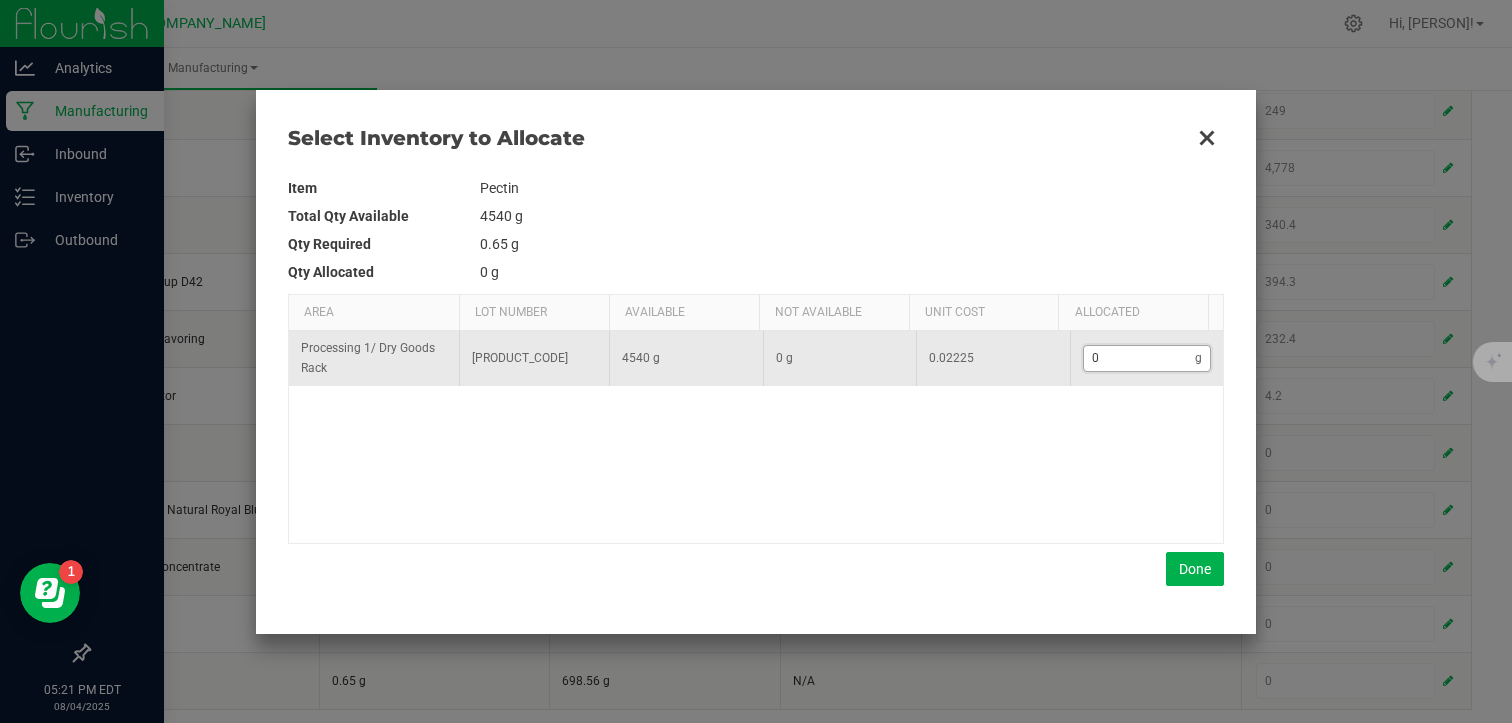 click on "0" at bounding box center [1140, 358] 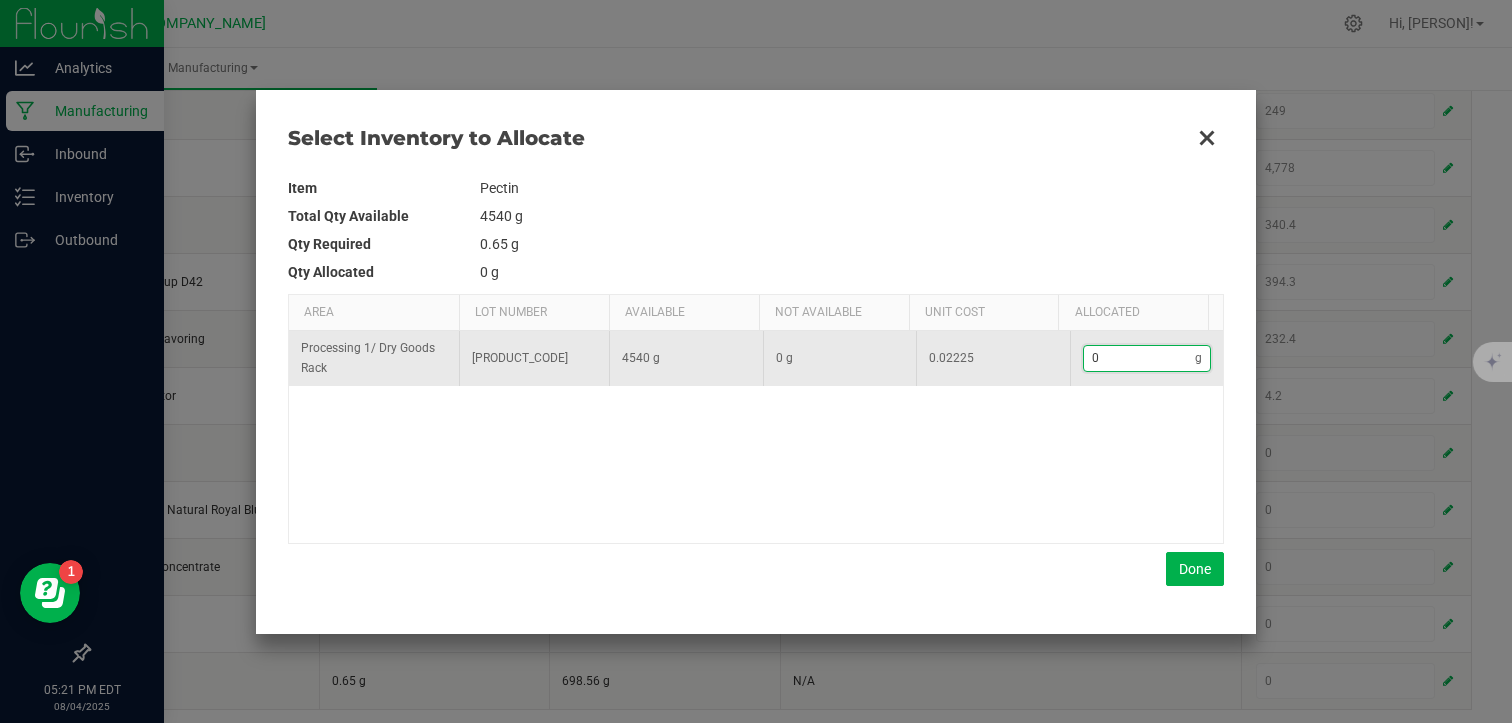 type on "1" 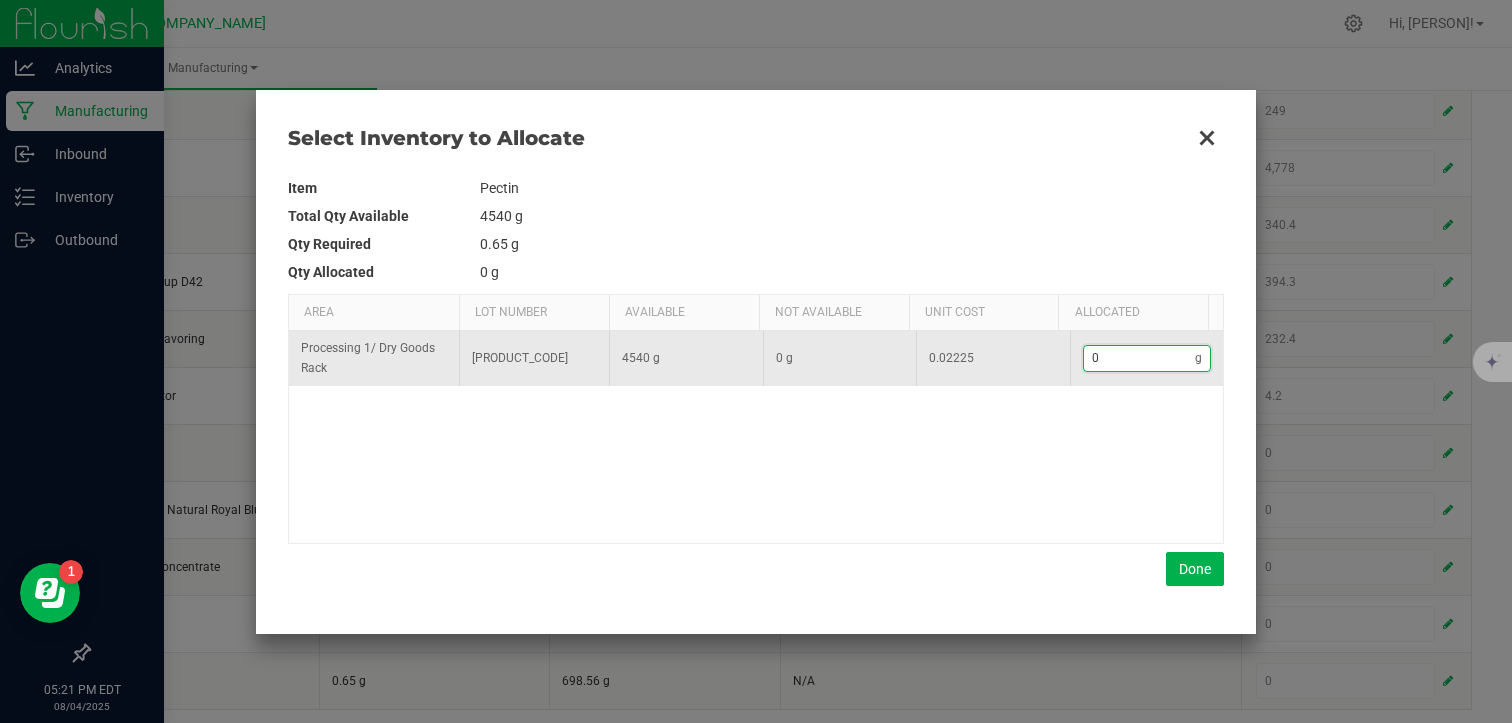type on "1" 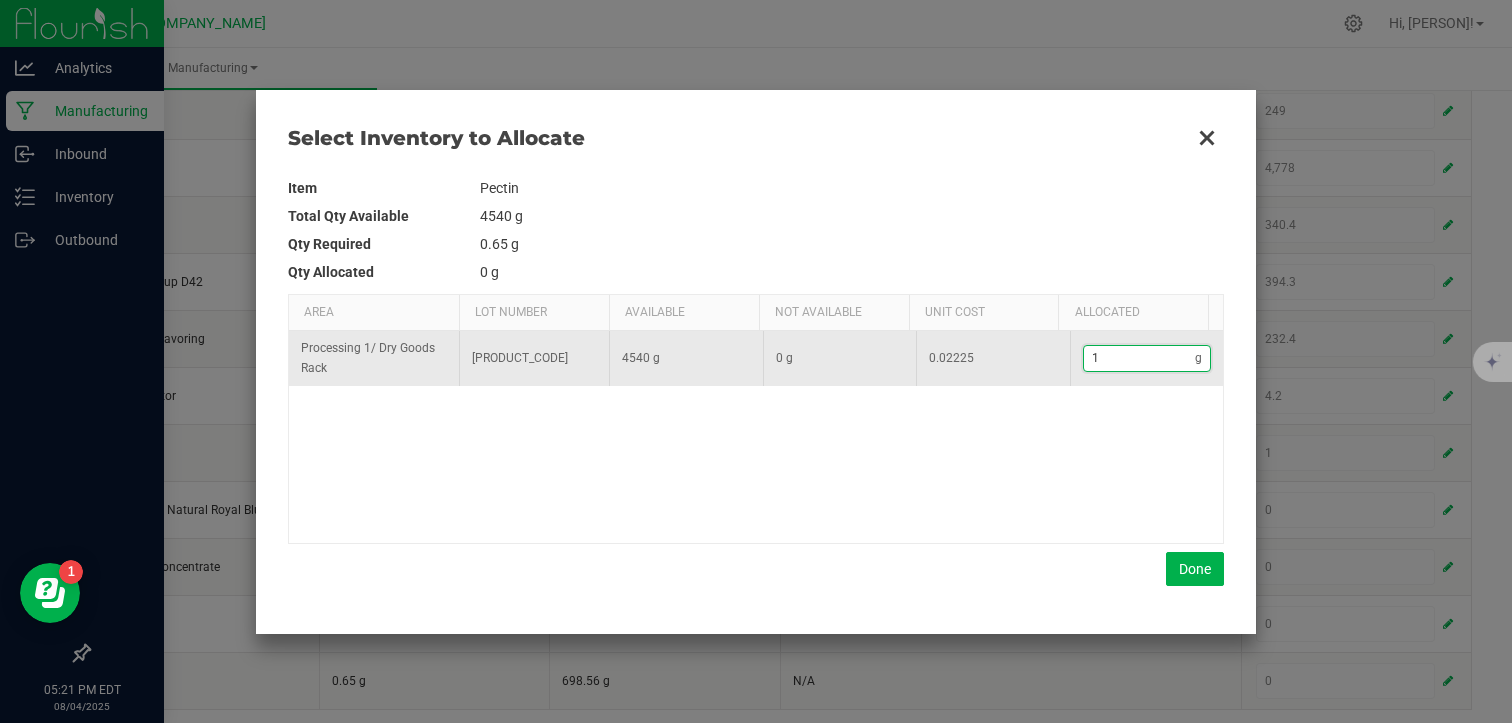 type on "12" 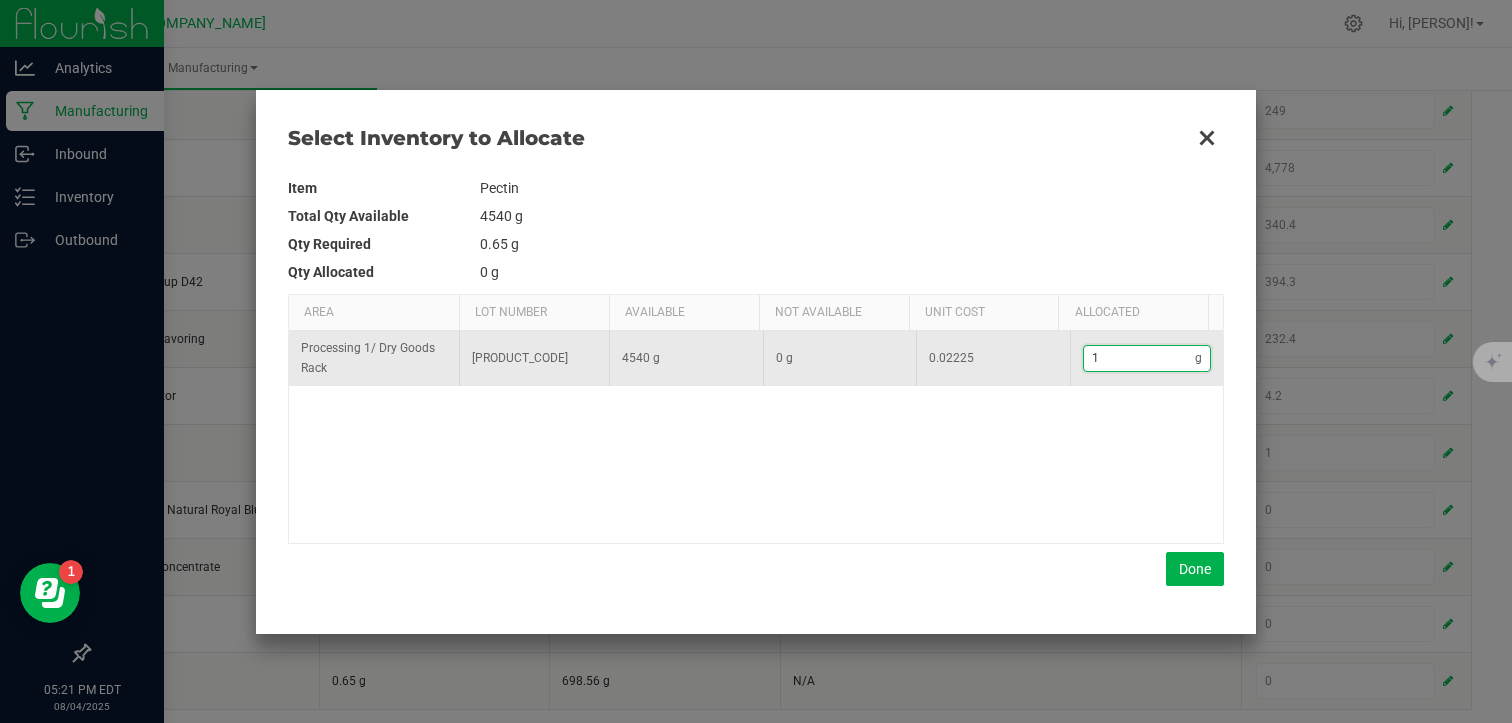 type on "12" 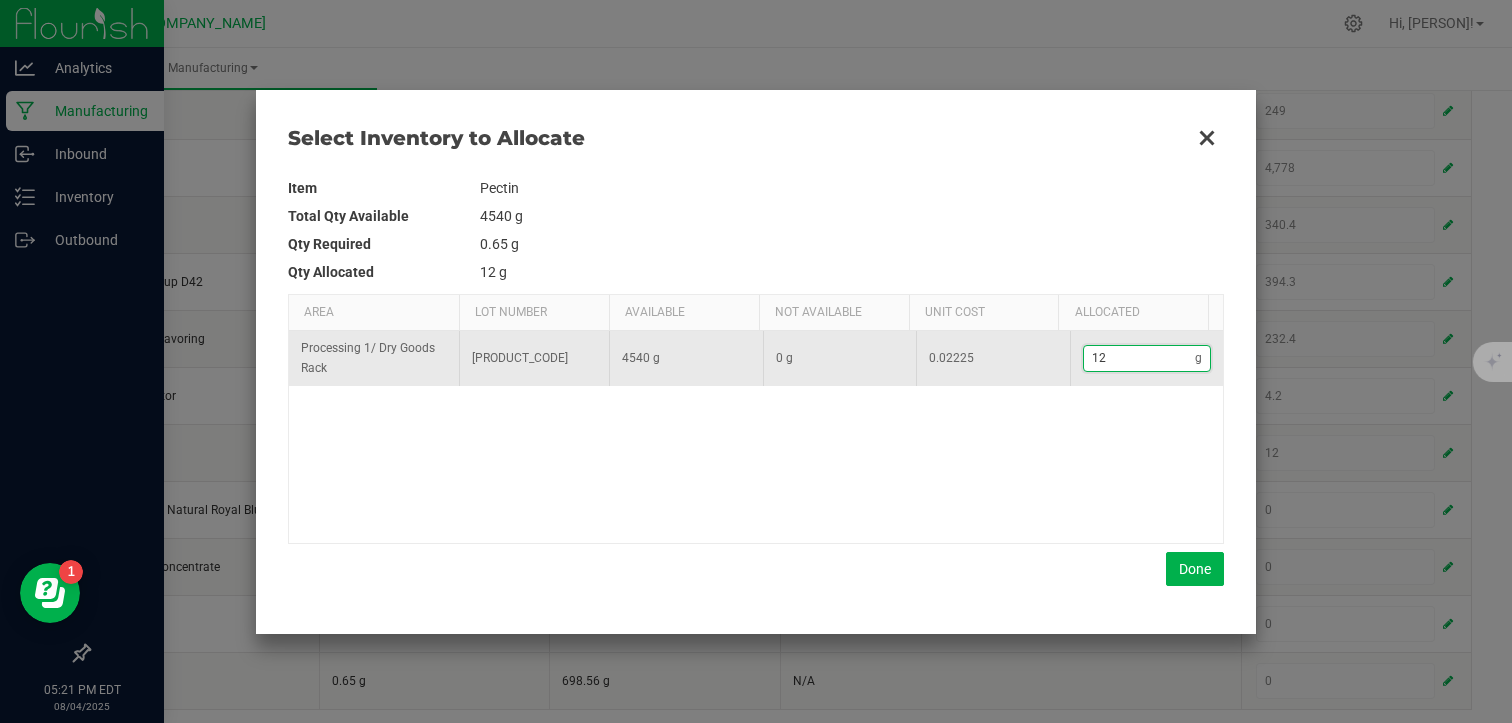 type on "124" 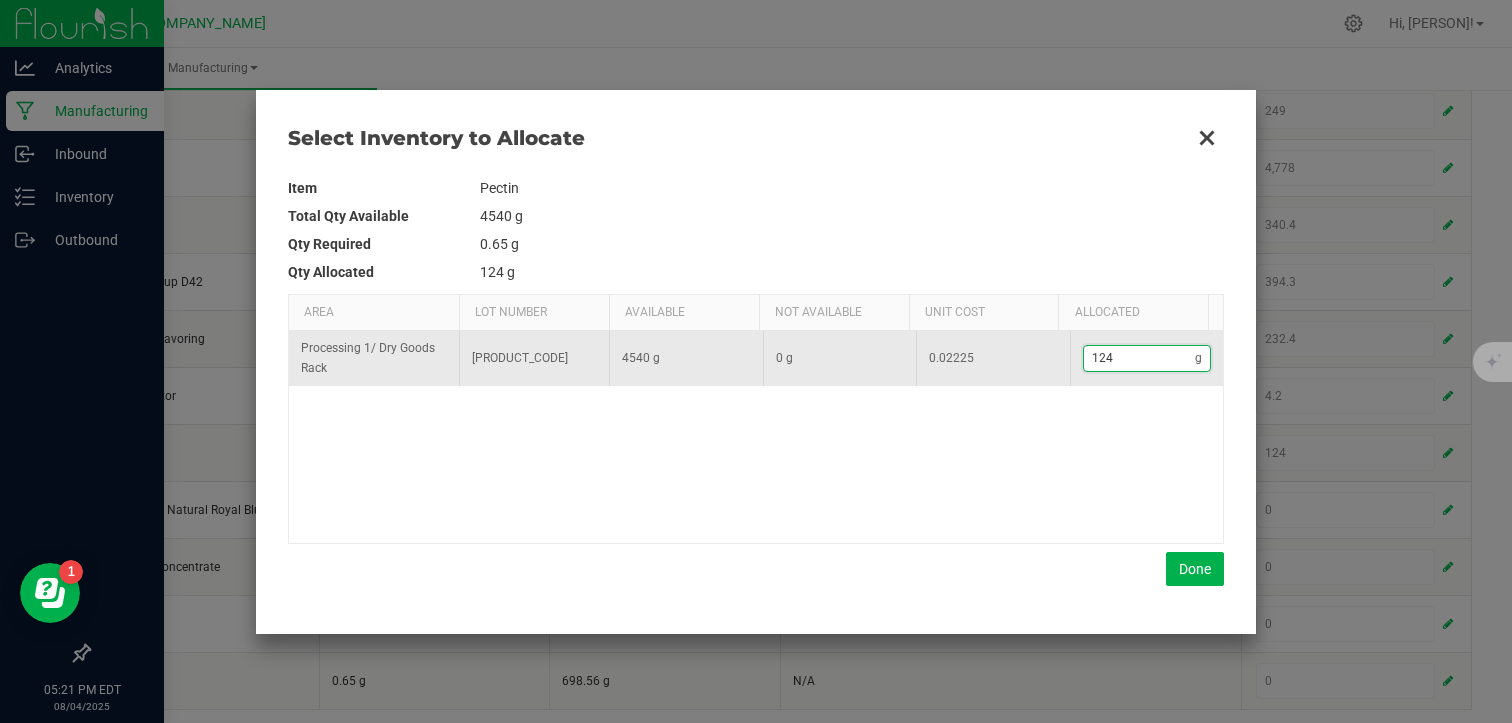 type on "124." 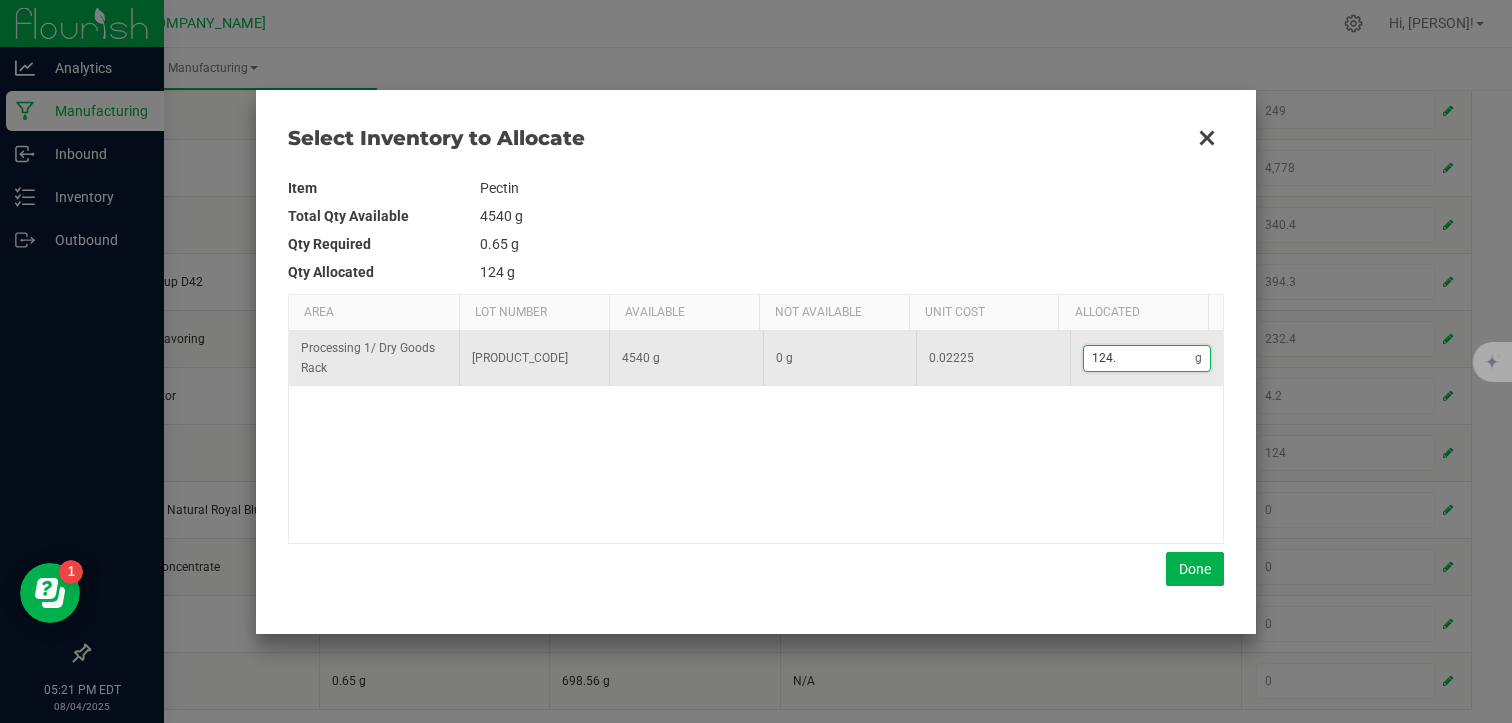 type on "124.5" 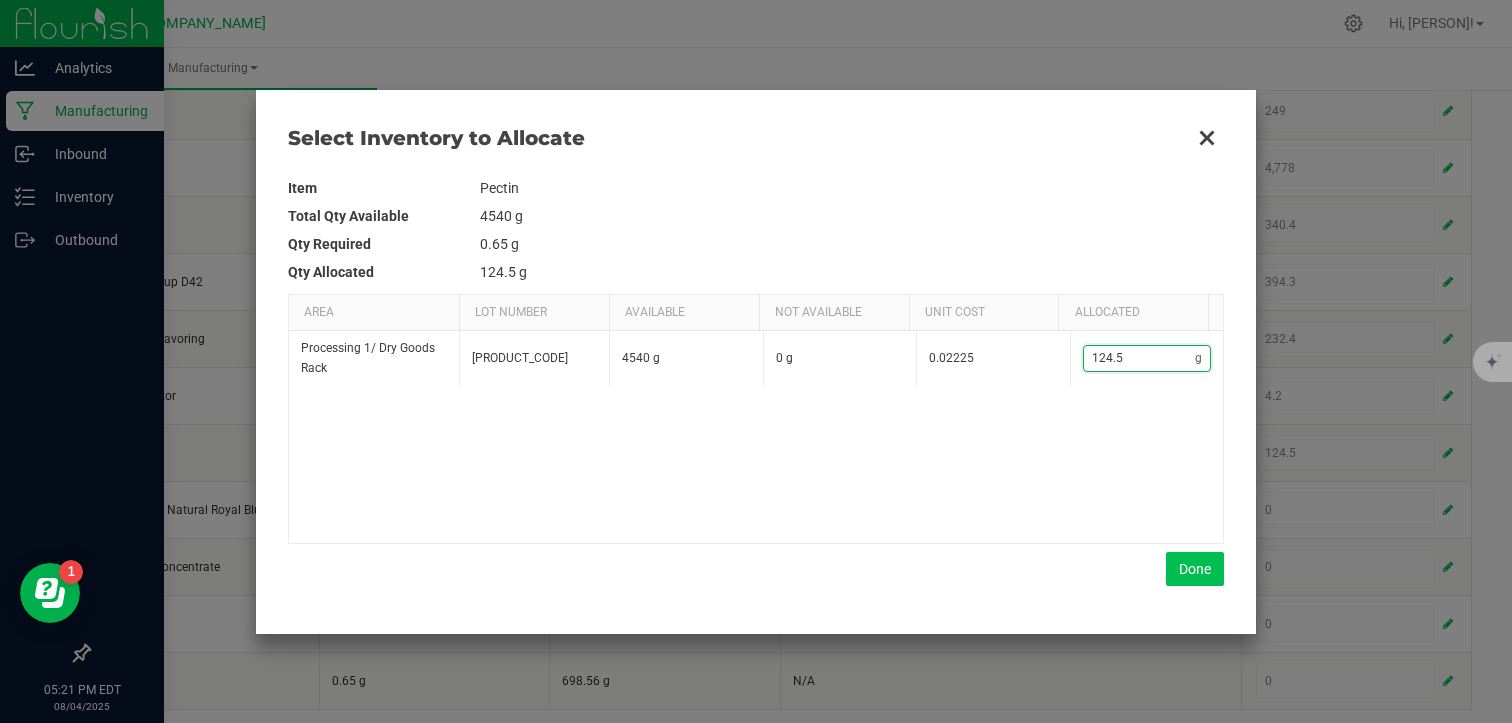 type on "124.5" 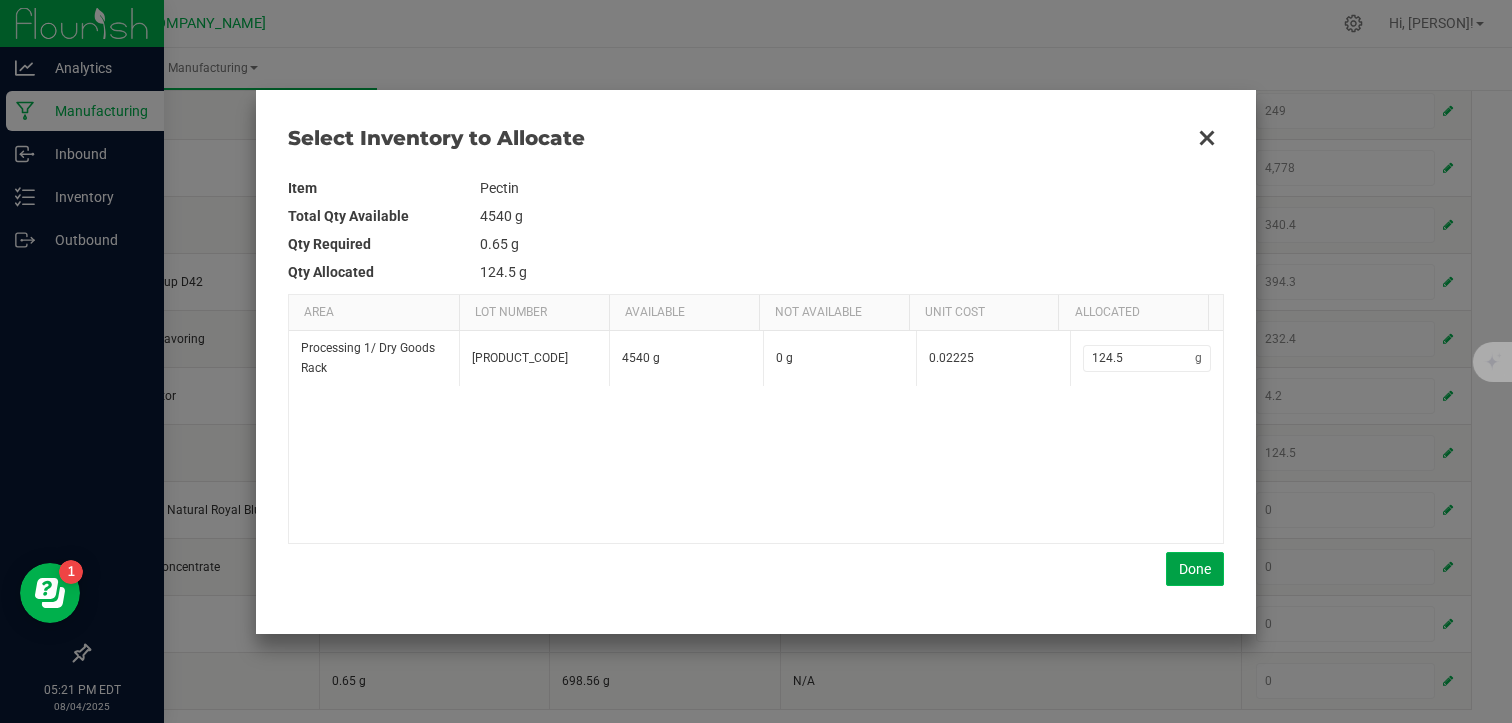 click on "Done" at bounding box center (1195, 569) 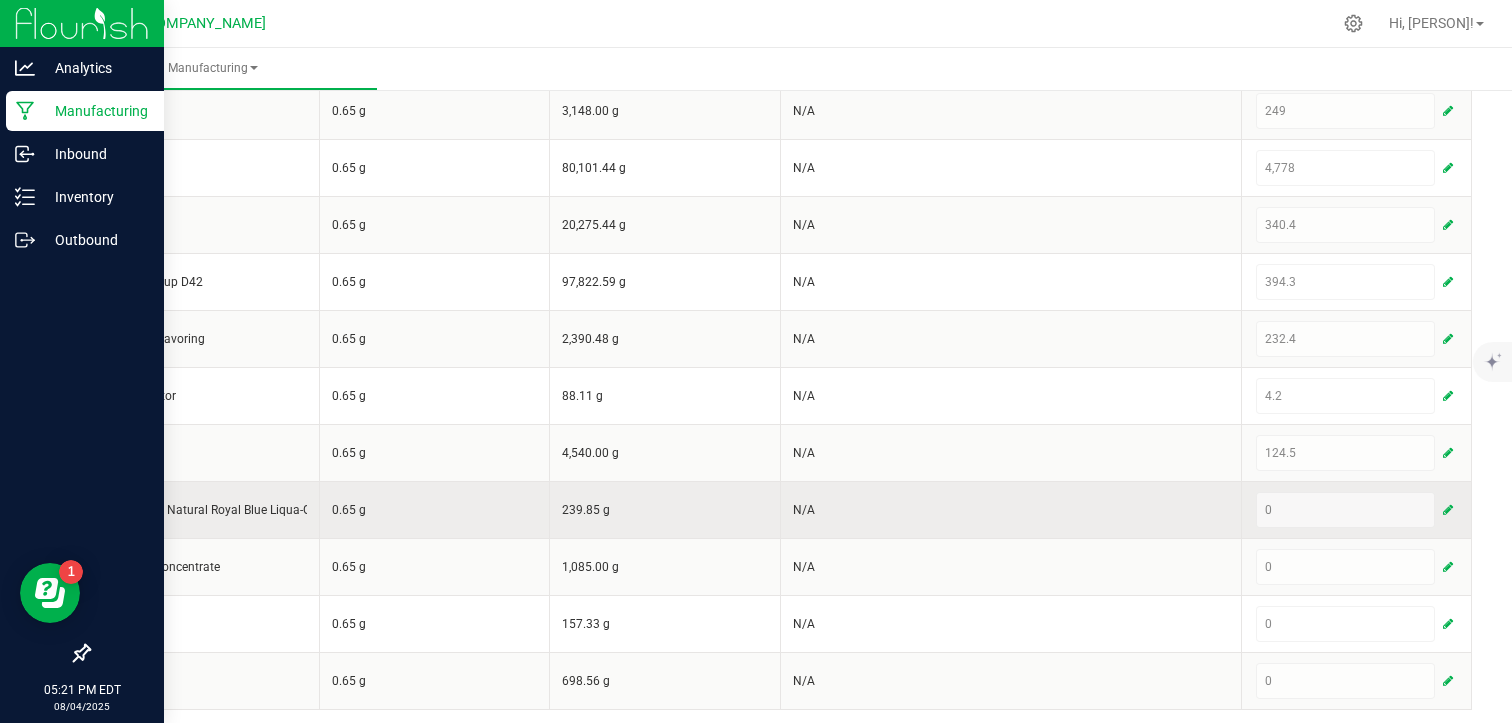 click at bounding box center (1448, 510) 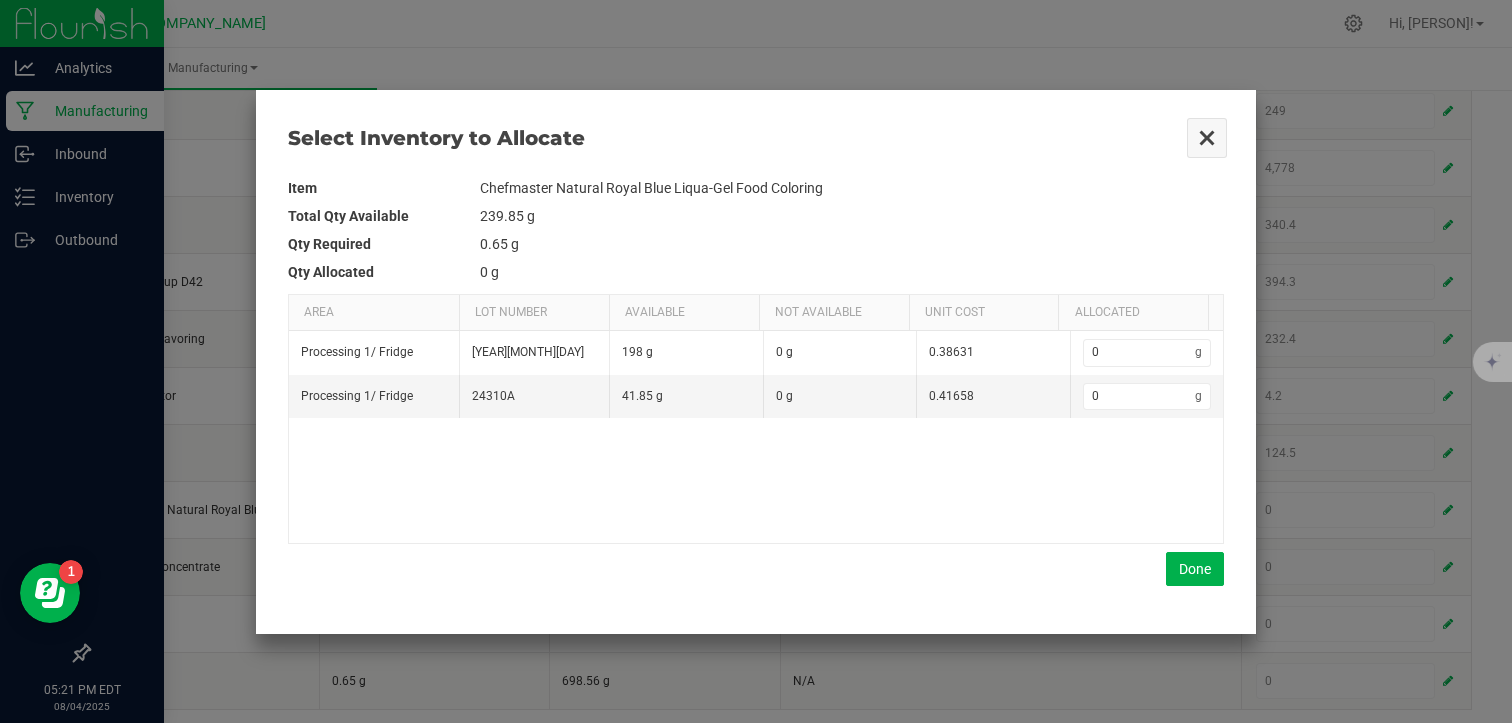 click at bounding box center [1207, 138] 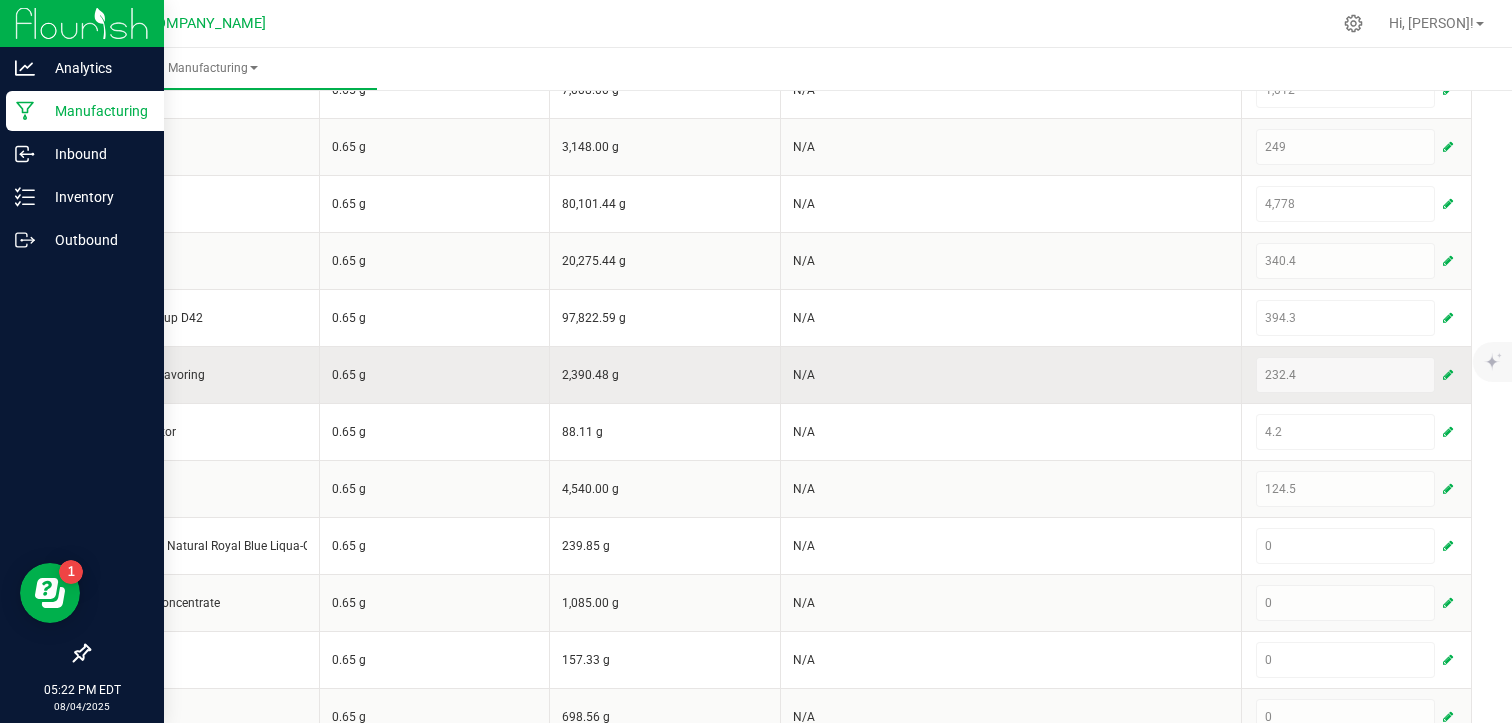 scroll, scrollTop: 730, scrollLeft: 0, axis: vertical 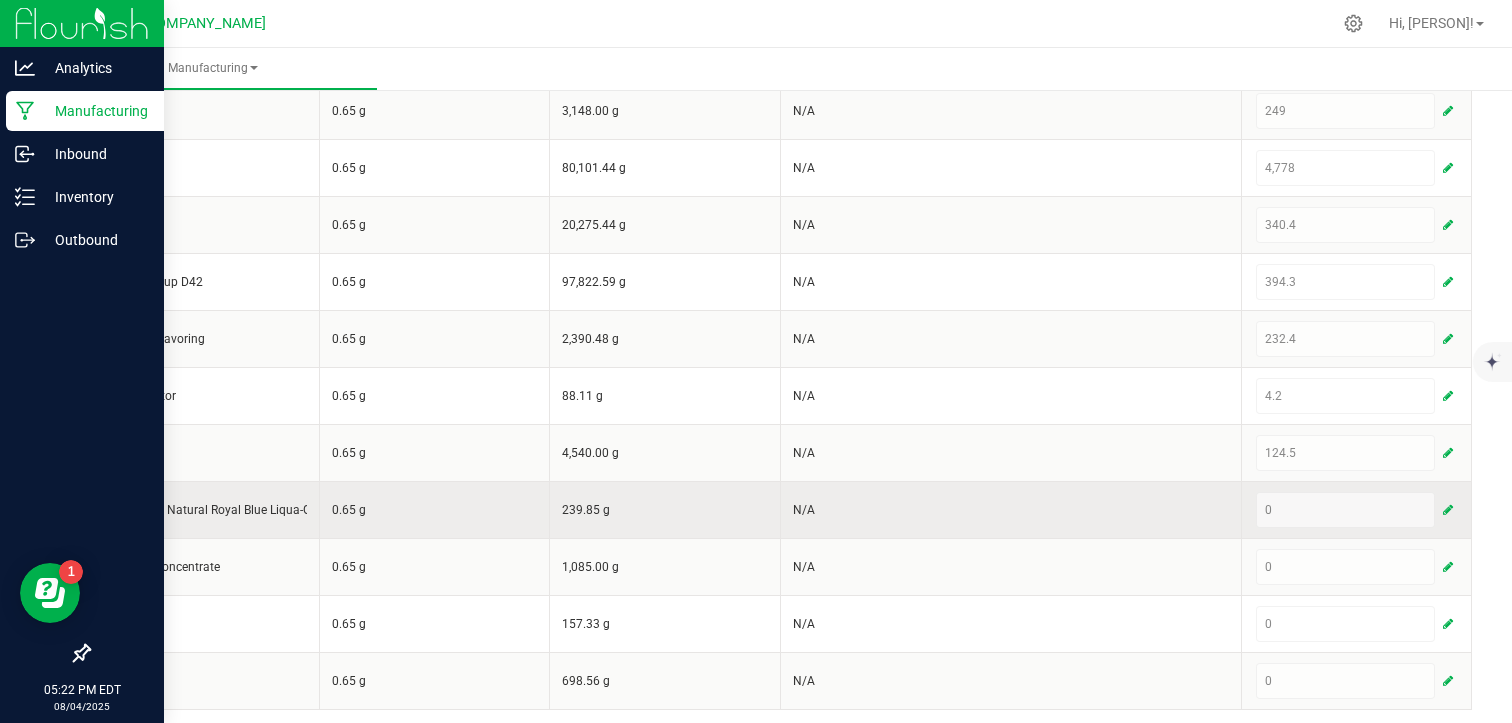 click at bounding box center [1448, 510] 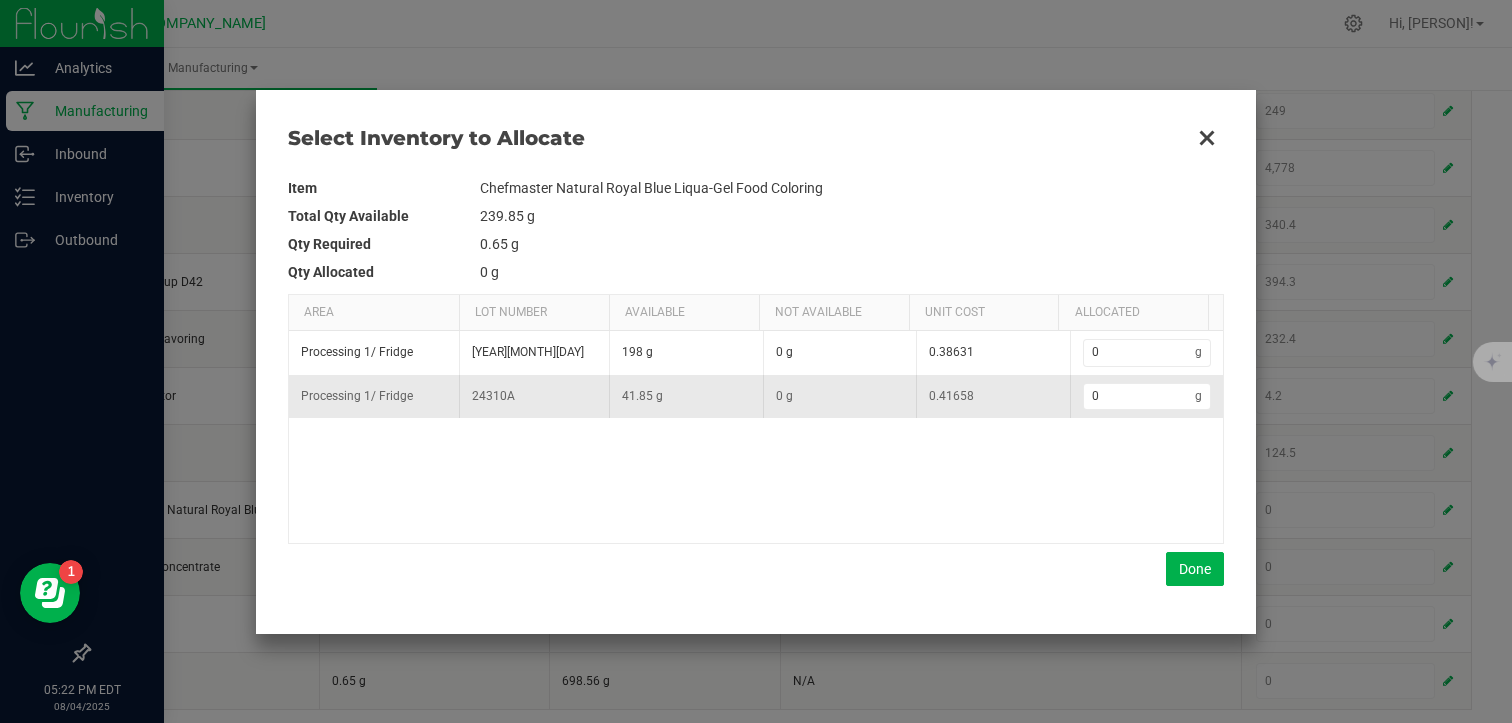 click on "0 g" at bounding box center [1147, 396] 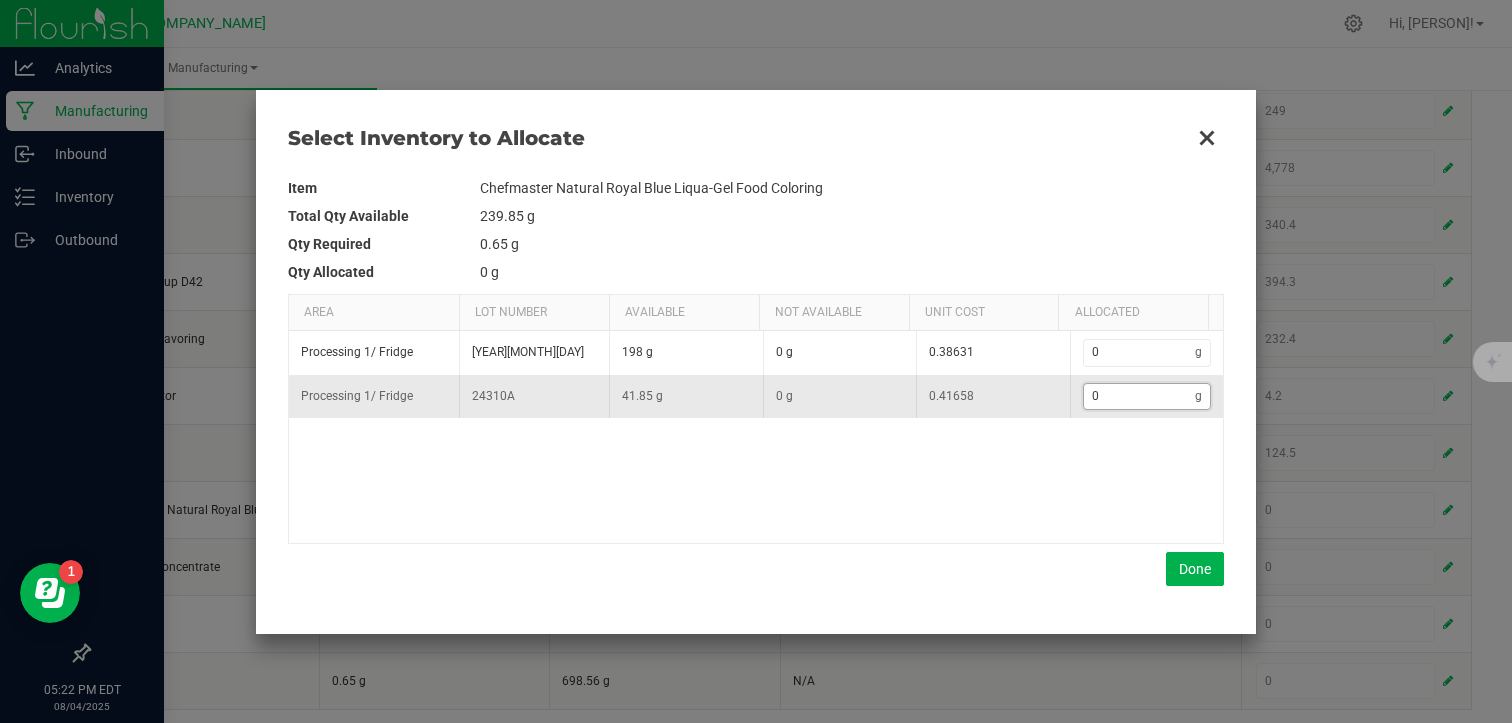 click on "0" at bounding box center [1140, 396] 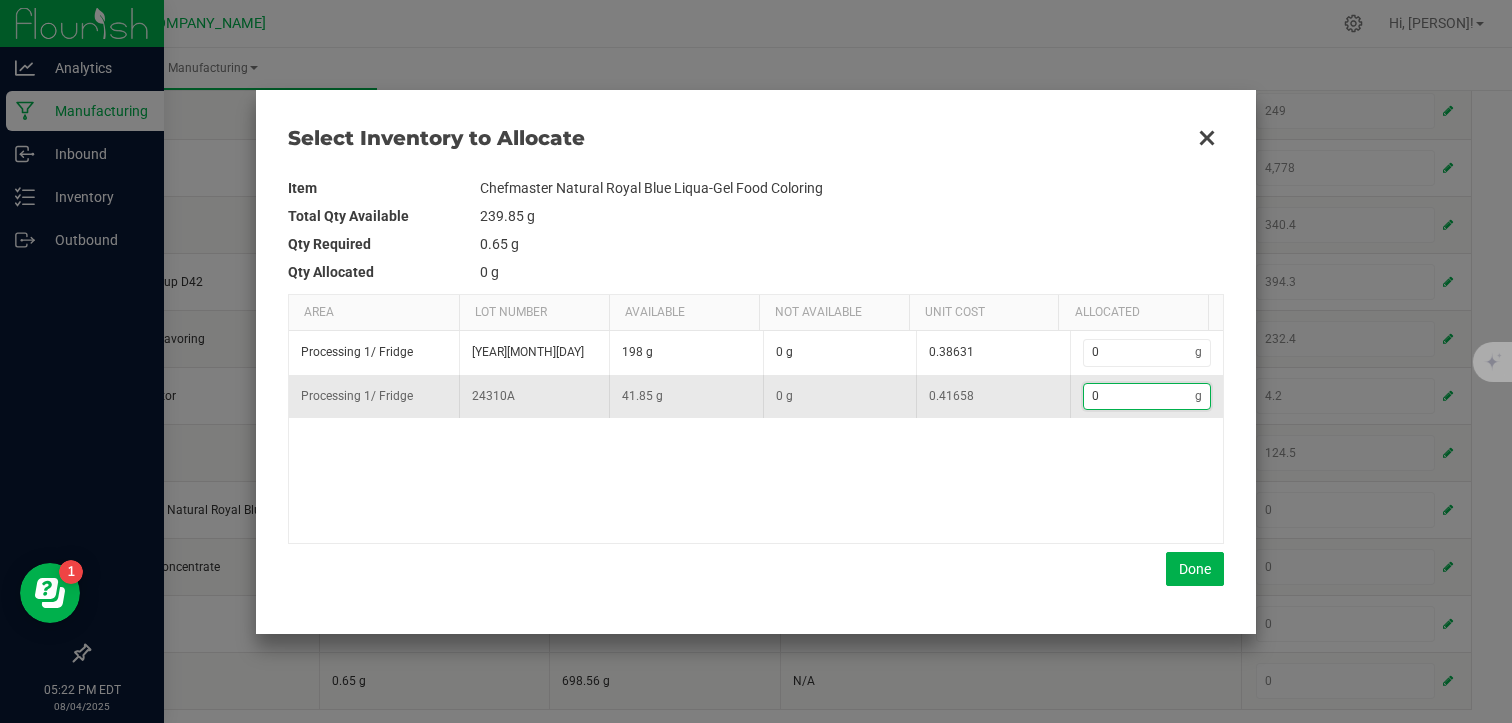 type on "1" 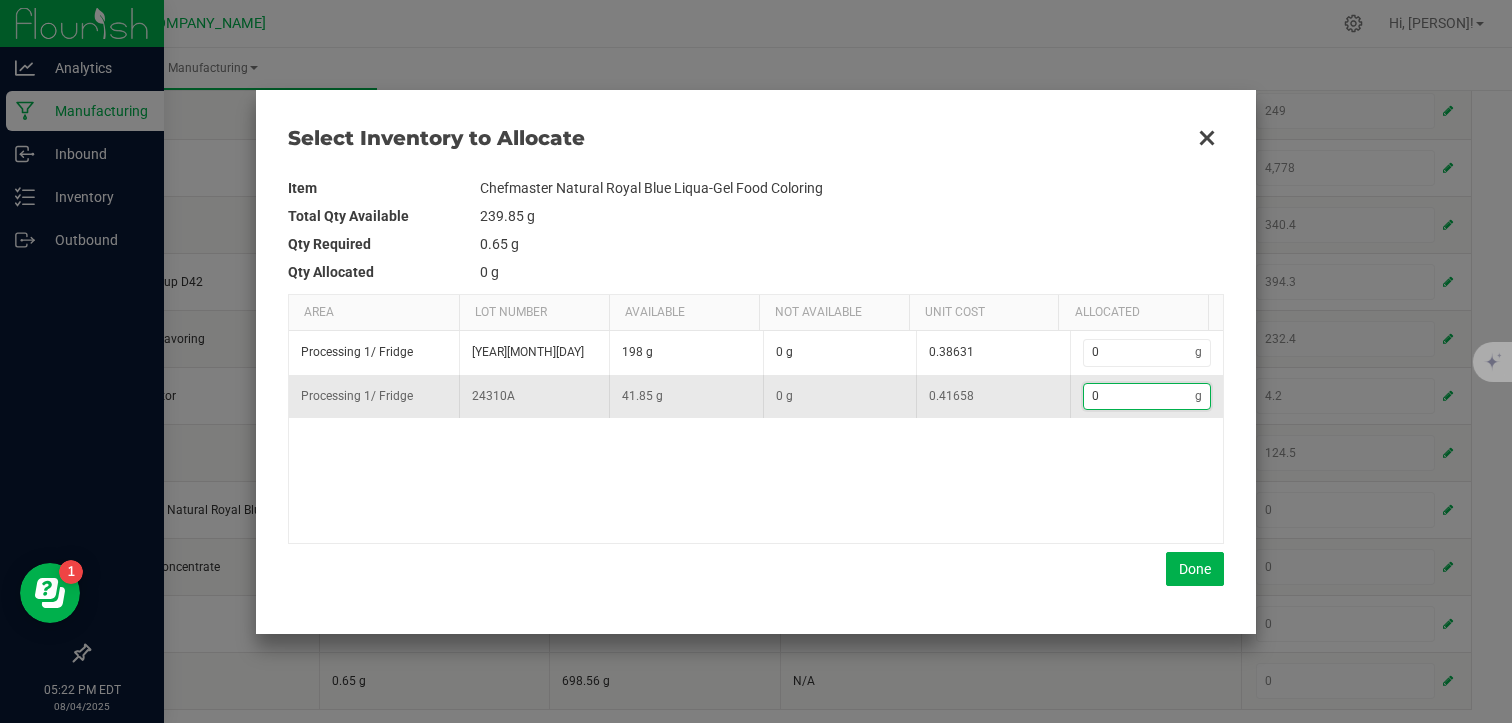 type on "1" 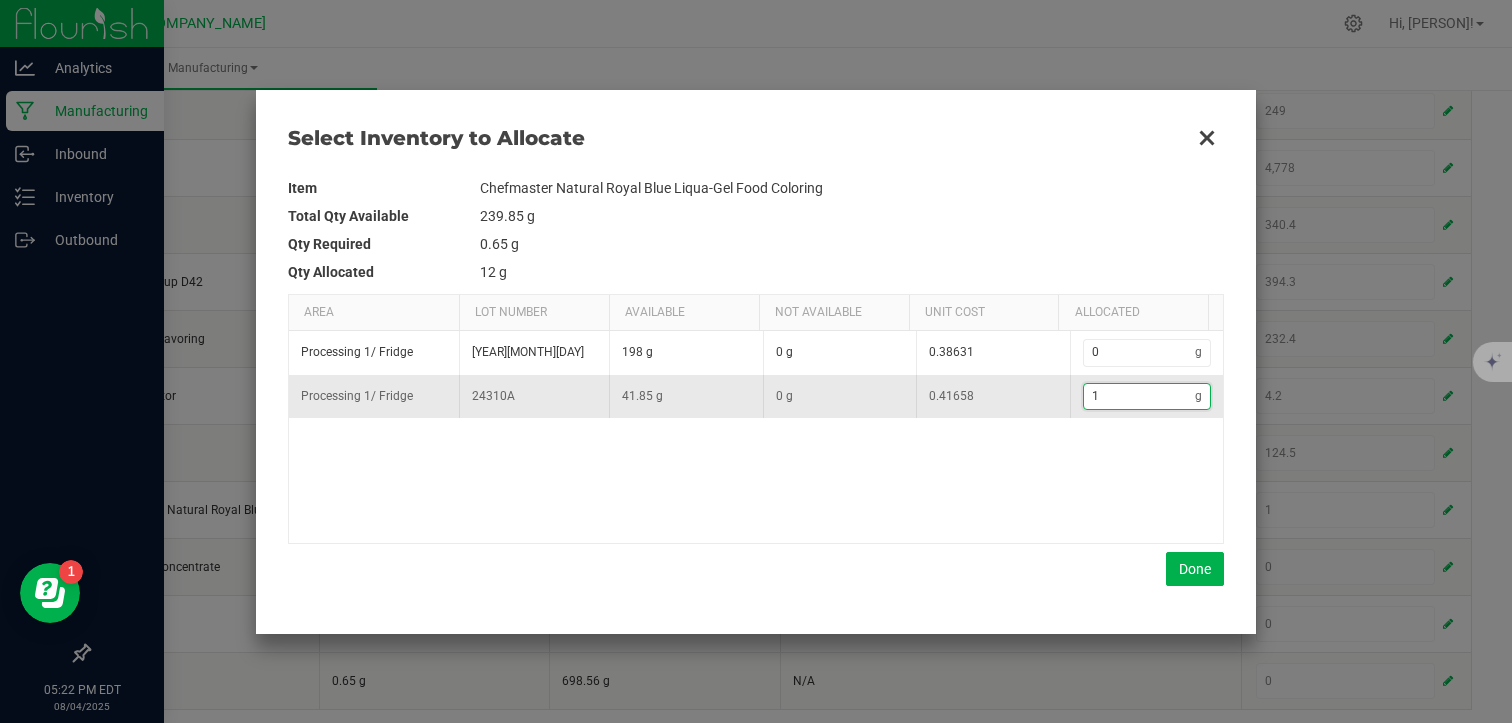 type on "12" 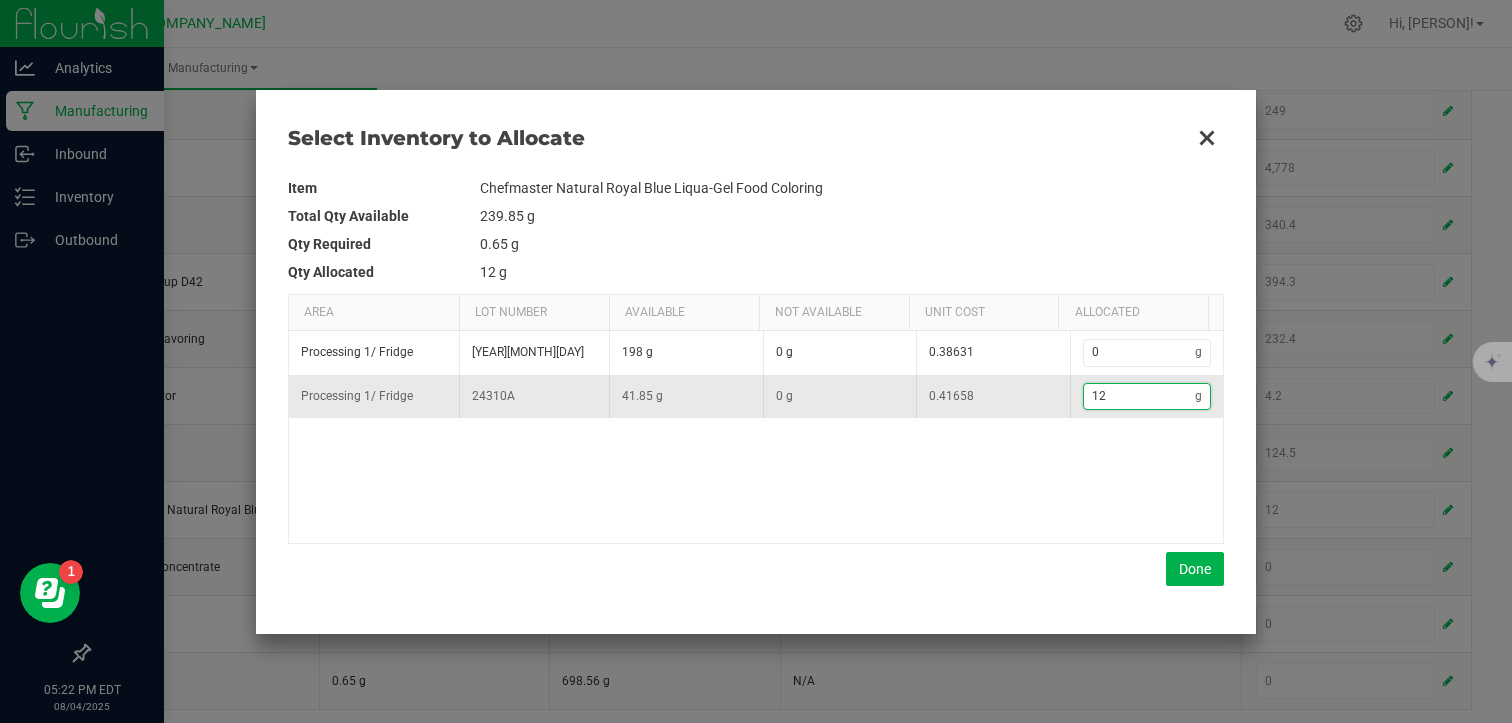 type on "12." 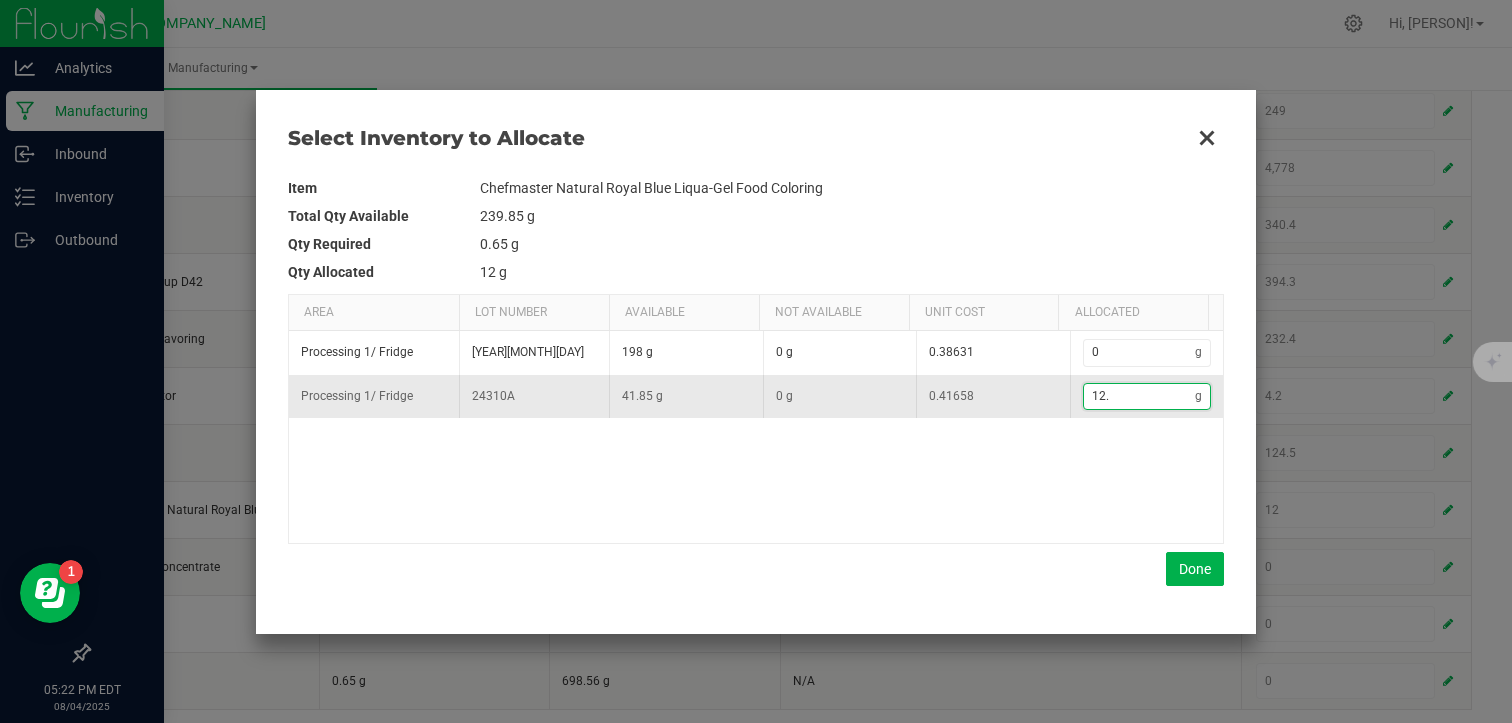 type on "12.5" 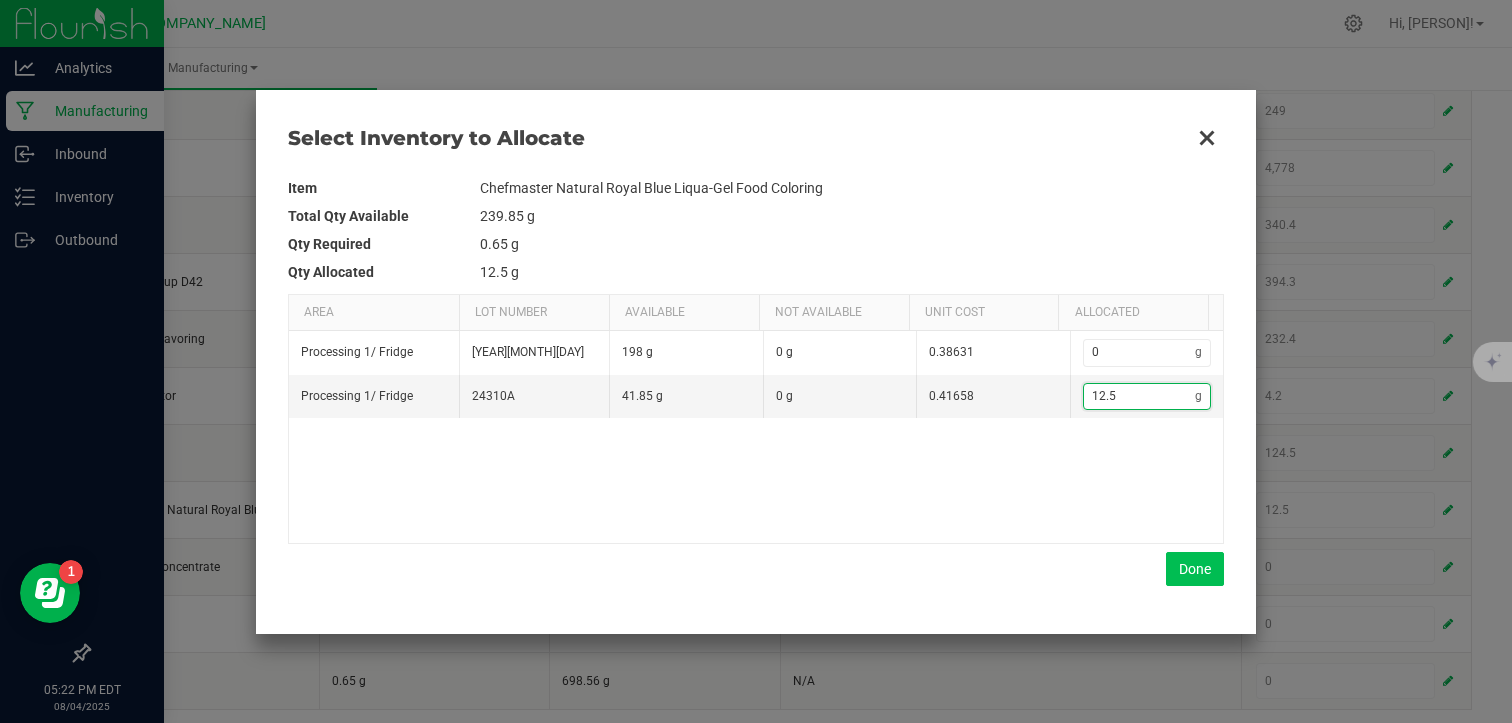 type on "12.5" 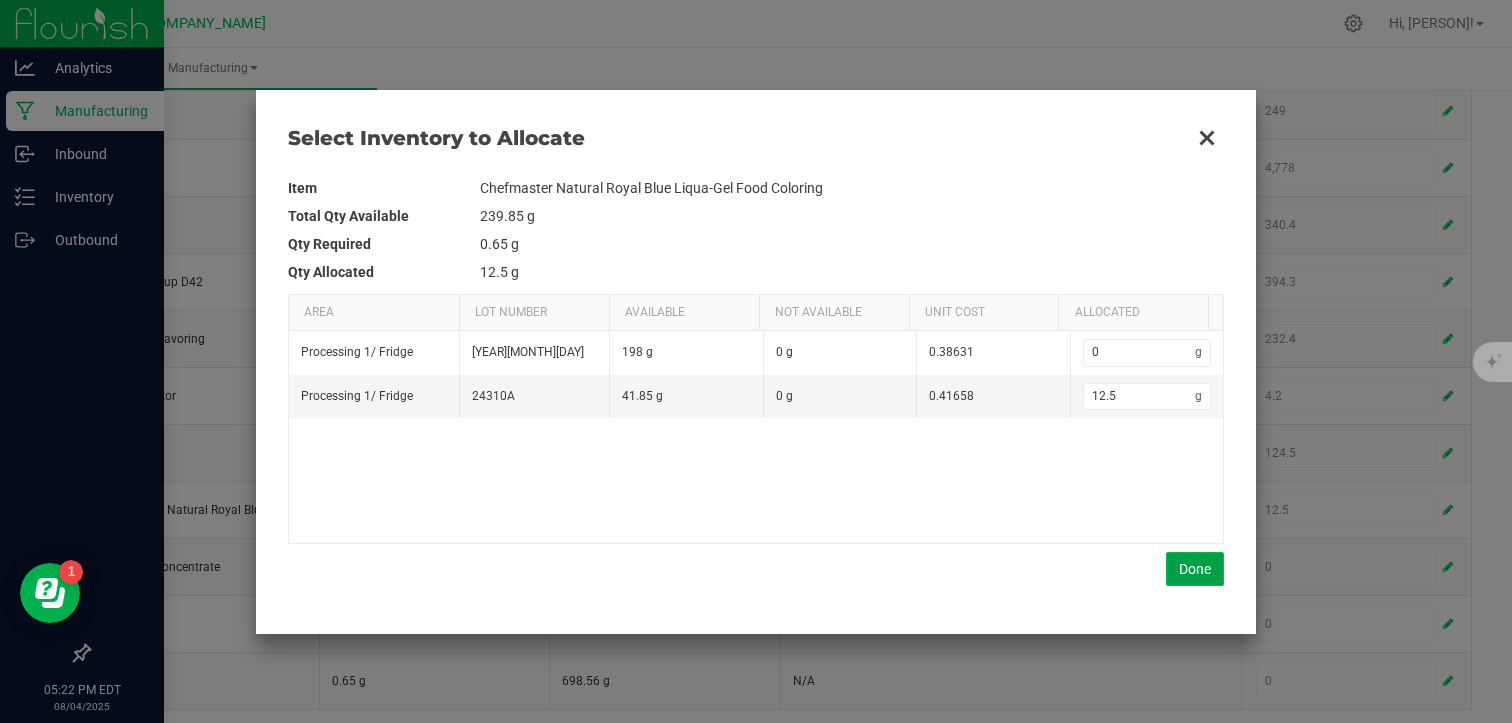 click on "Done" at bounding box center [1195, 569] 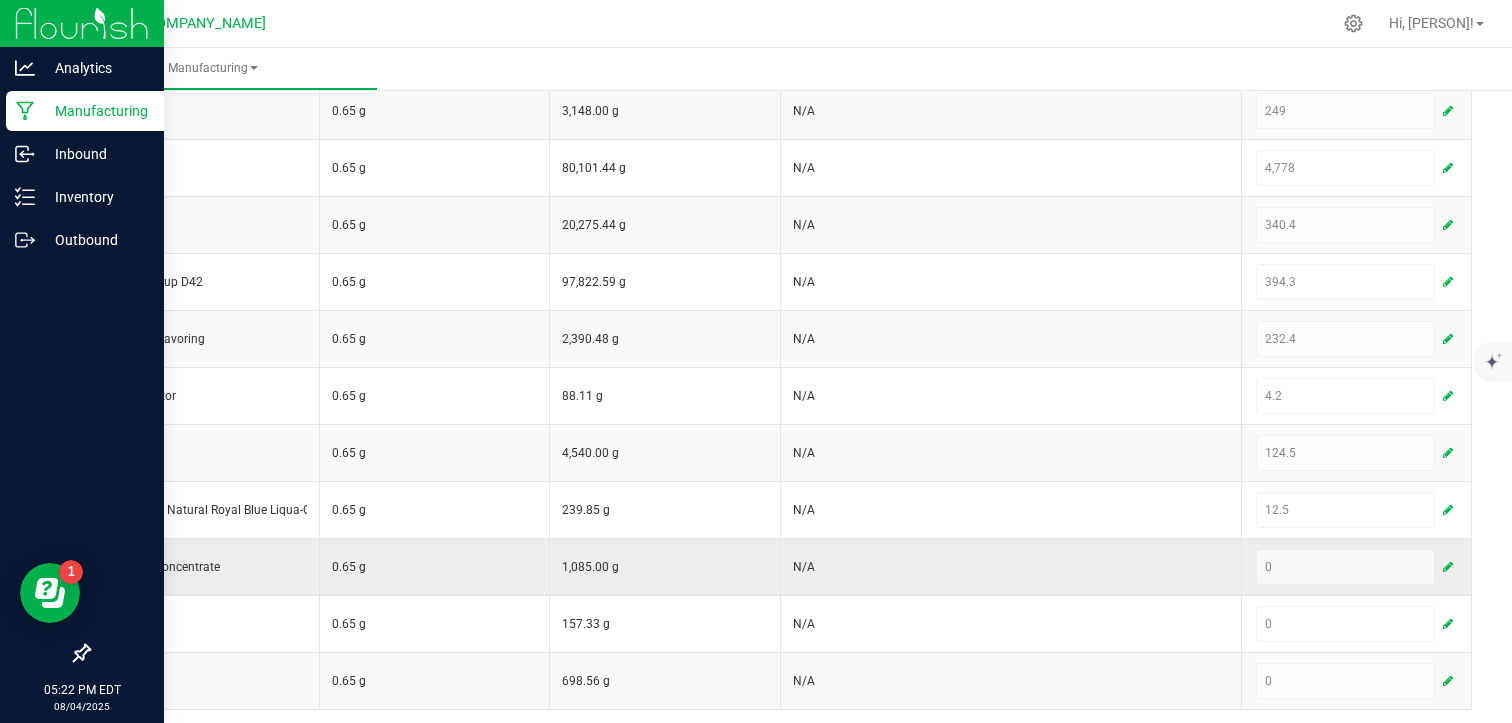click at bounding box center (1448, 567) 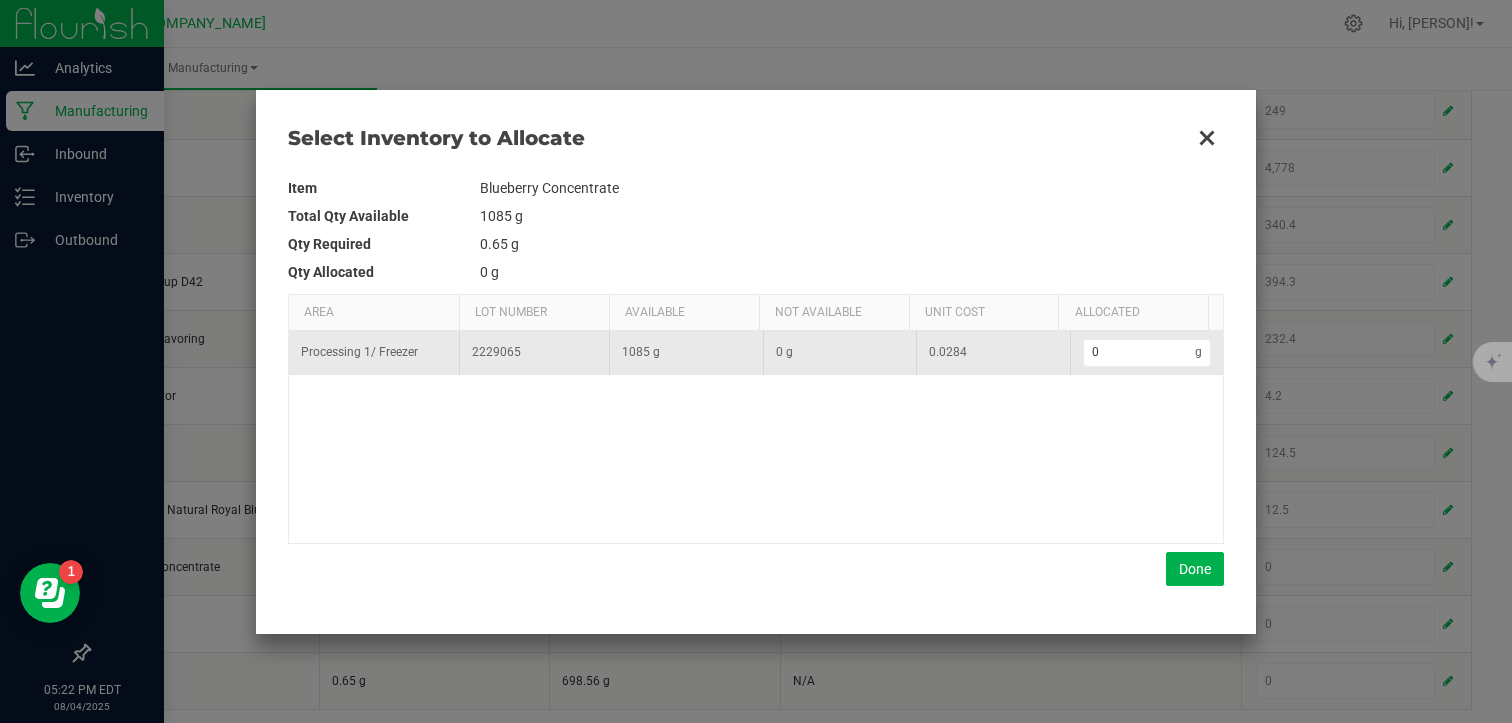 click on "0 g" at bounding box center (1147, 352) 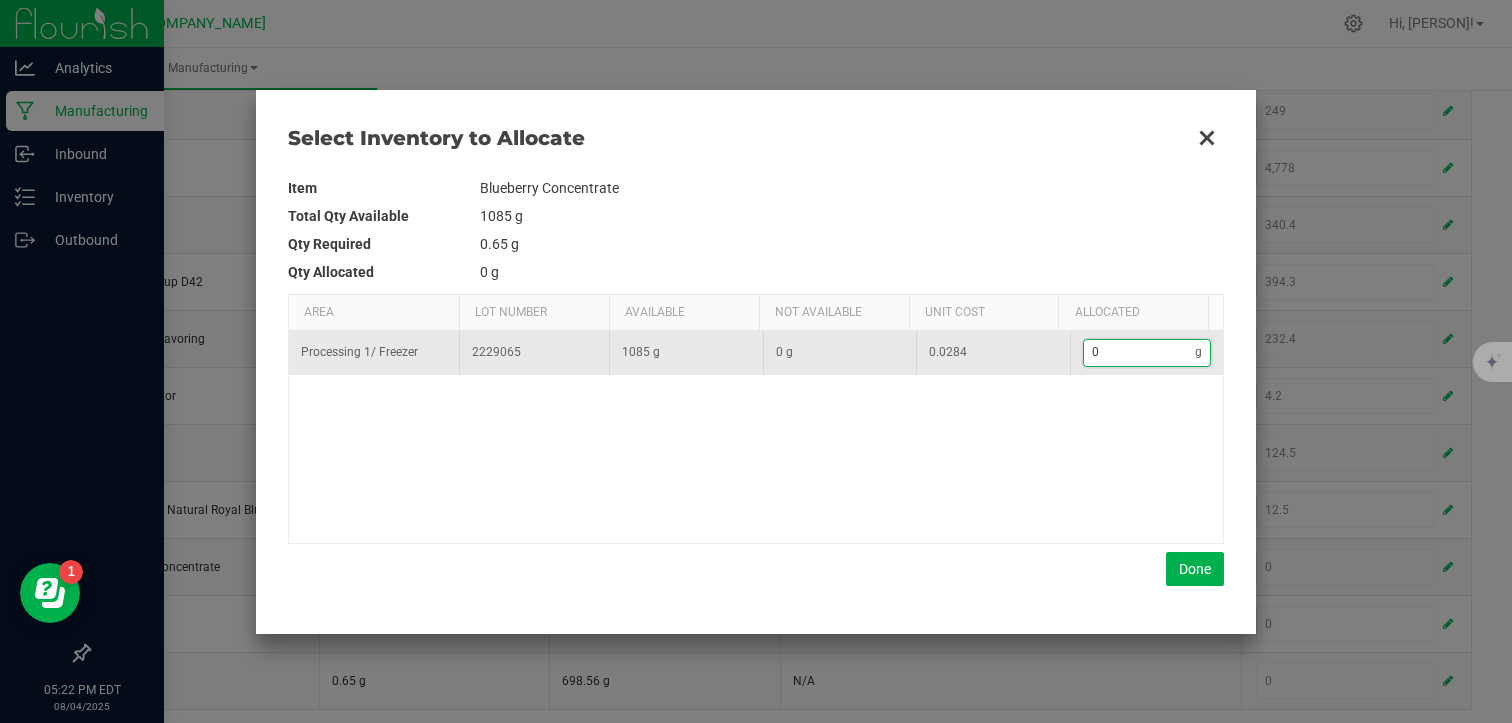 click on "0" at bounding box center (1140, 352) 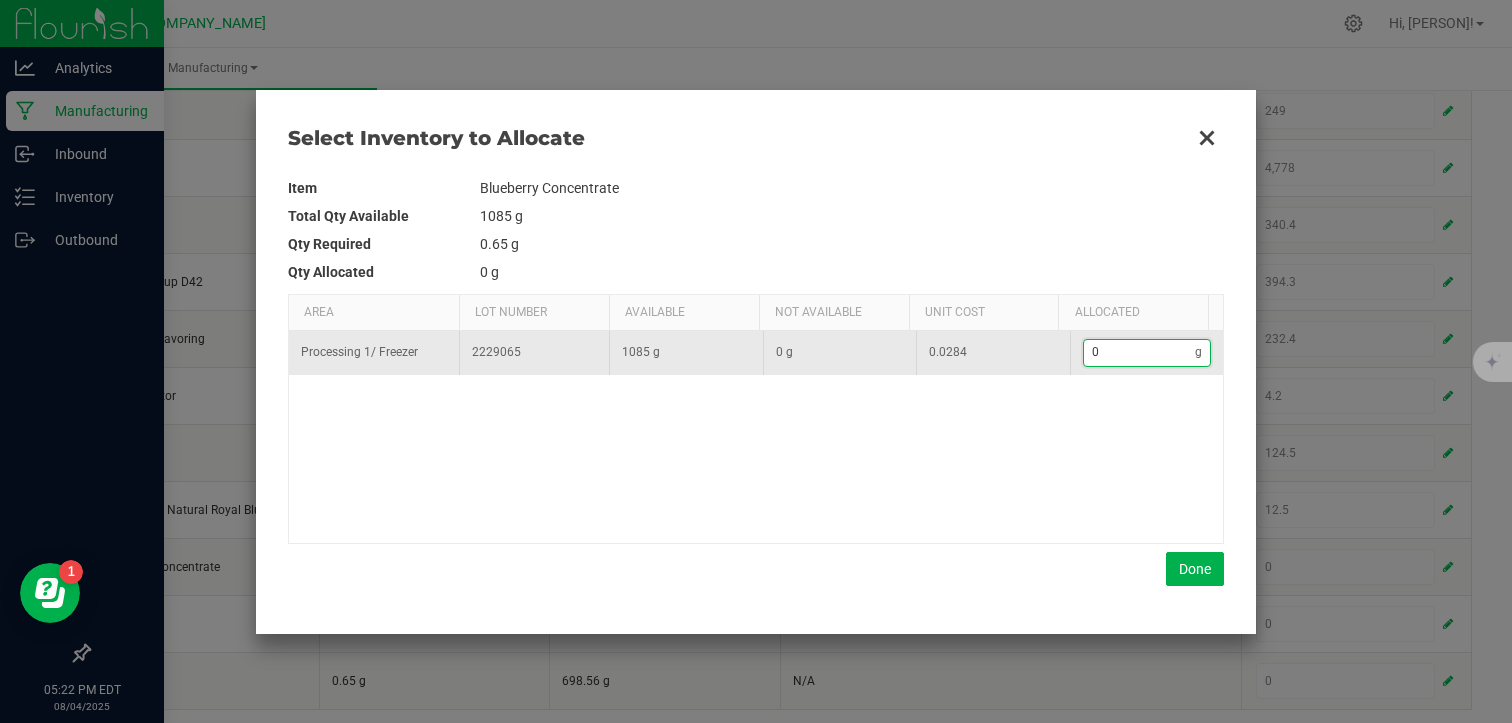 type on "2" 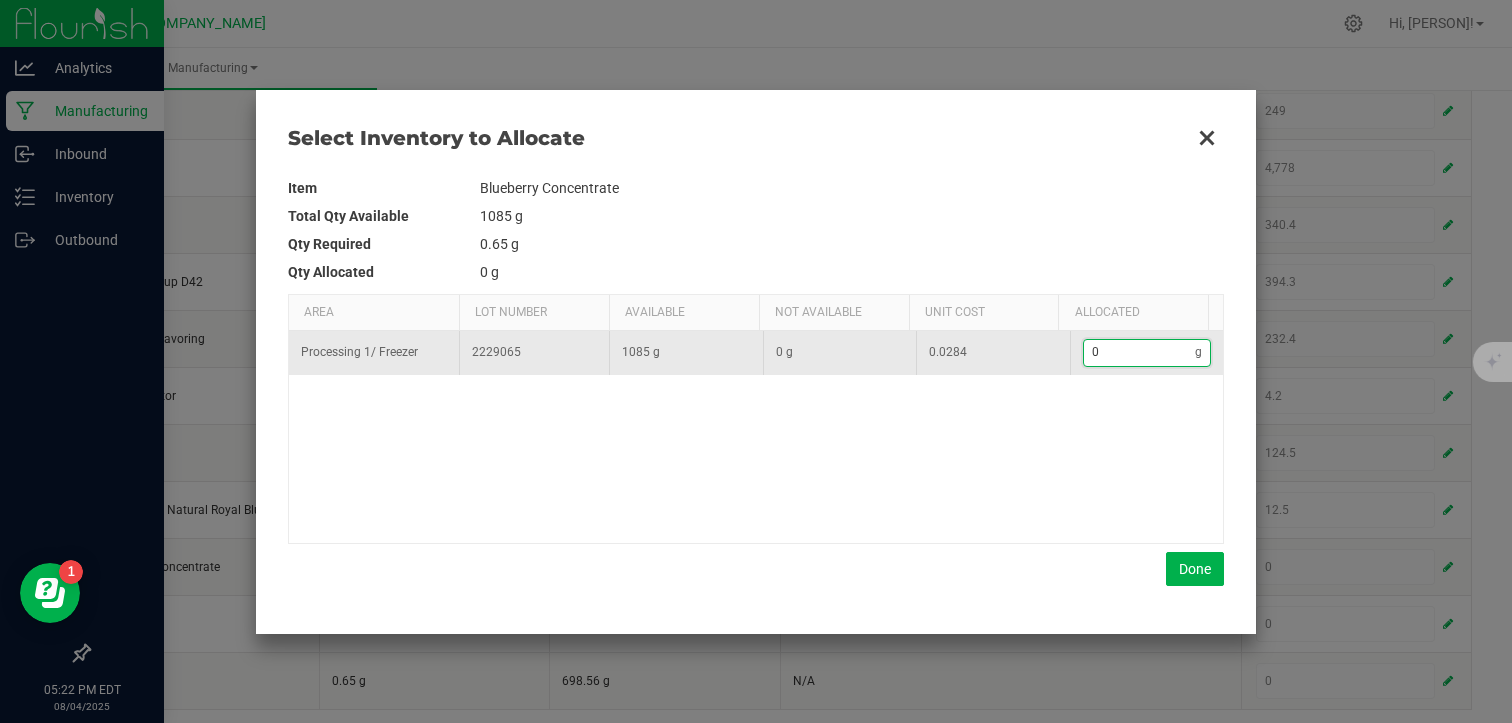 type on "2" 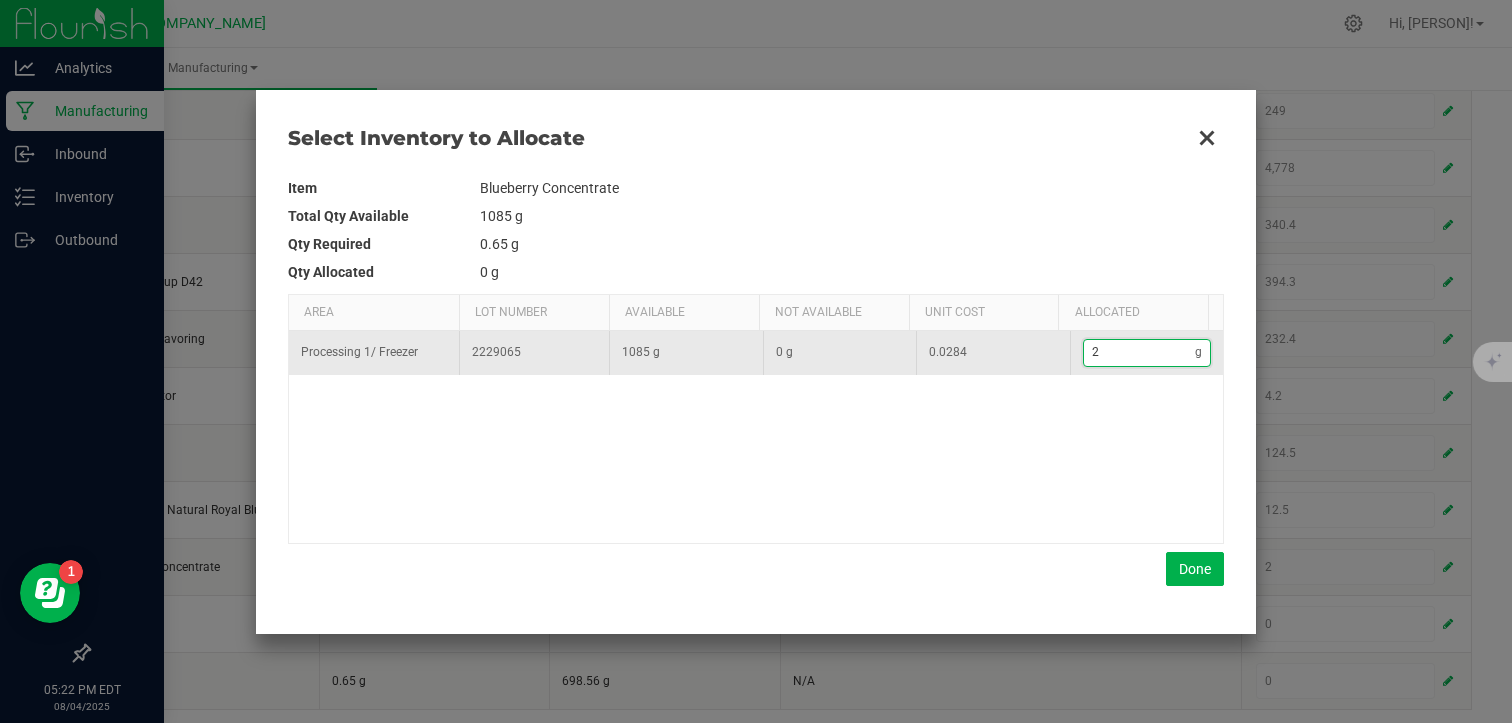 type on "20" 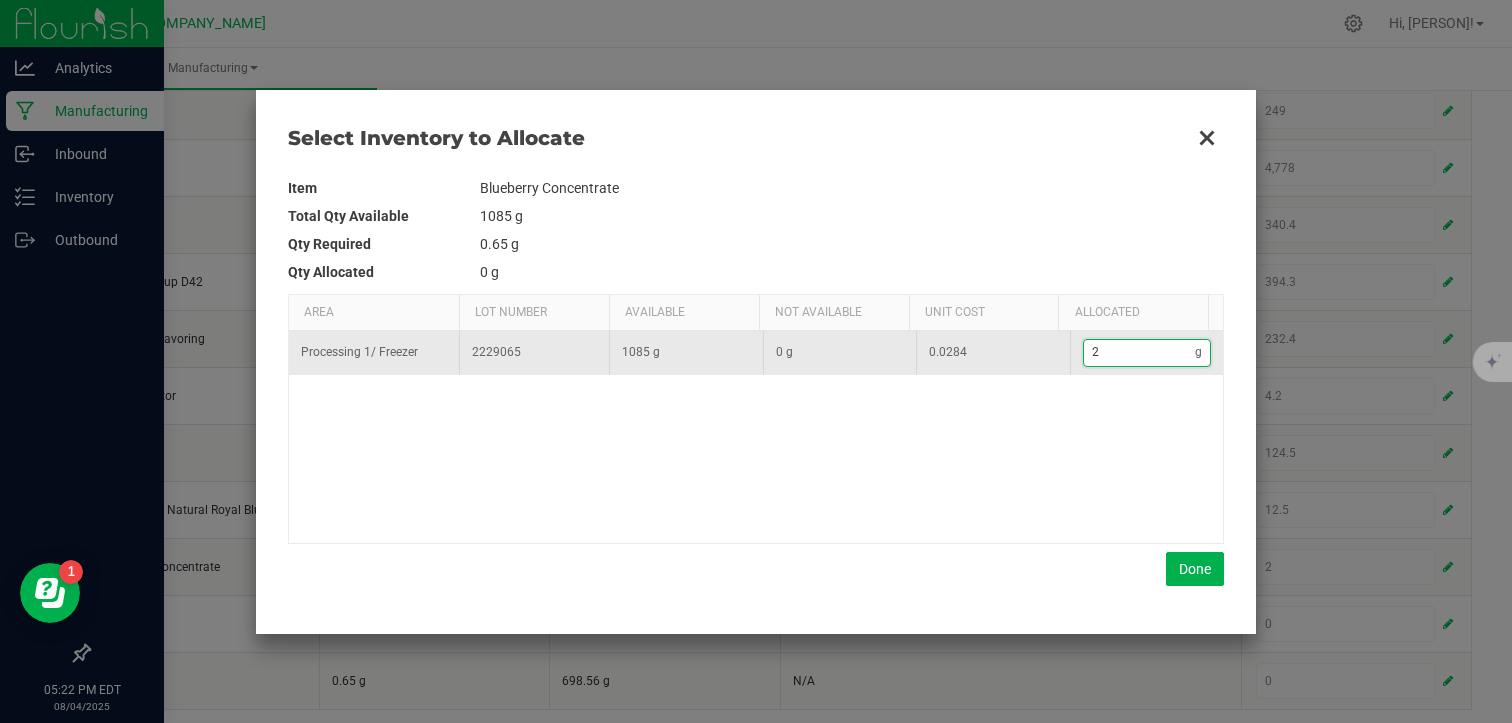 type on "20" 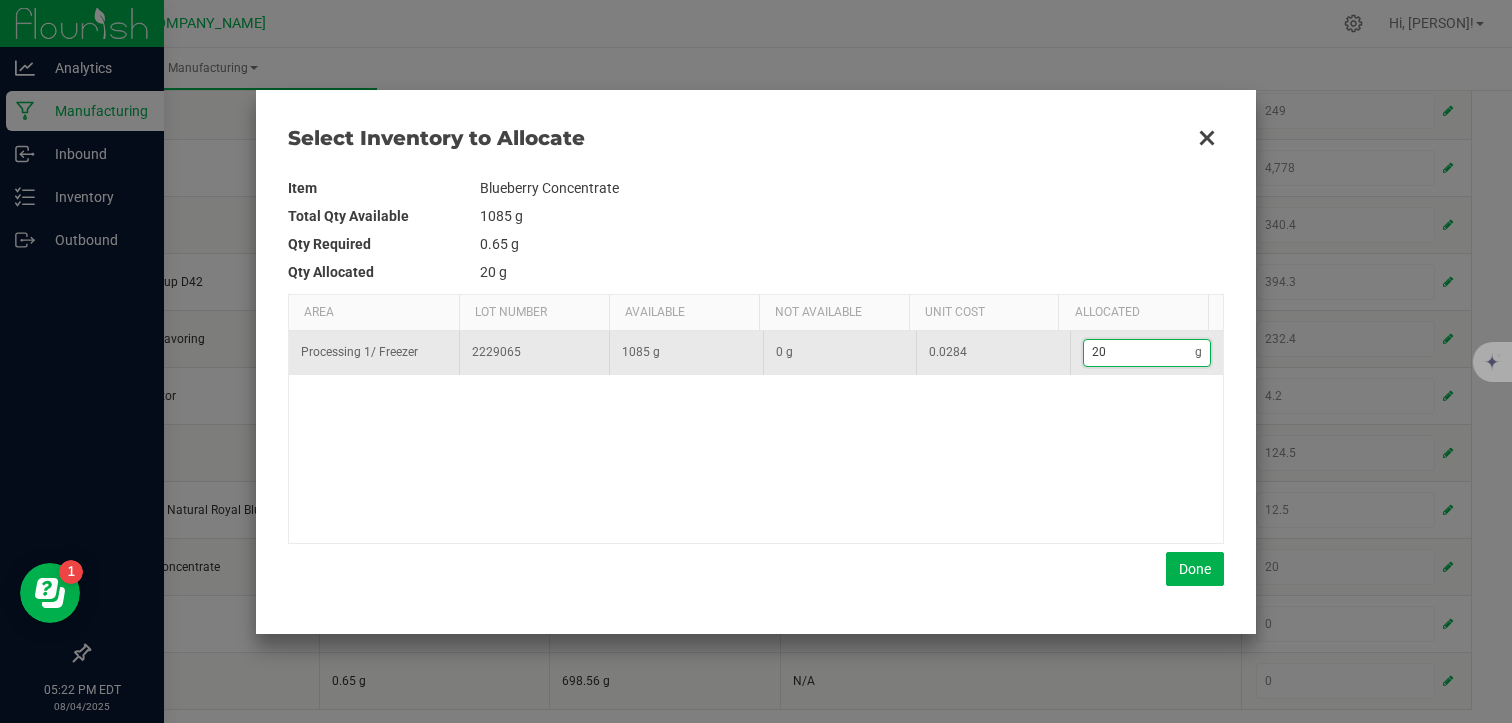 type on "207" 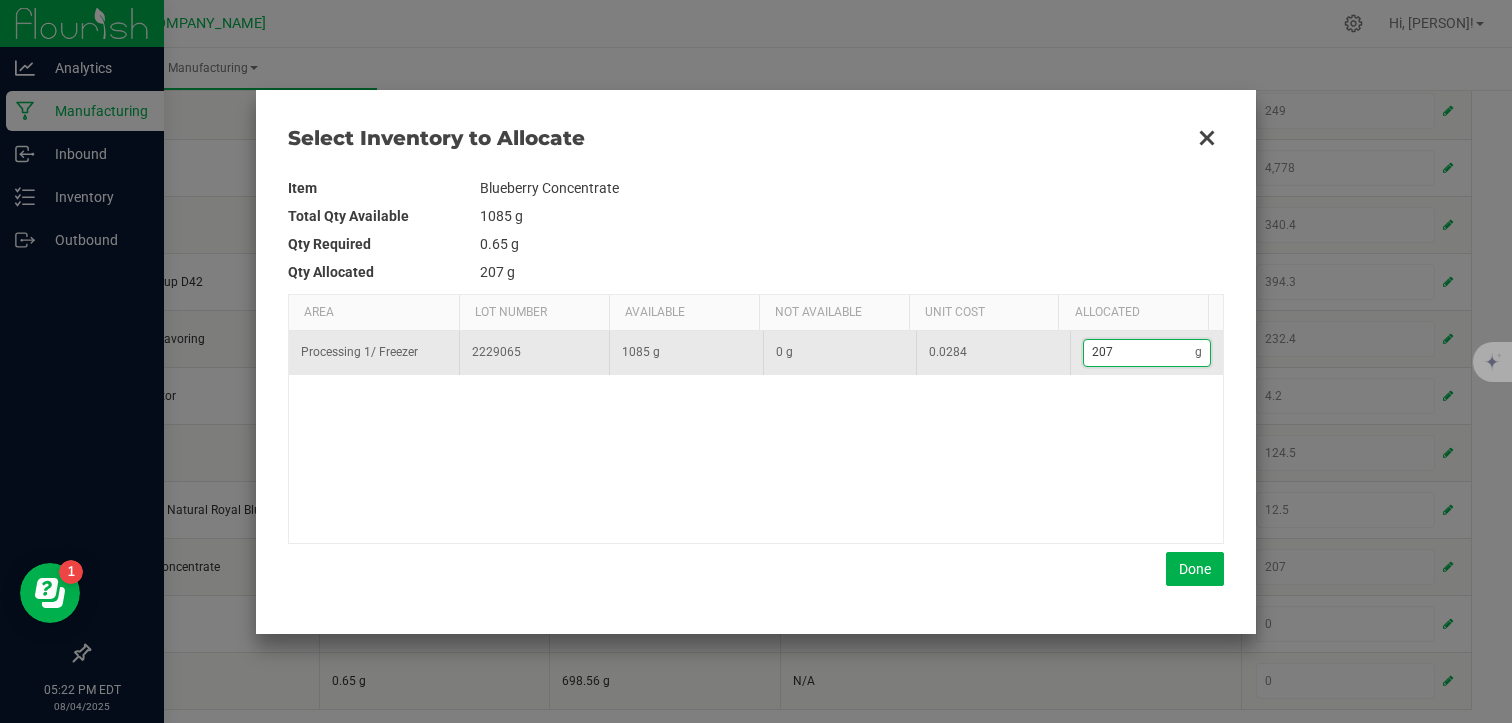 type on "207." 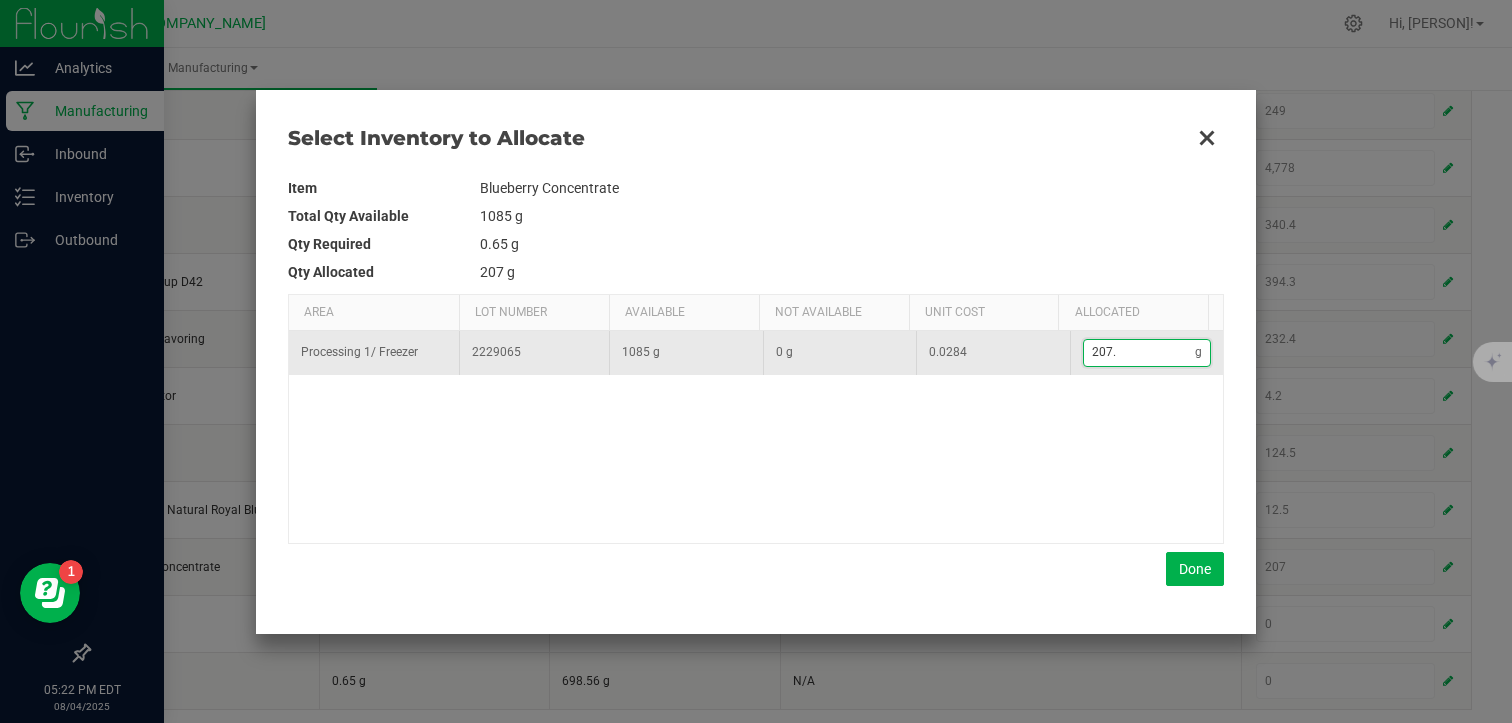 type on "207.5" 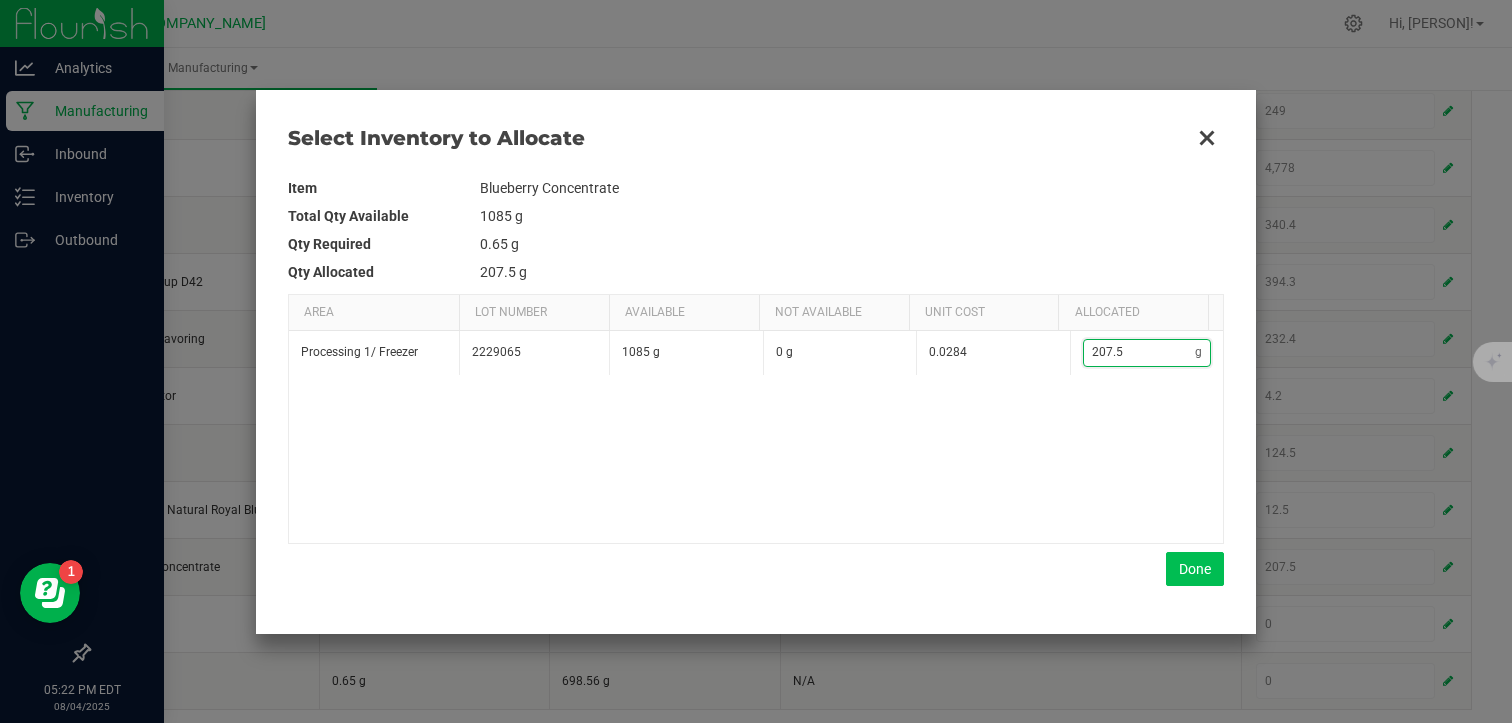 type on "207.5" 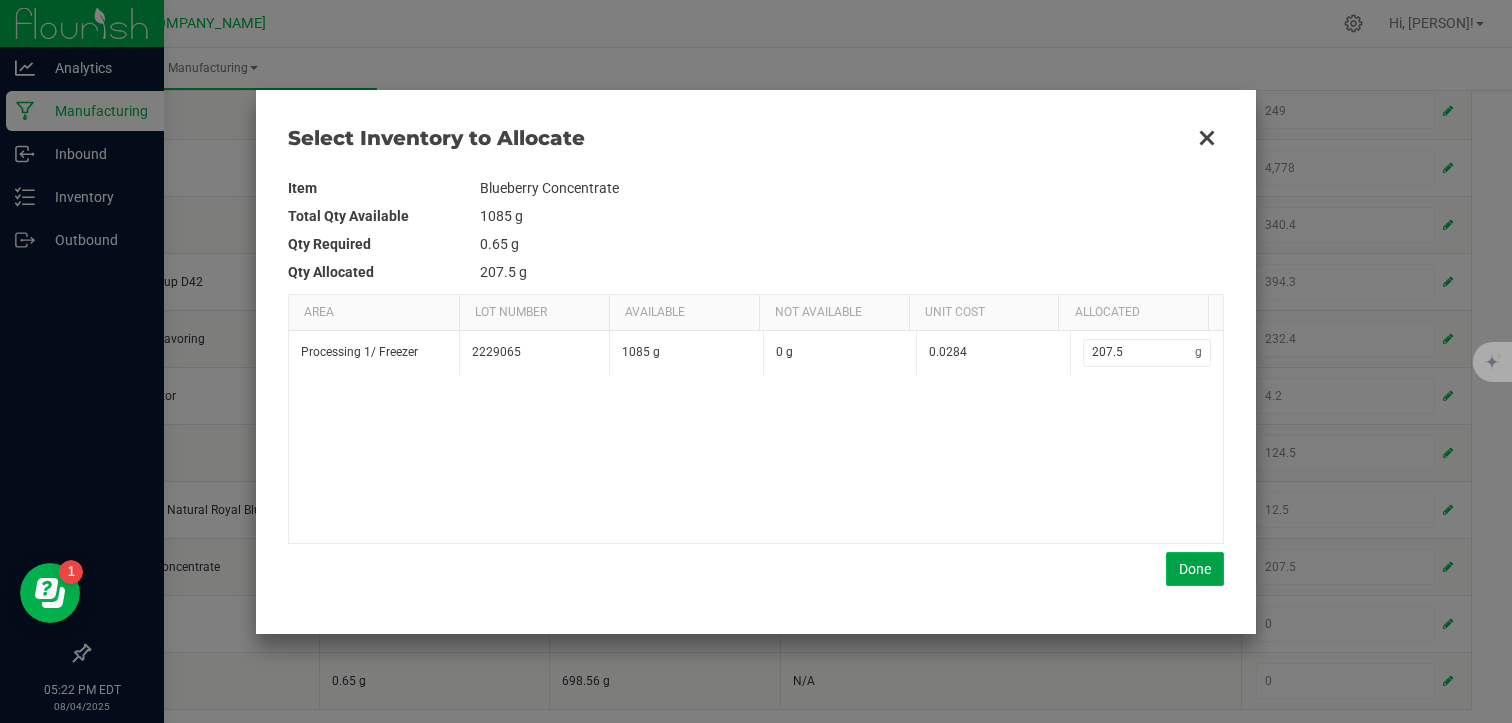 click on "Done" at bounding box center [1195, 569] 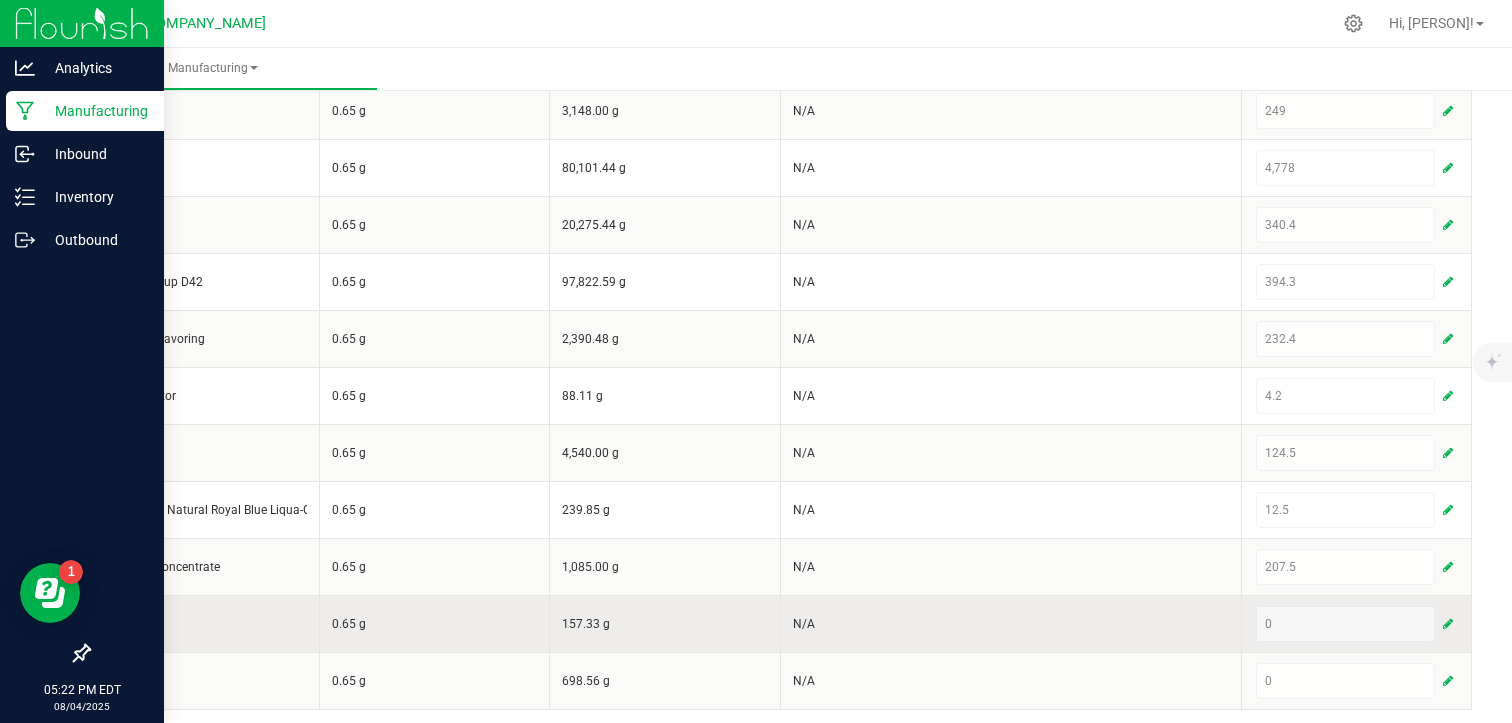 click at bounding box center (1448, 624) 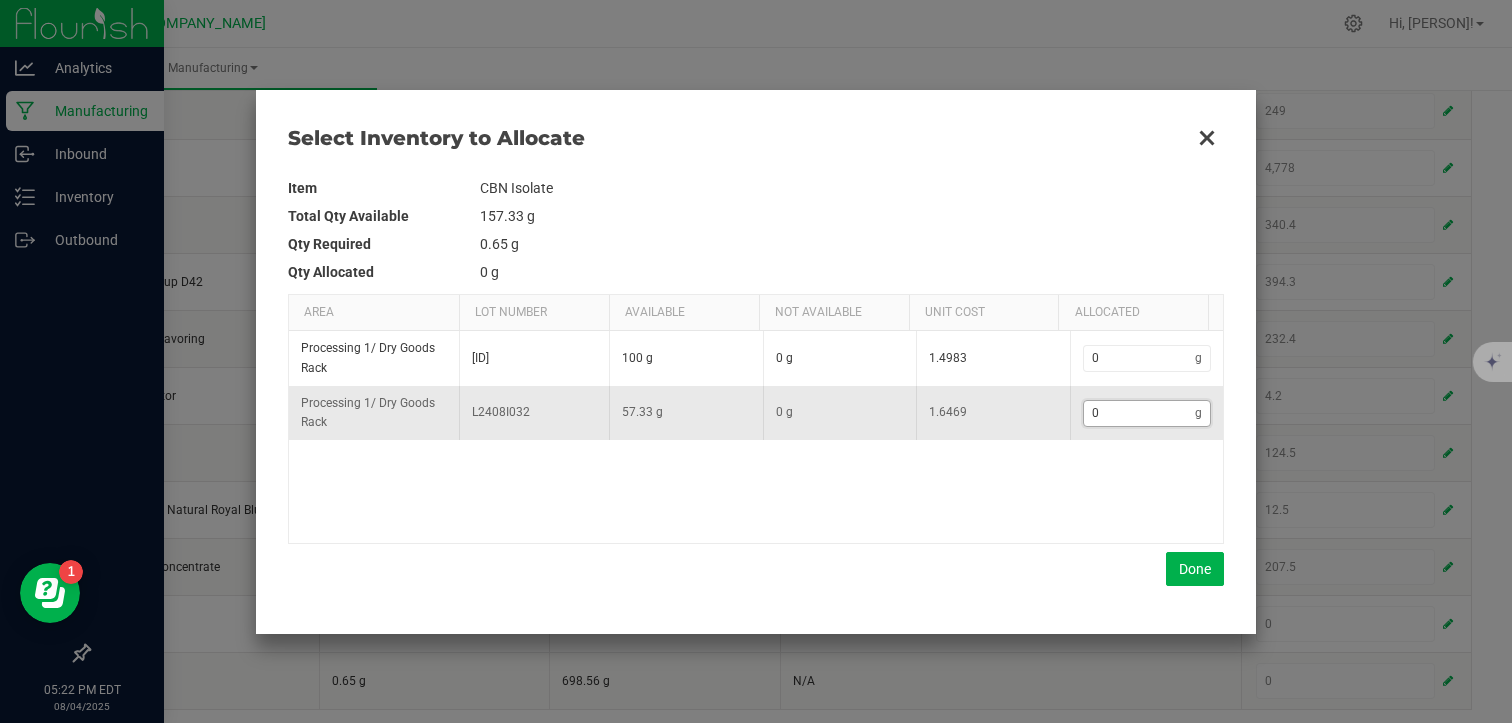 click on "0" at bounding box center (1140, 413) 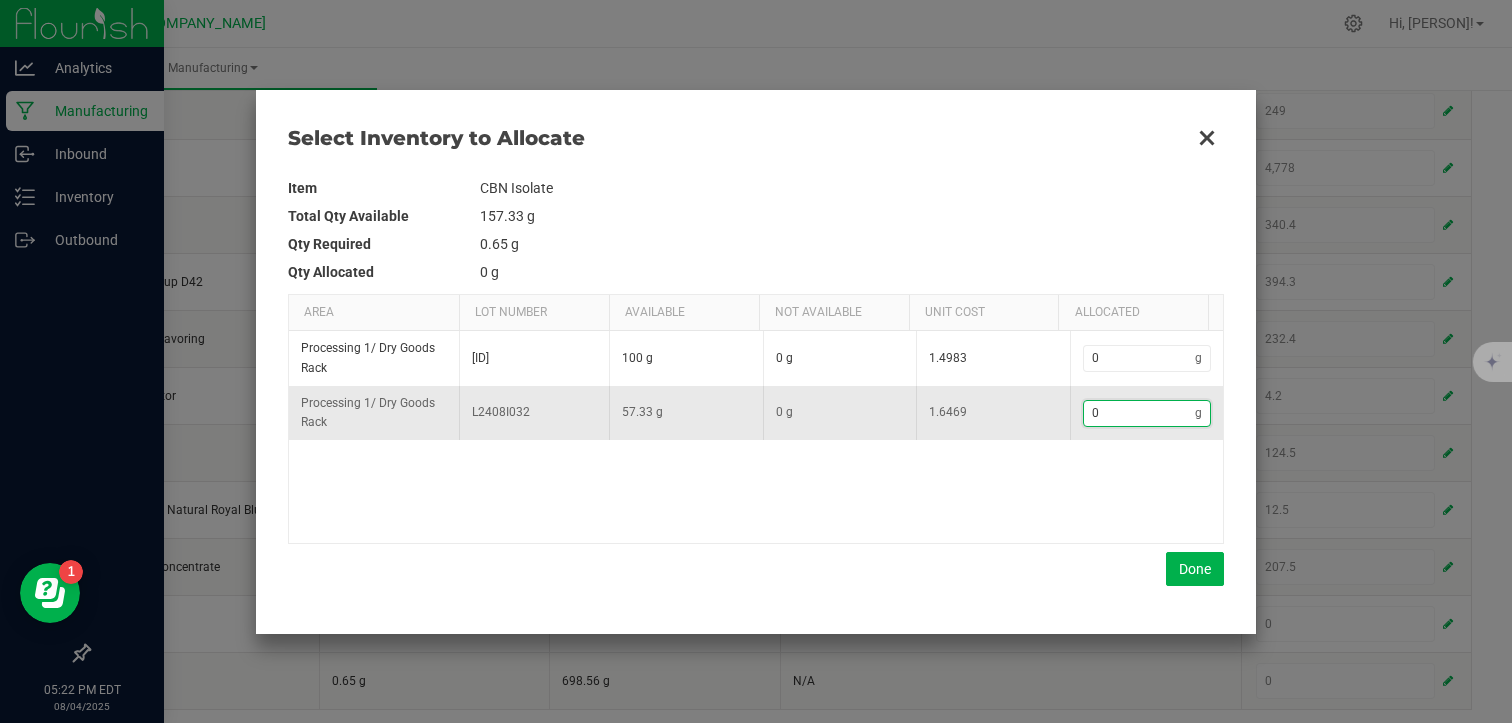type on "7" 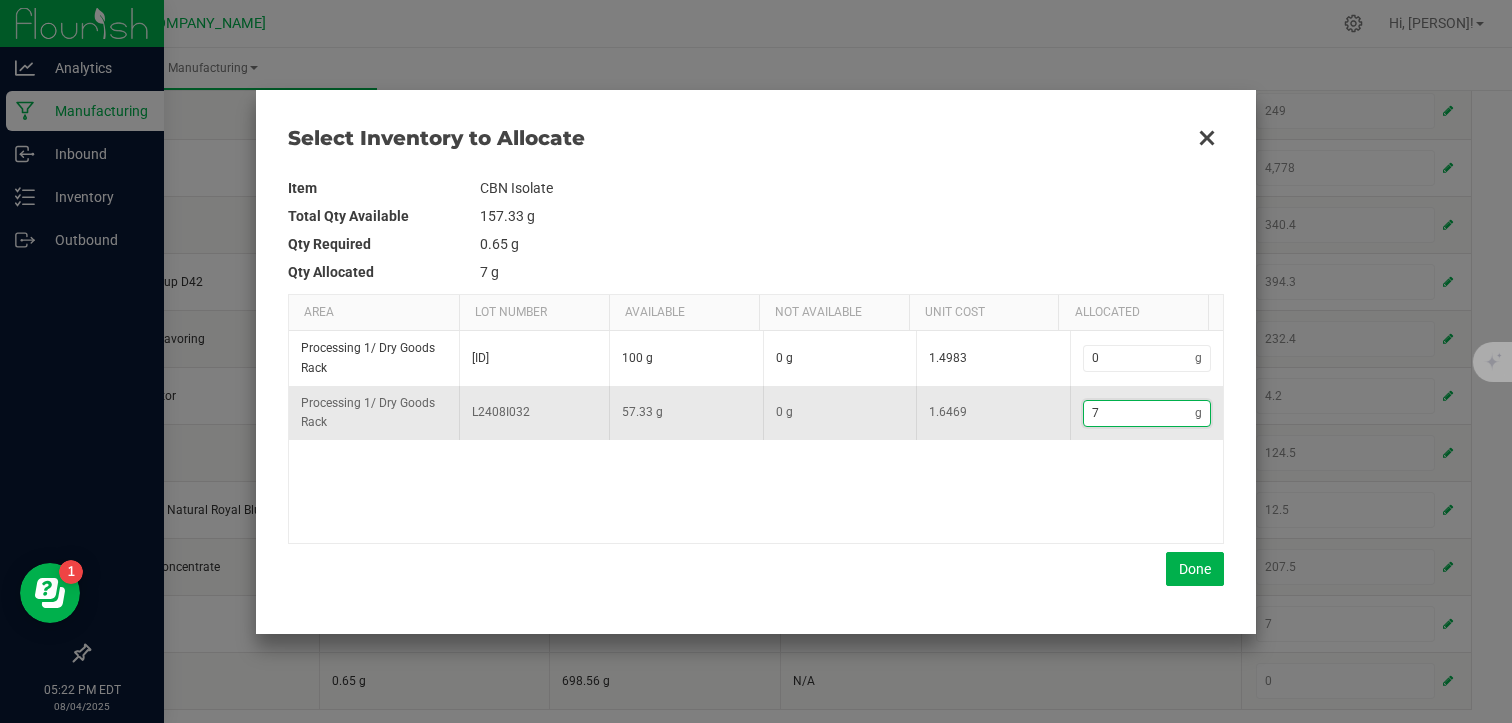 type on "7." 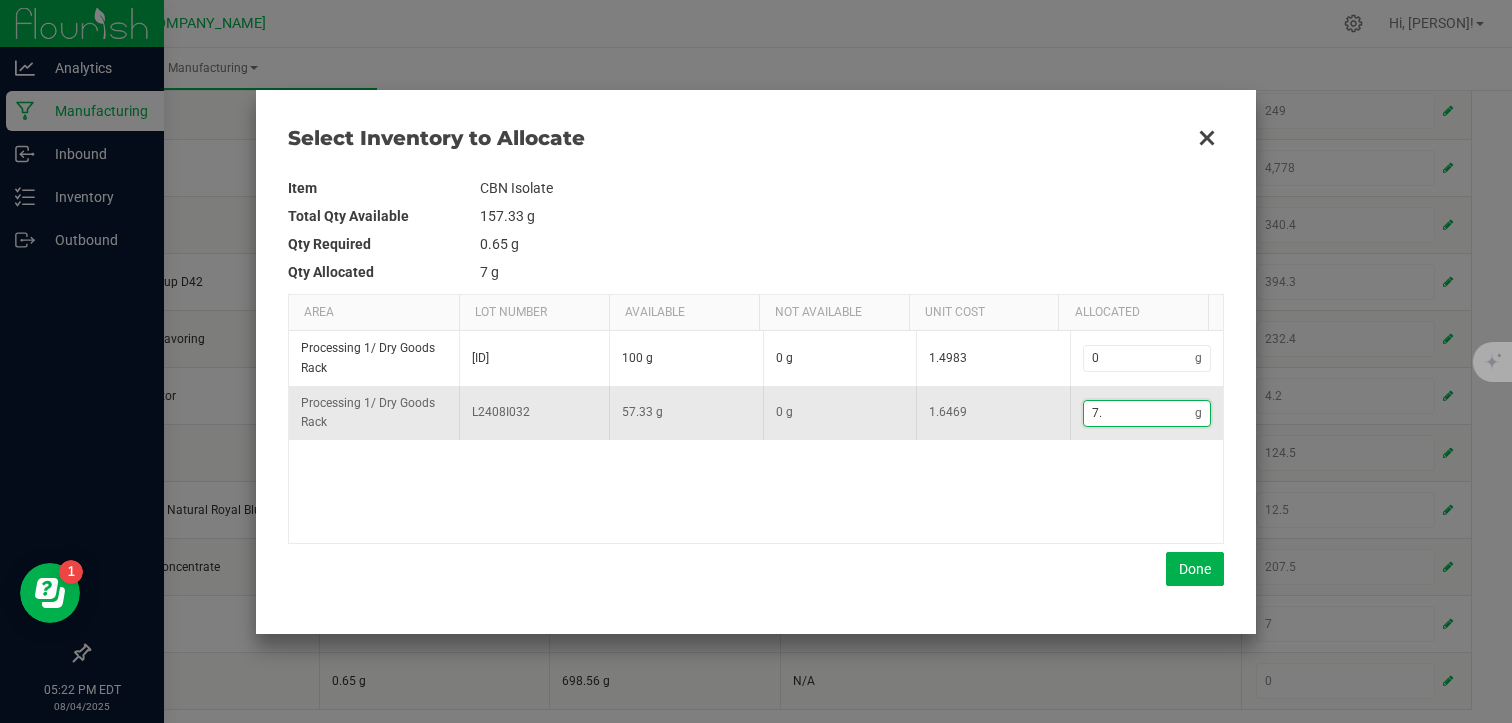 type on "7.3" 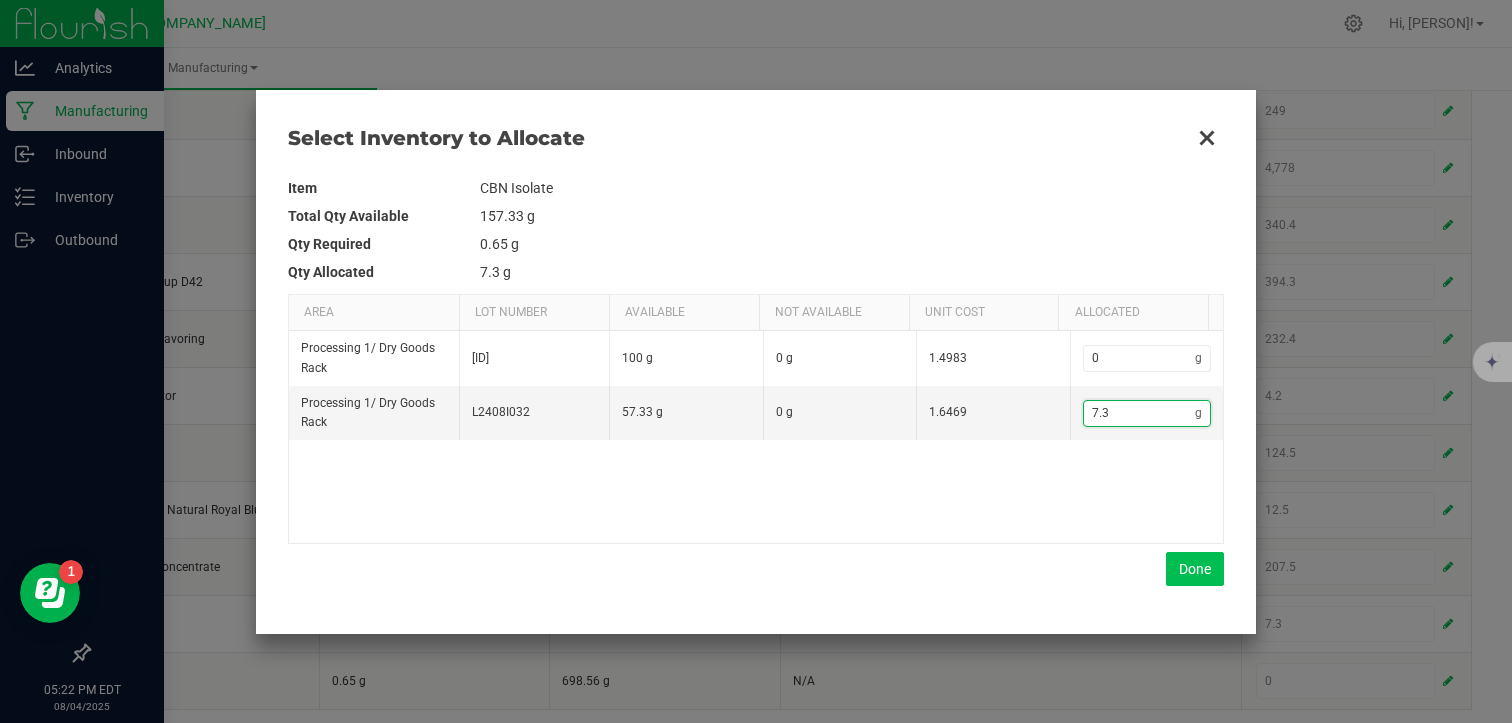 type on "7.3" 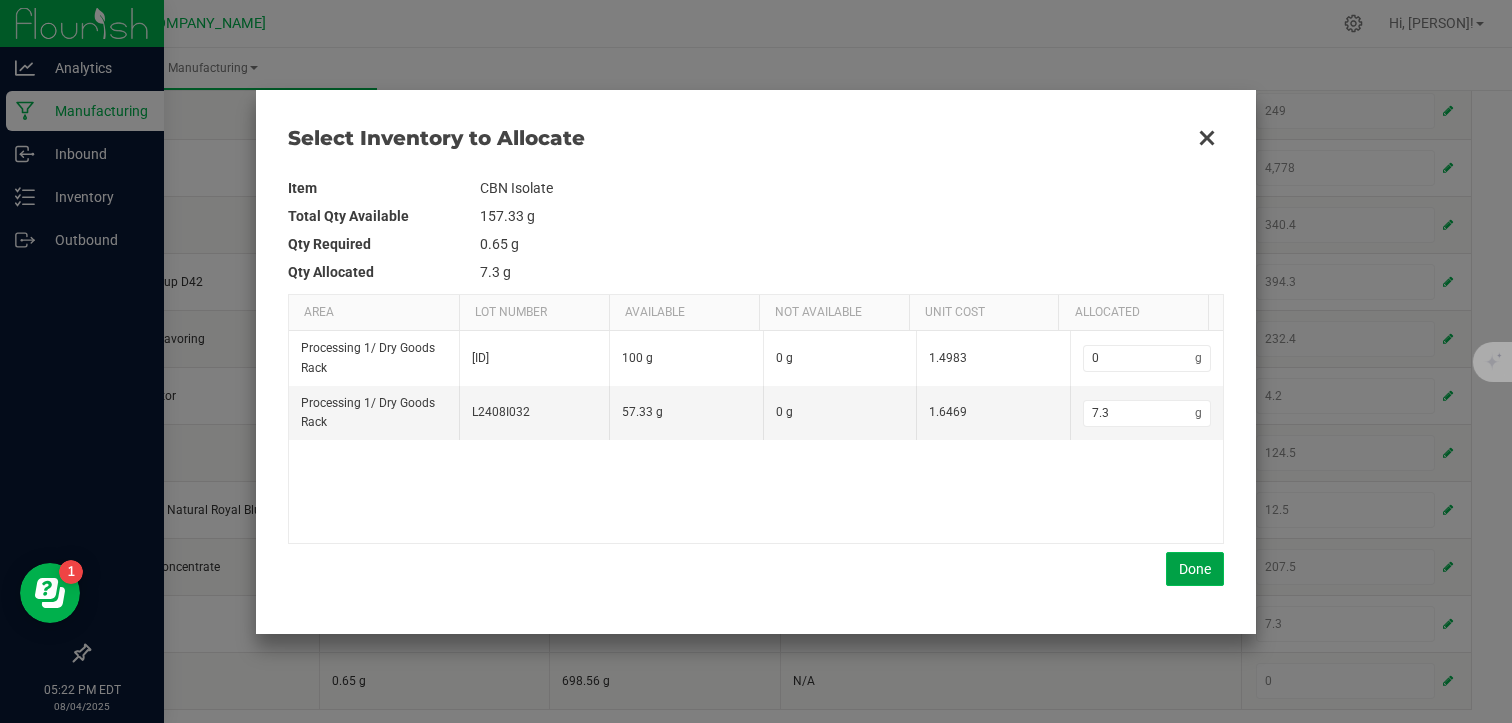click on "Done" at bounding box center (1195, 569) 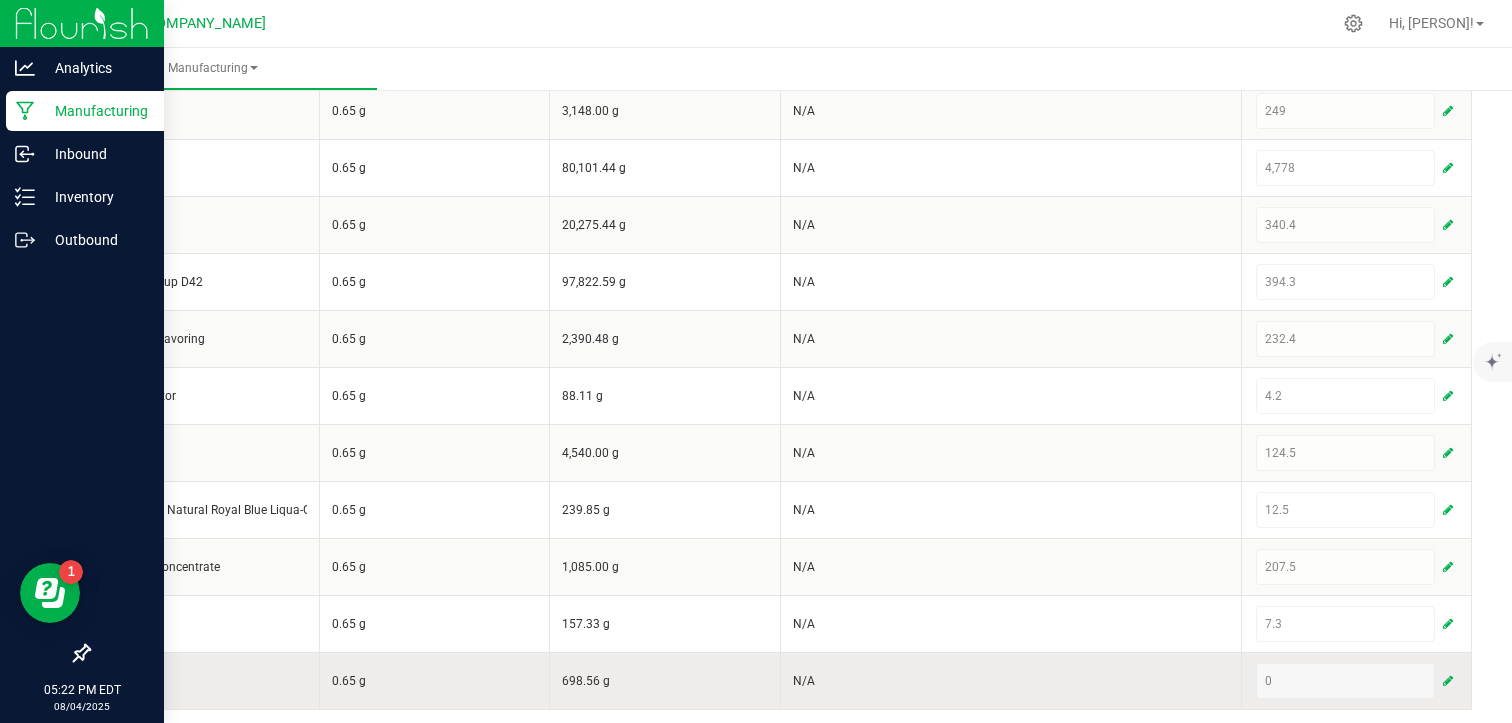 click at bounding box center [1448, 681] 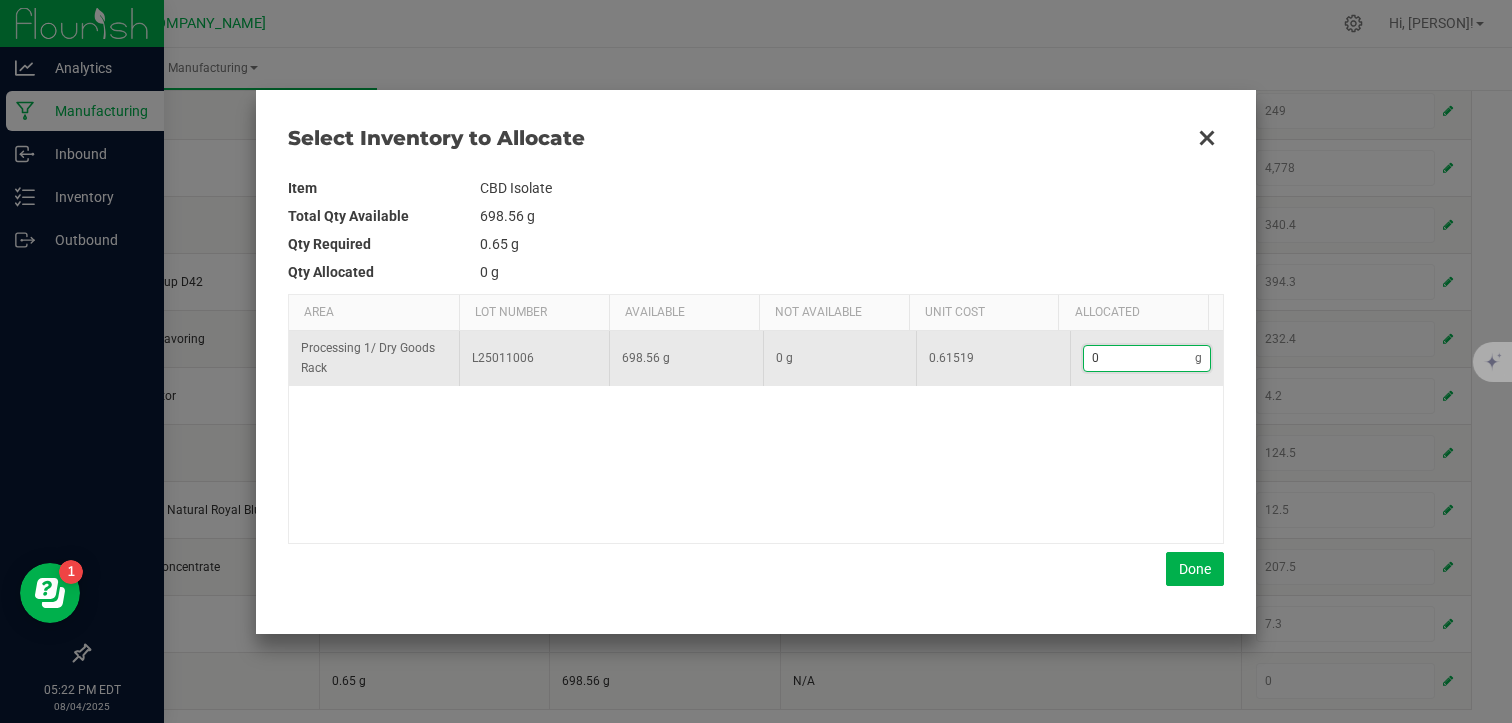 click on "0" at bounding box center (1140, 358) 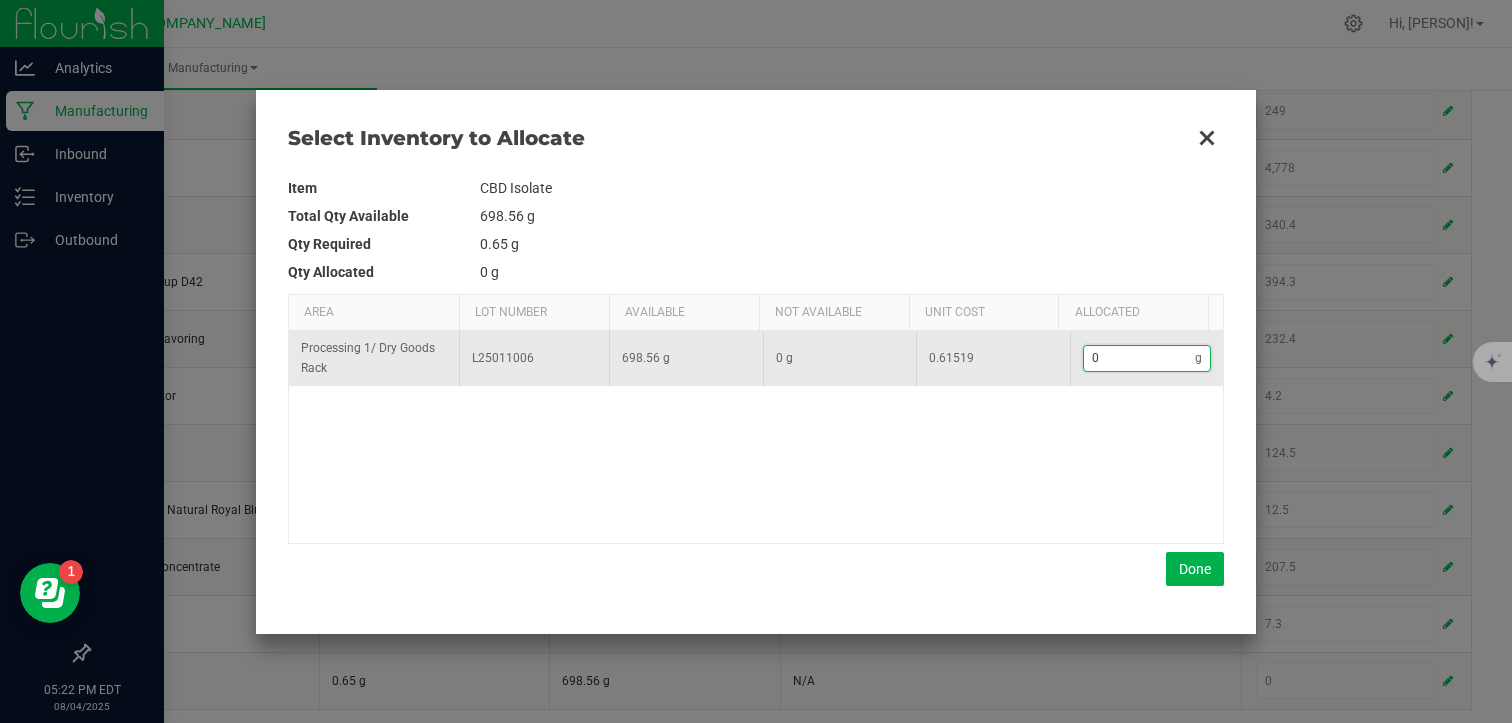type on "2" 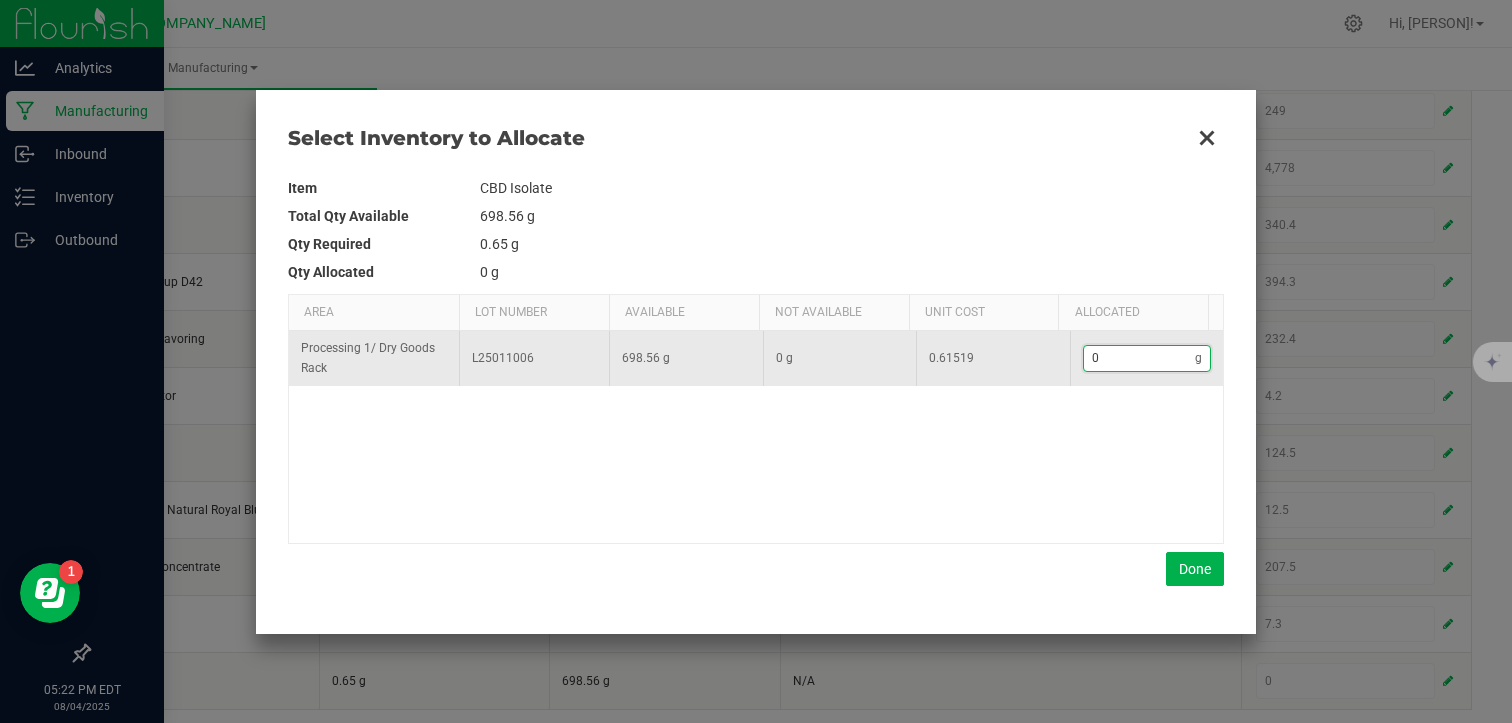 type on "2" 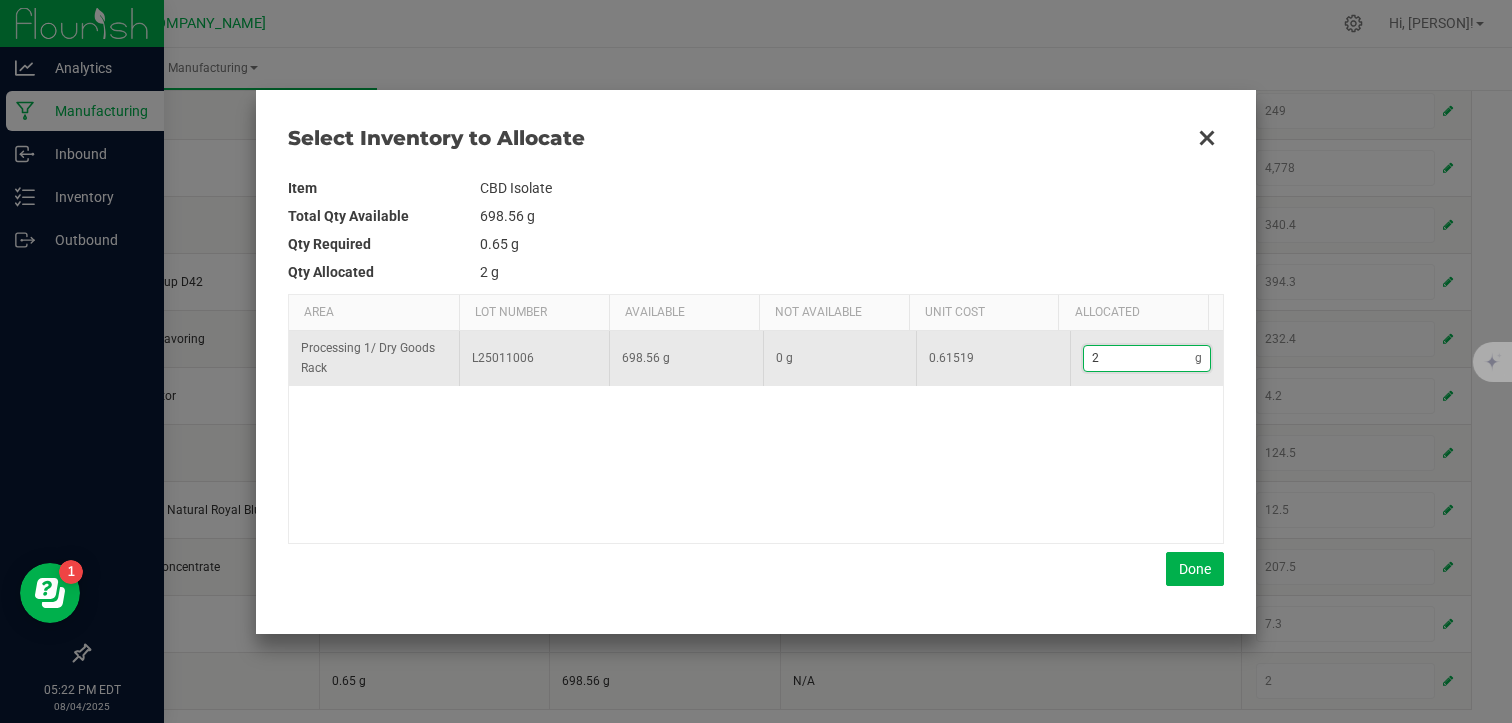 type on "27" 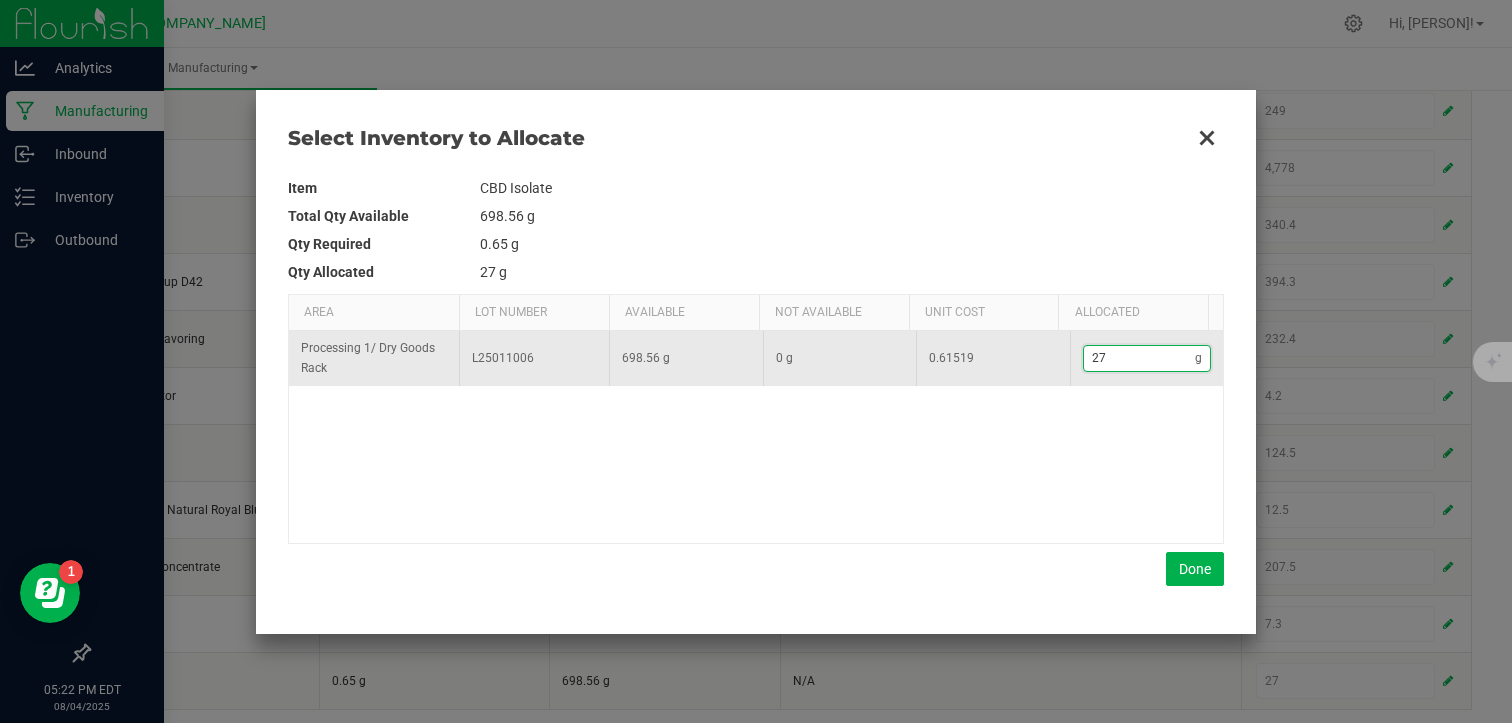 type on "27." 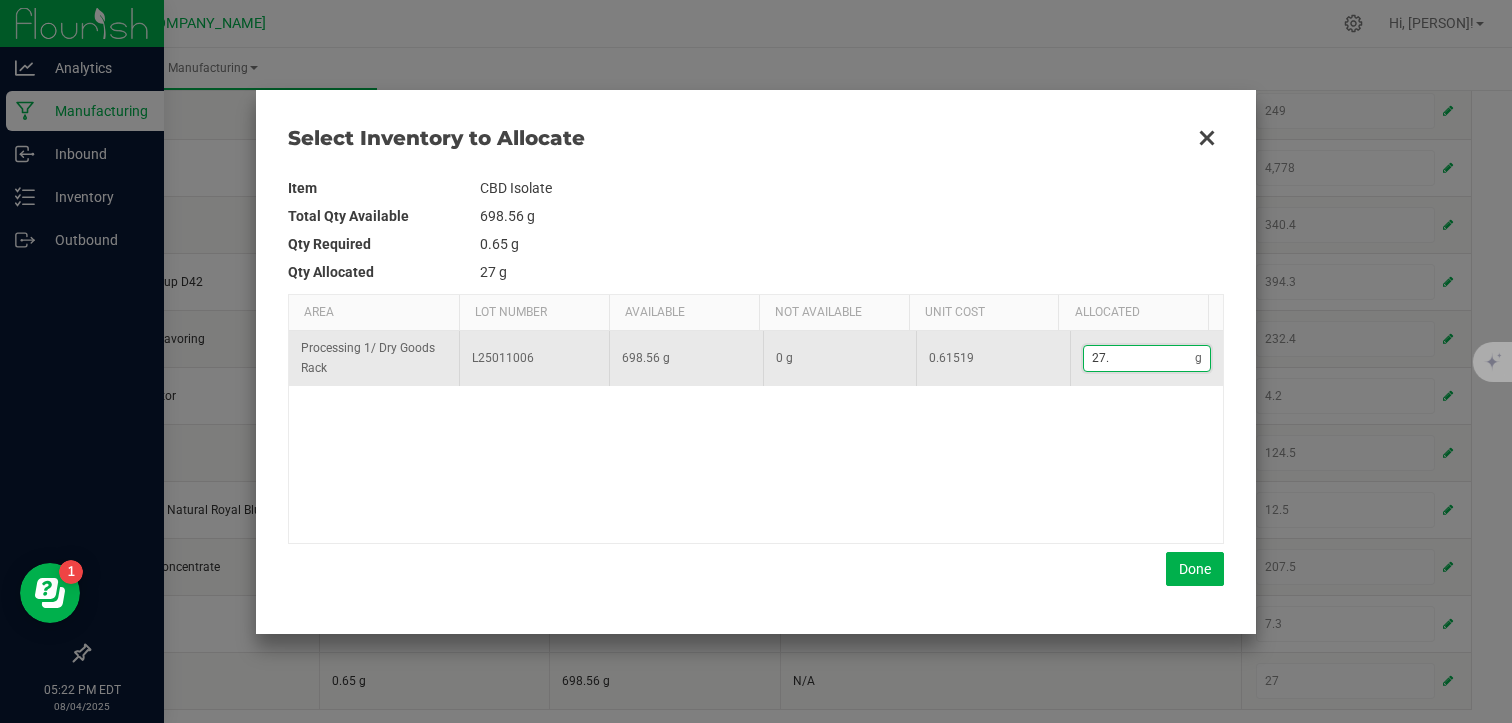 type on "27.8" 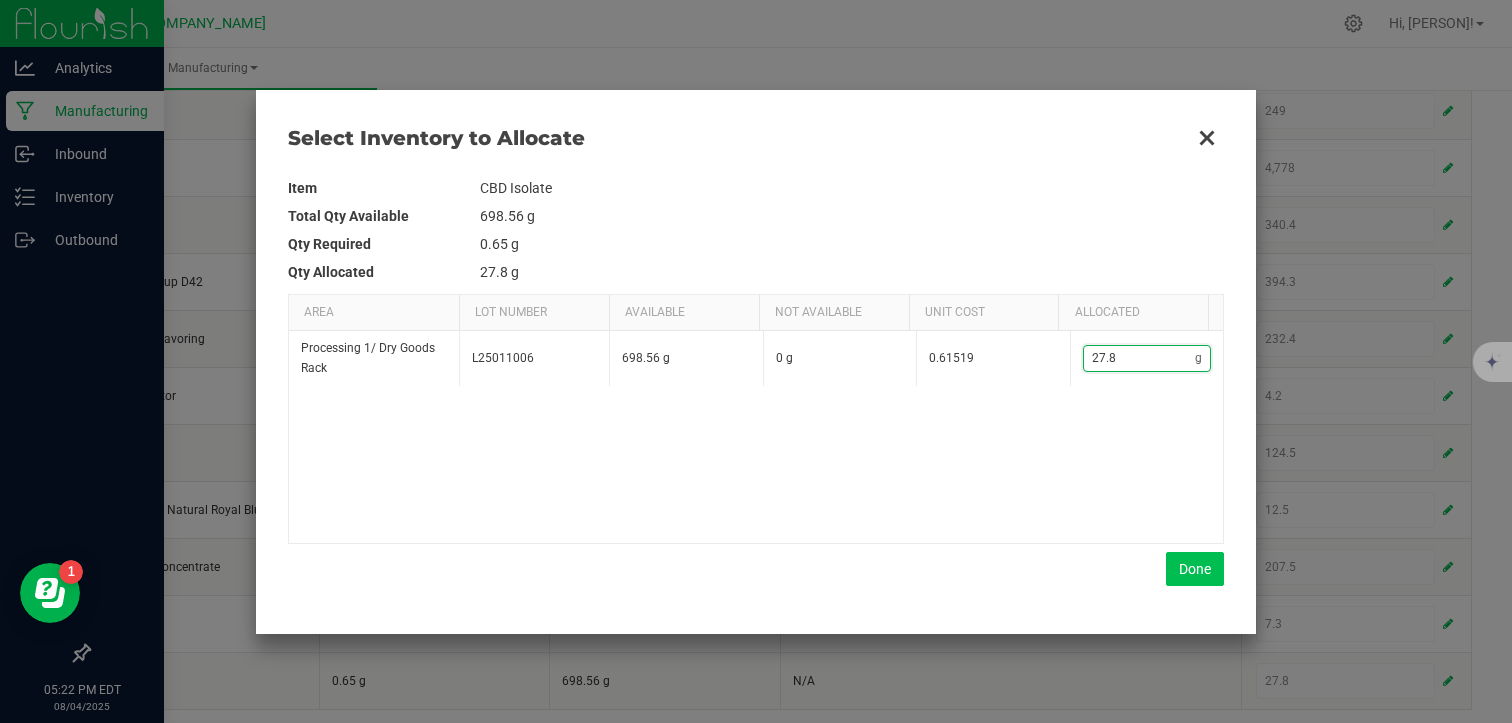 type on "27.8" 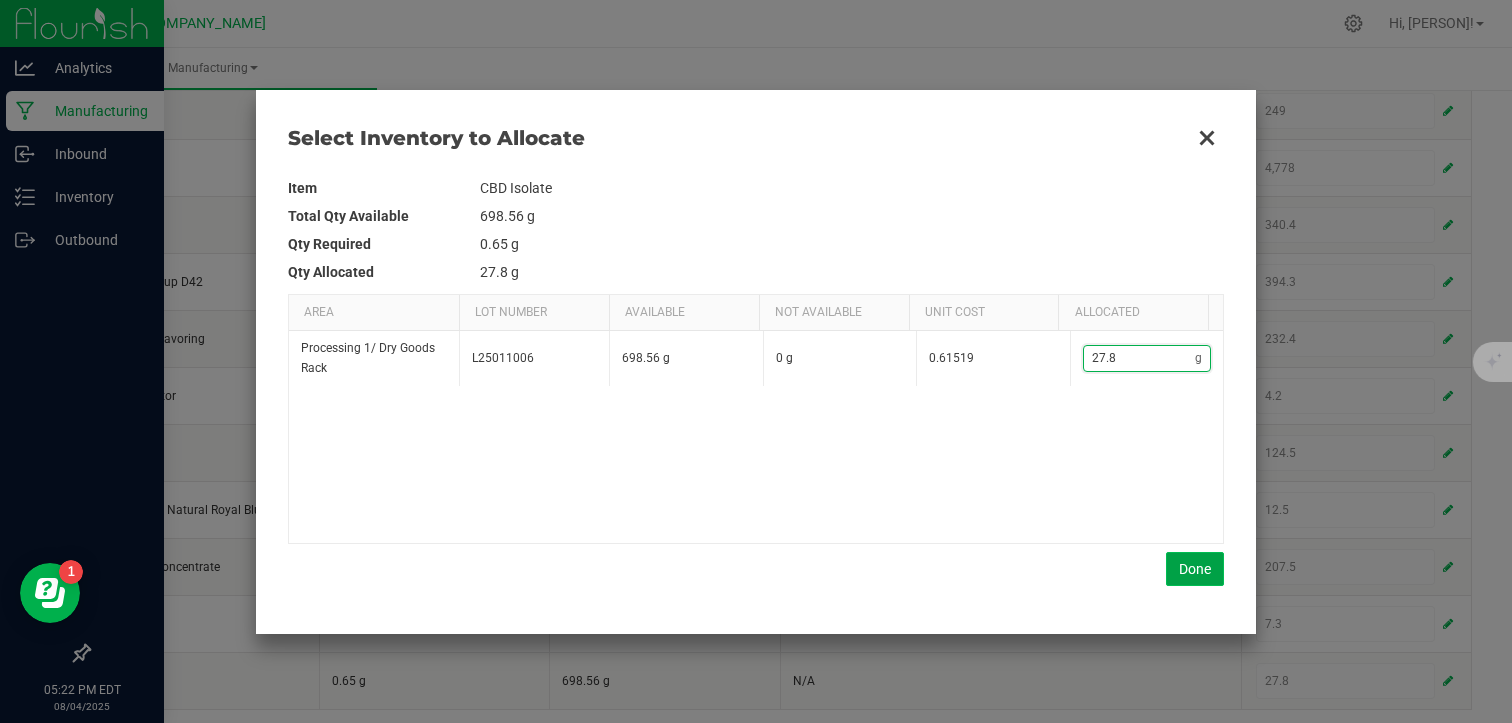 click on "Done" at bounding box center [1195, 569] 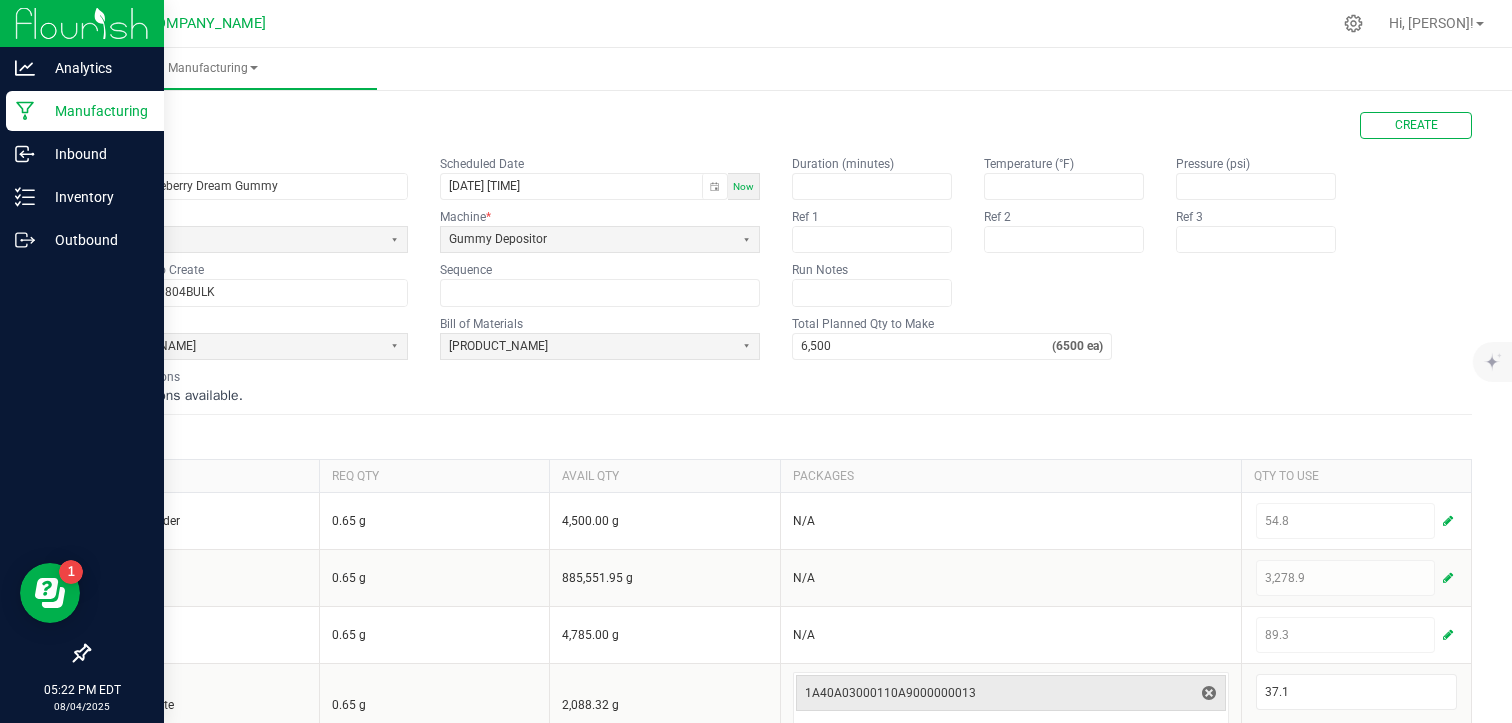 scroll, scrollTop: 0, scrollLeft: 0, axis: both 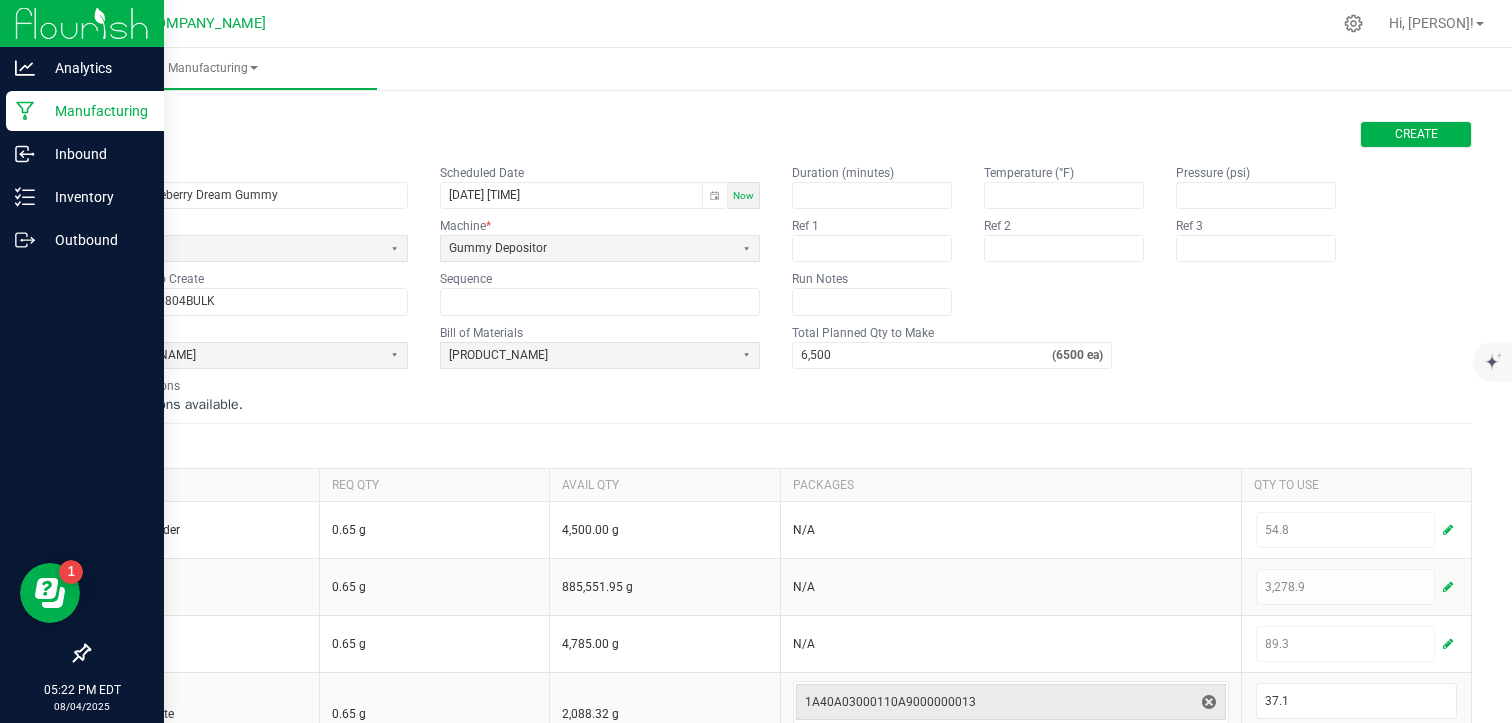 click on "Create" at bounding box center (1416, 134) 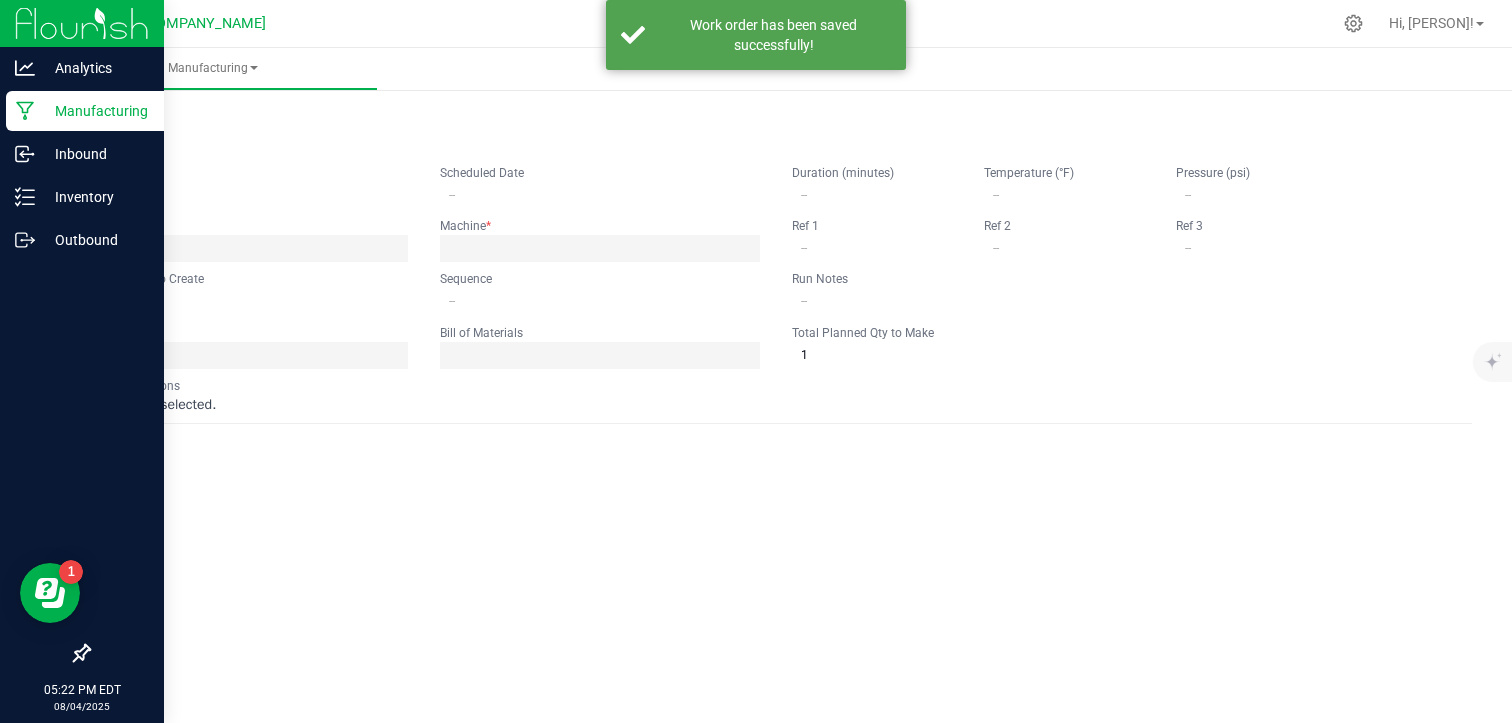 type on "Country Blueberry Dream Gummy" 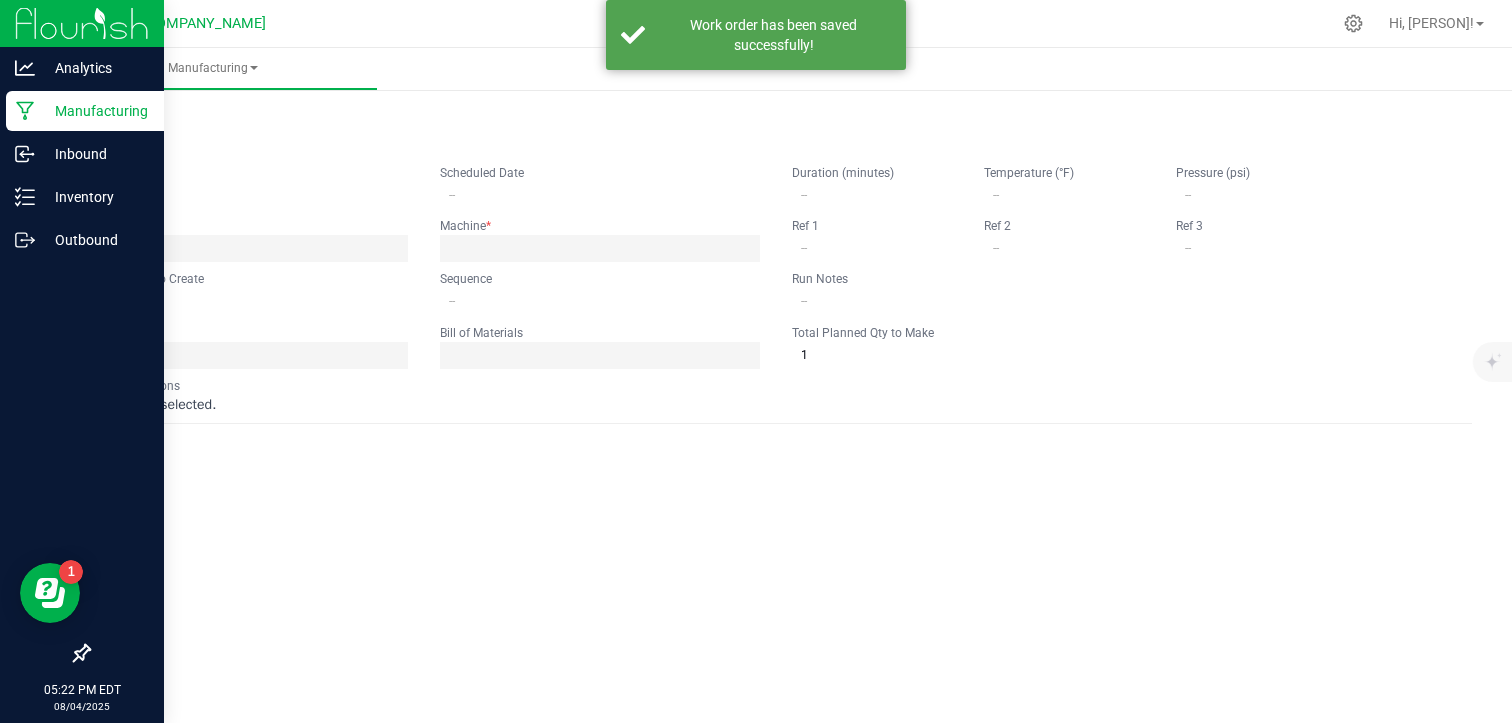 type on "08/04/2025 1:00 PM" 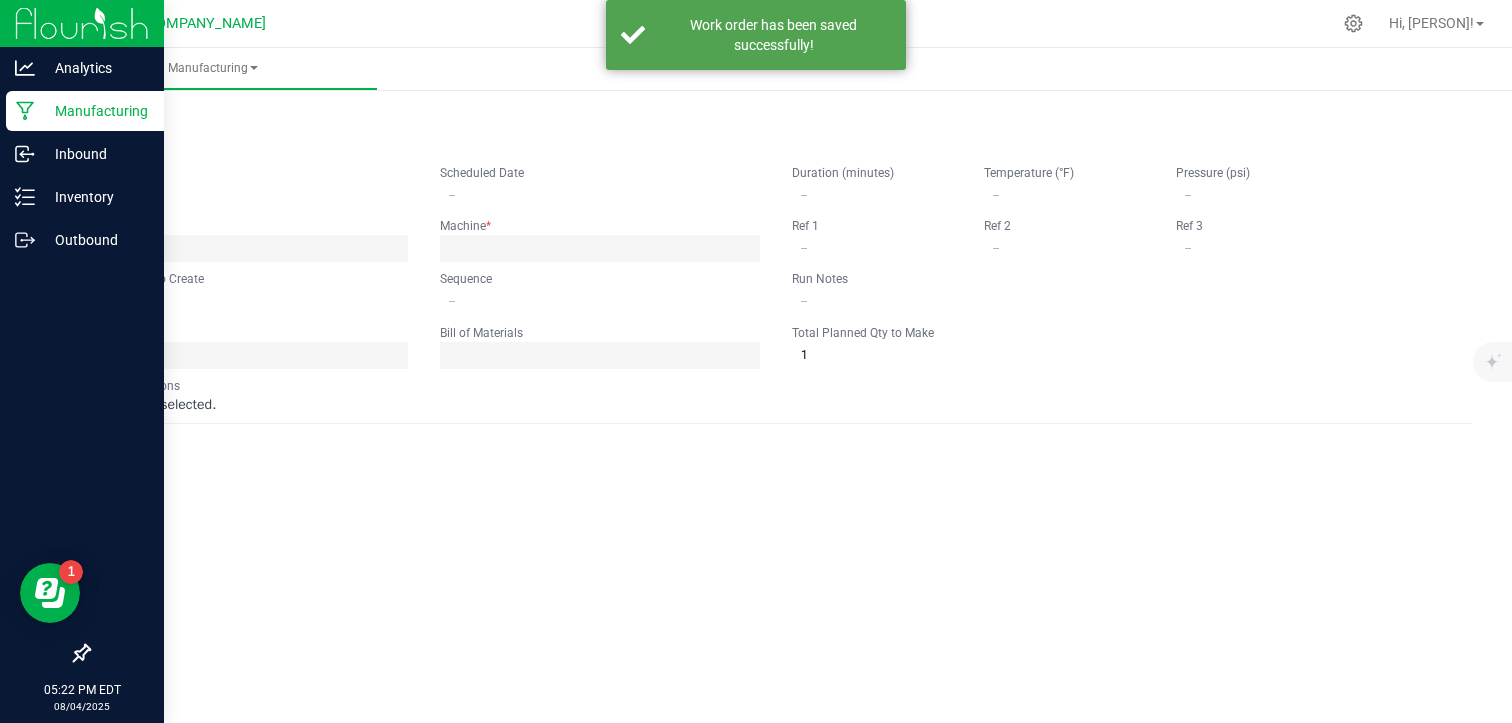 type on "COUBDG250804BULK" 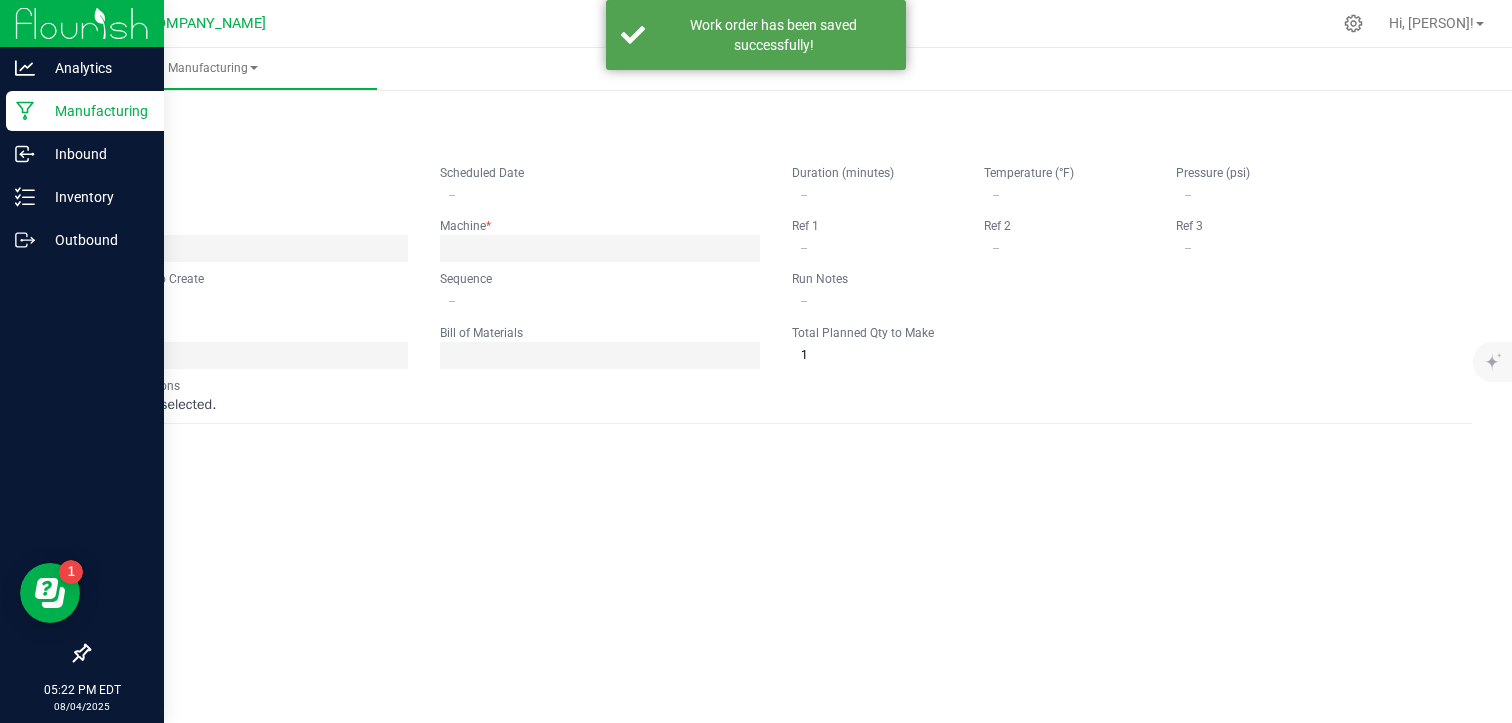 type on "0" 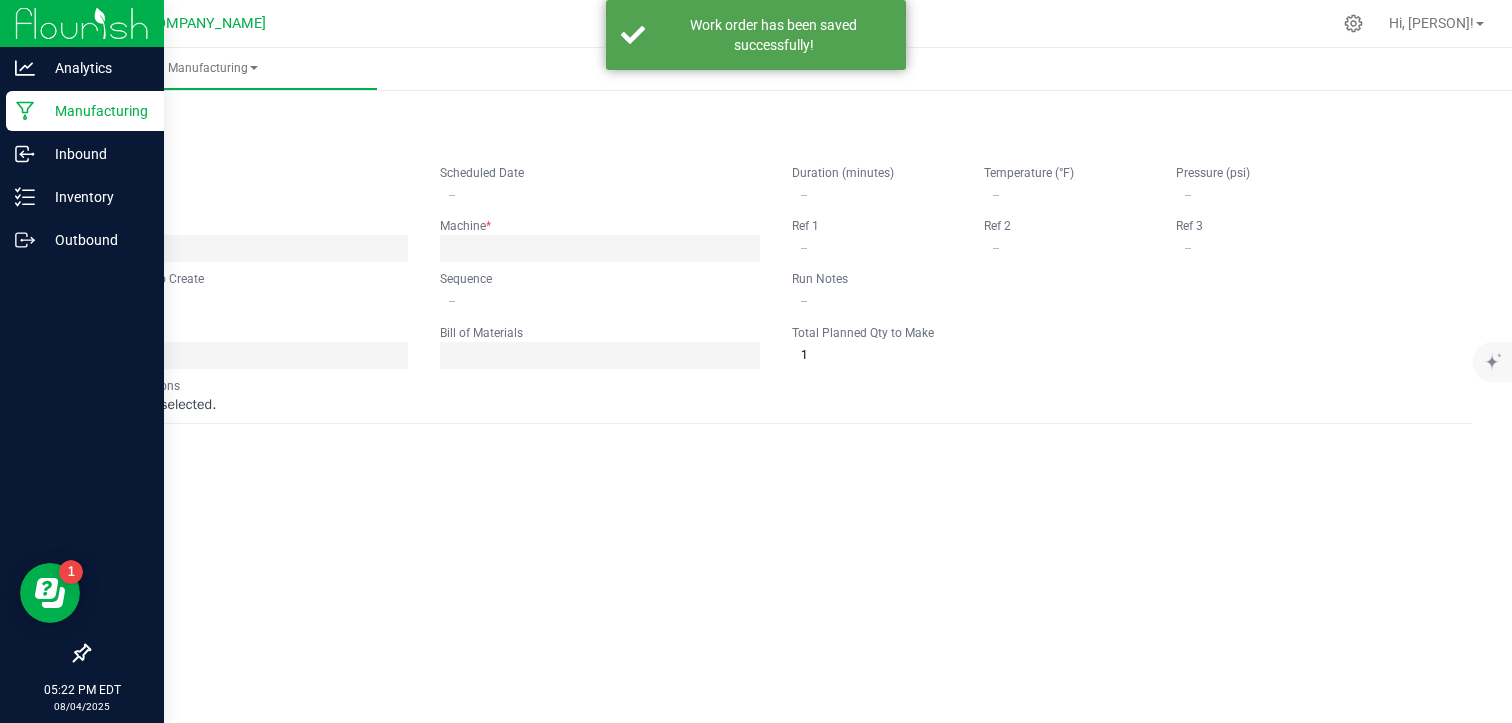 type on "6,500" 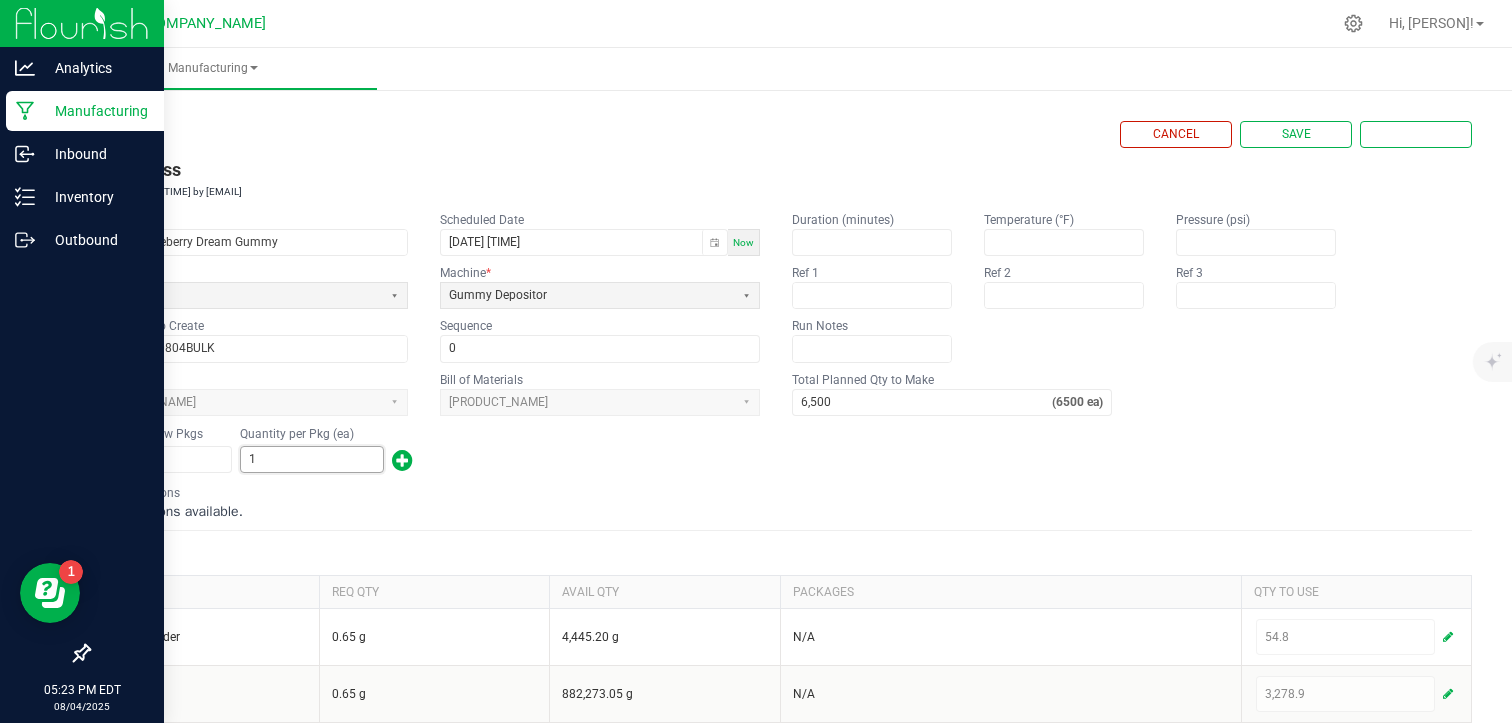 click on "1" at bounding box center (312, 459) 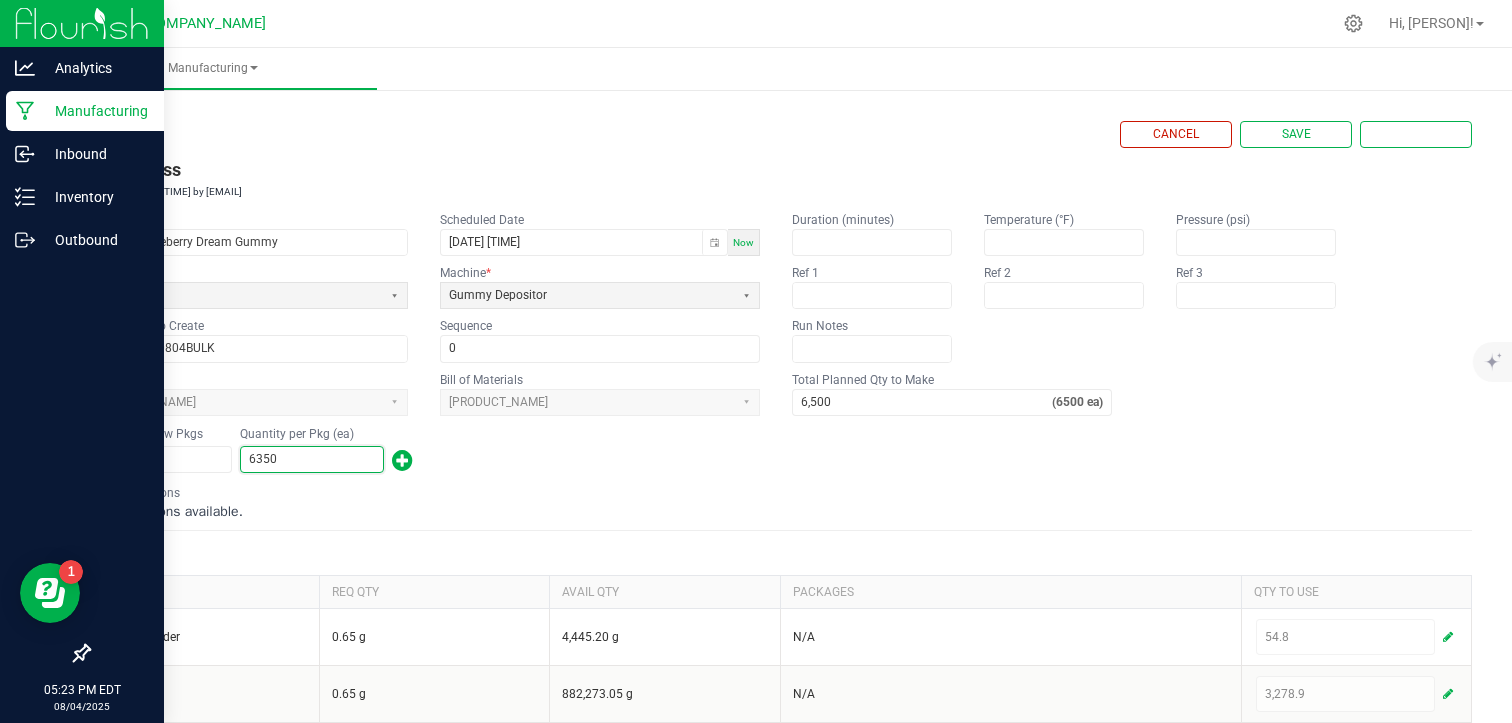 type on "6,350" 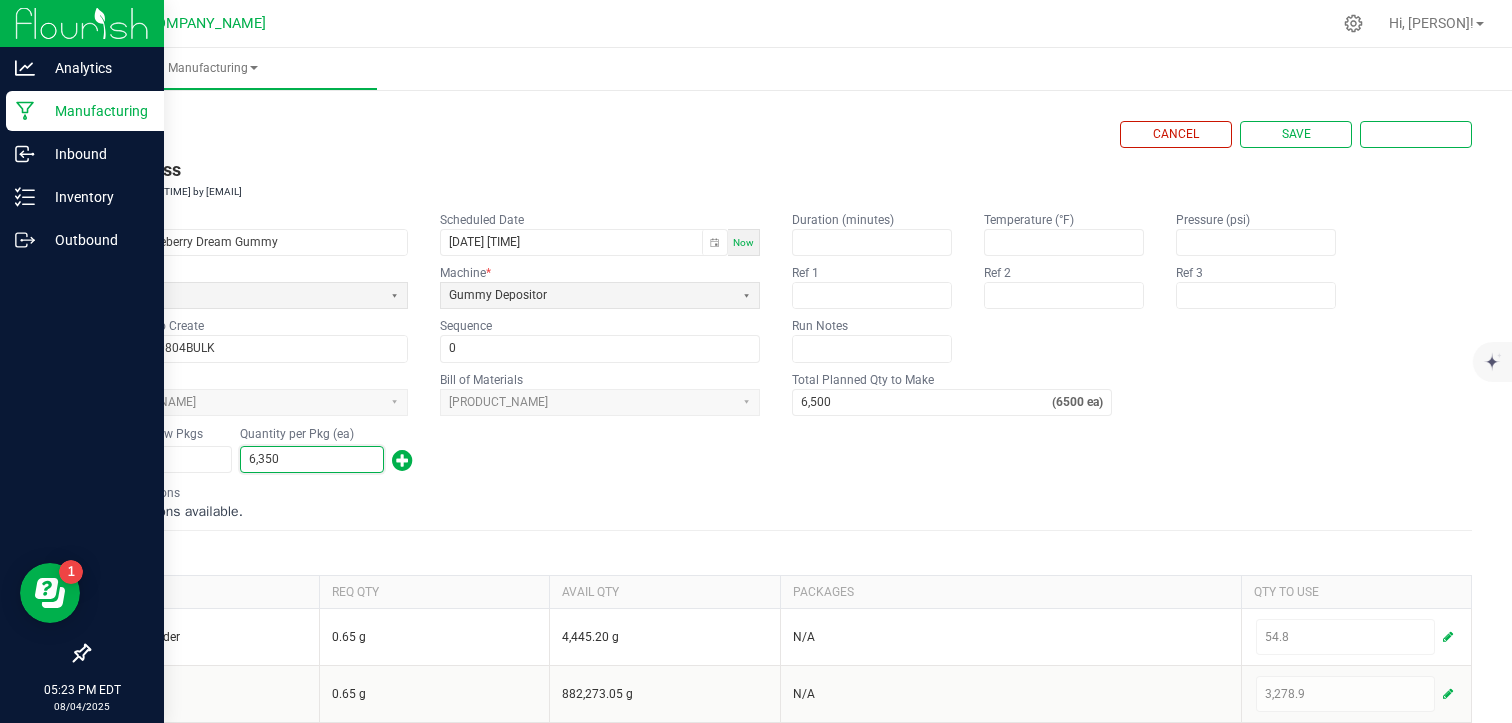 click on "< All Runs   Cancel   Save   Complete  In Progress Created:  Aug 4, 2025 by dru@thestarbase.com     Name  Country Blueberry Dream Gummy    Scheduled Date  08/04/2025 1:00 PM Now    Run Type  Gummy     Machine  * Gummy Depositor    Lot Number to Create  COUBDG250804BULK    Sequence  0    Duration (minutes)     Temperature (°F)   Pressure (psi)    Ref 1     Ref 2   Ref 3    Run Notes   Item to Make Country Blueberry Dream Gummies Bulk  Bill of Materials Country Blueberry Dream Gummies Bulk  Total Planned Qty to Make 6,500 (6500 ea)   Number of New Pkgs 1   Quantity per Pkg (ea) 6,350     BOM Instructions No instructions available. Inputs ITEM REQ QTY AVAIL QTY PACKAGES QTY TO USE Arabic Powder  0.65 g   4,445.20 g  N/A 54.8 Water  0.65 g   882,273.05 g  N/A 3,278.9 MCT oil  0.65 g   4,695.70 g  N/A 89.3 Bulk Distillate  0.65 g   2,424.90 g  1A40A03000110A9000000013 37.1 Gelatin  0.65 g   5,996.00 g  N/A 1,012 Citric Acid  0.65 g   2,899.00 g  N/A 249 Sugar  0.65 g   75,323.44 g  N/A 4,778 Sorbitol  0.65 g" at bounding box center (780, 834) 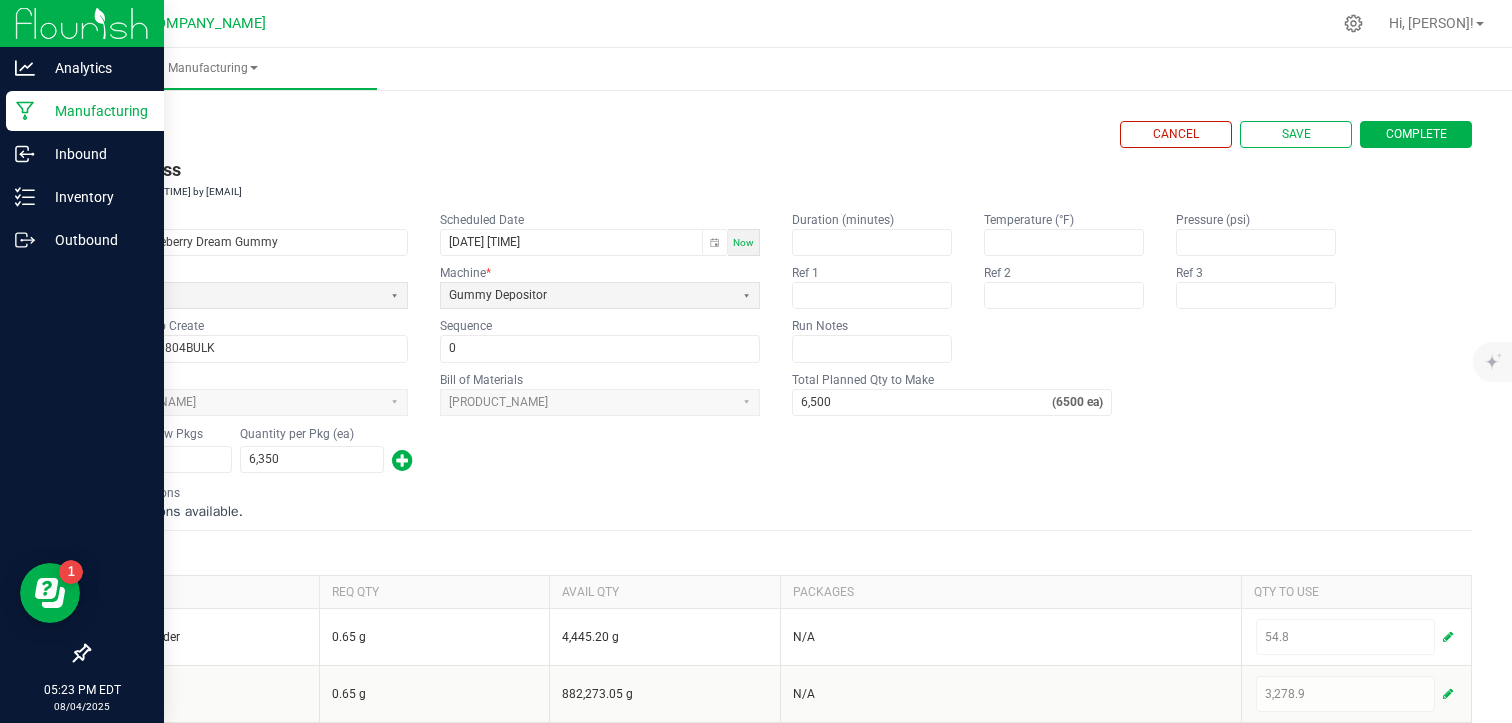 click on "Complete" at bounding box center (1416, 134) 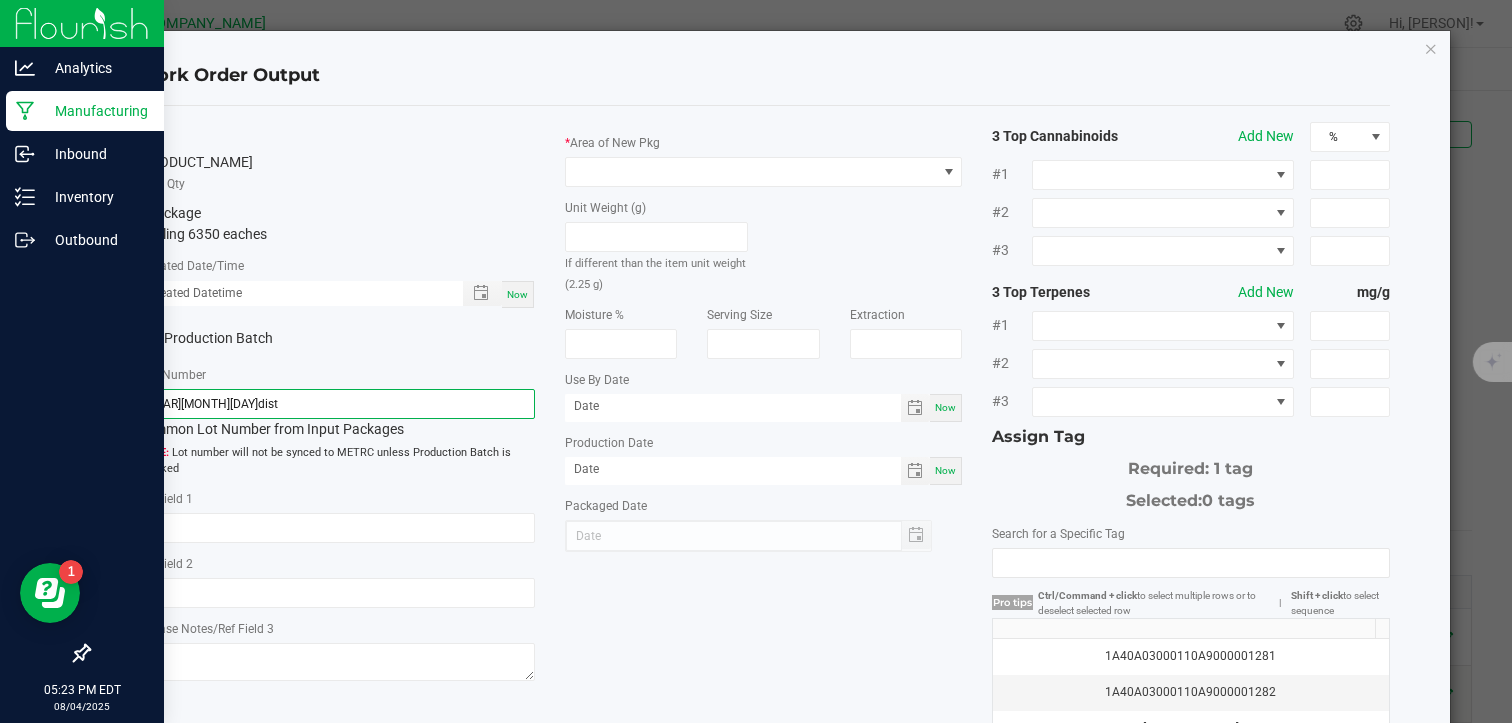 click on "2025210dist" 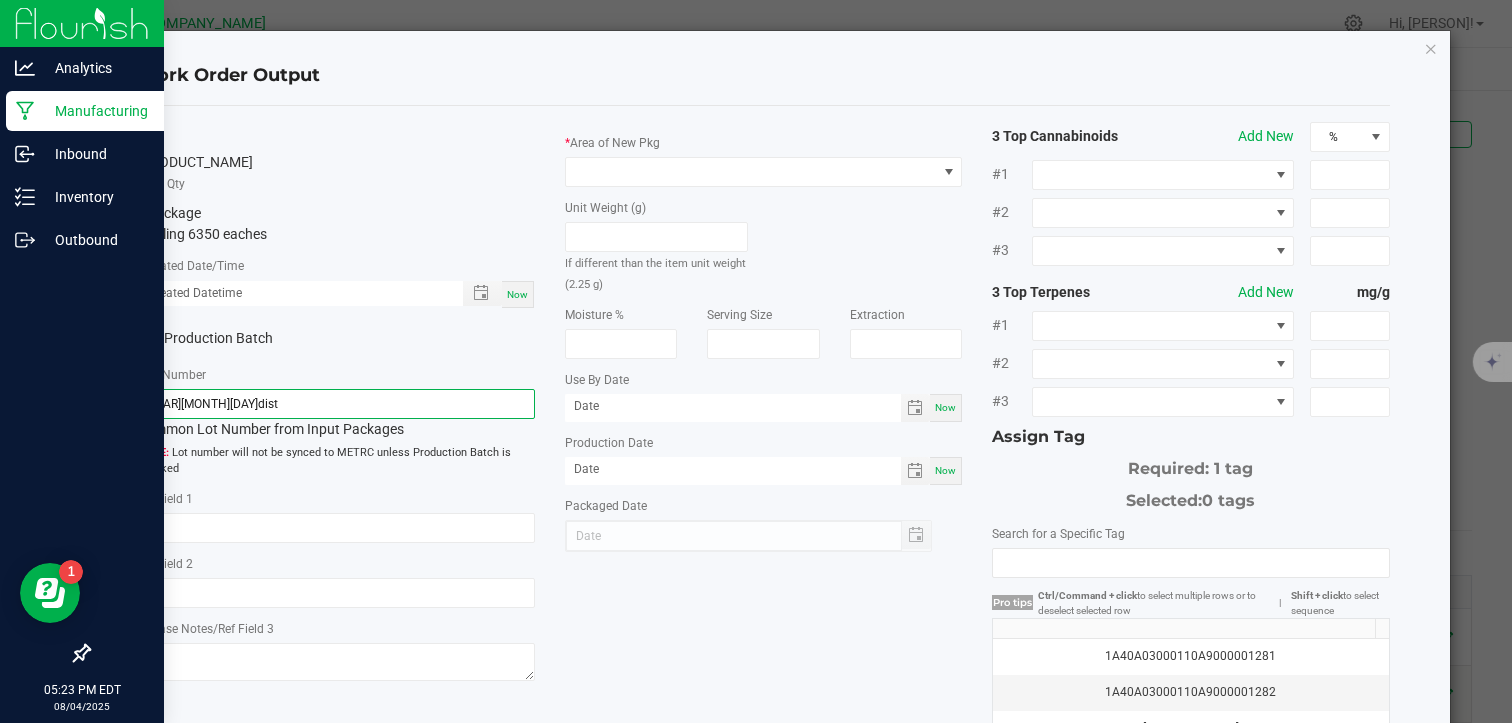 click on "2025210dist" 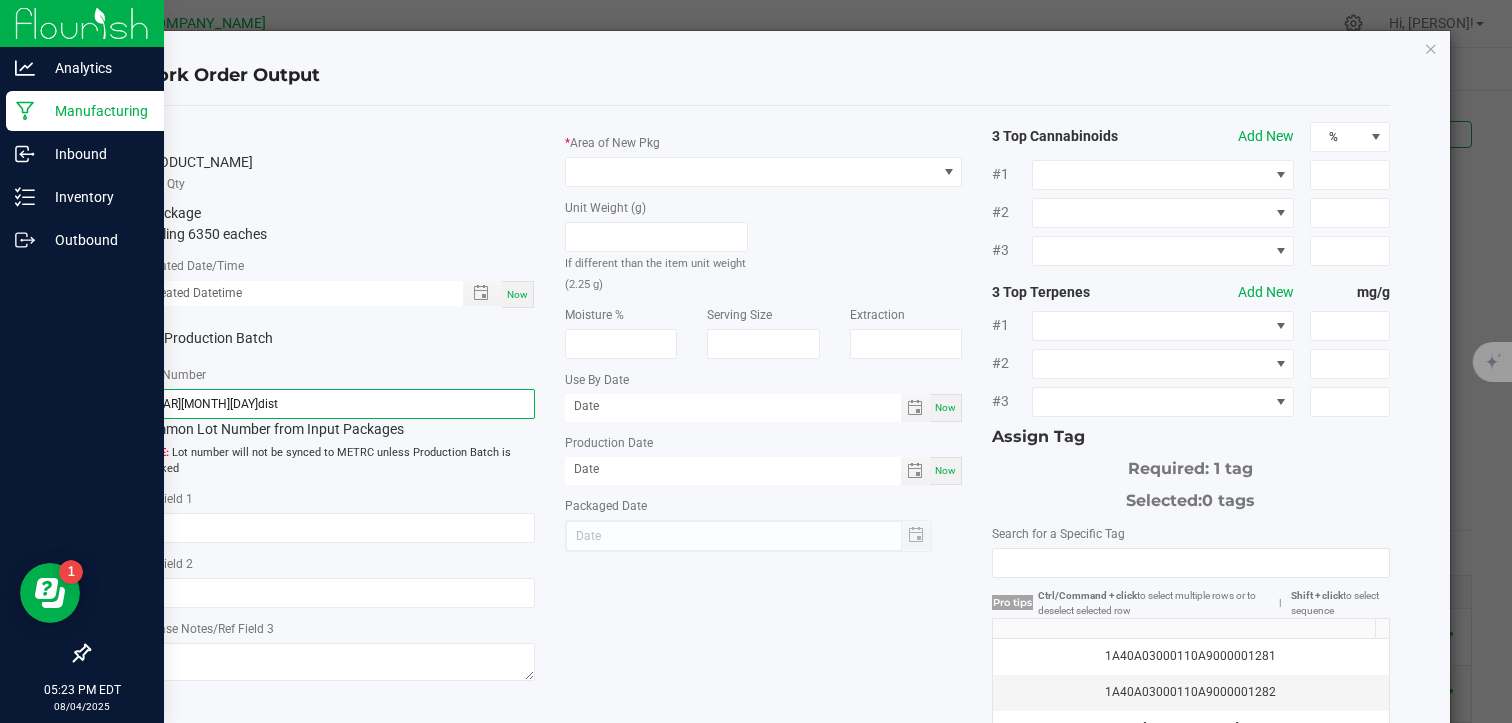 click on "2025210dist" 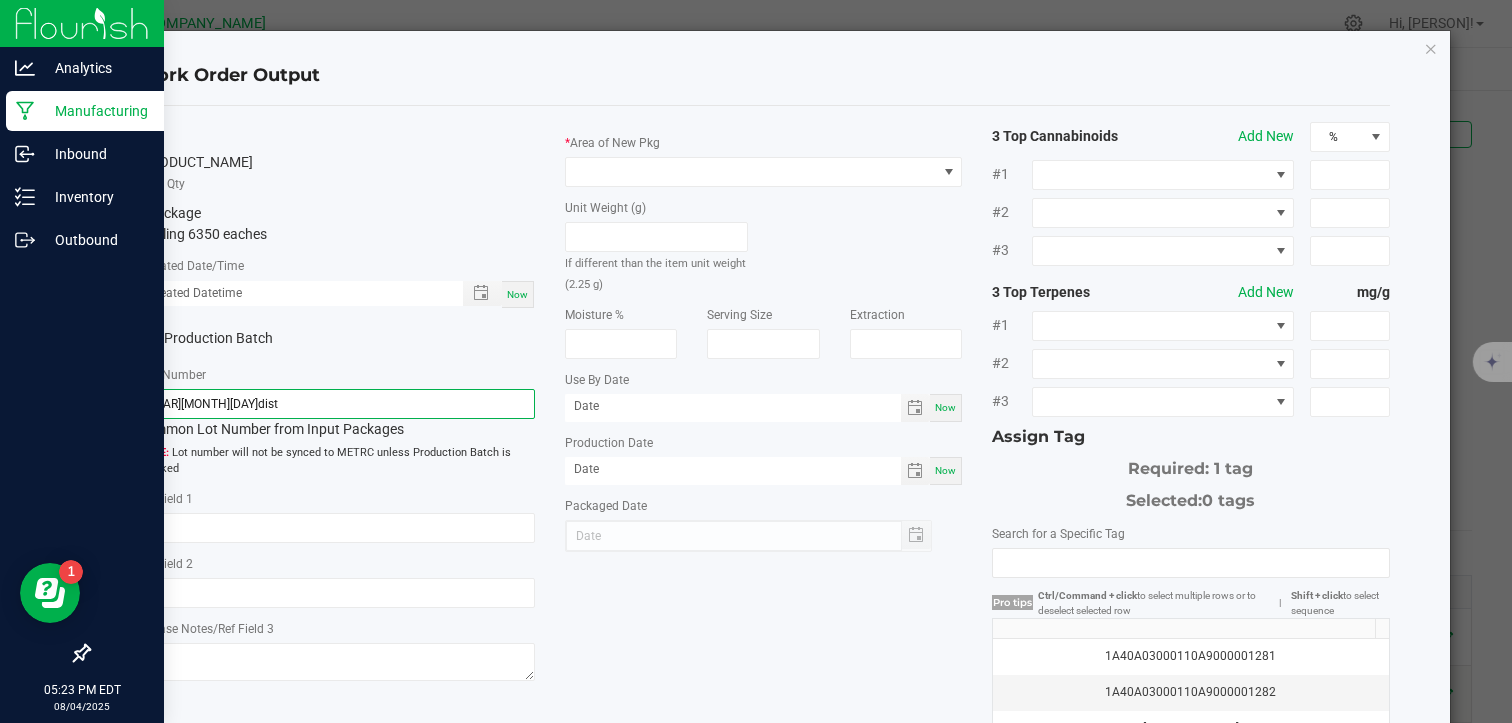 paste on "COUBDG250804BULK" 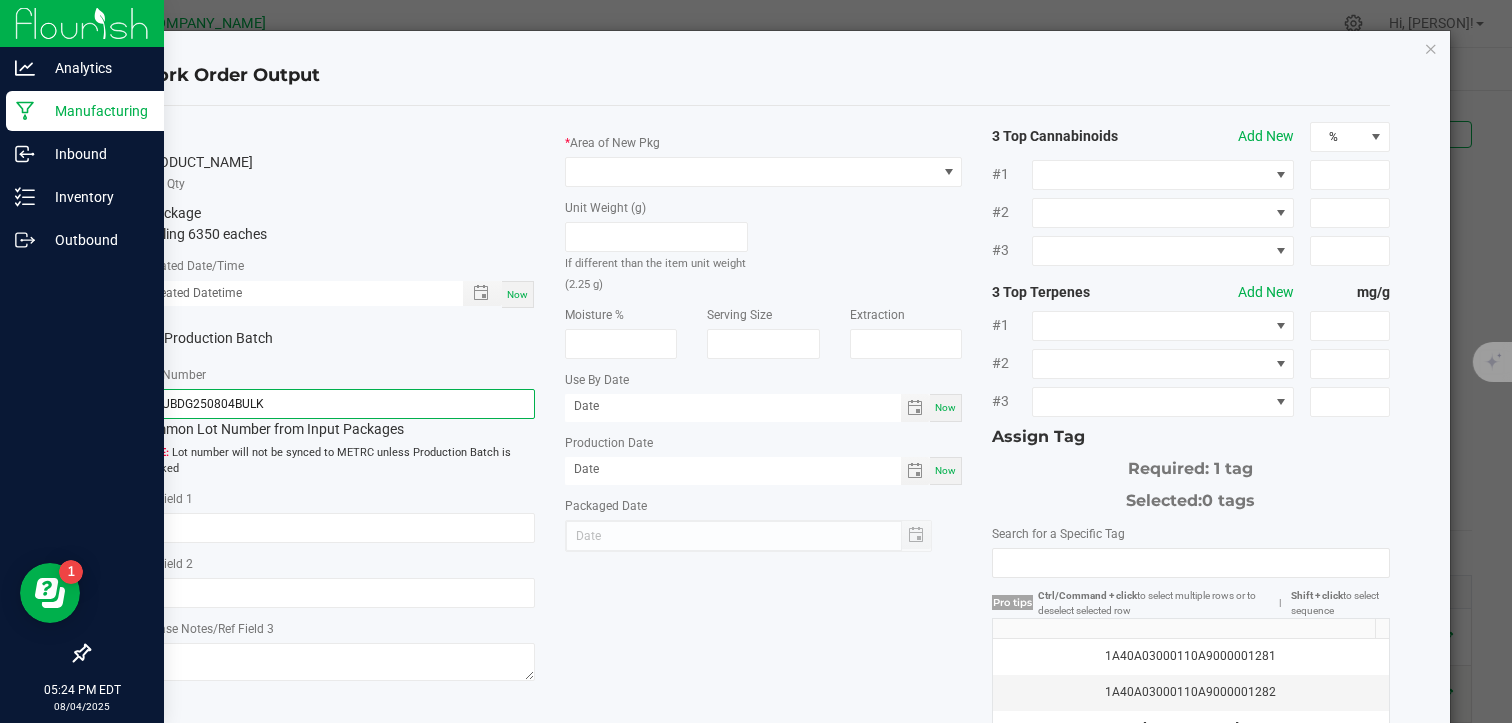 type on "COUBDG250804BULK" 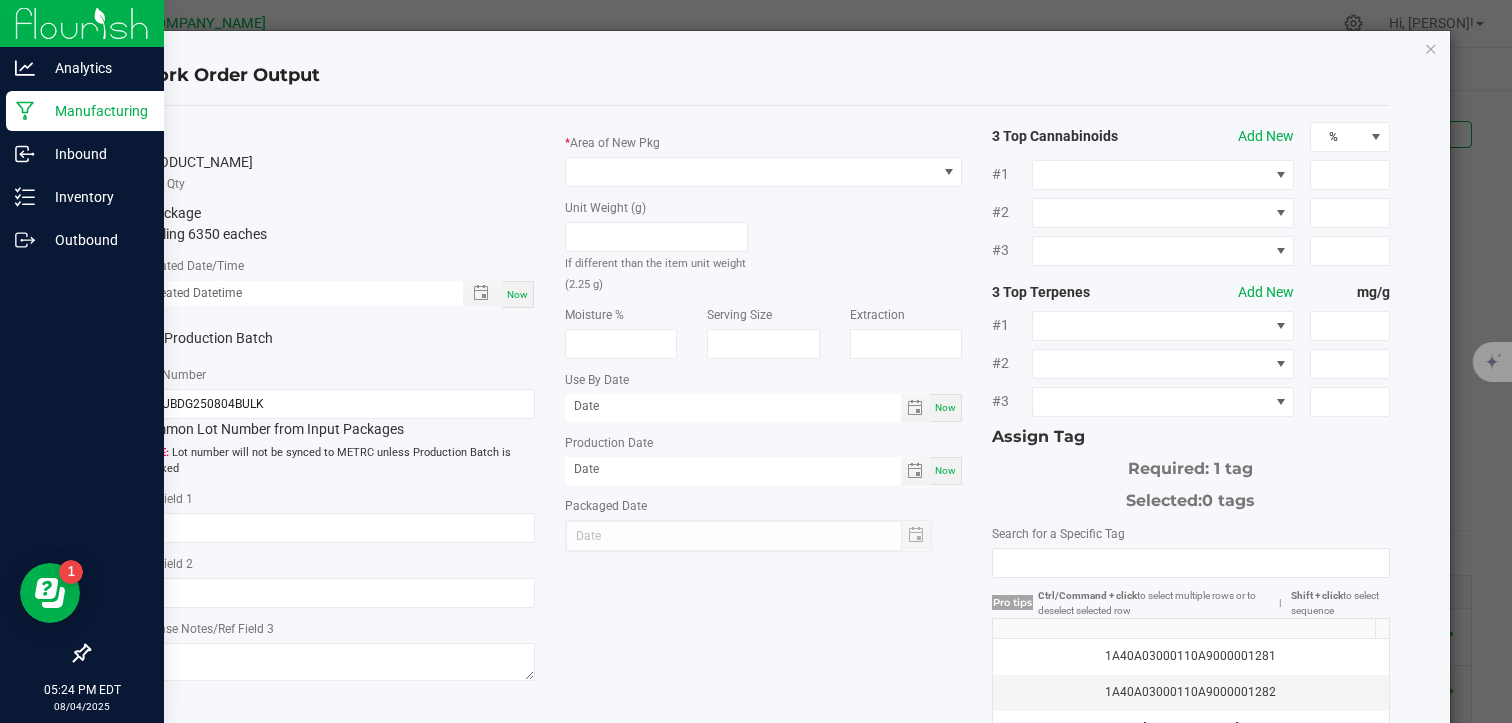 click on "Now" at bounding box center (517, 294) 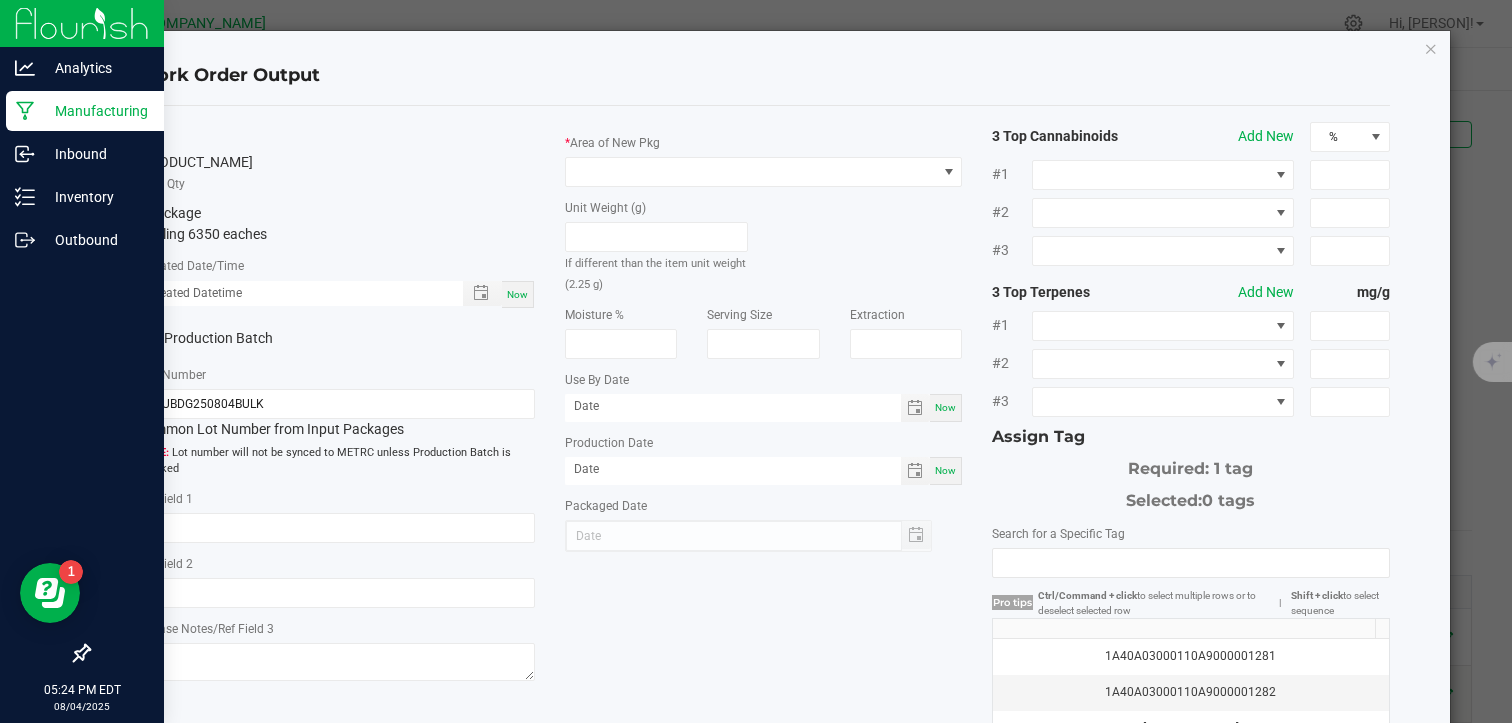 type on "08/04/2025 5:24 PM" 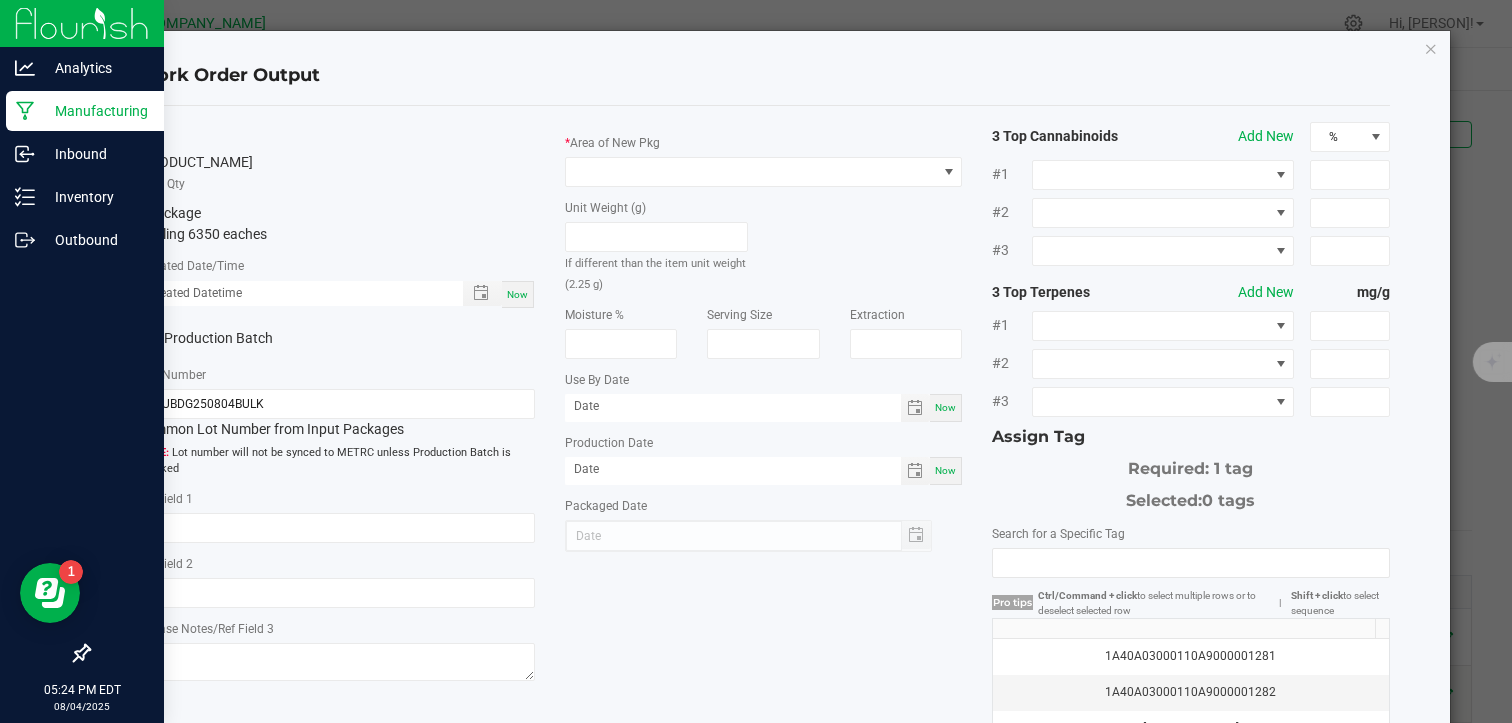 type on "08/04/2025" 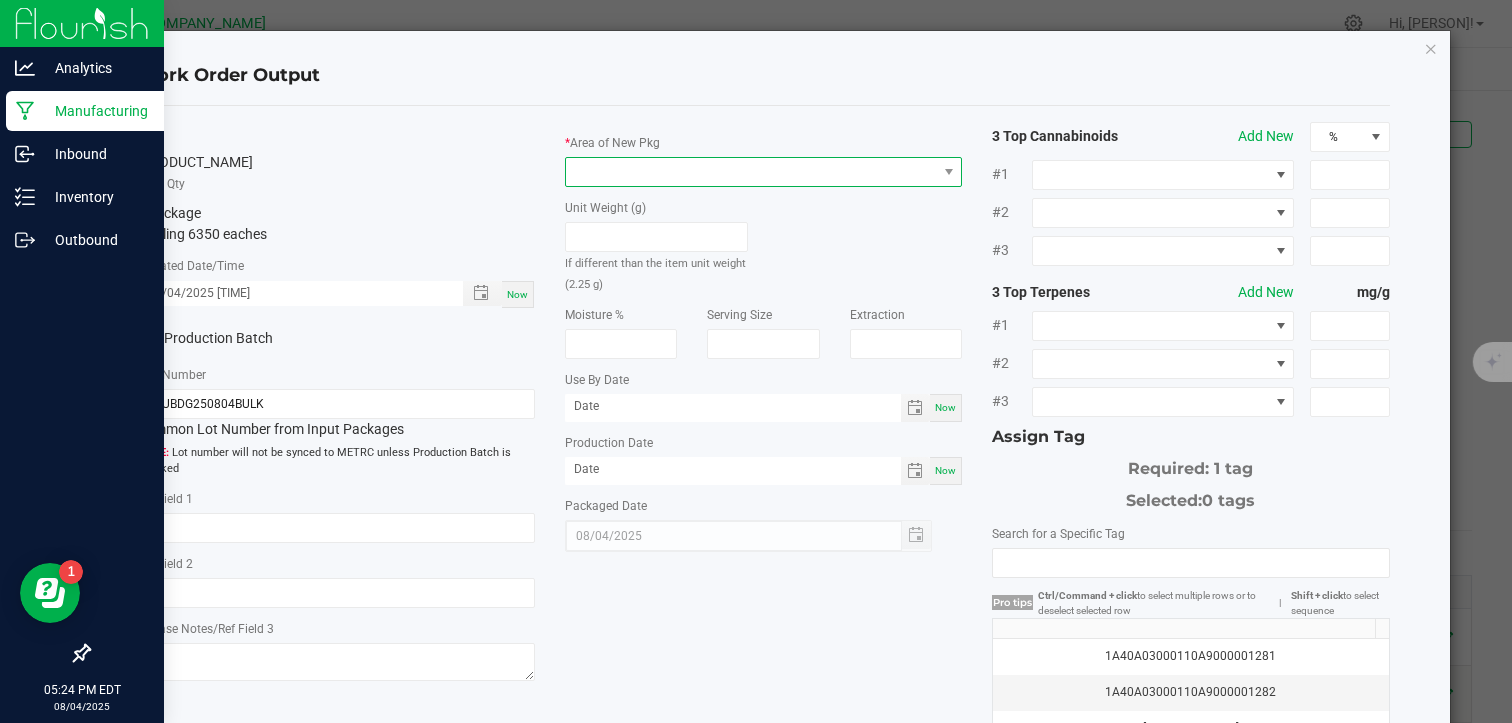 click at bounding box center (751, 172) 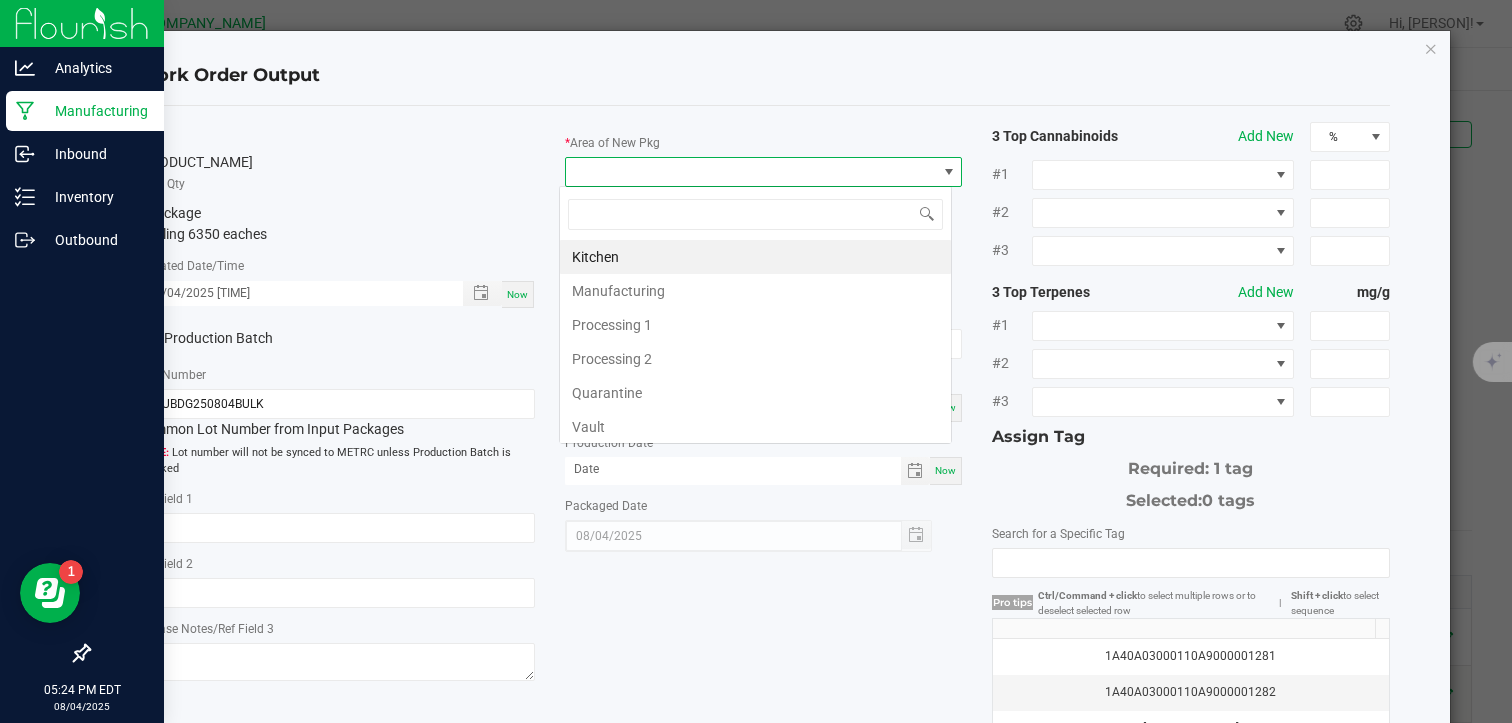 scroll, scrollTop: 99970, scrollLeft: 99607, axis: both 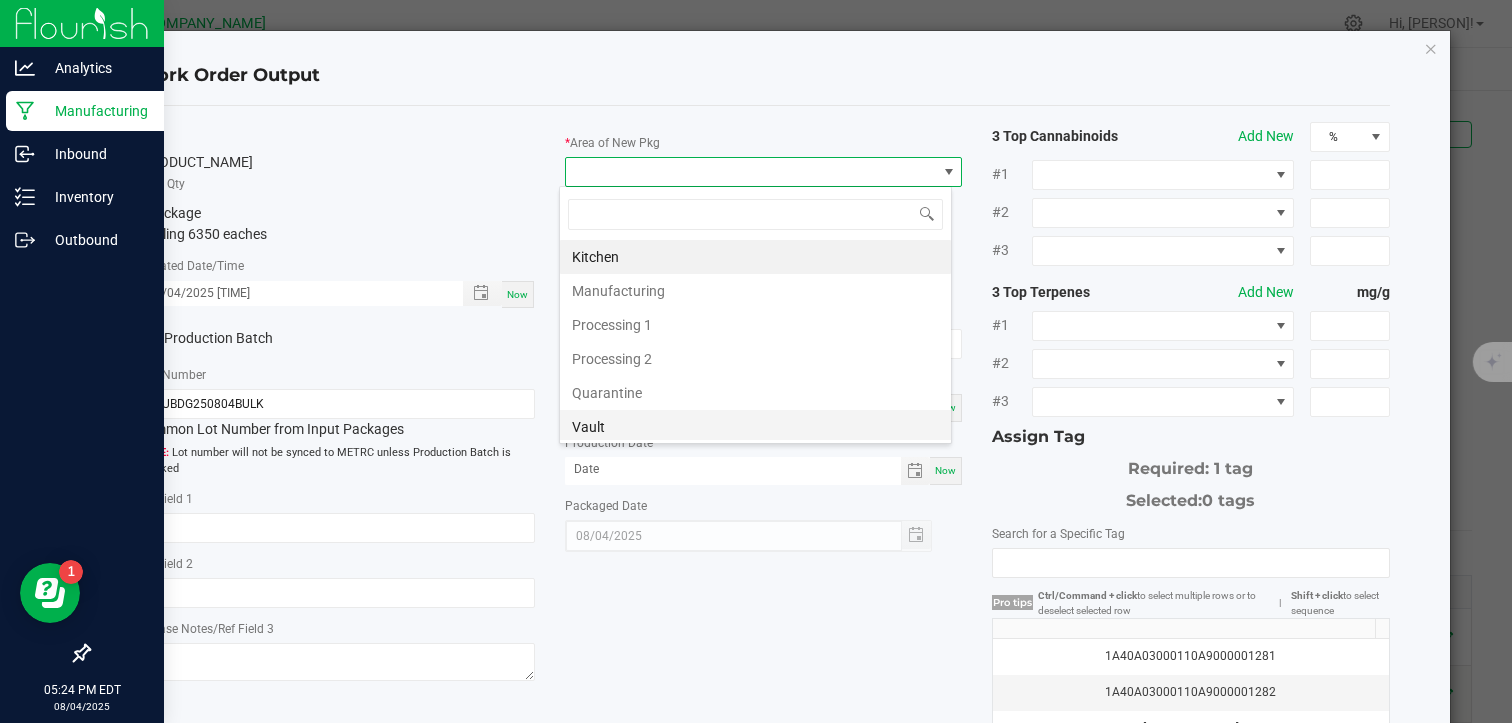 click on "Vault" at bounding box center [755, 427] 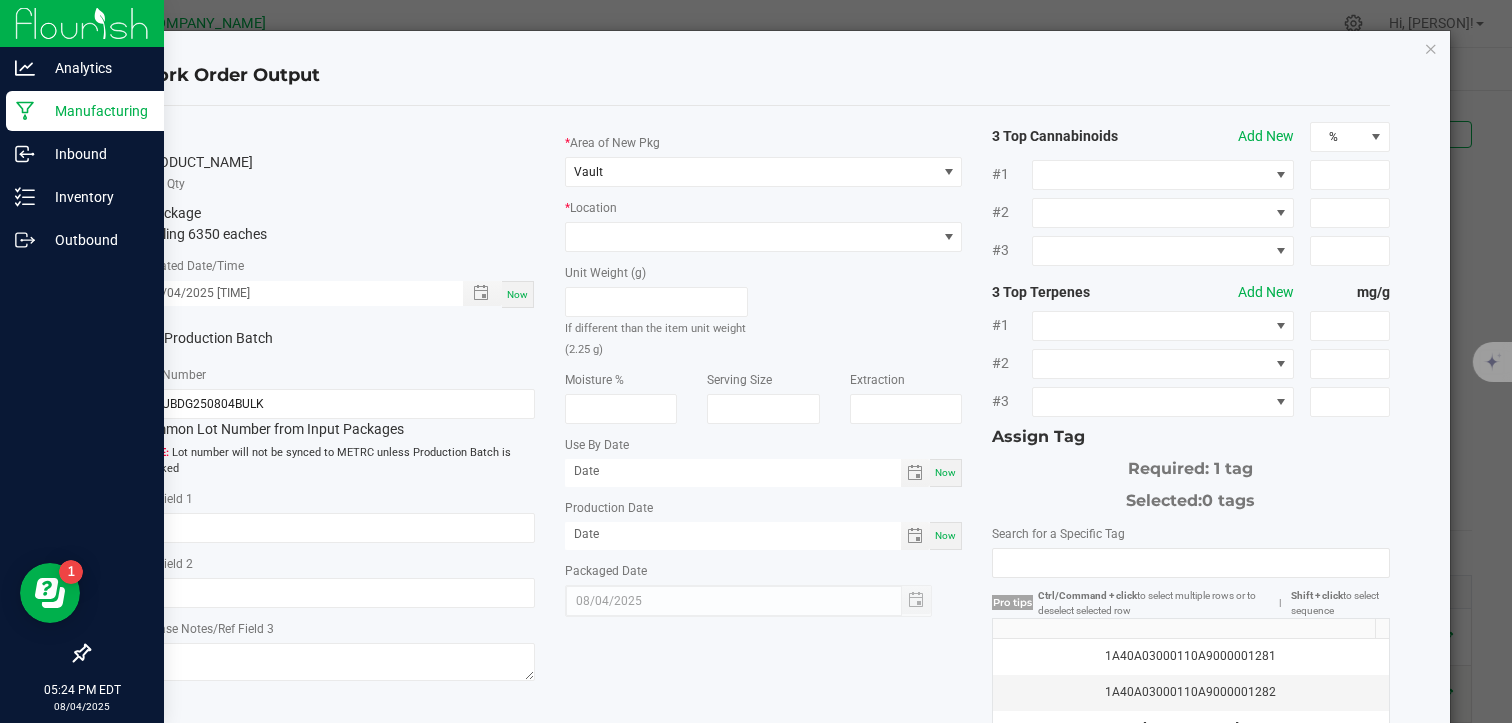 click 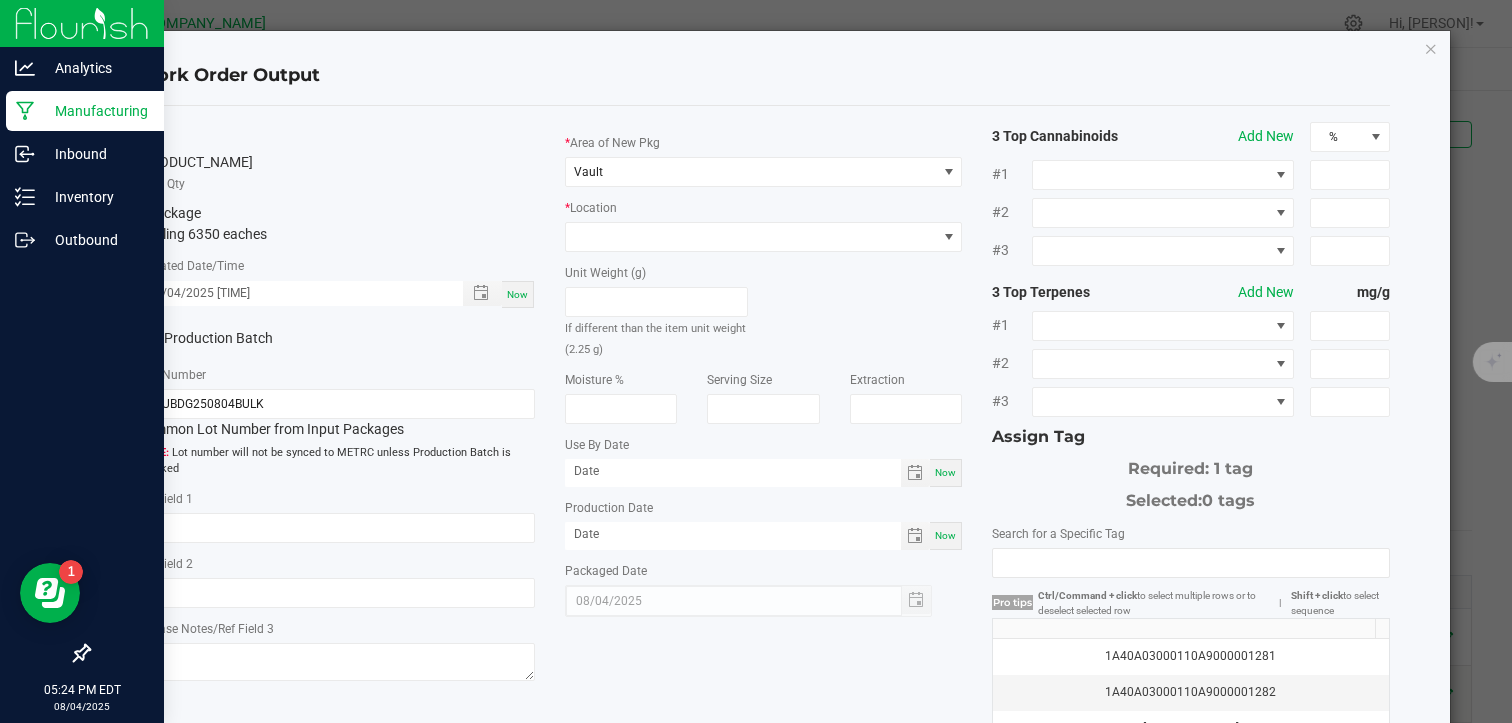 click on "Production Batch" 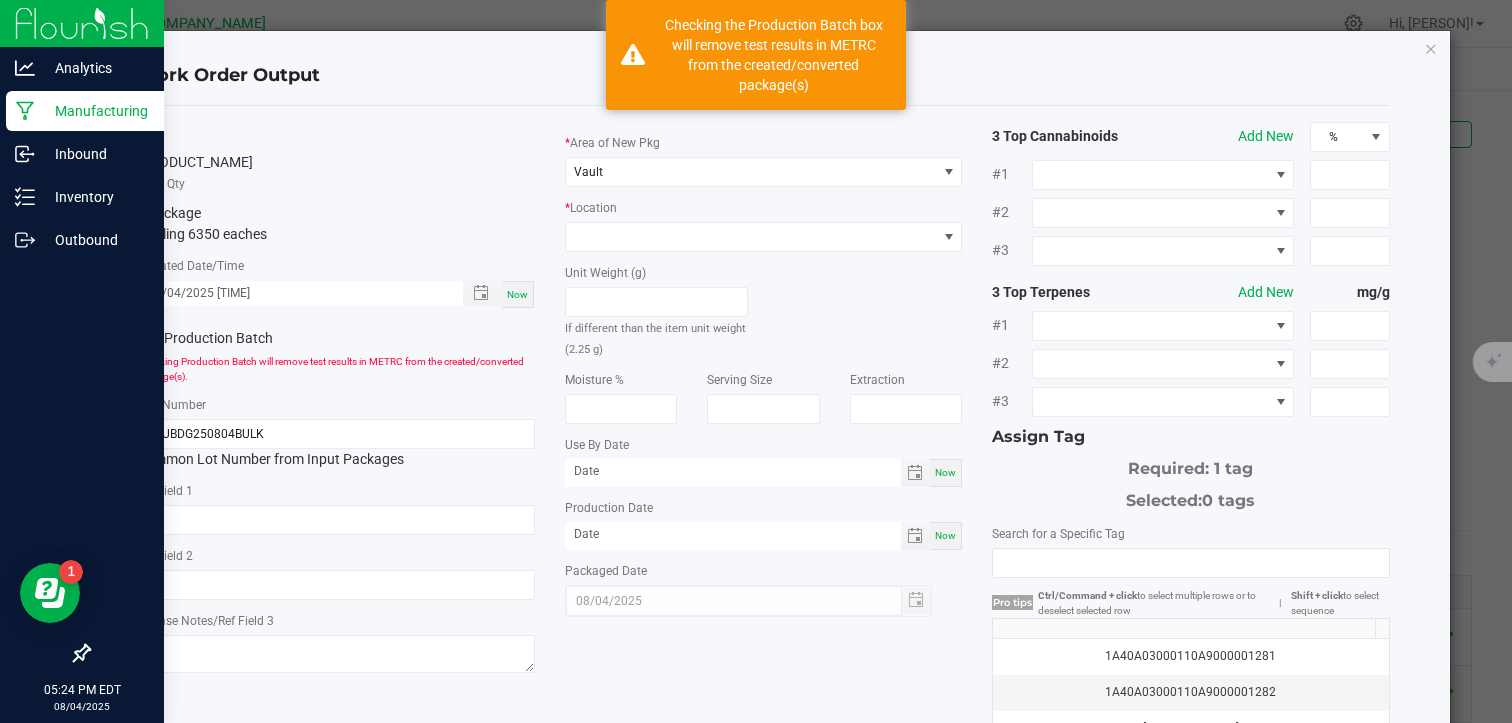 click on "Now" at bounding box center (945, 535) 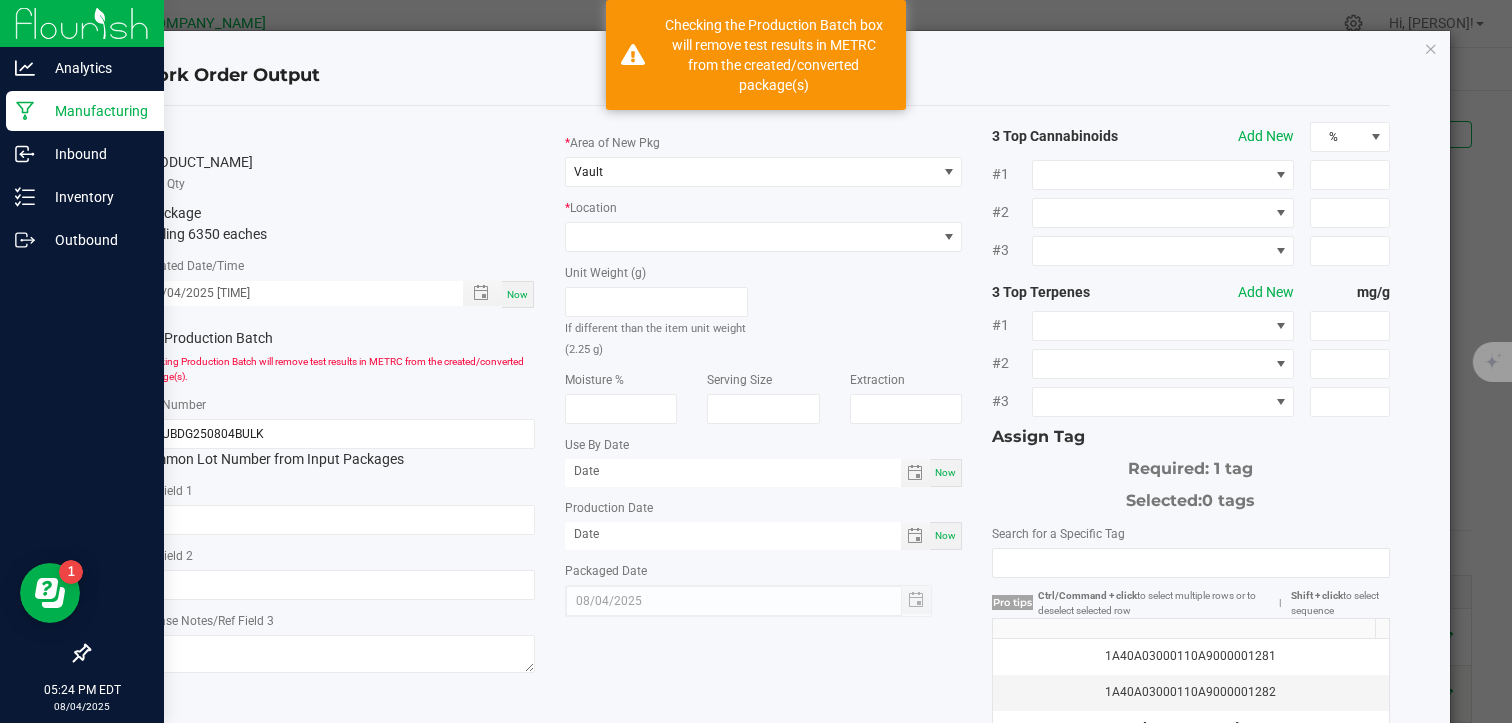 type on "08/04/2025" 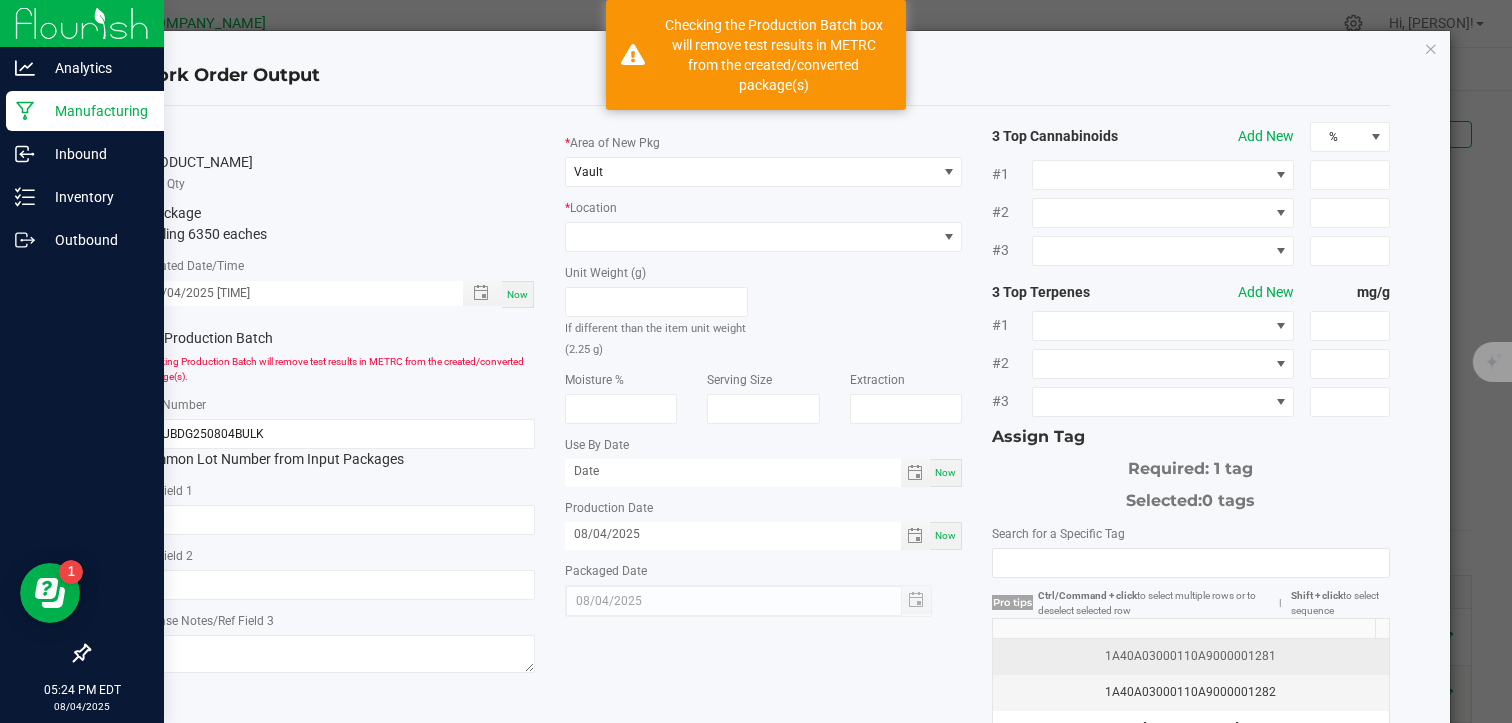 click on "1A40A03000110A9000001281" 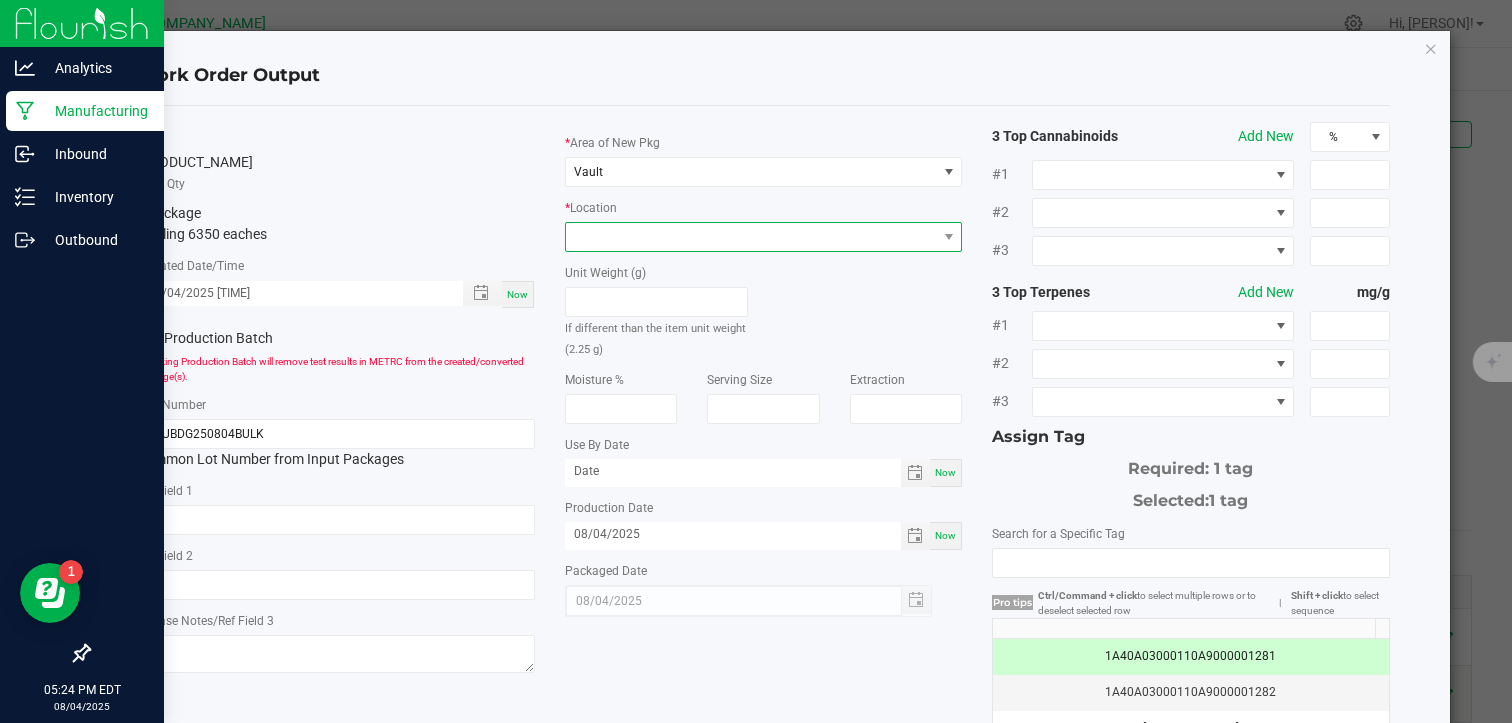 click at bounding box center (751, 237) 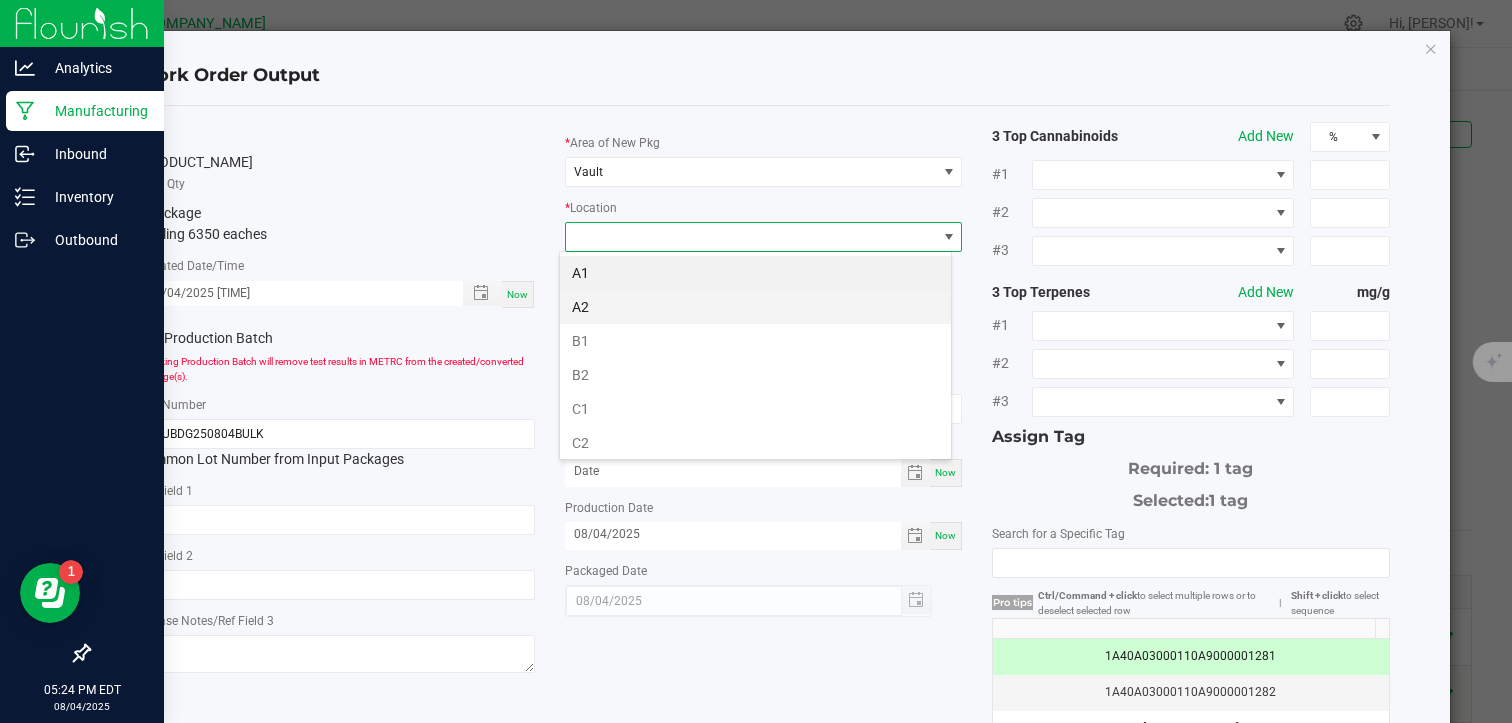 scroll, scrollTop: 99970, scrollLeft: 99607, axis: both 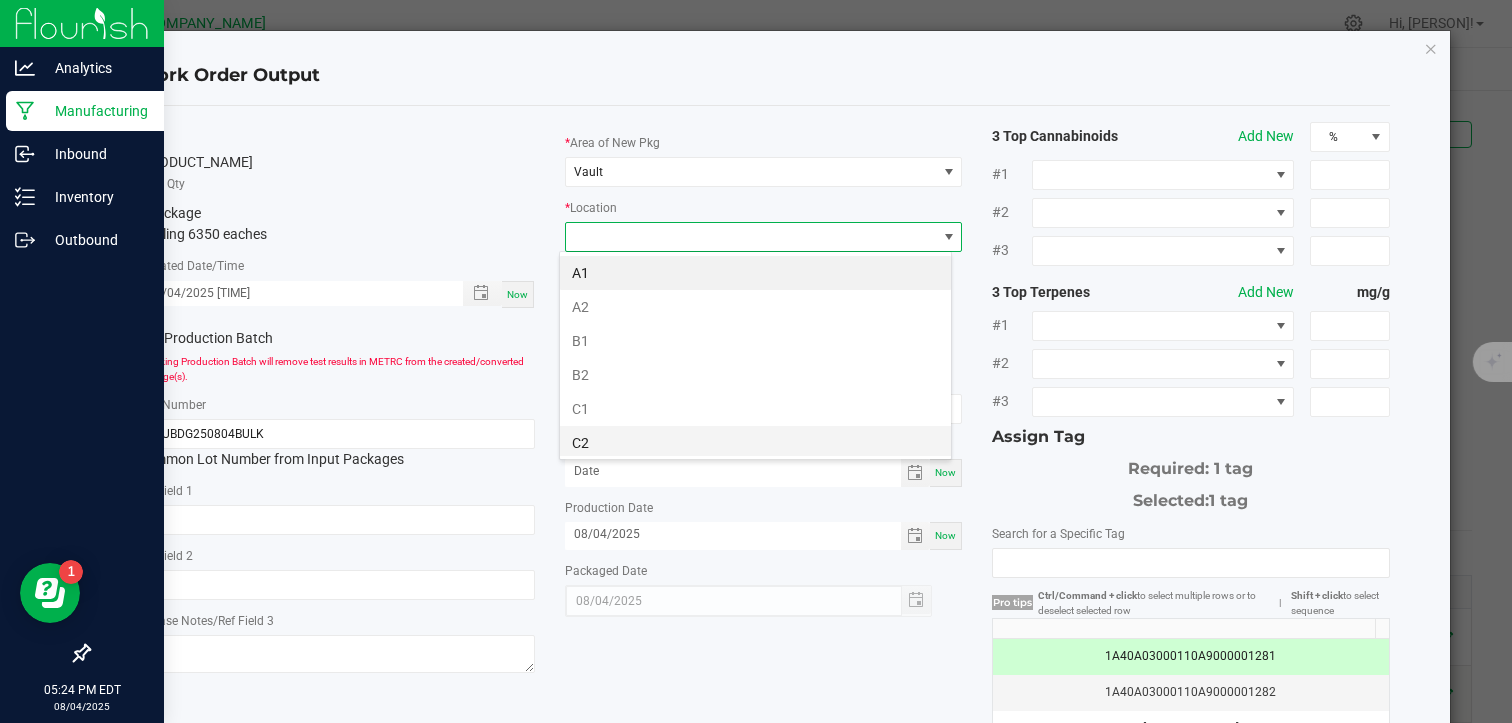 click on "C2" at bounding box center [755, 443] 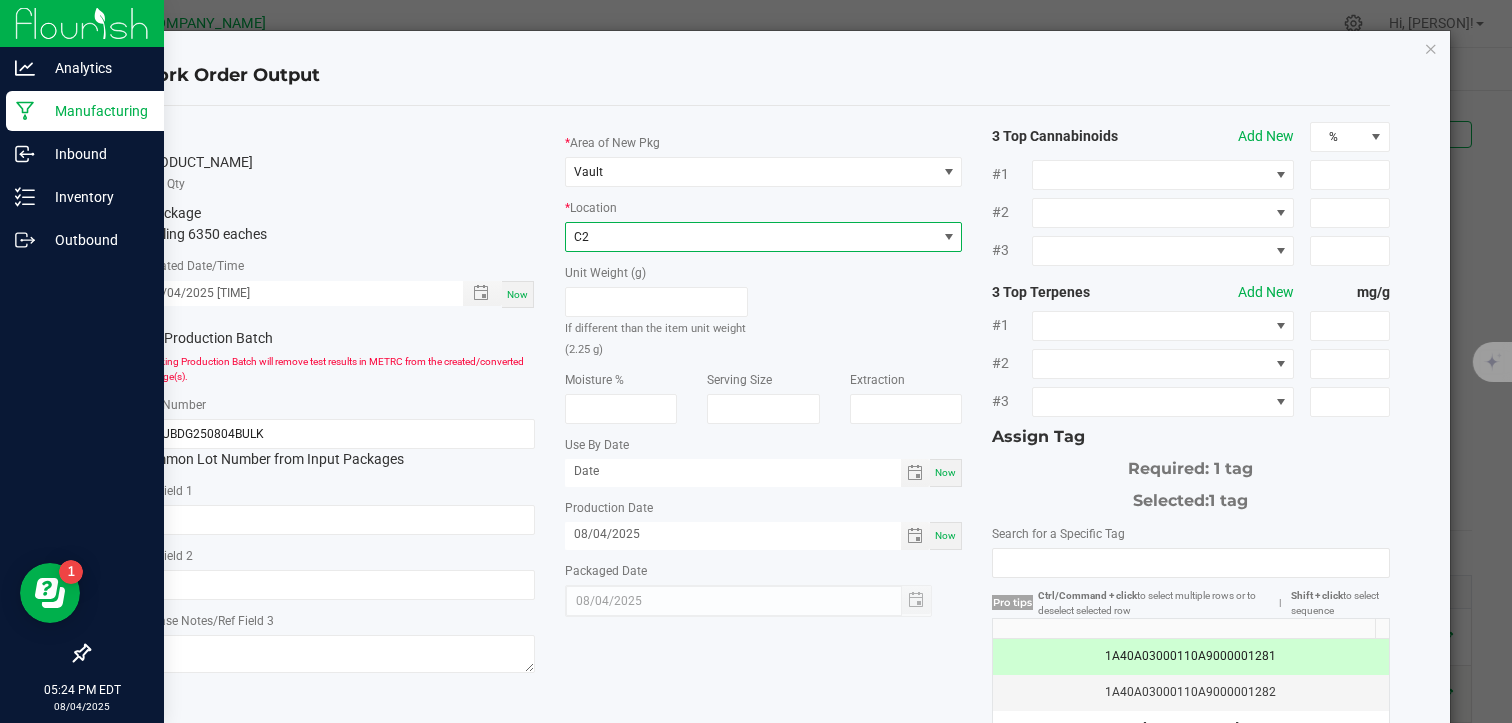 scroll, scrollTop: 227, scrollLeft: 0, axis: vertical 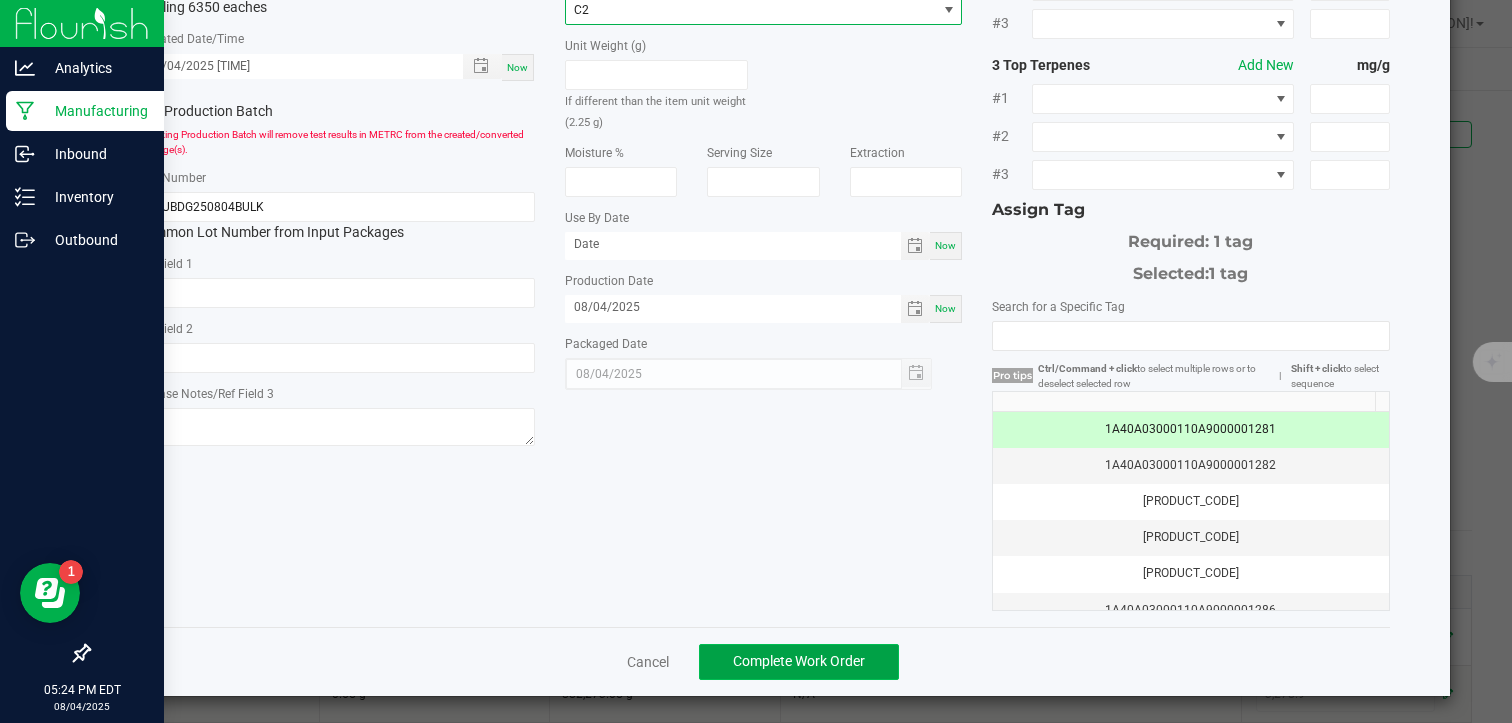 click on "Complete Work Order" 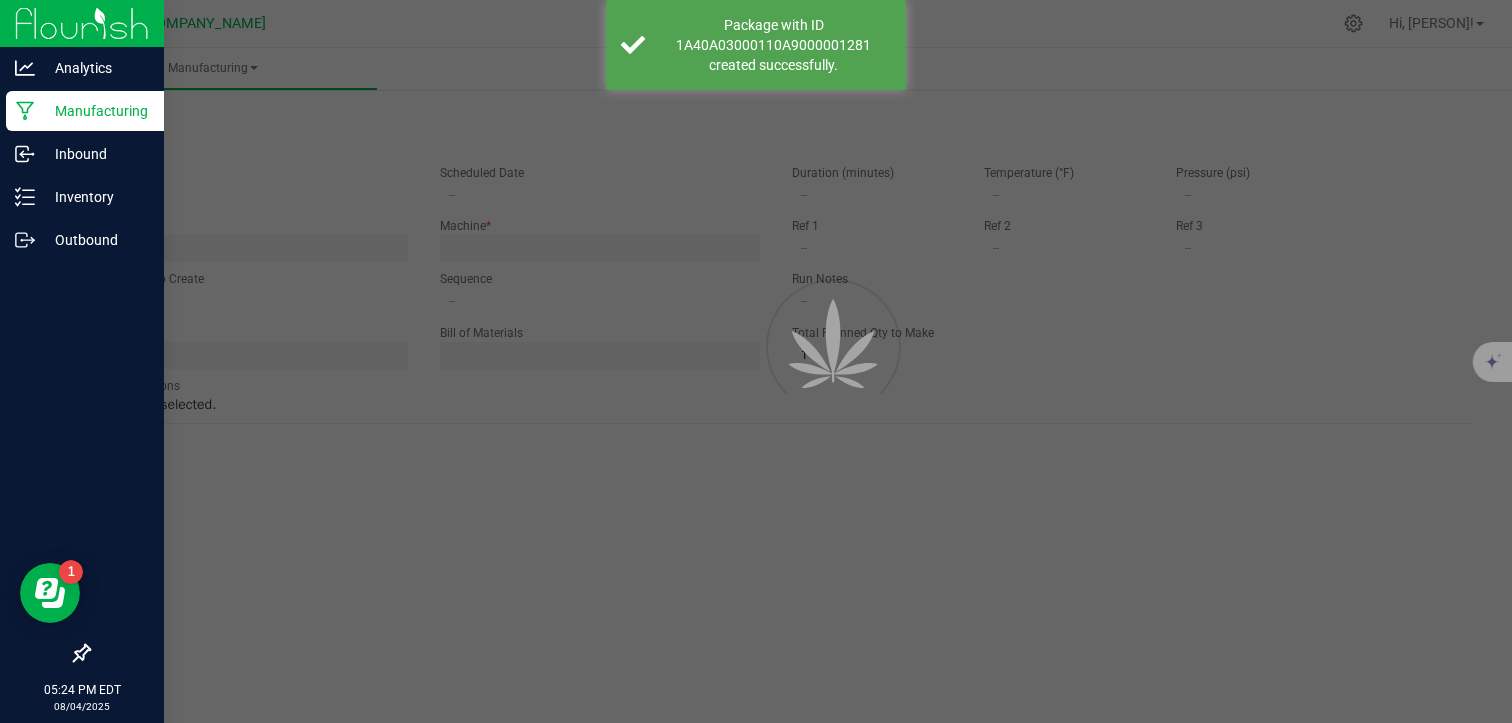 type on "Country Blueberry Dream Gummy" 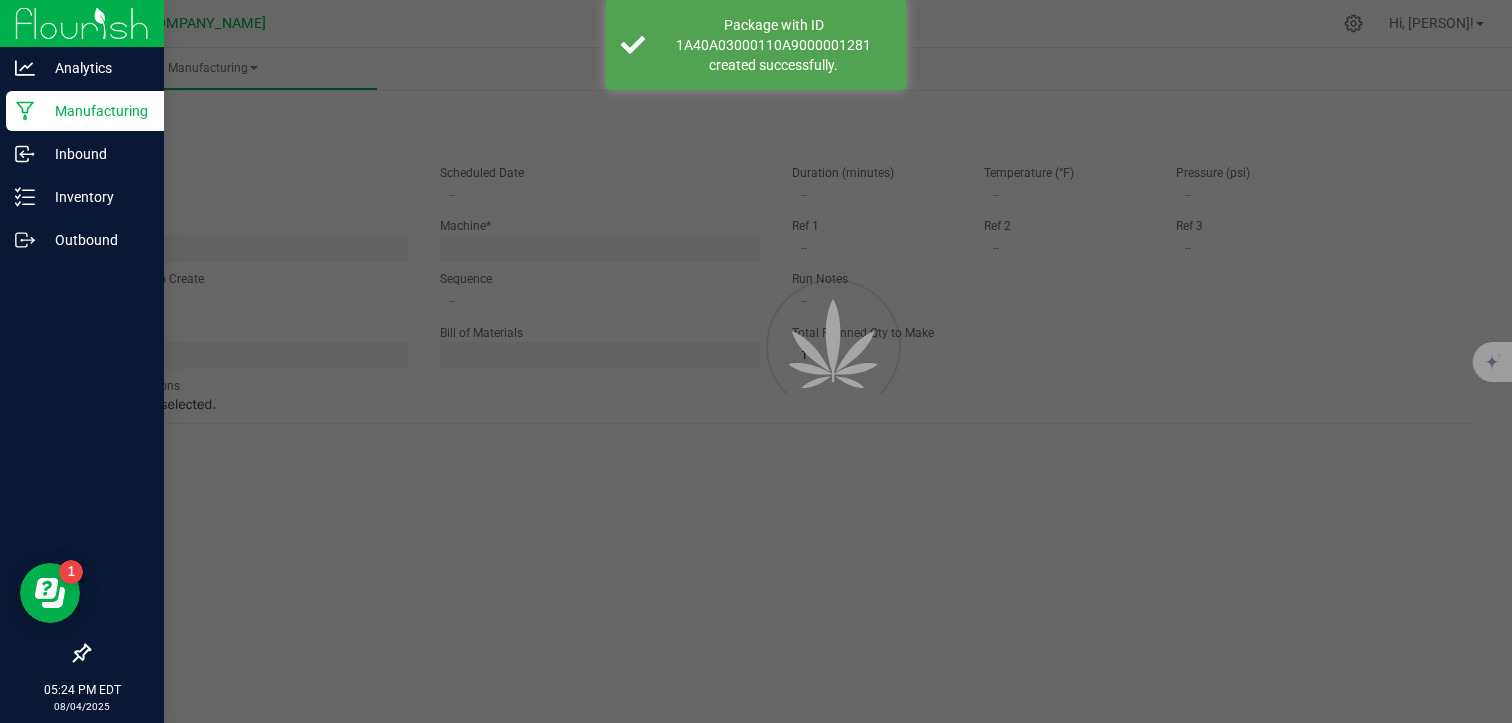 type on "08/04/2025 1:00 PM" 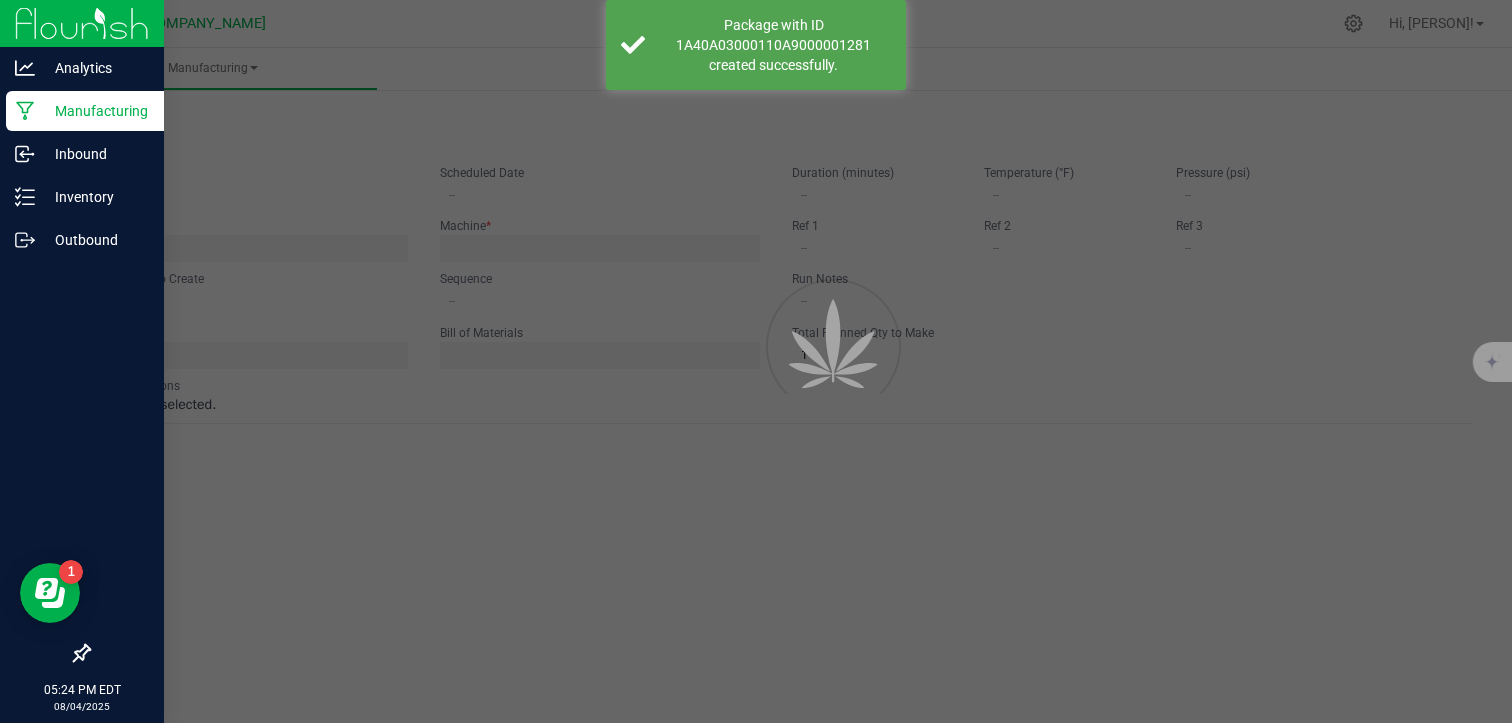 type on "COUBDG250804BULK" 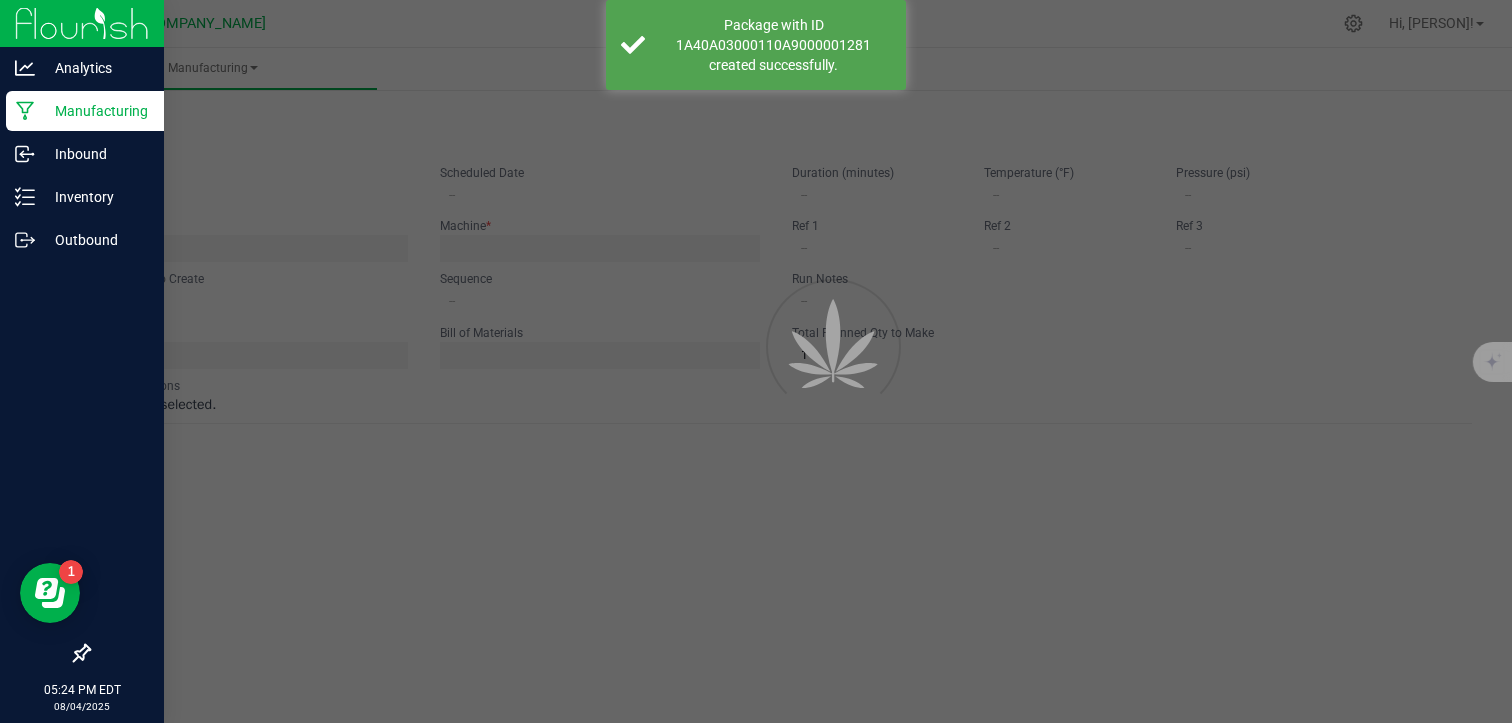 type on "0" 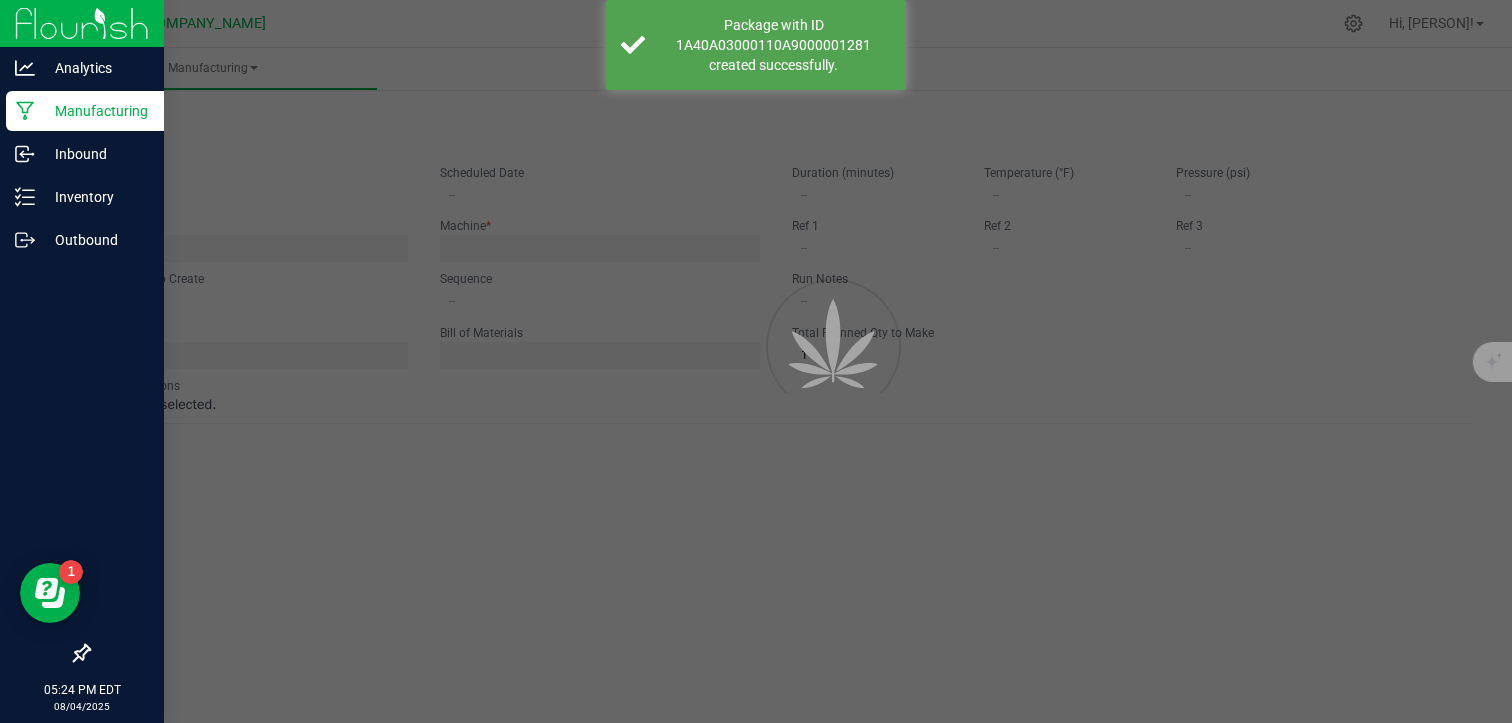 type on "6,500" 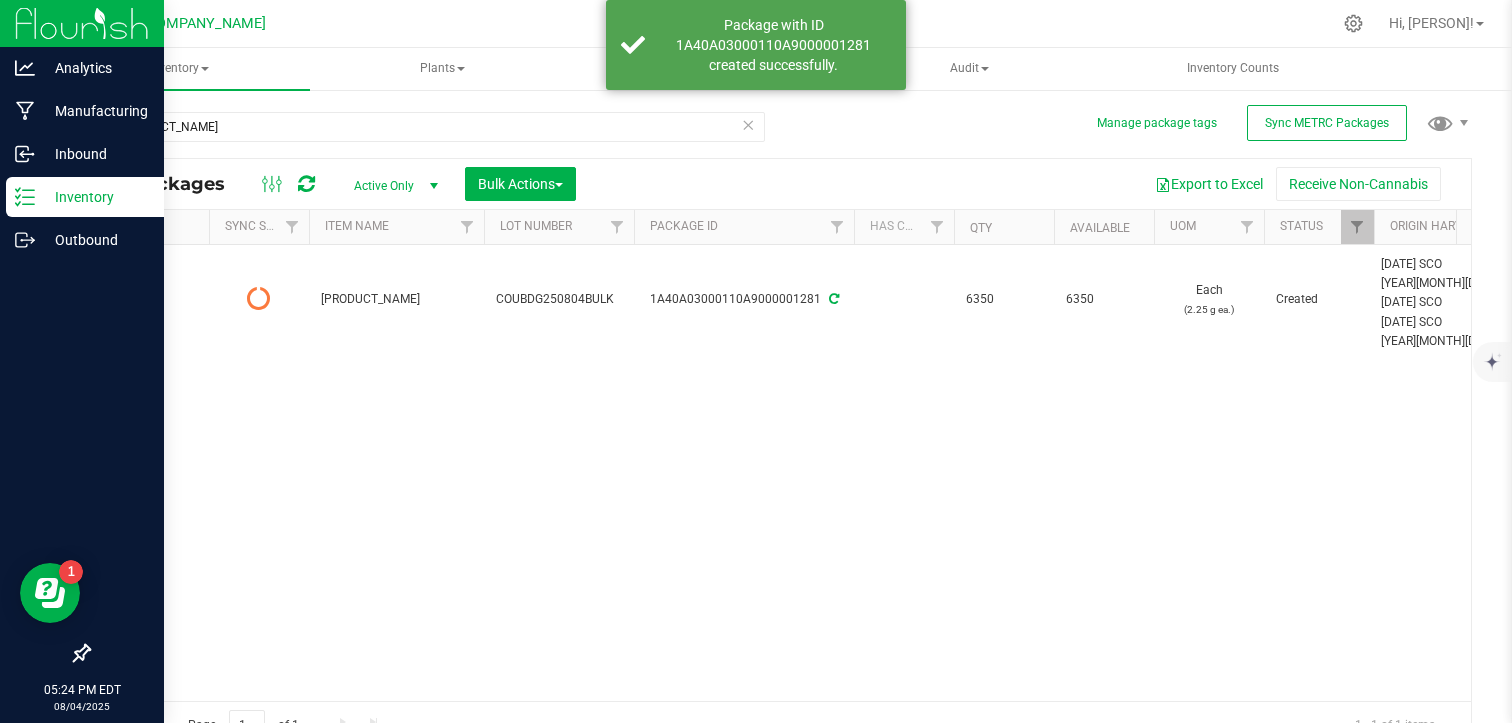 type on "2025-08-04" 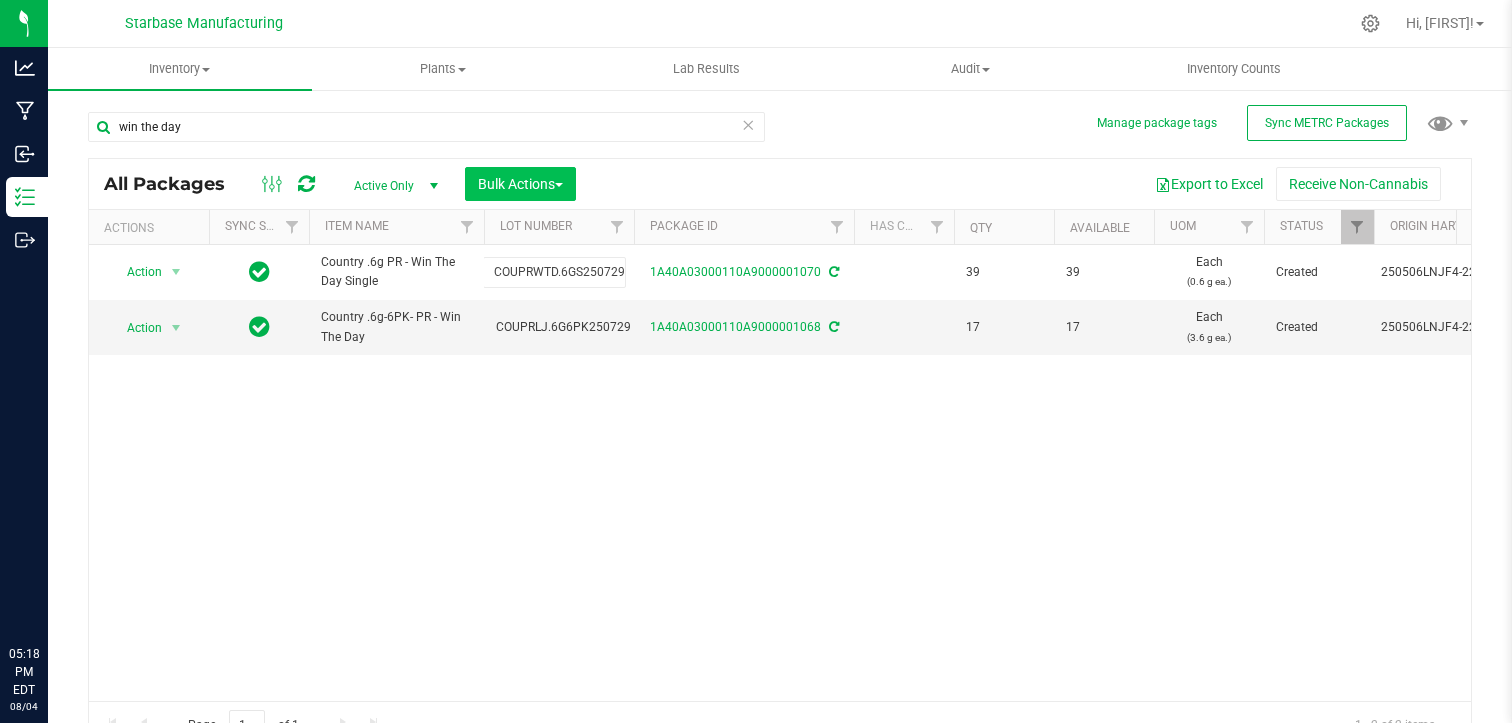 scroll, scrollTop: 0, scrollLeft: 0, axis: both 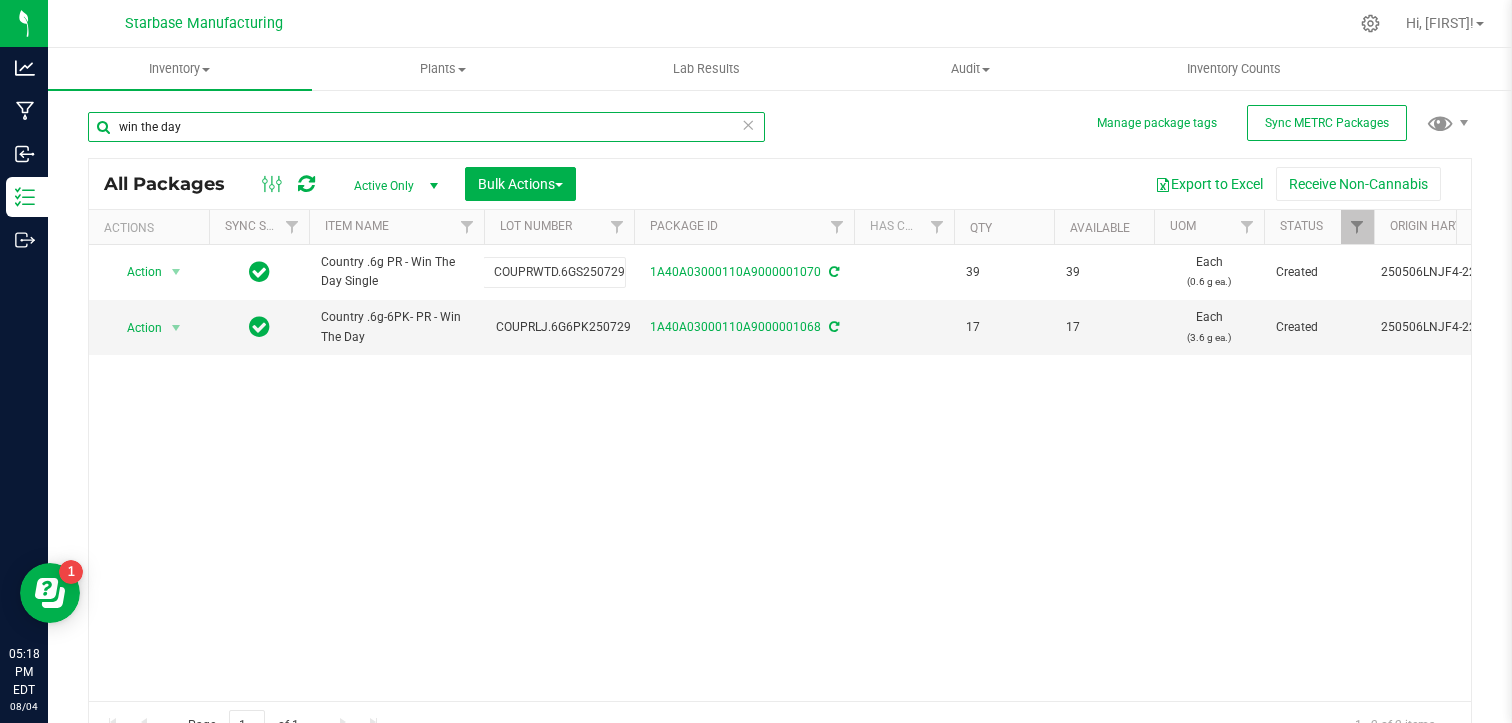 click on "win the day" at bounding box center [426, 127] 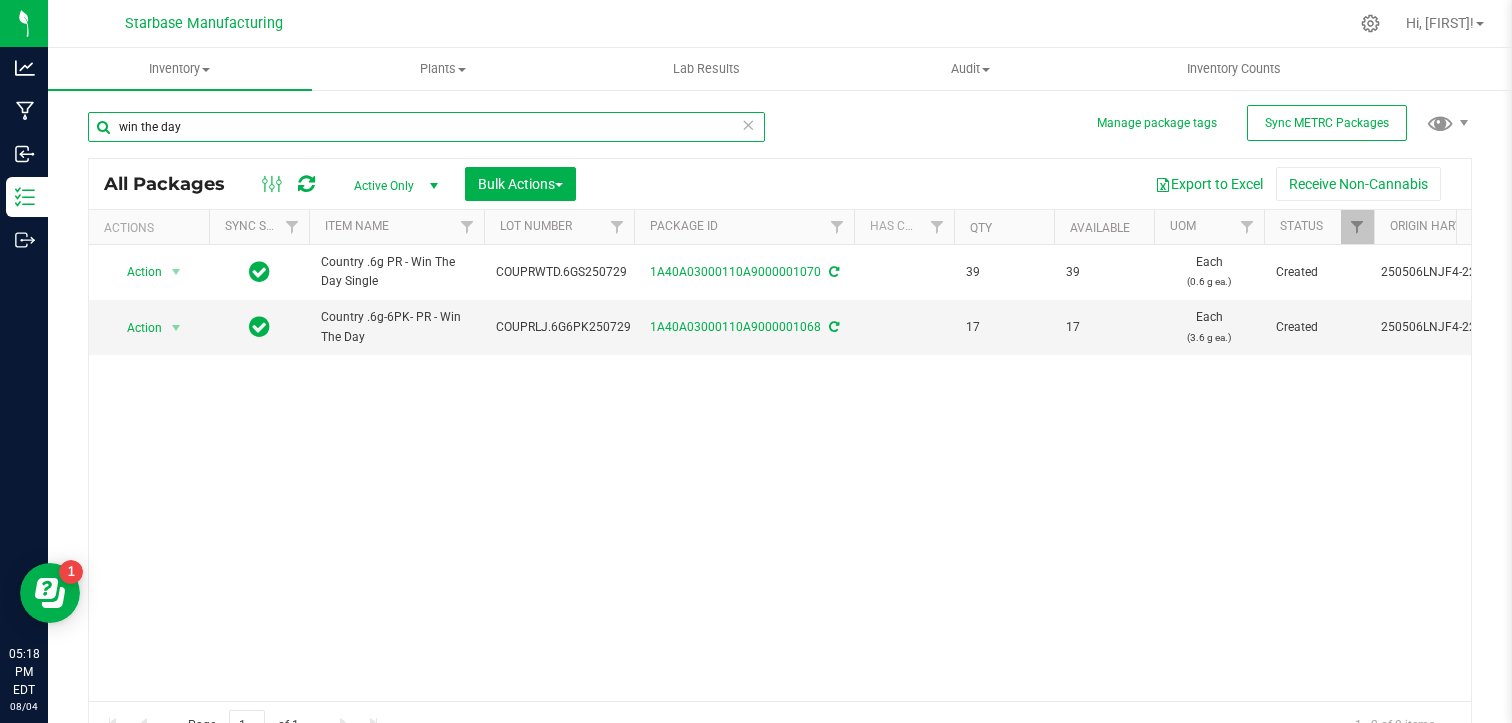 click on "win the day" at bounding box center (426, 127) 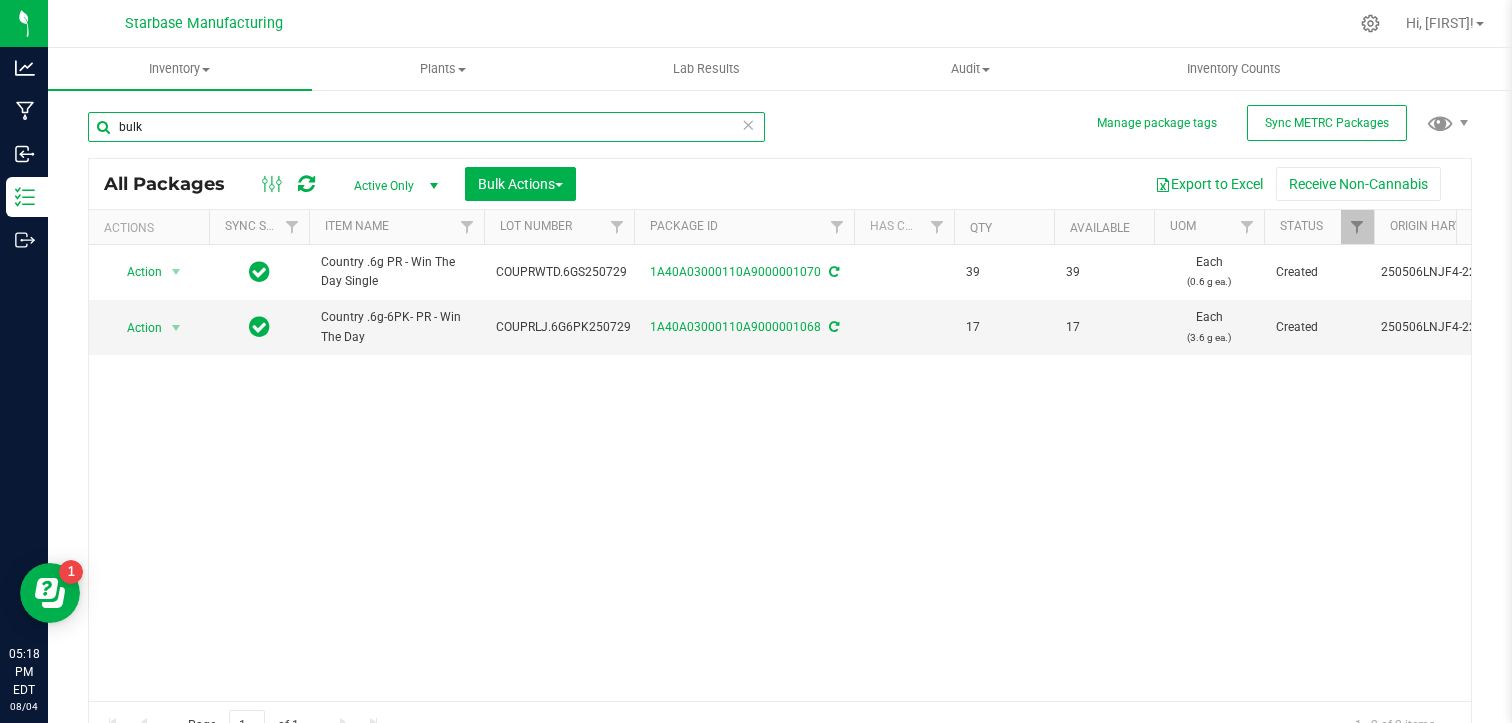 type on "bulk" 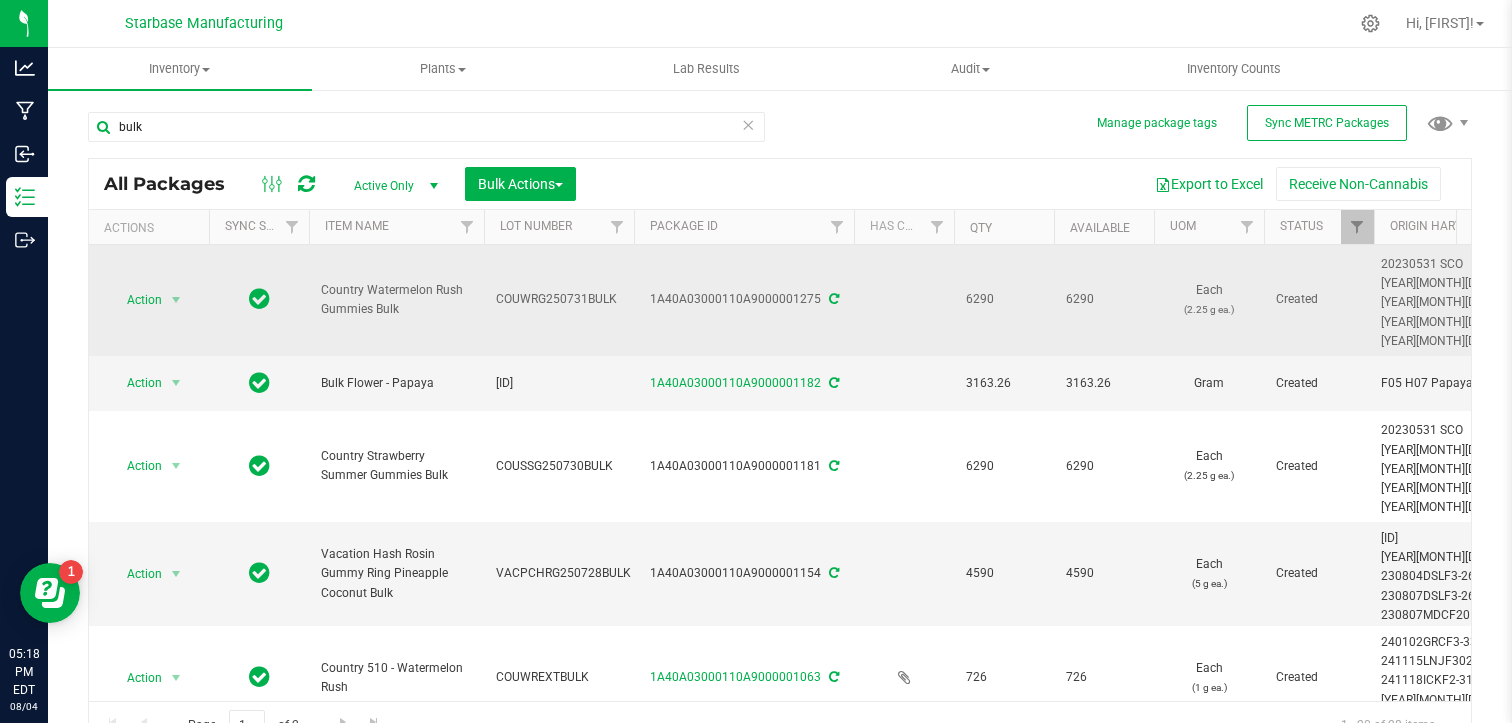 click on "COUWRG250731BULK" at bounding box center [559, 299] 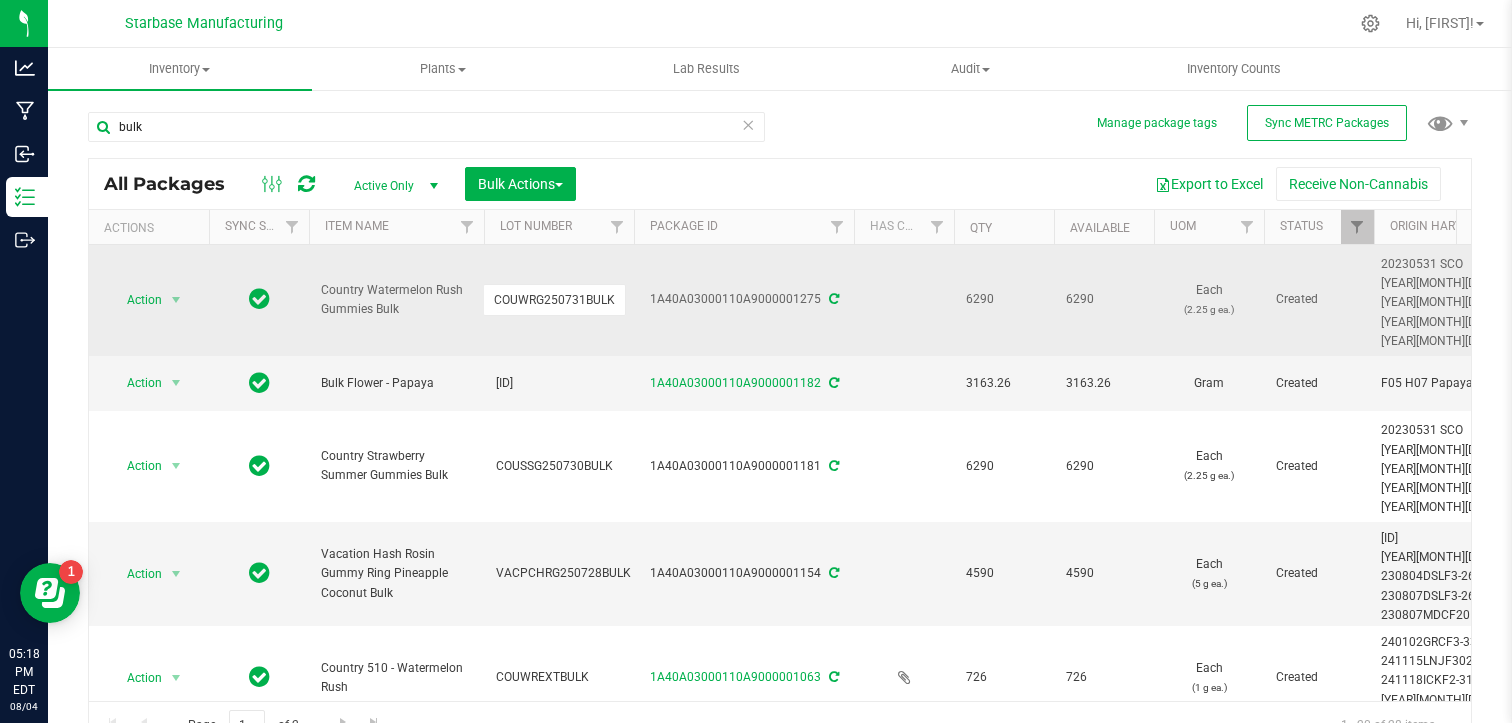 click on "COUWRG250731BULK" at bounding box center [554, 299] 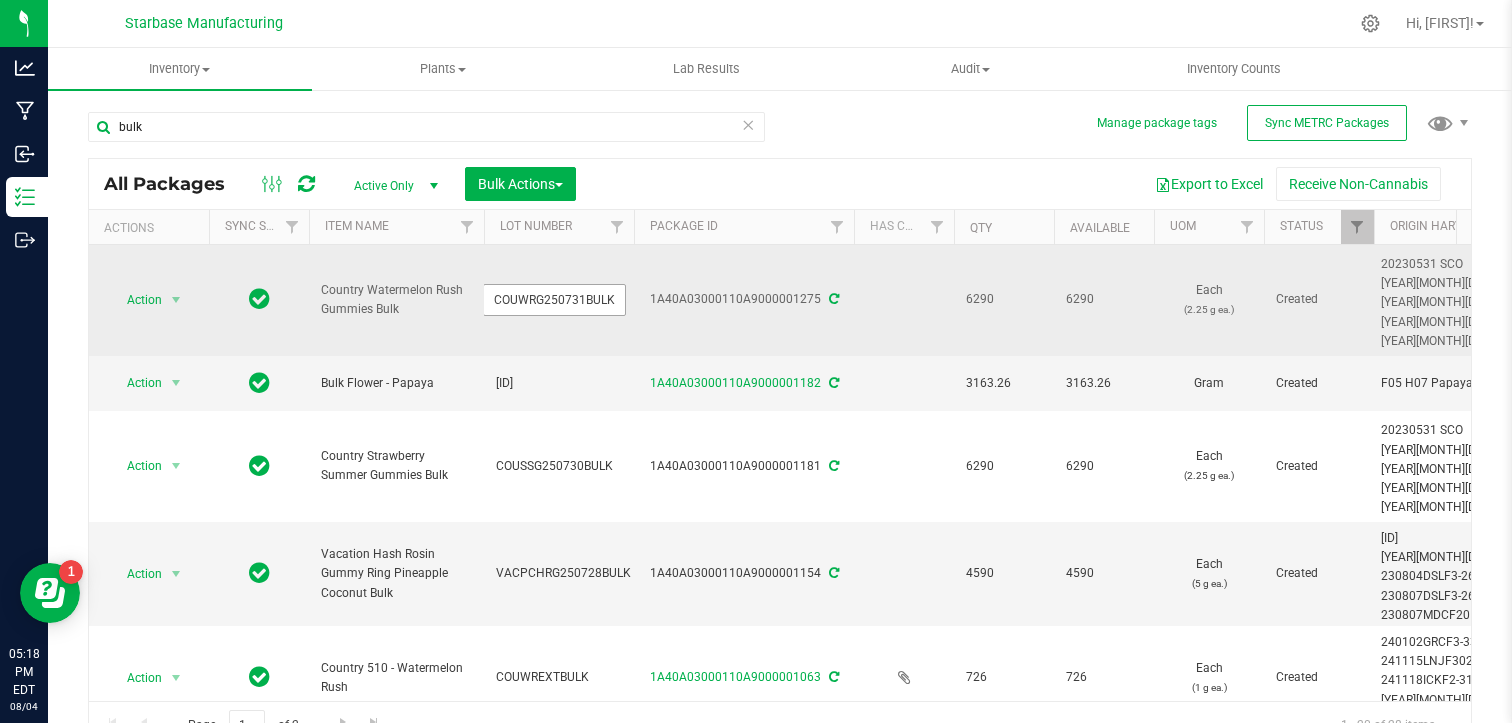 click on "COUWRG250731BULK" at bounding box center [554, 299] 